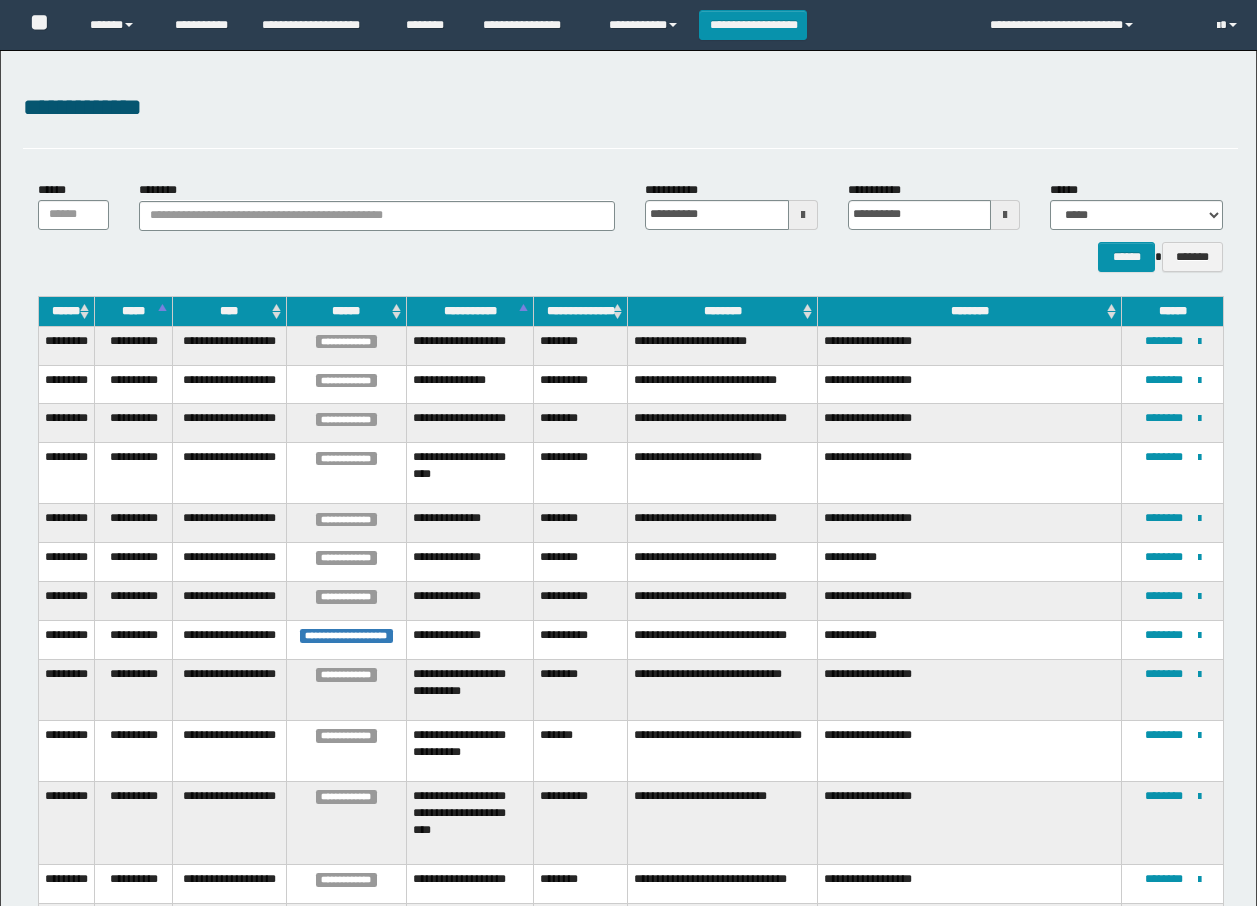 scroll, scrollTop: 0, scrollLeft: 0, axis: both 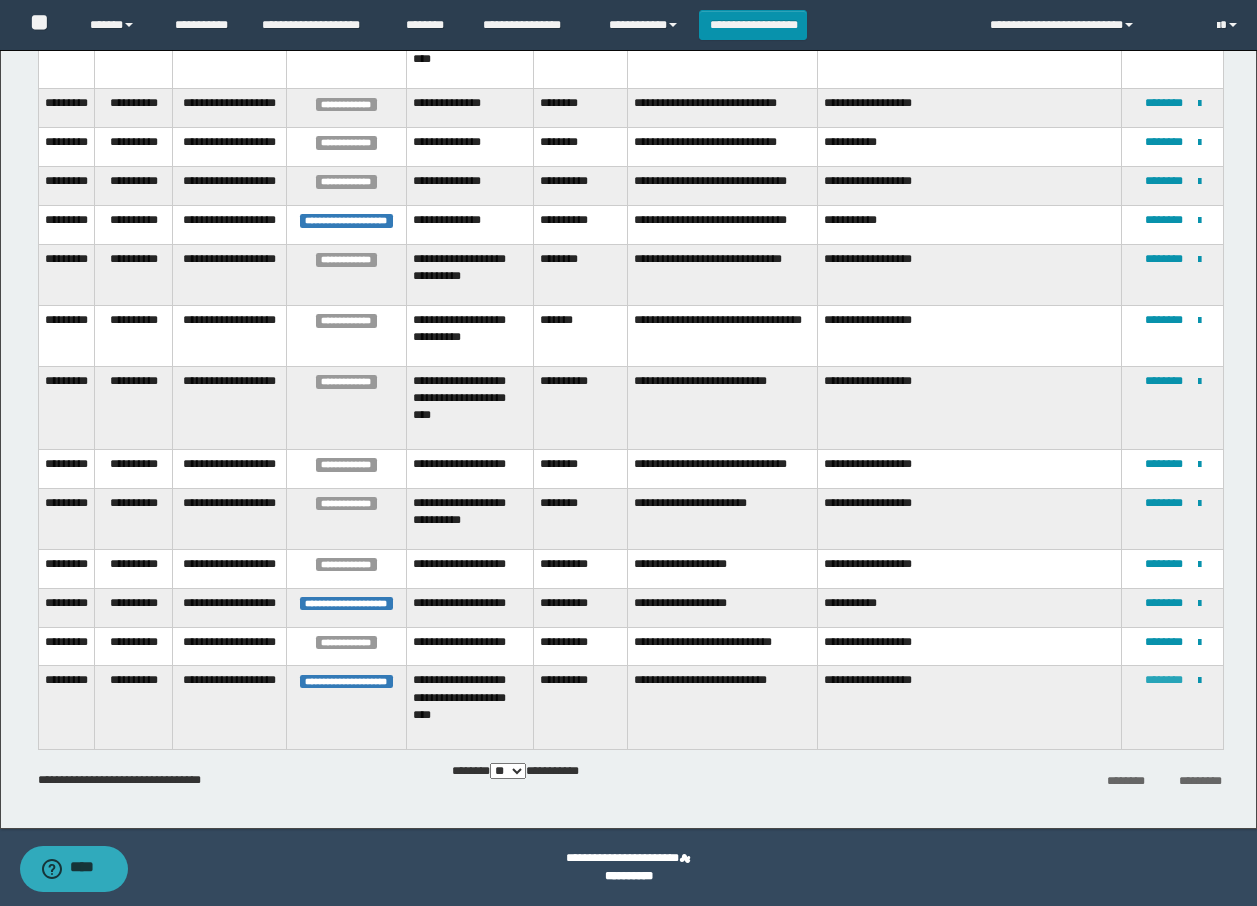 click on "********" at bounding box center (1164, 680) 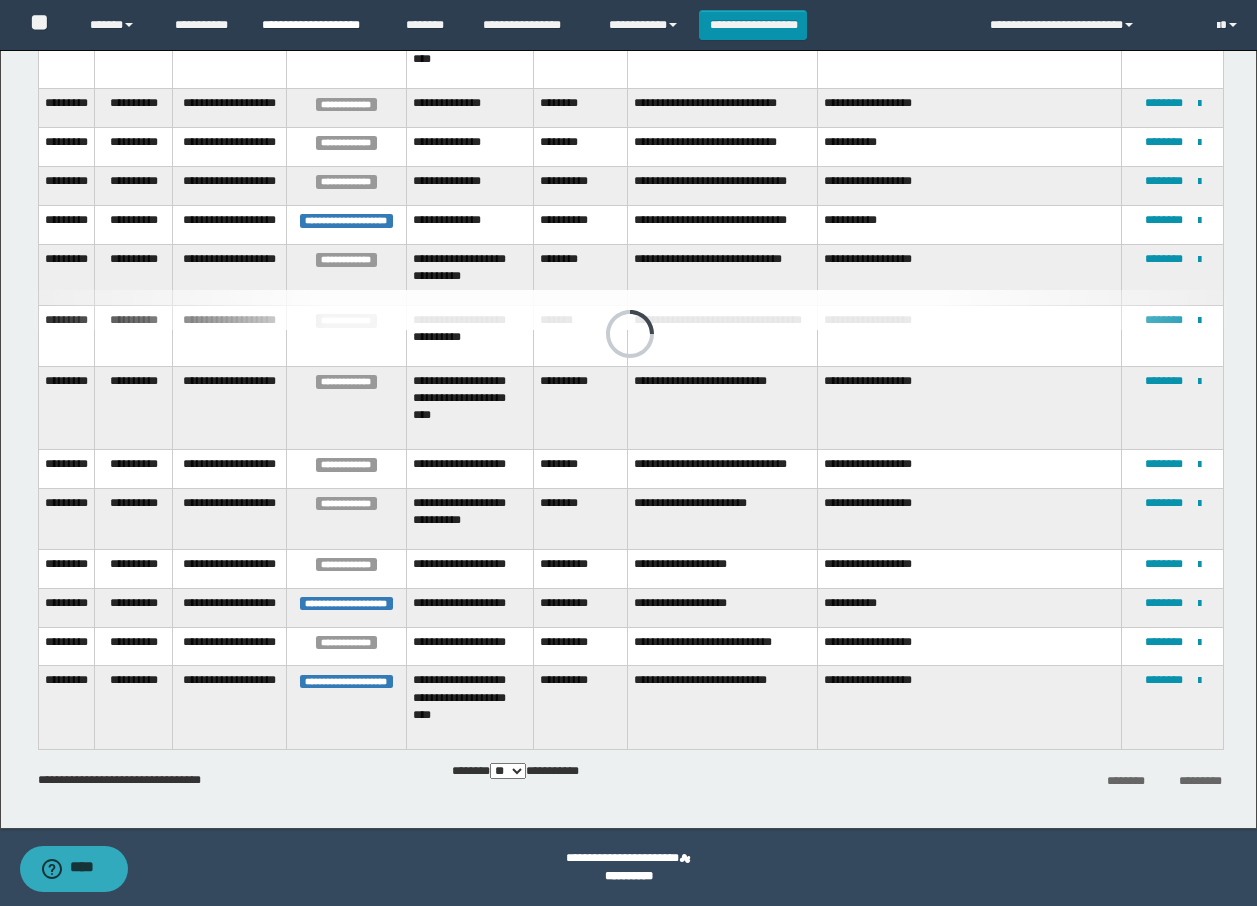 scroll, scrollTop: 0, scrollLeft: 0, axis: both 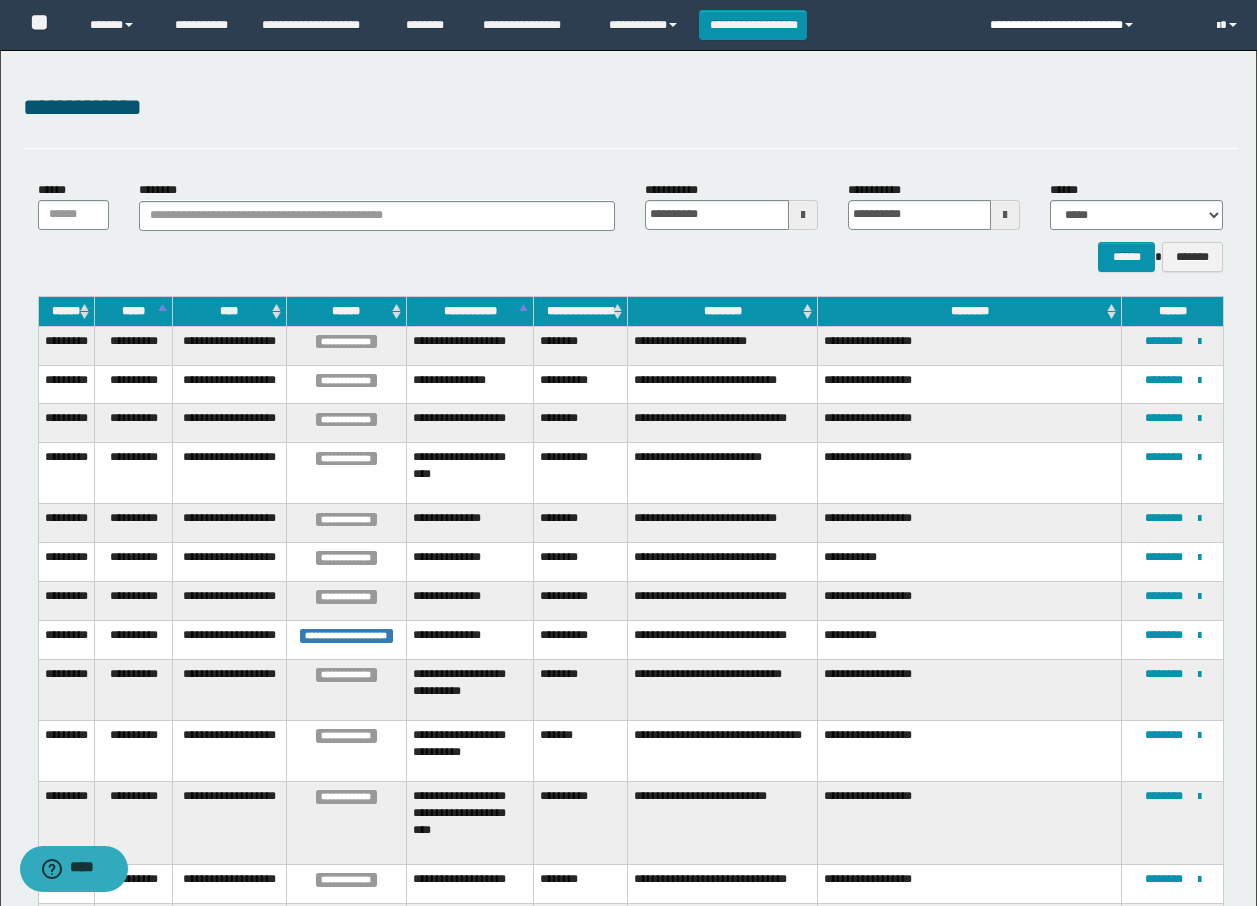 click on "**********" at bounding box center [1088, 25] 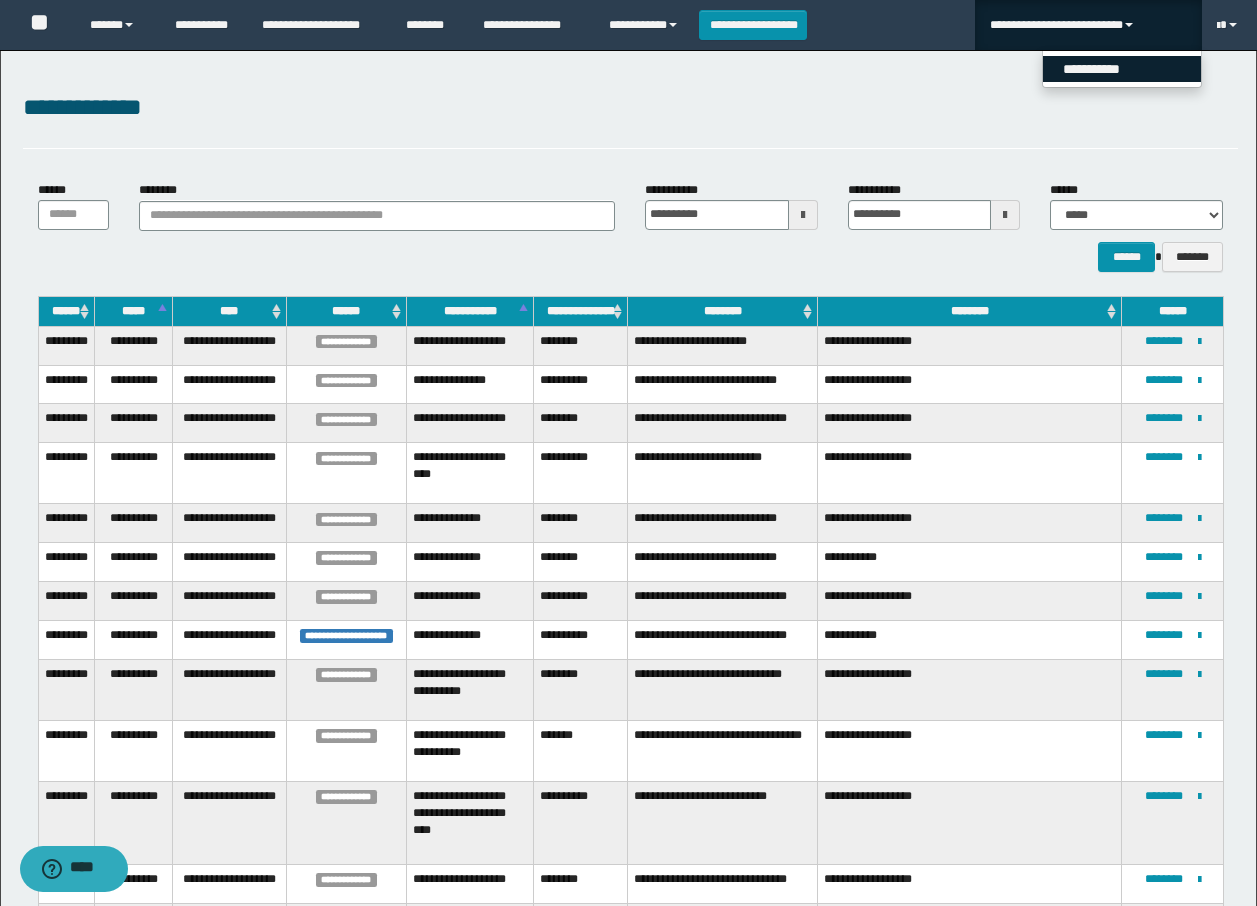 click on "**********" at bounding box center [1122, 69] 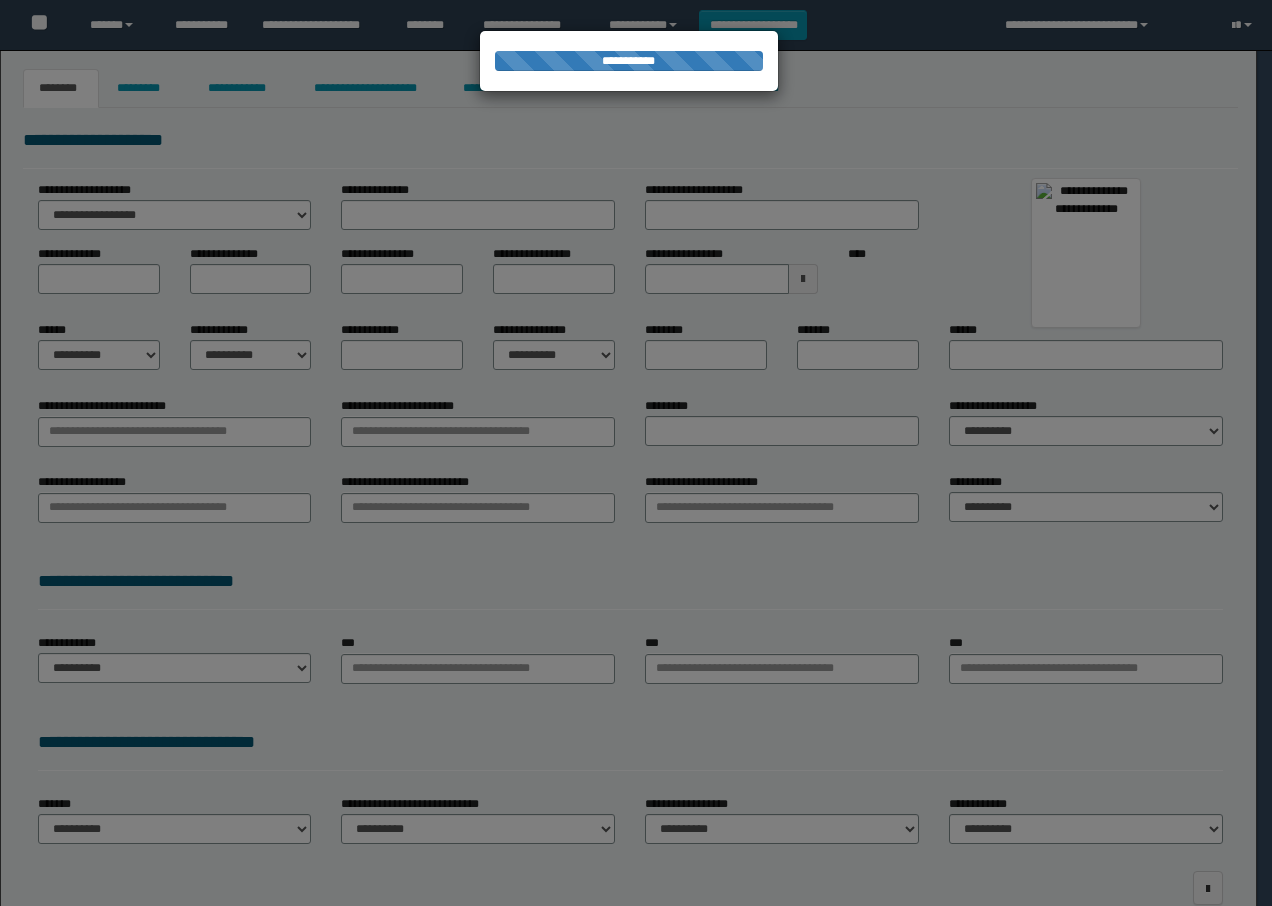 type on "**********" 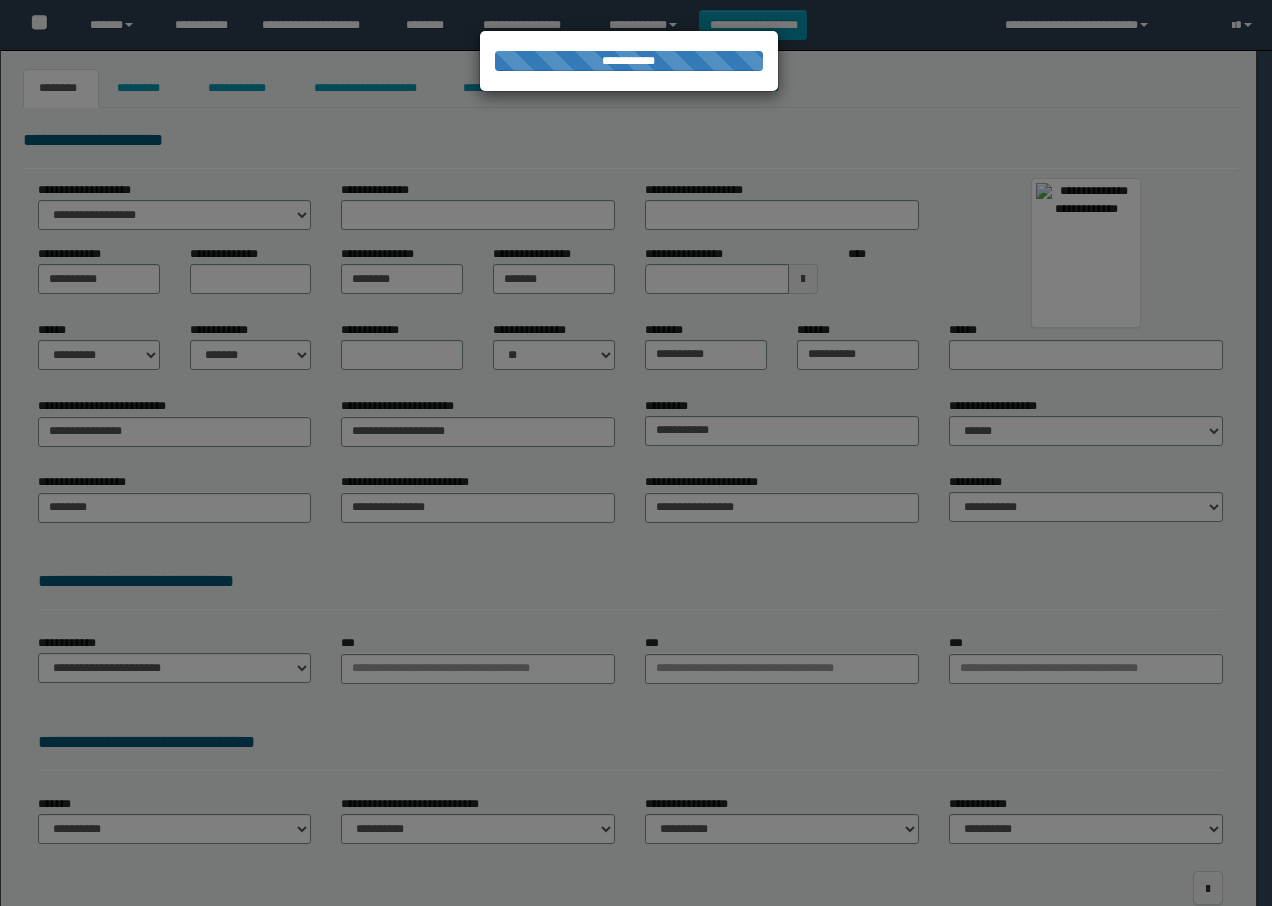 type on "********" 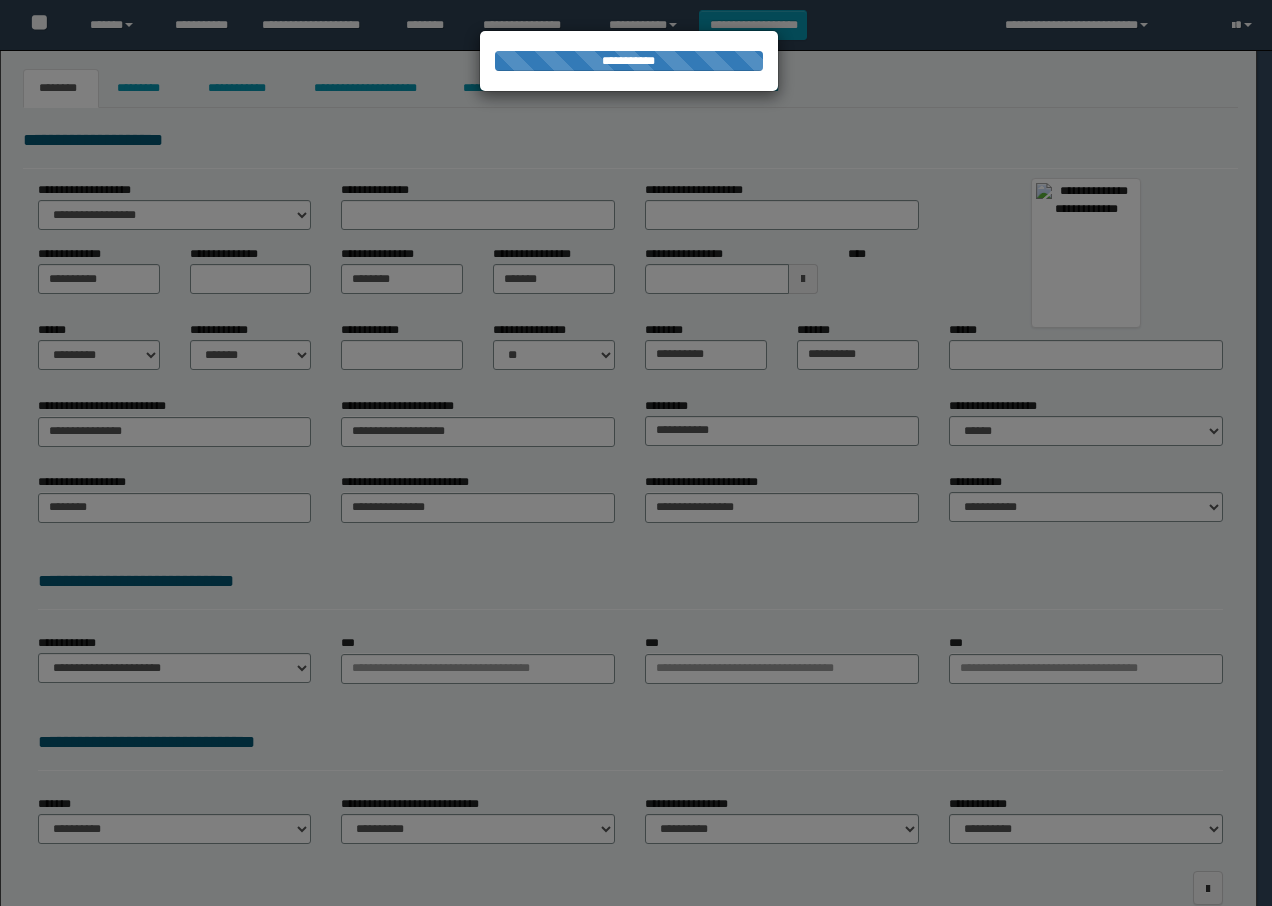 type on "********" 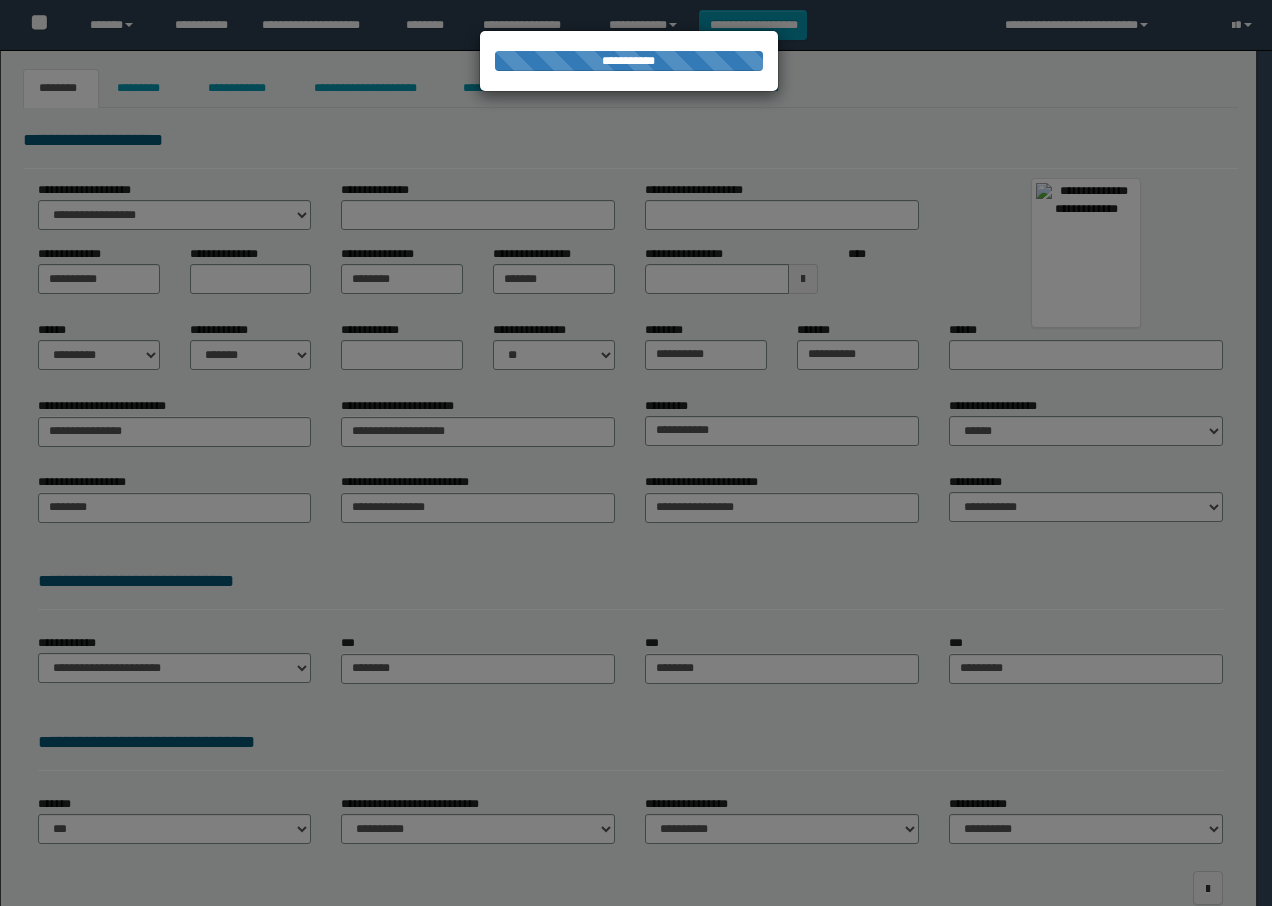 scroll, scrollTop: 0, scrollLeft: 0, axis: both 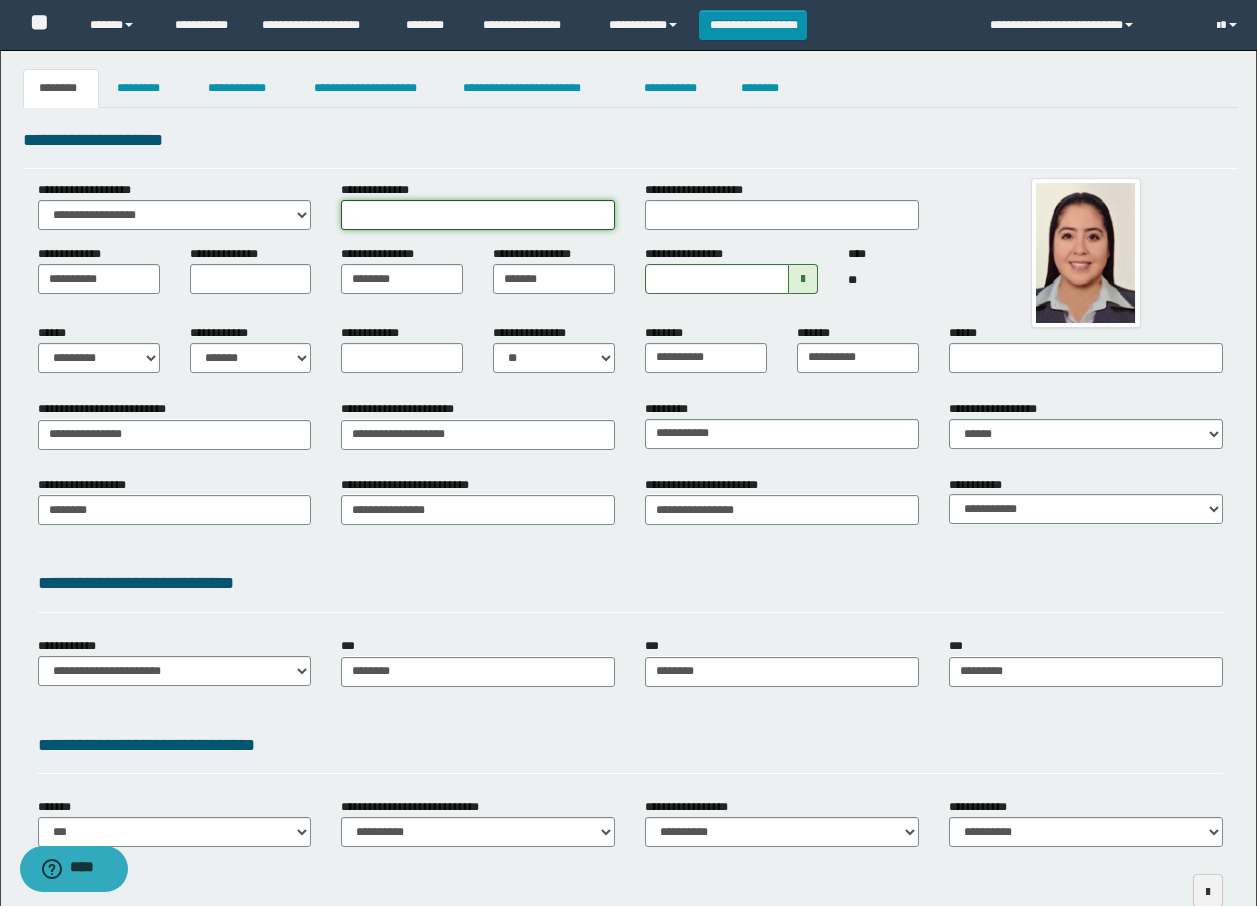 drag, startPoint x: 541, startPoint y: 217, endPoint x: 606, endPoint y: 212, distance: 65.192024 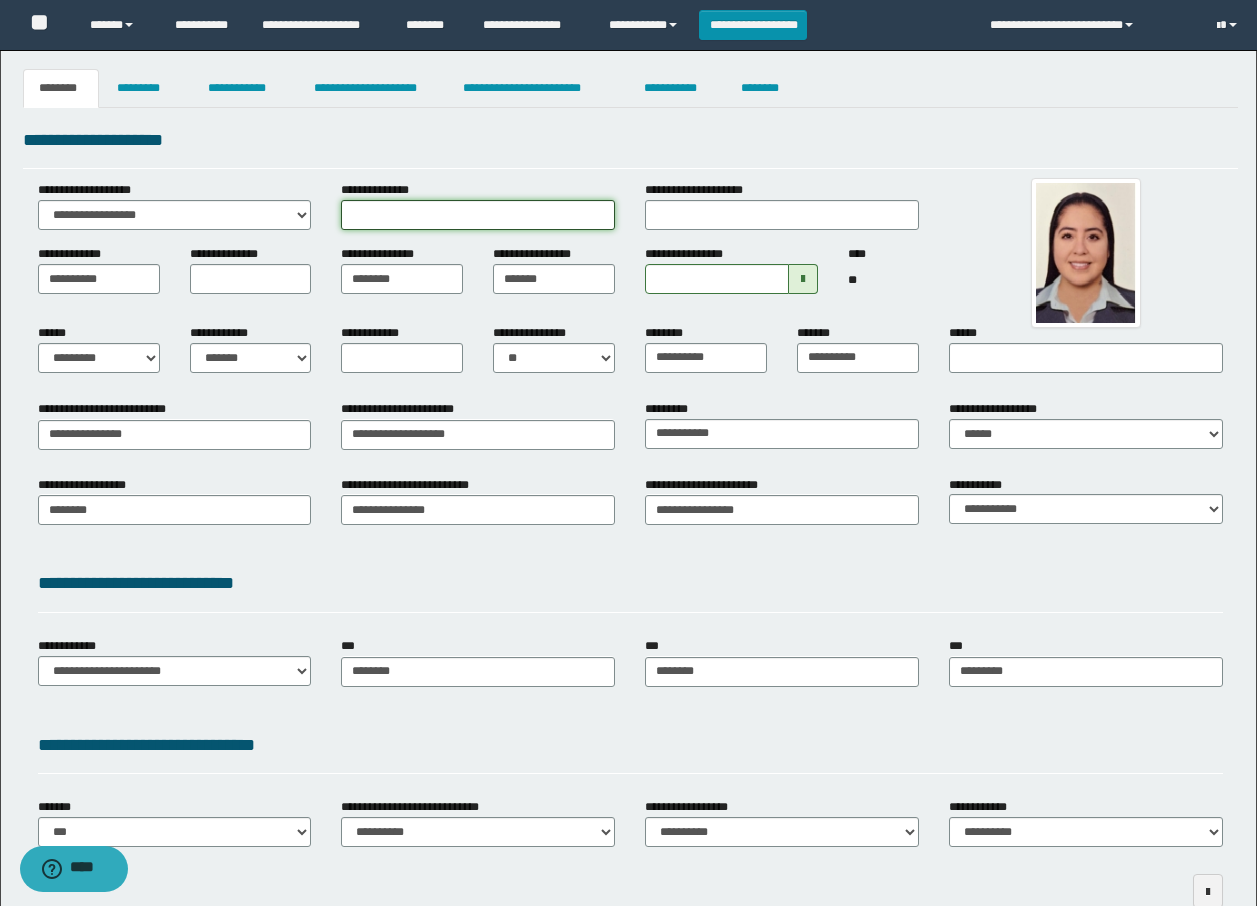 click on "**********" at bounding box center (478, 215) 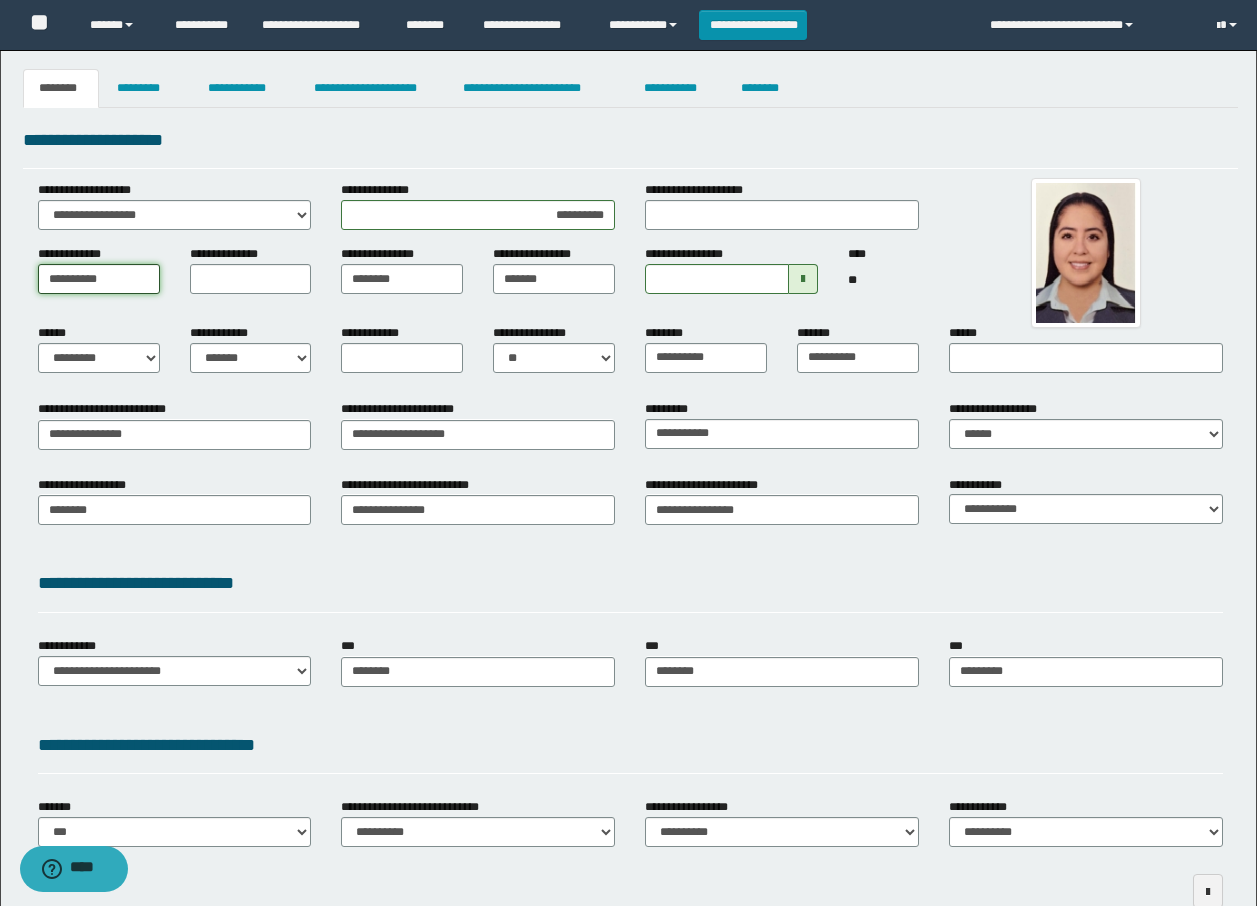 drag, startPoint x: 134, startPoint y: 280, endPoint x: -4, endPoint y: 281, distance: 138.00362 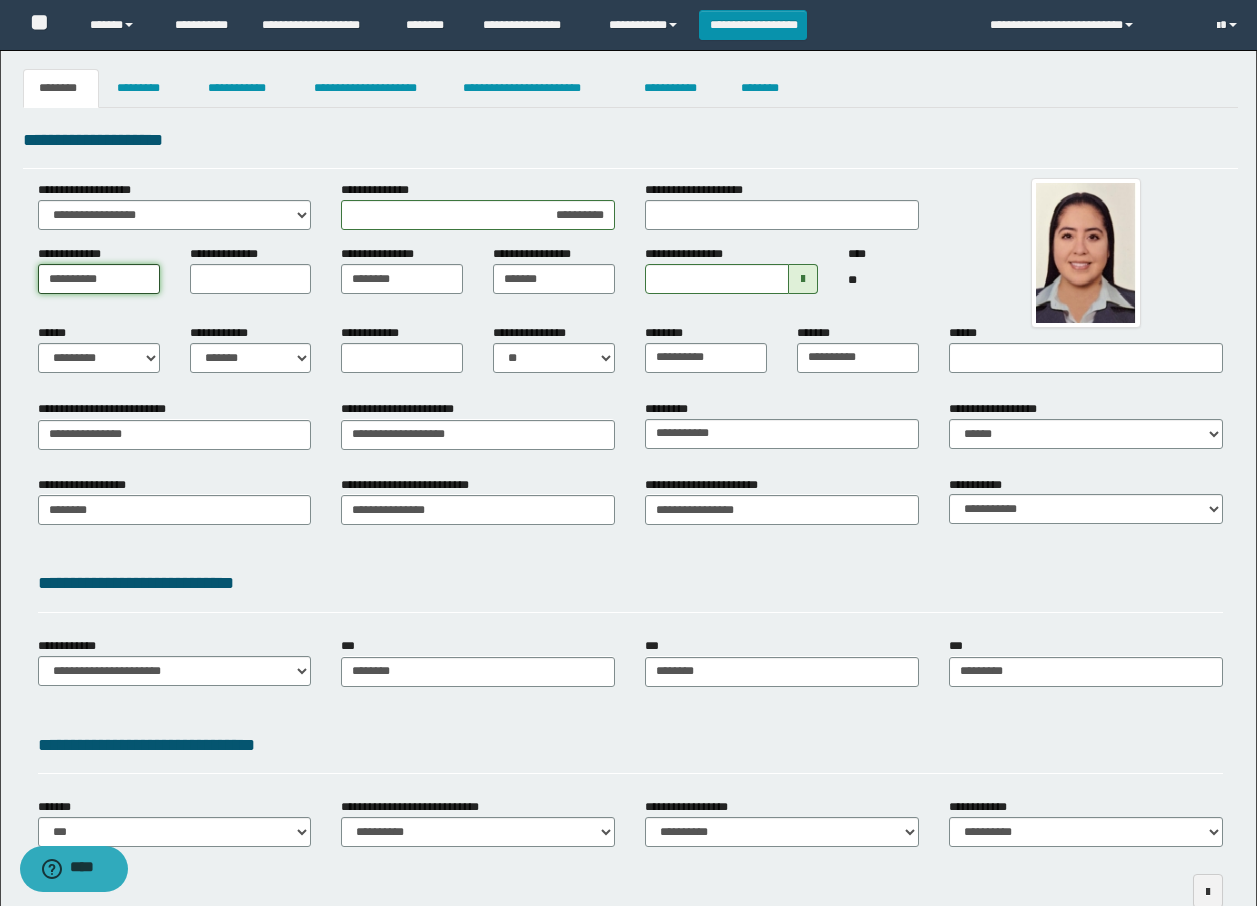 click on "**********" at bounding box center (628, 453) 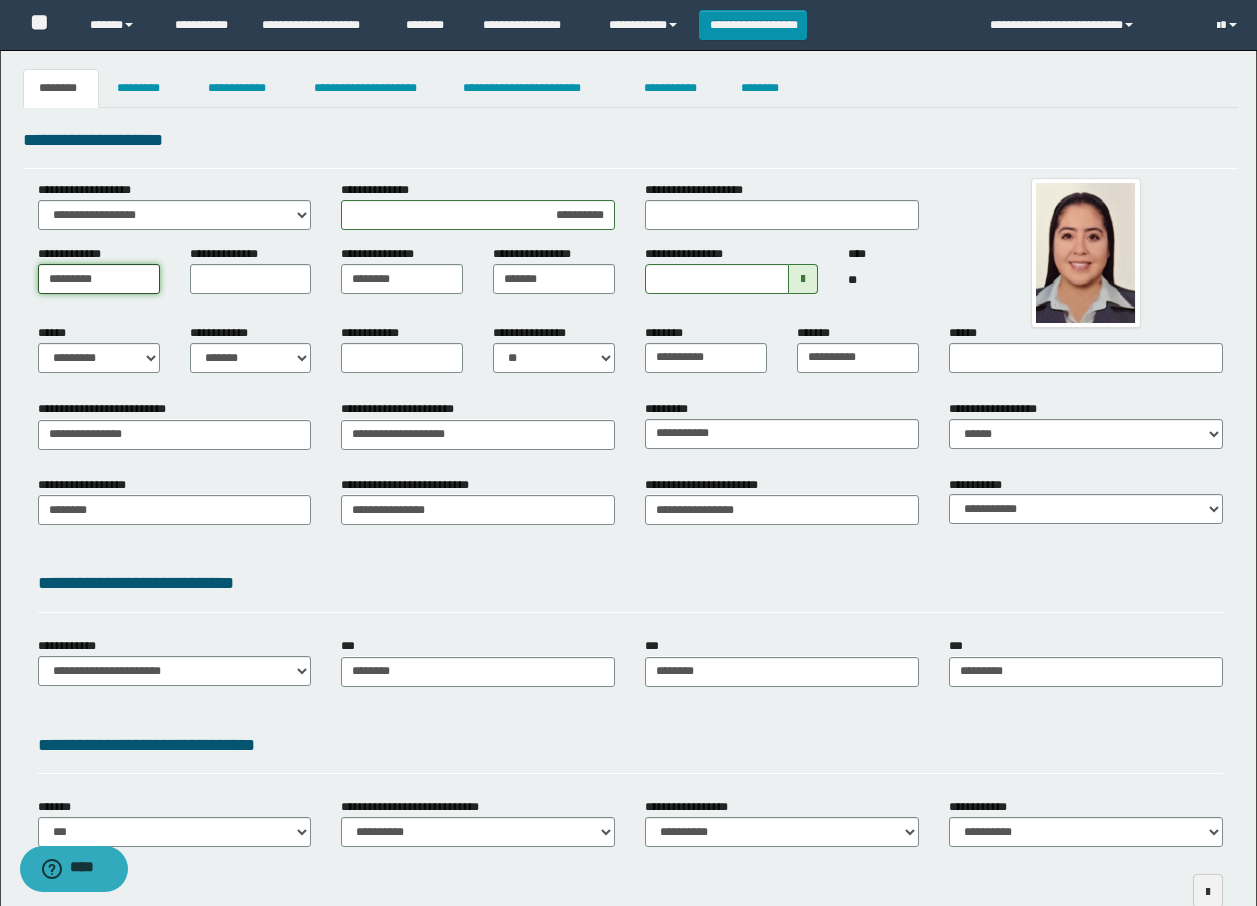 type on "*********" 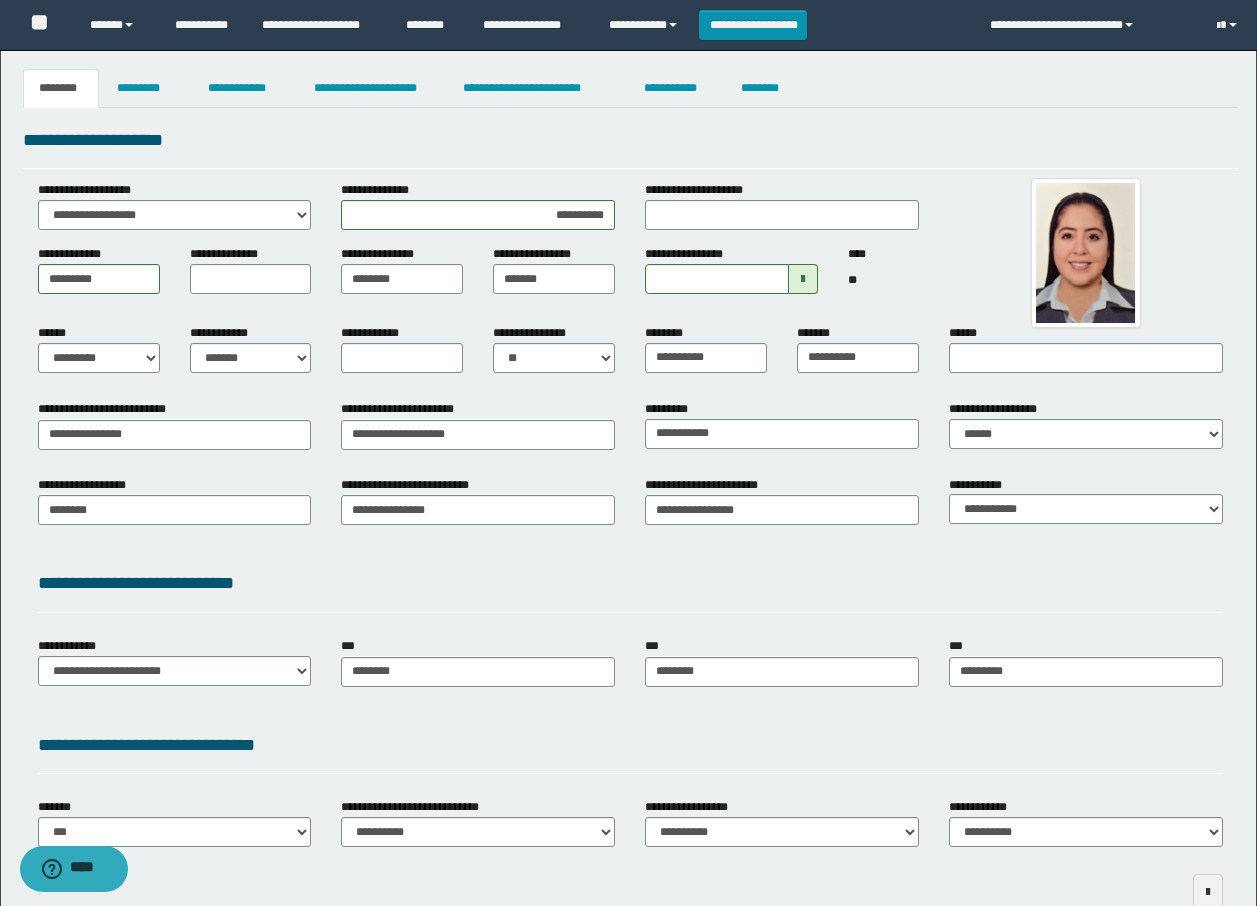 click on "**********" at bounding box center [630, 147] 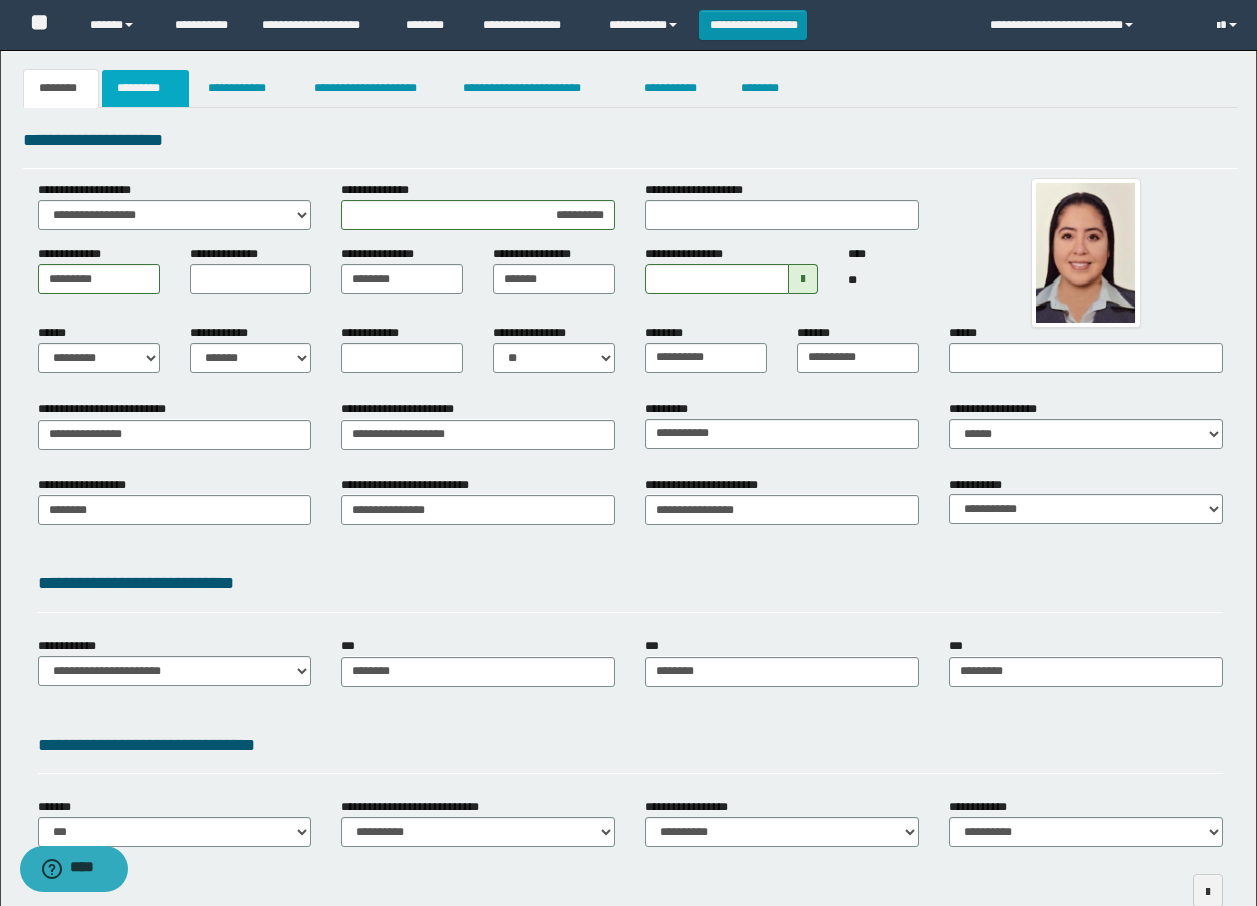 click on "*********" at bounding box center [145, 88] 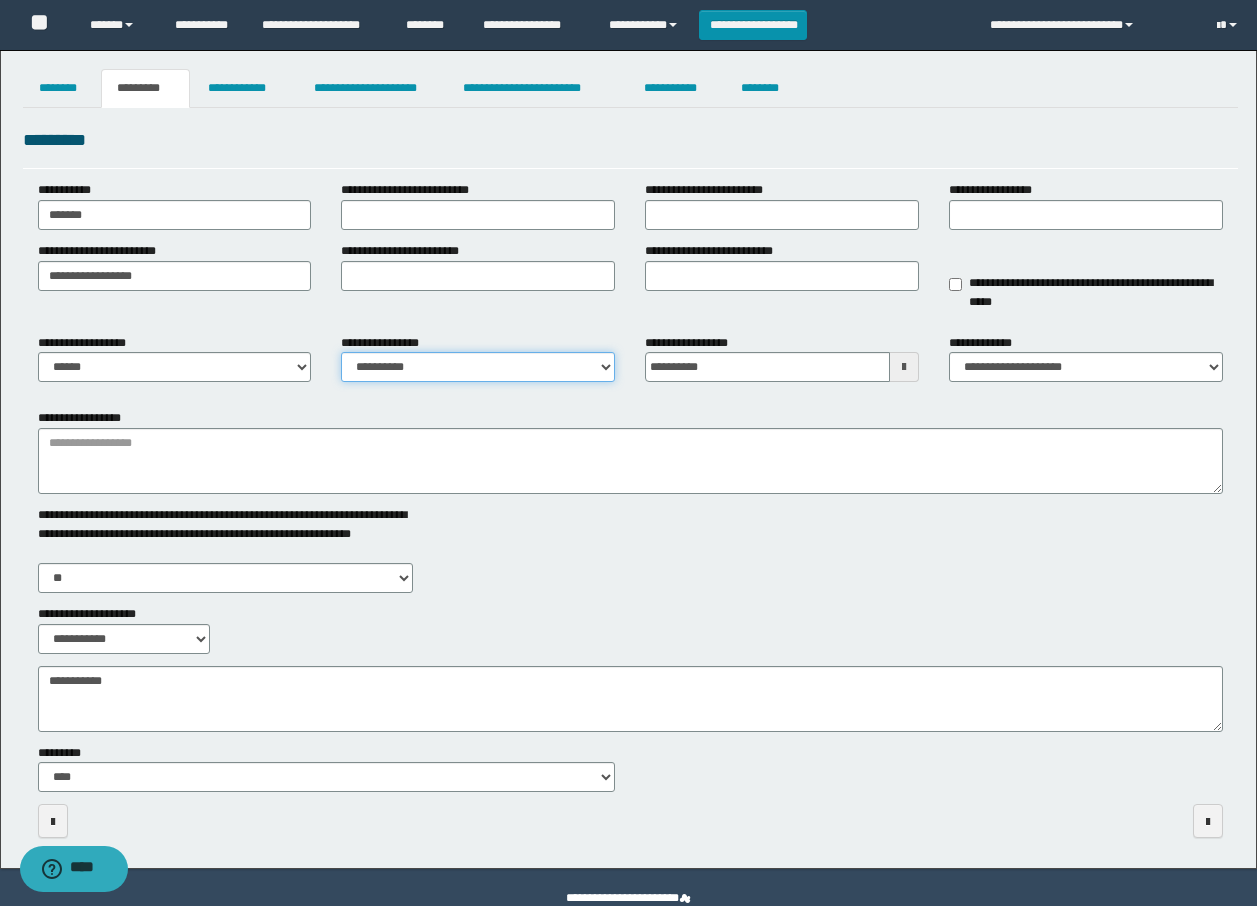 click on "**********" at bounding box center [478, 367] 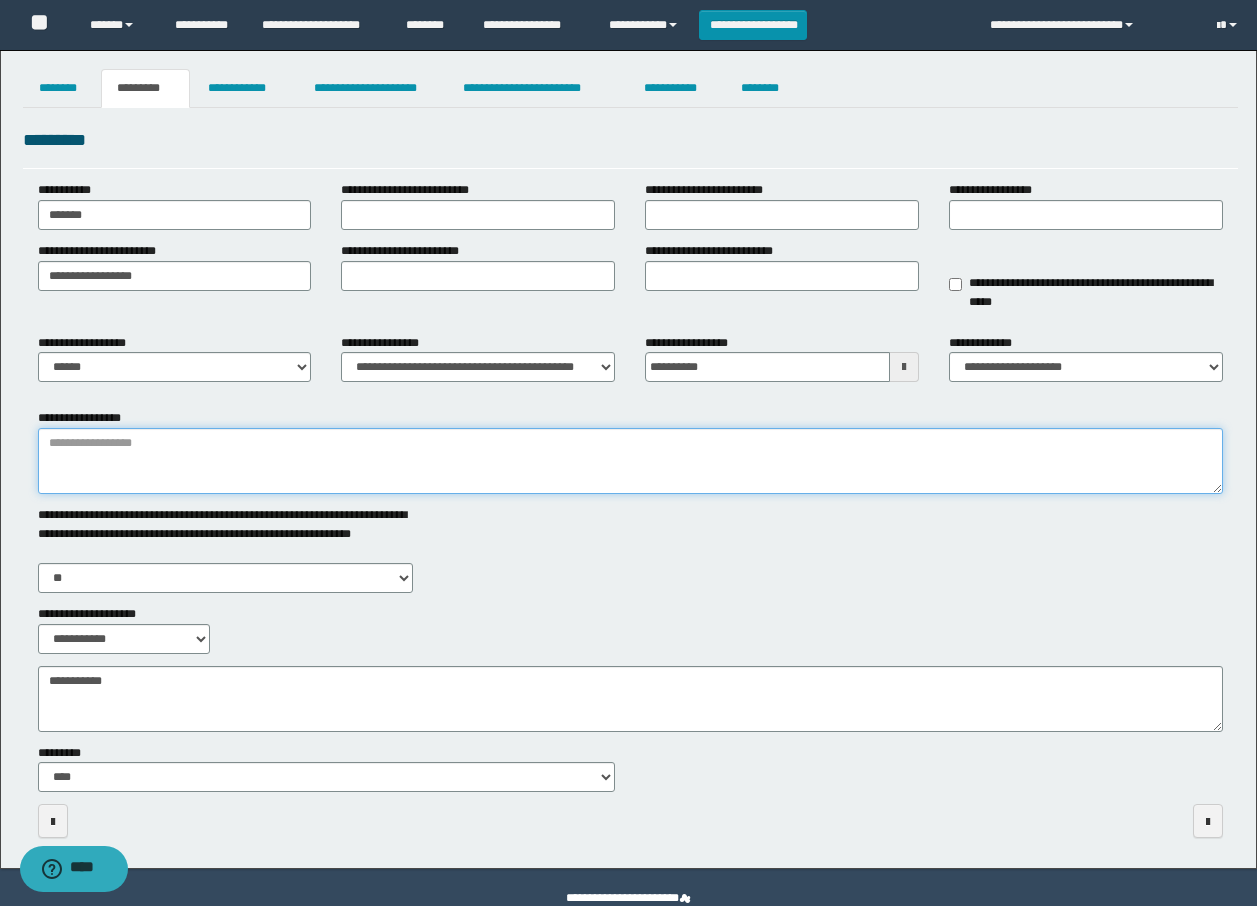 click on "**********" at bounding box center (630, 461) 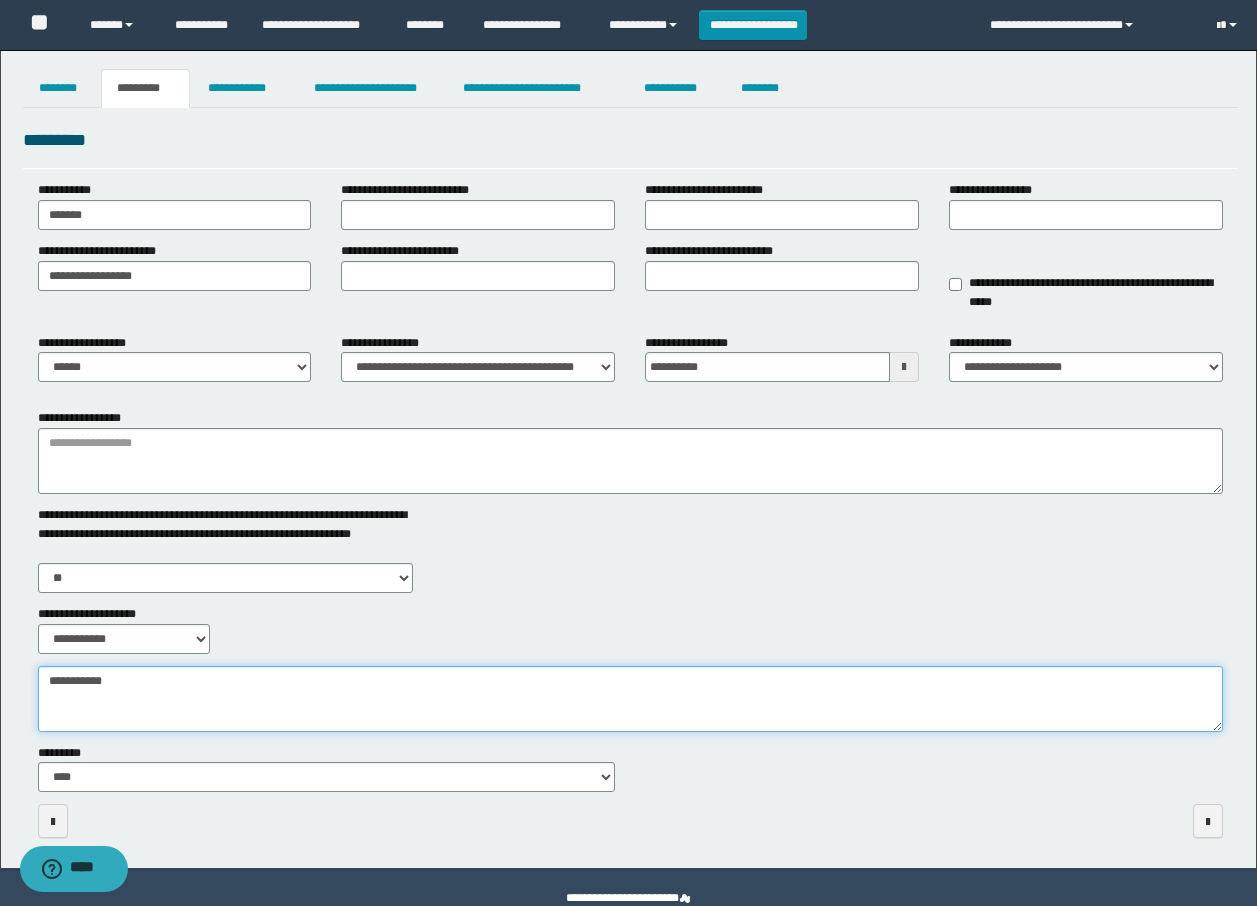 click on "**********" at bounding box center (630, 699) 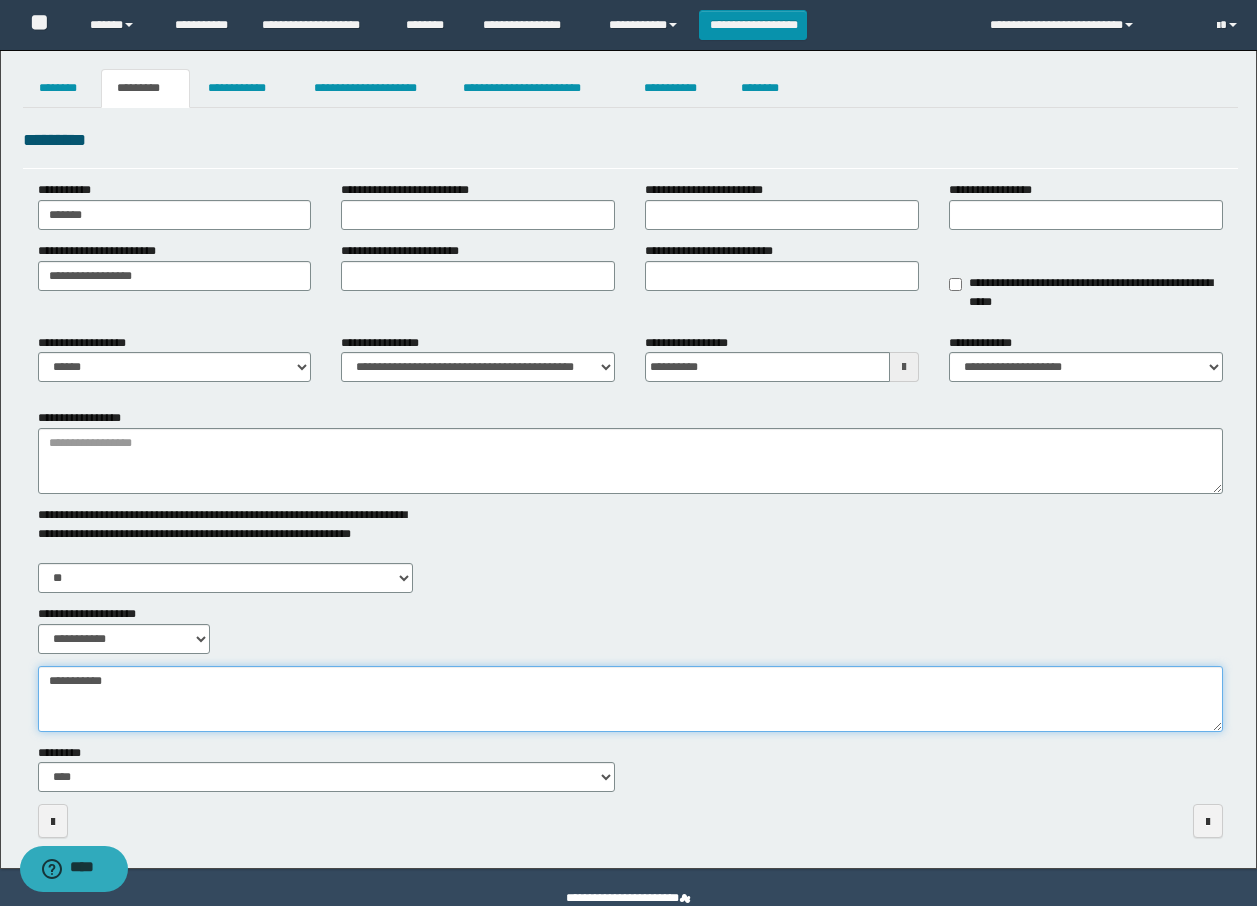 paste on "**********" 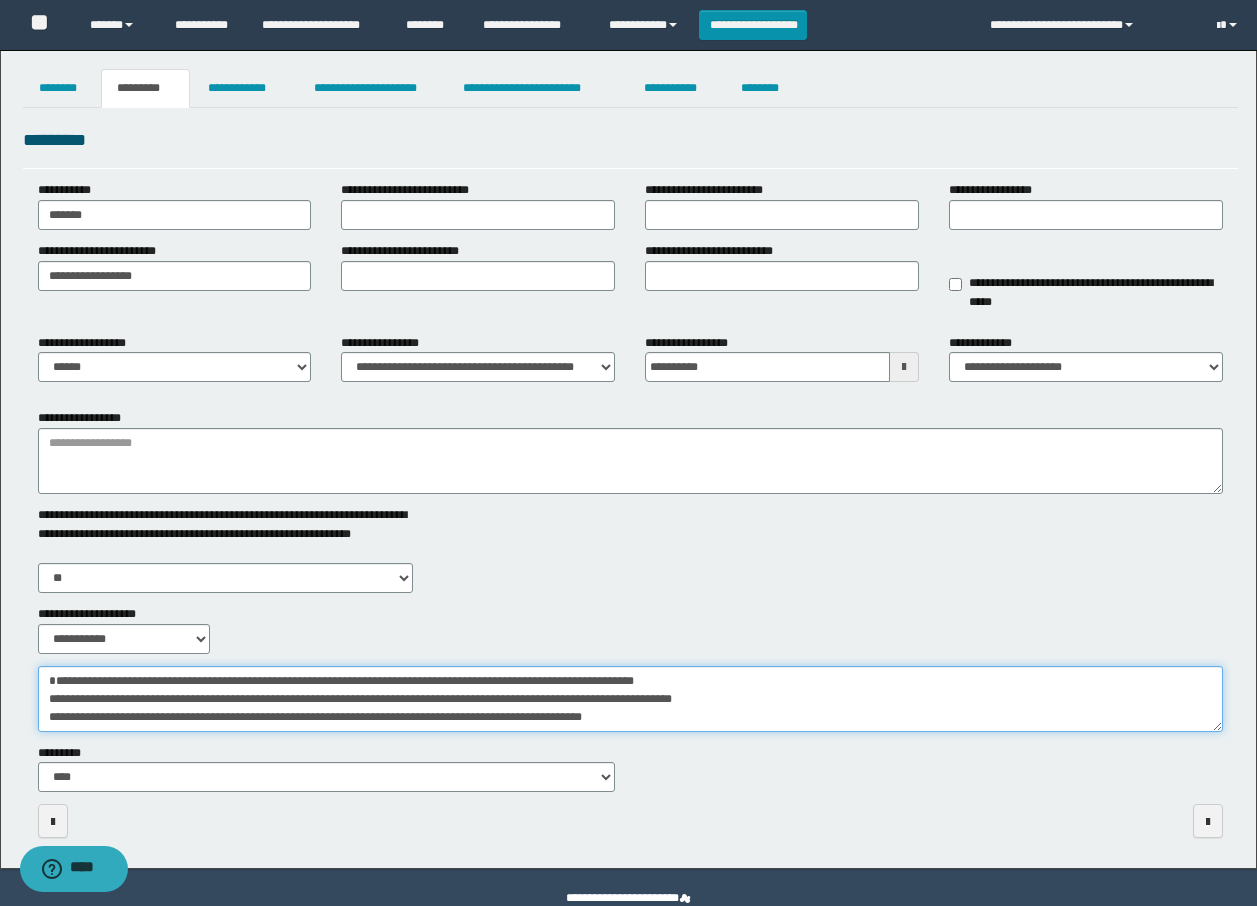 scroll, scrollTop: 12, scrollLeft: 0, axis: vertical 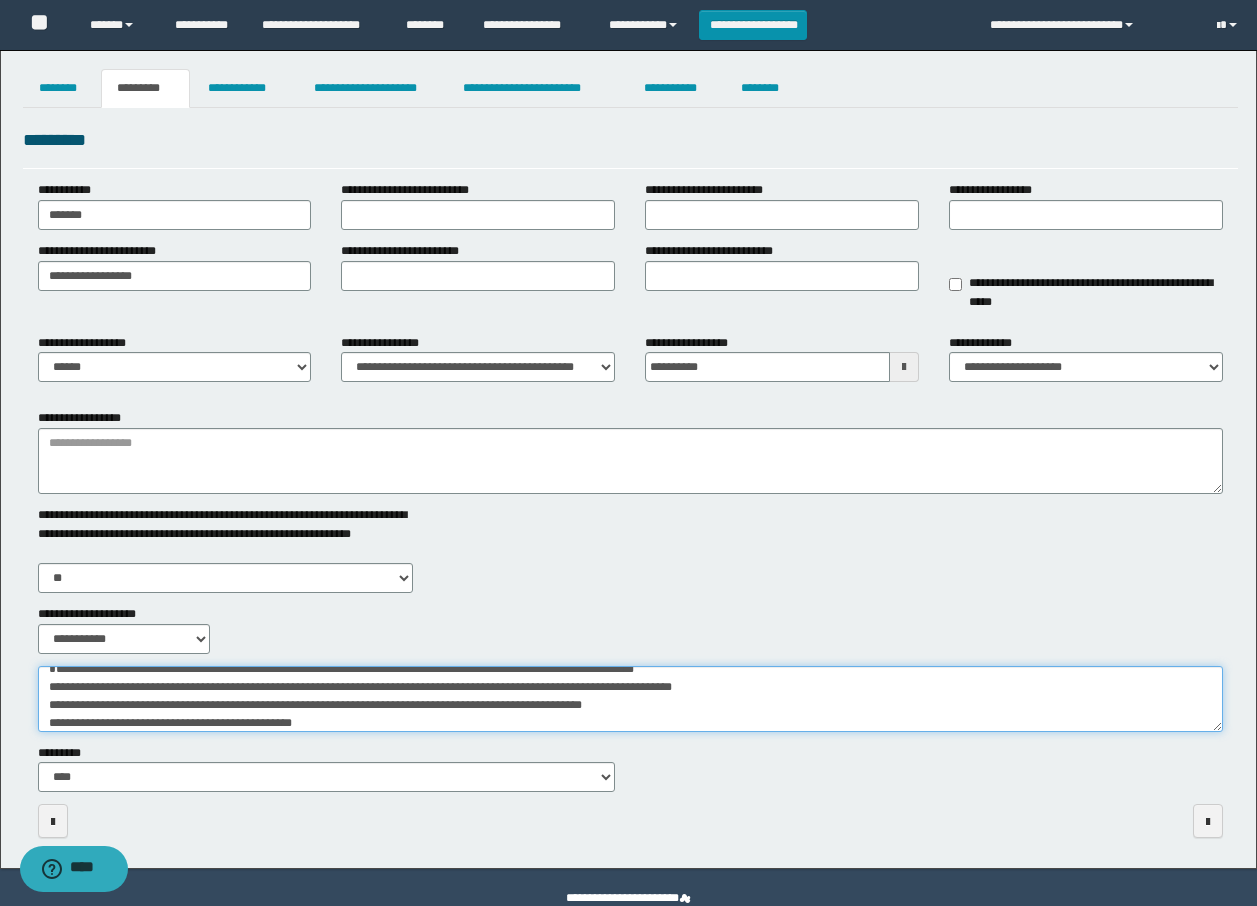 click on "**********" at bounding box center [630, 699] 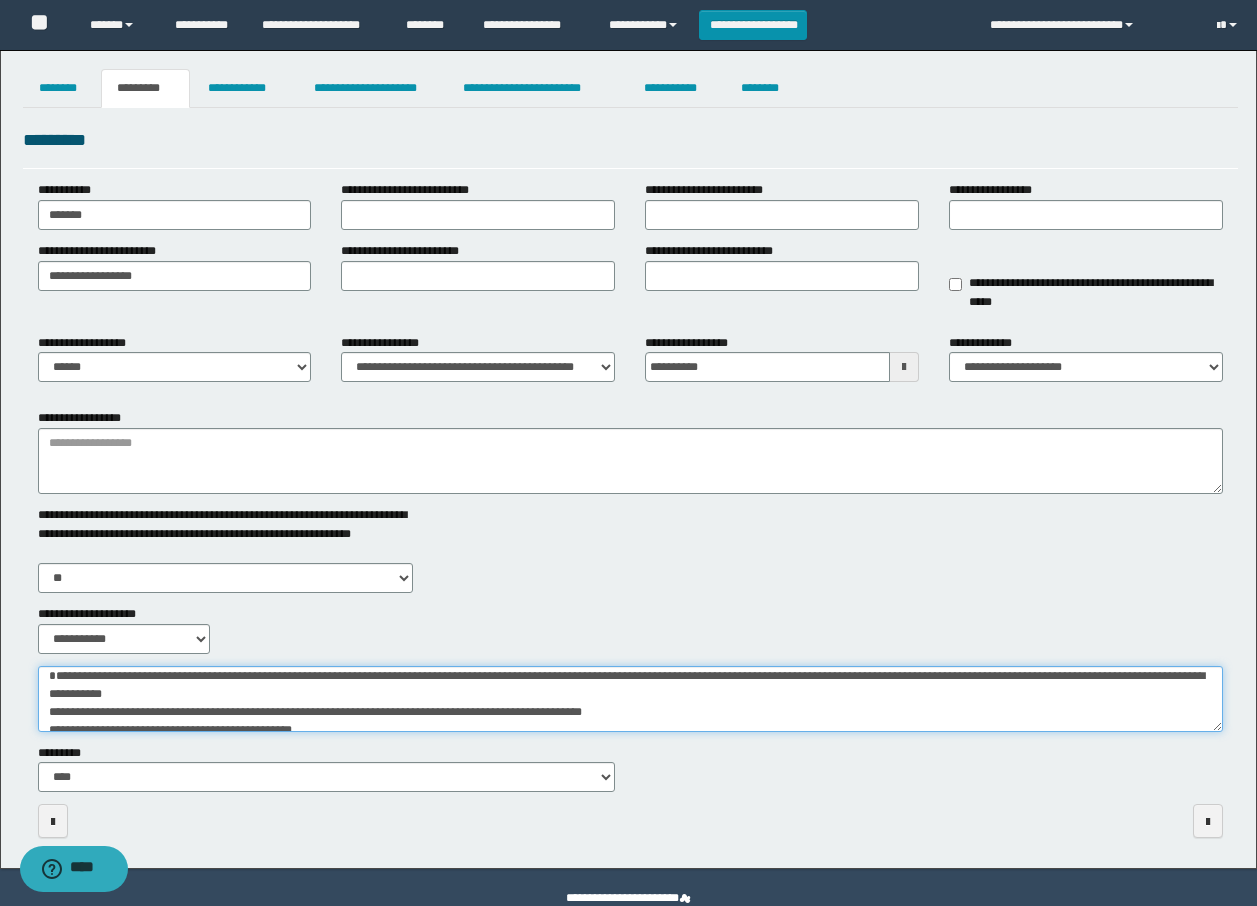 scroll, scrollTop: 0, scrollLeft: 0, axis: both 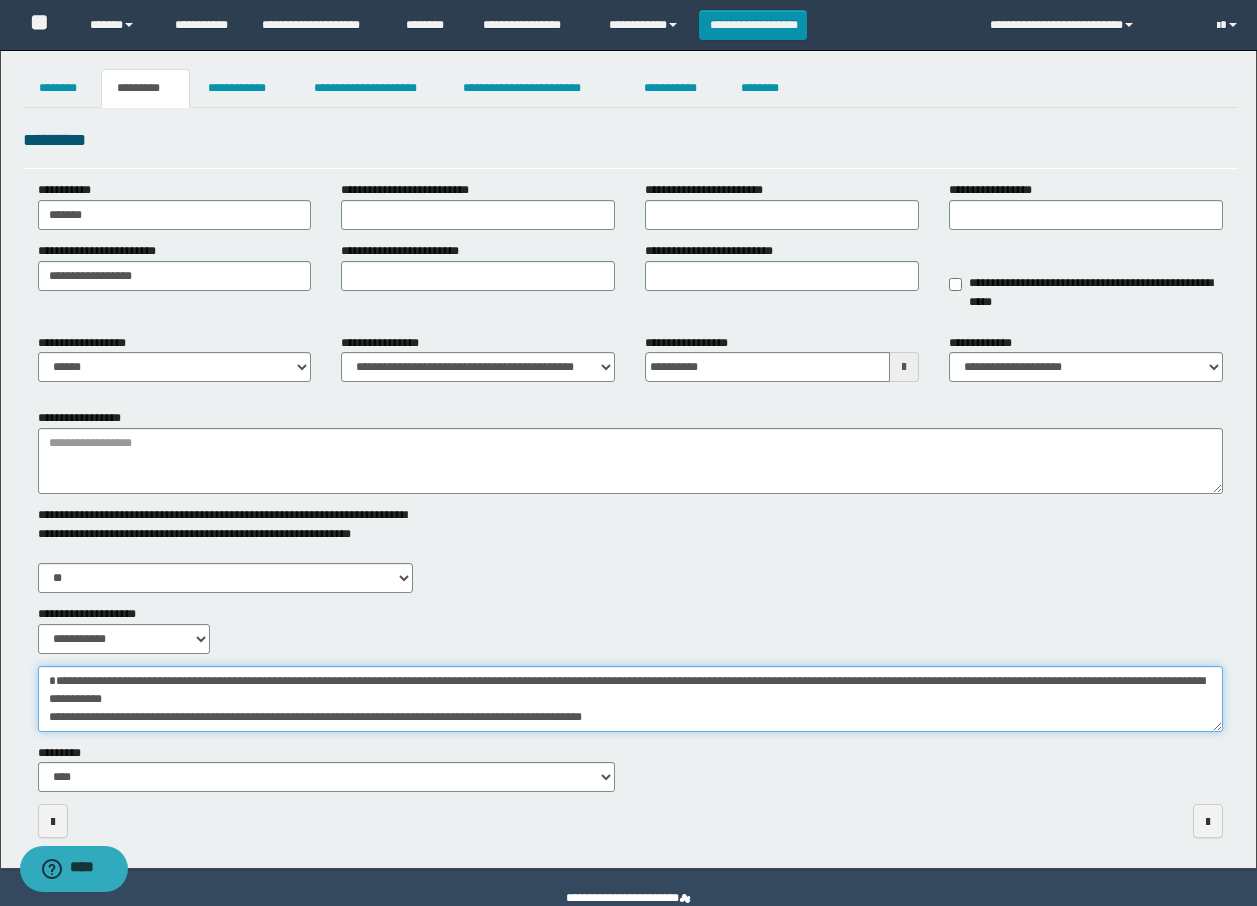click on "**********" at bounding box center (630, 699) 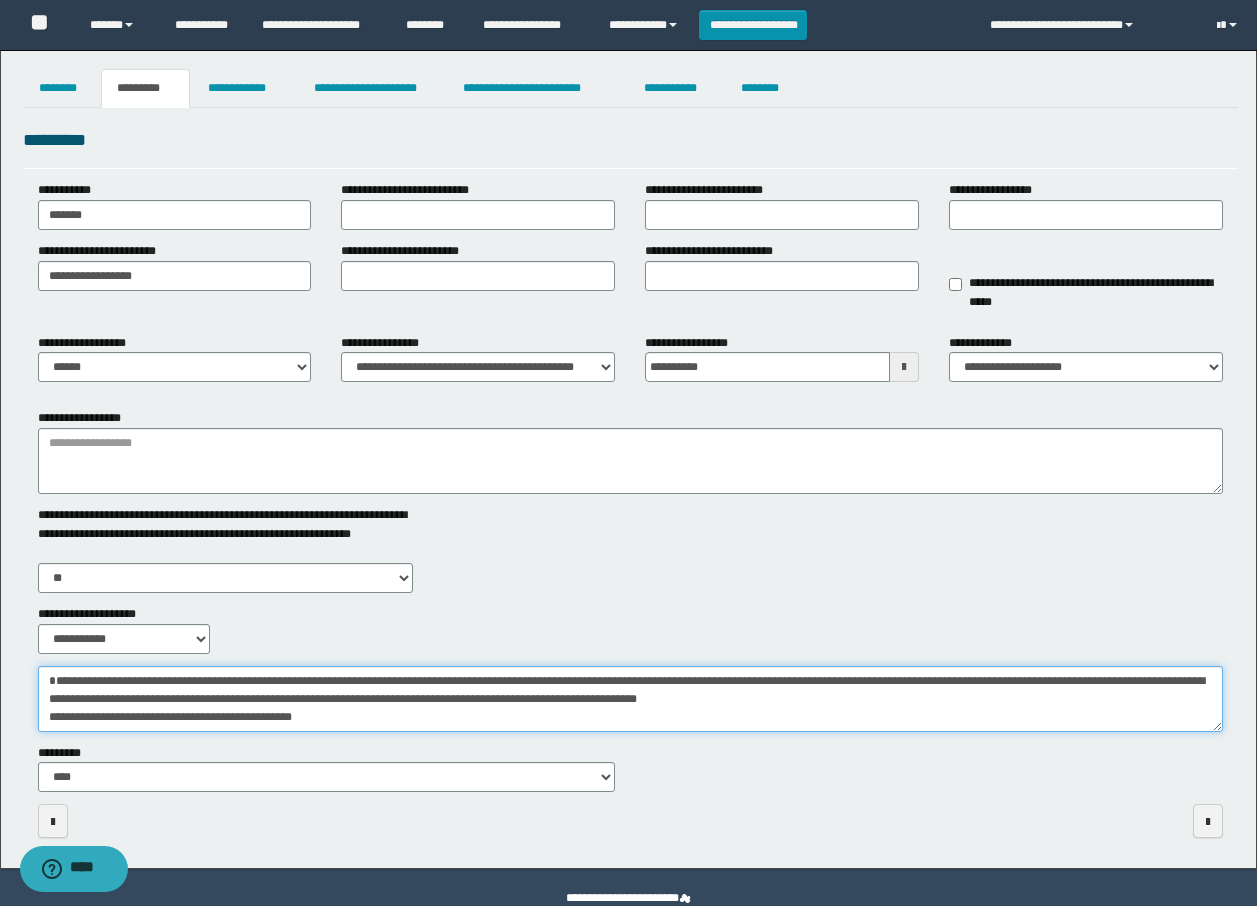click on "**********" at bounding box center (630, 699) 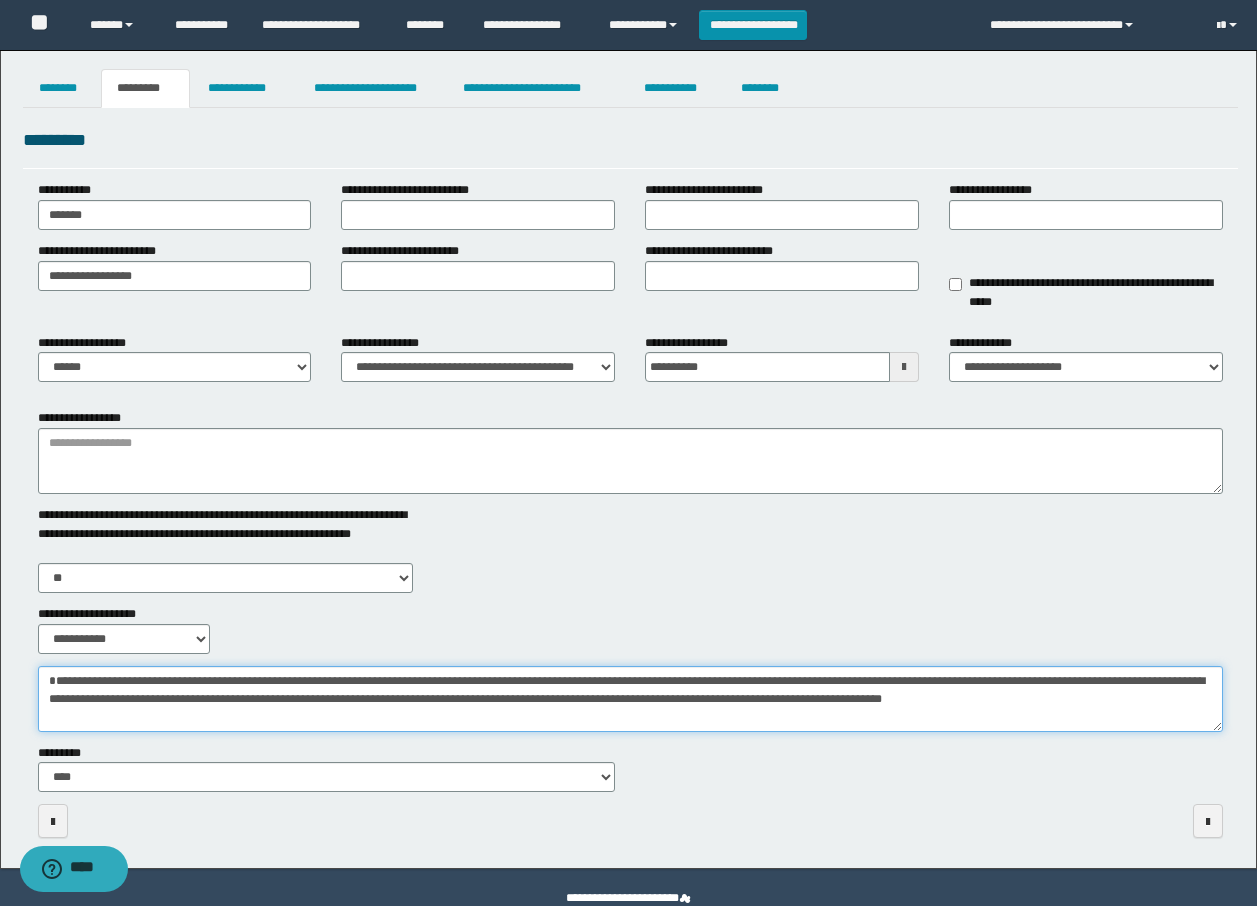 type on "**********" 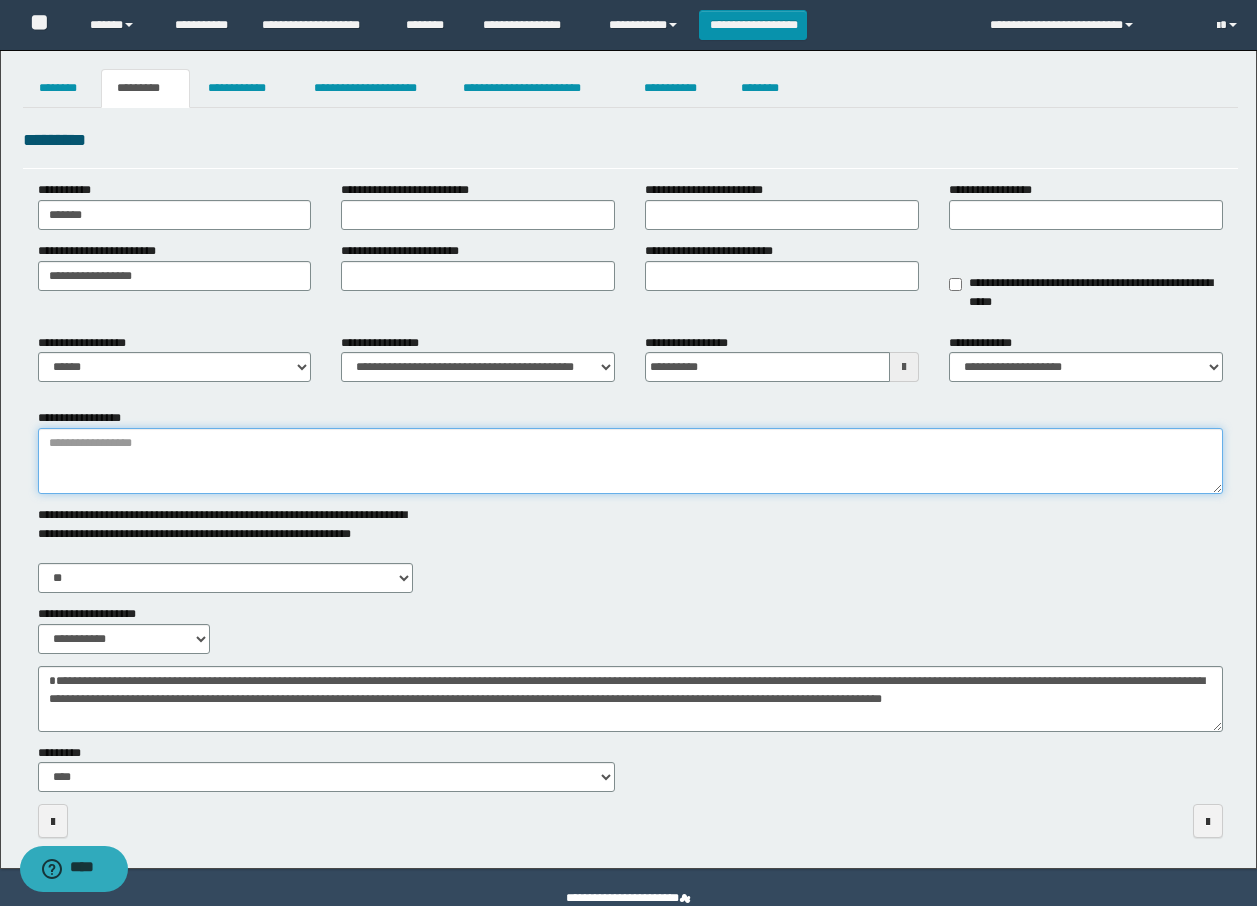 click on "**********" at bounding box center (630, 461) 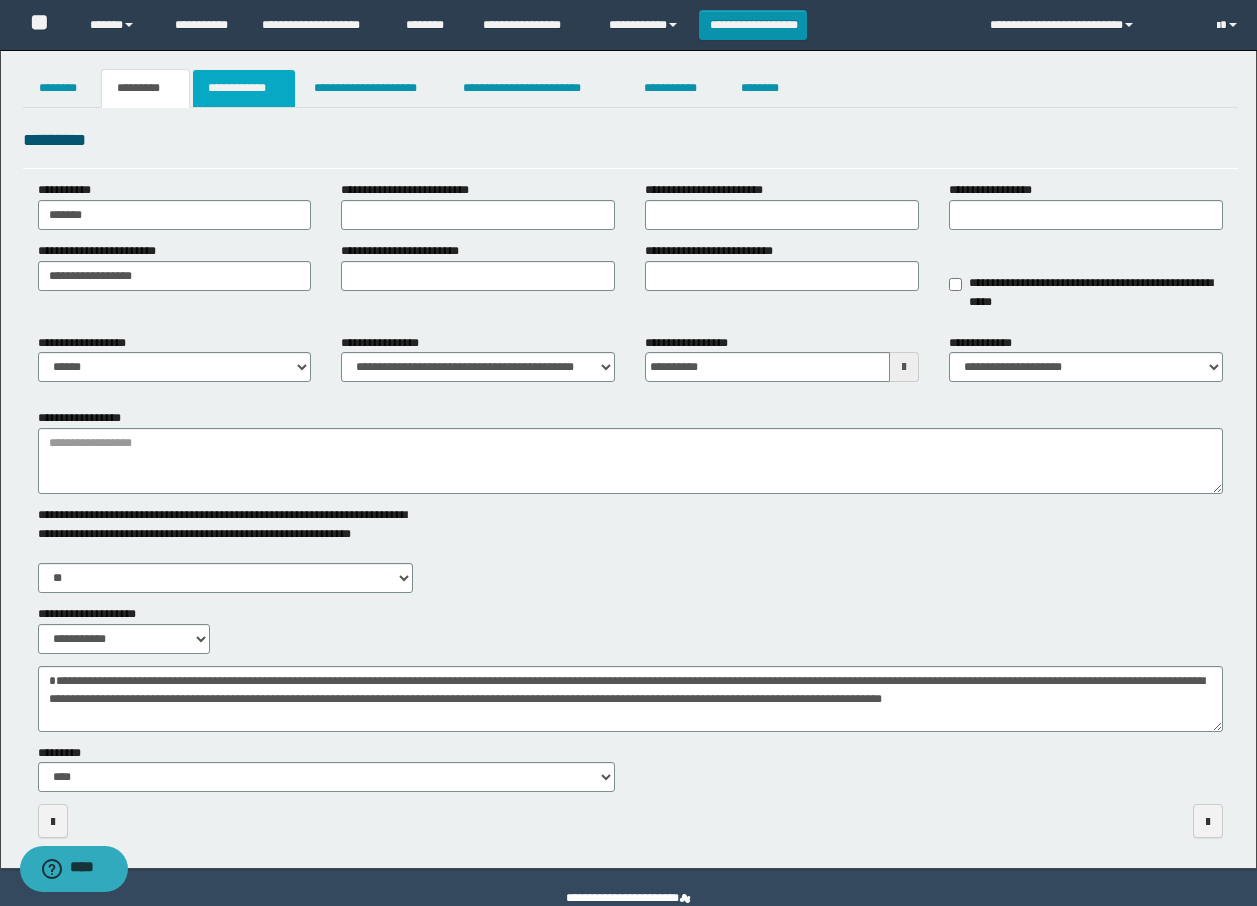 click on "**********" at bounding box center [244, 88] 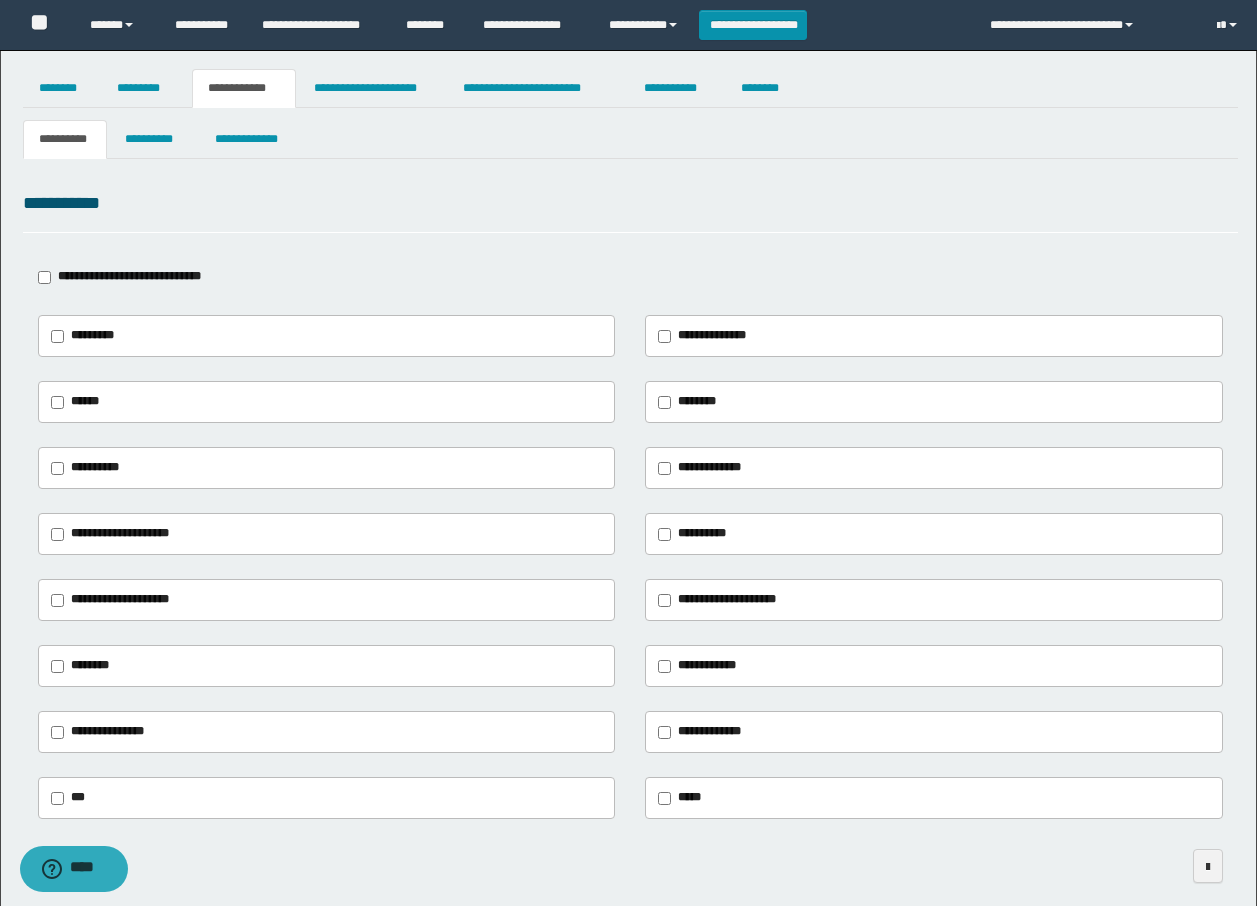 click on "******" at bounding box center (80, 402) 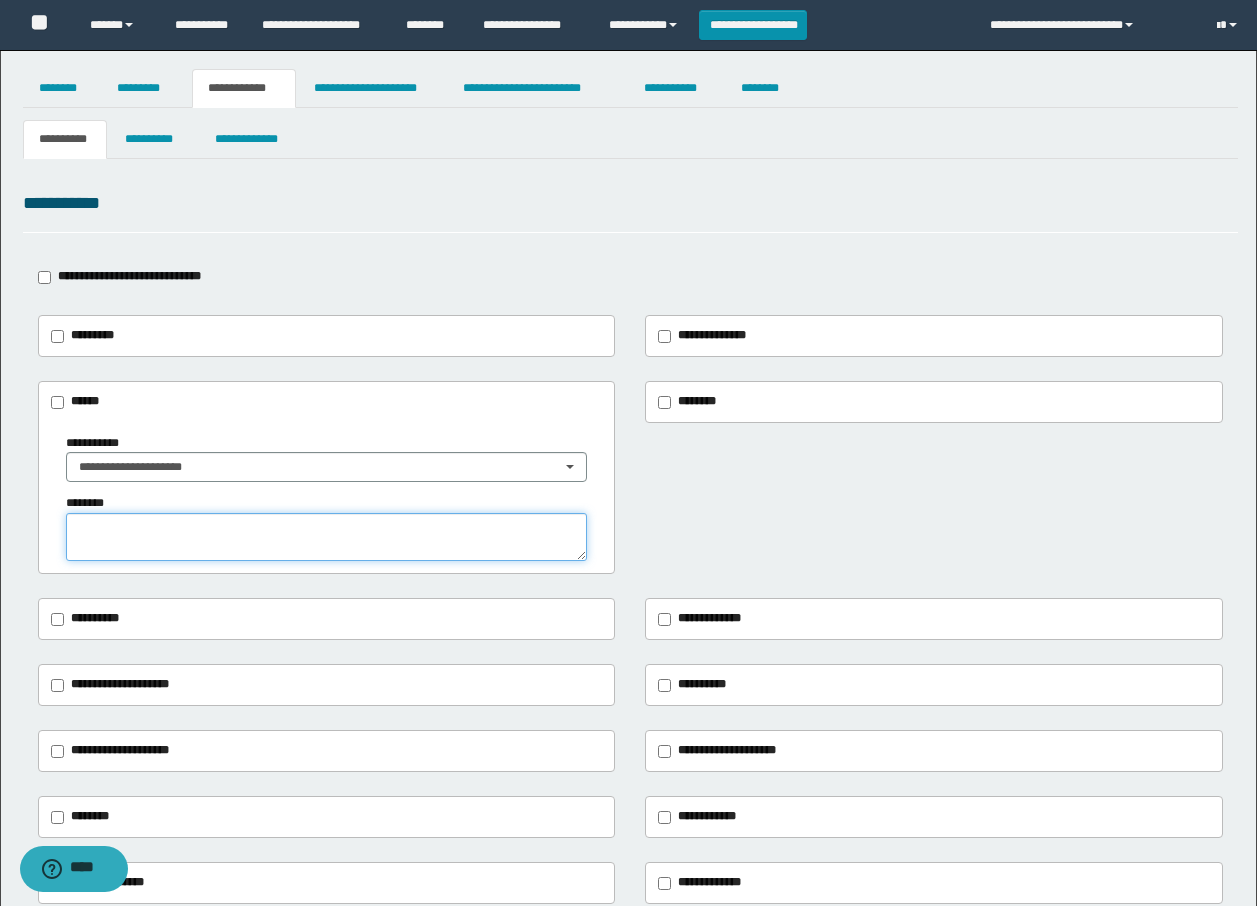 click at bounding box center (327, 537) 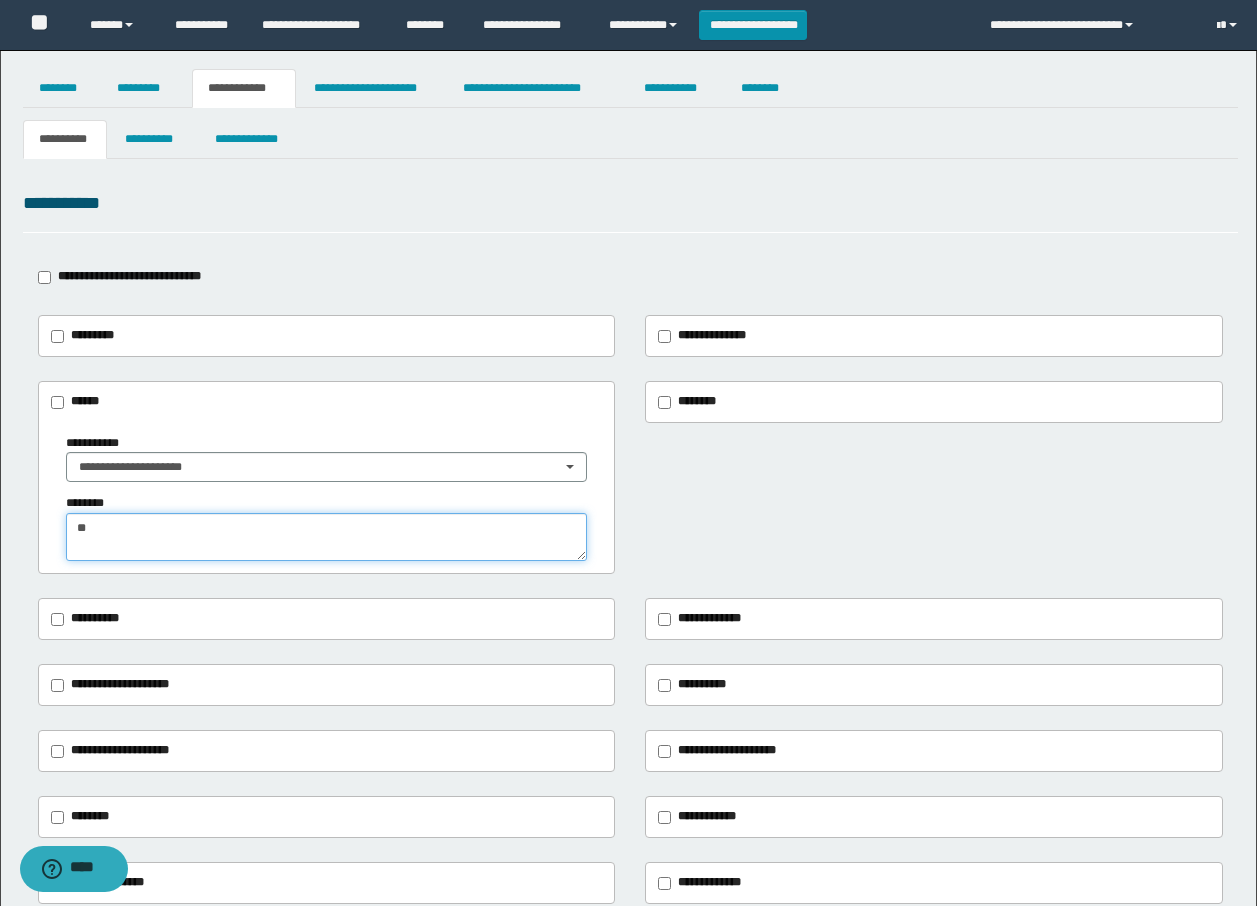 type on "*" 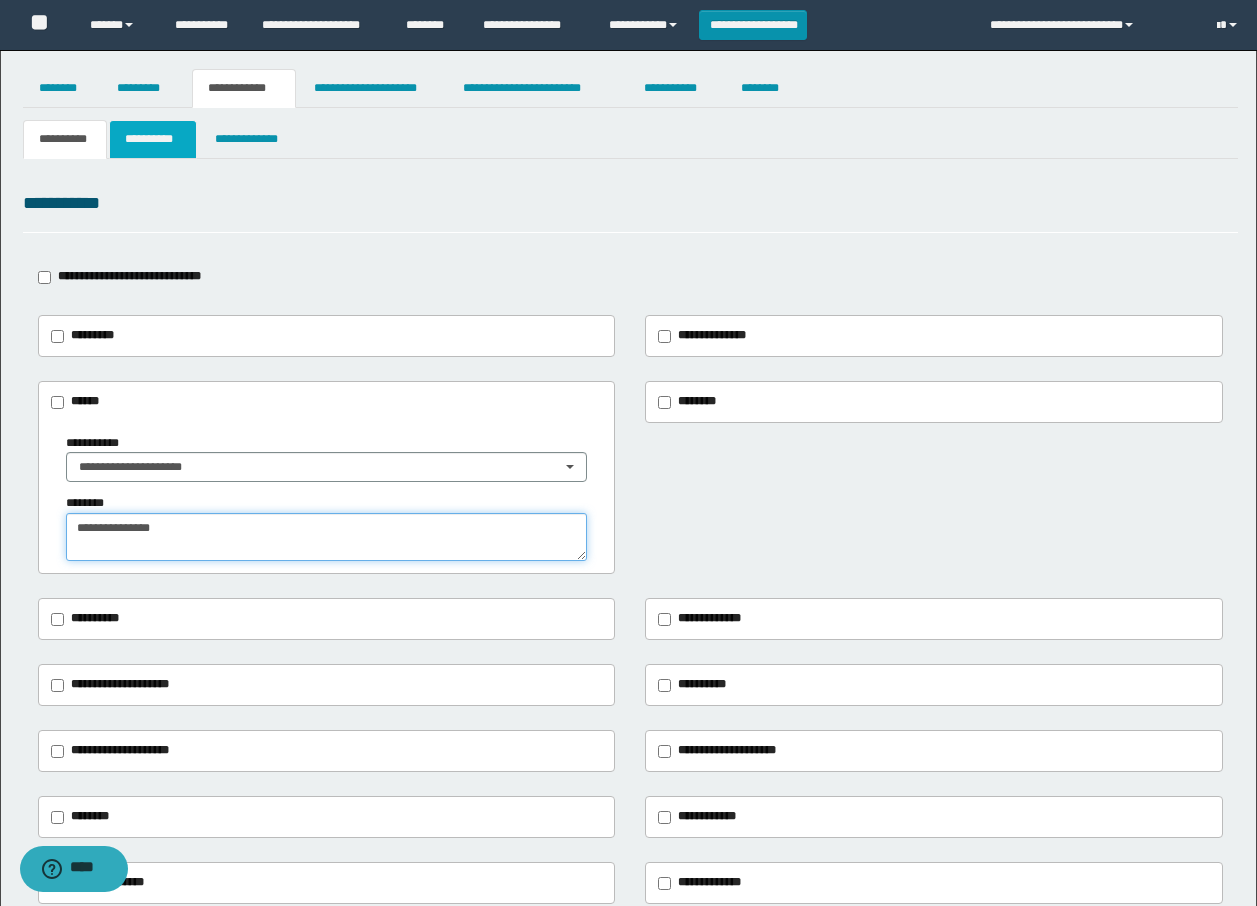 type on "**********" 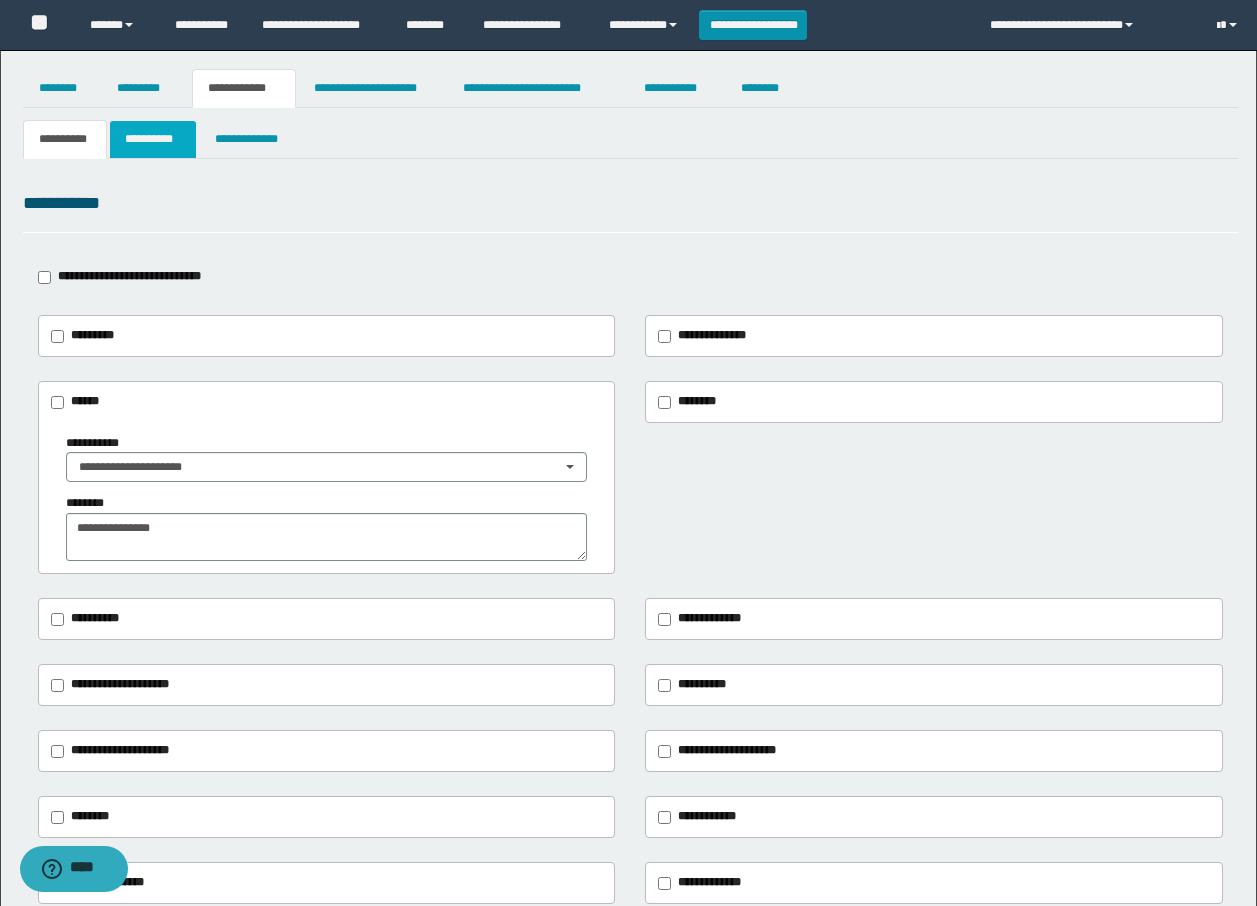 click on "**********" at bounding box center [153, 139] 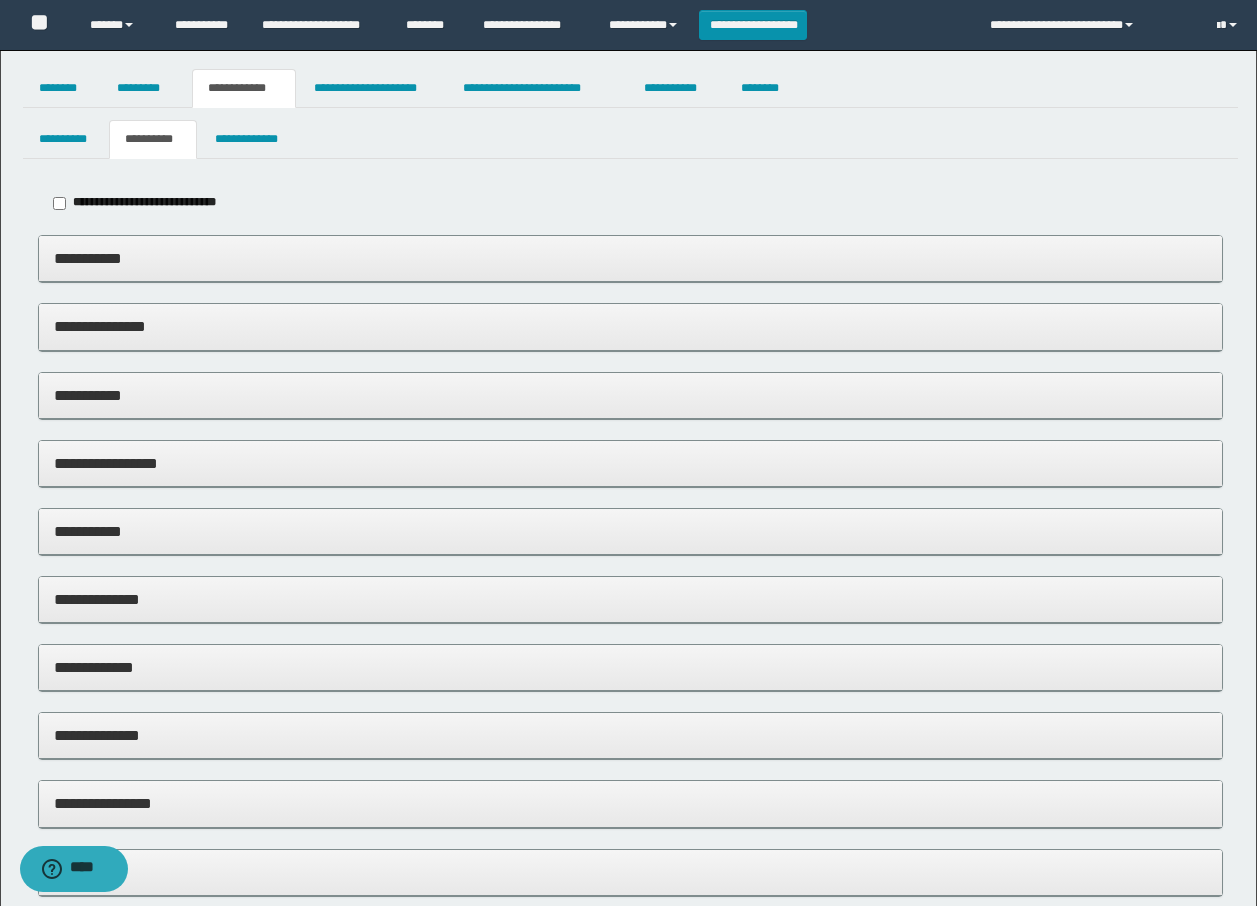 click on "**********" at bounding box center [630, 259] 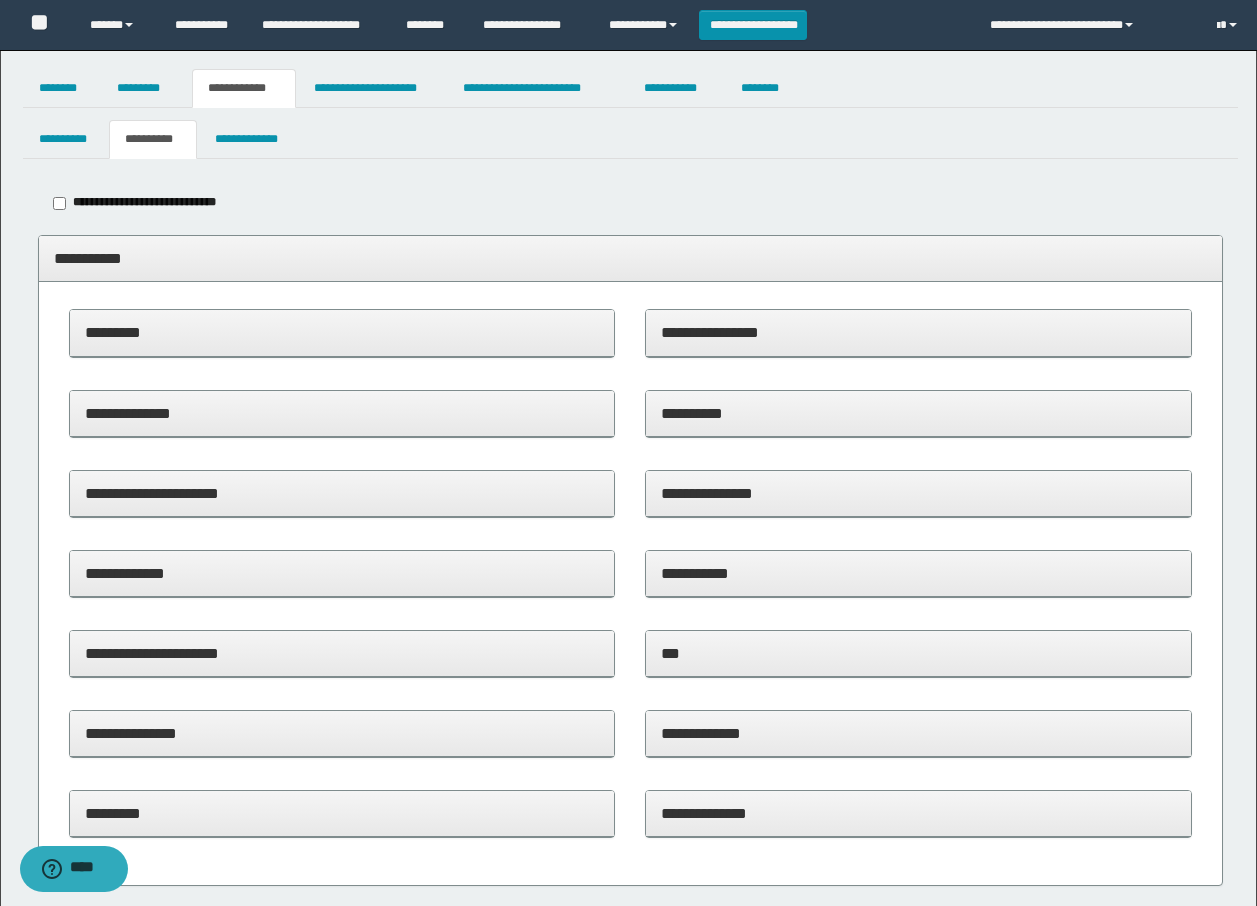 click on "***" at bounding box center (918, 653) 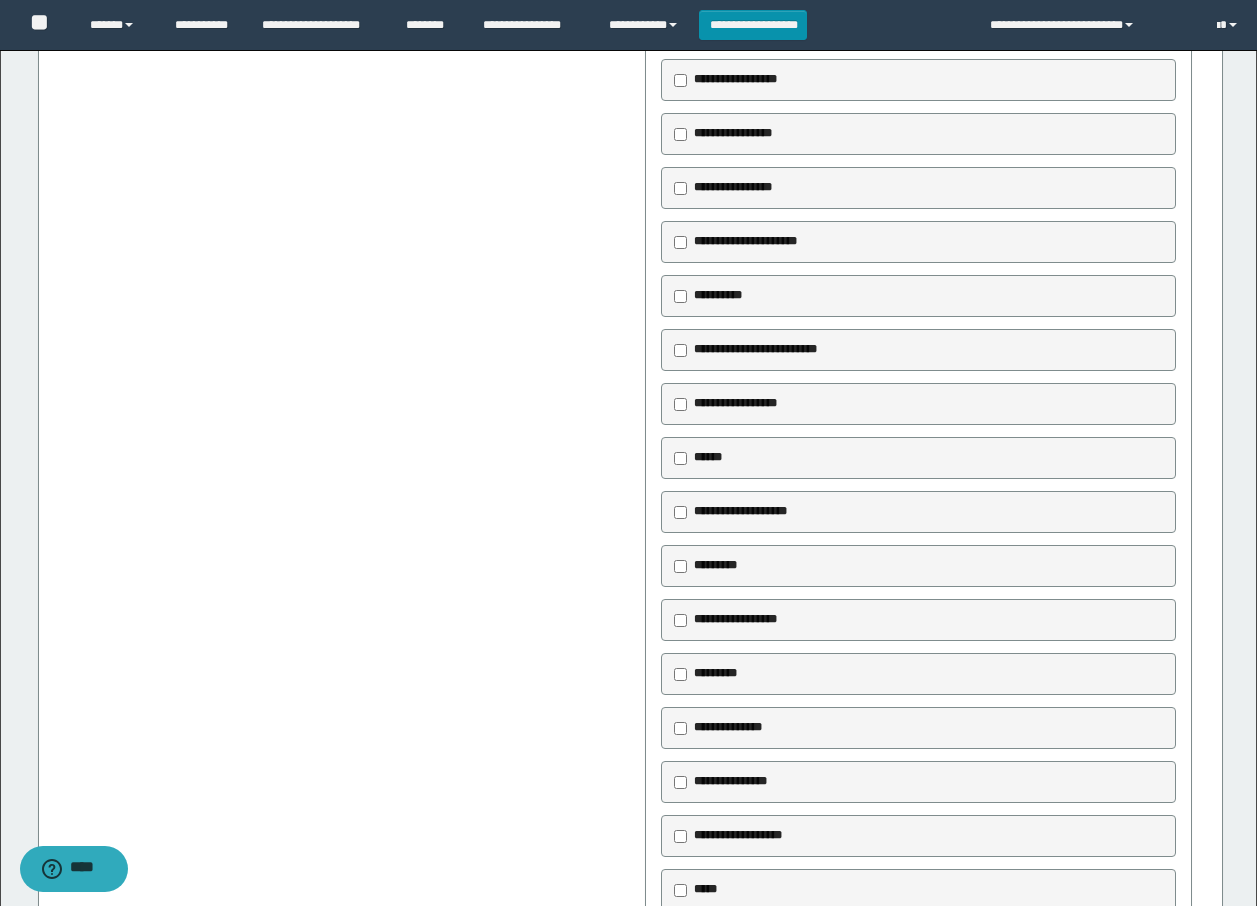 scroll, scrollTop: 657, scrollLeft: 0, axis: vertical 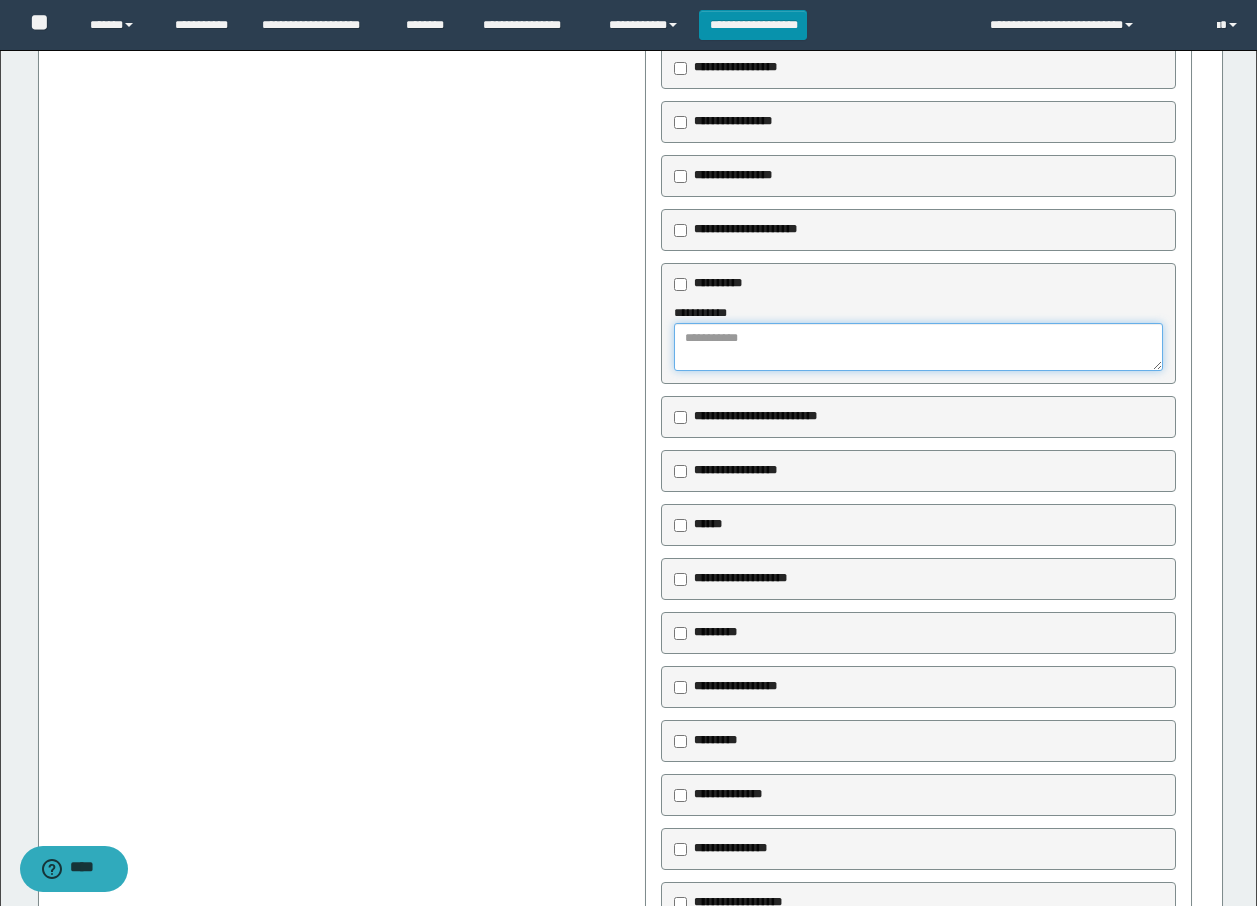 click at bounding box center (918, 347) 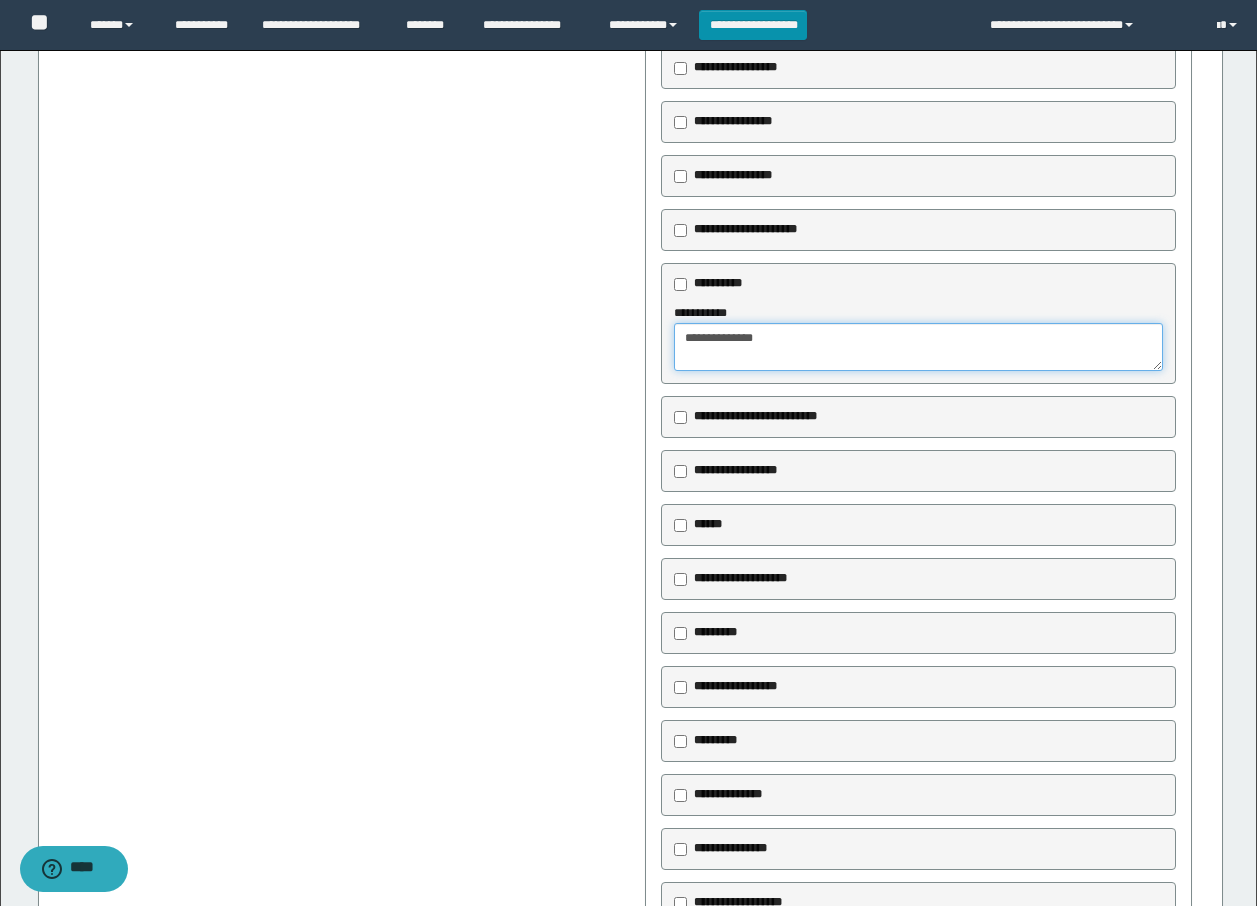 scroll, scrollTop: 0, scrollLeft: 0, axis: both 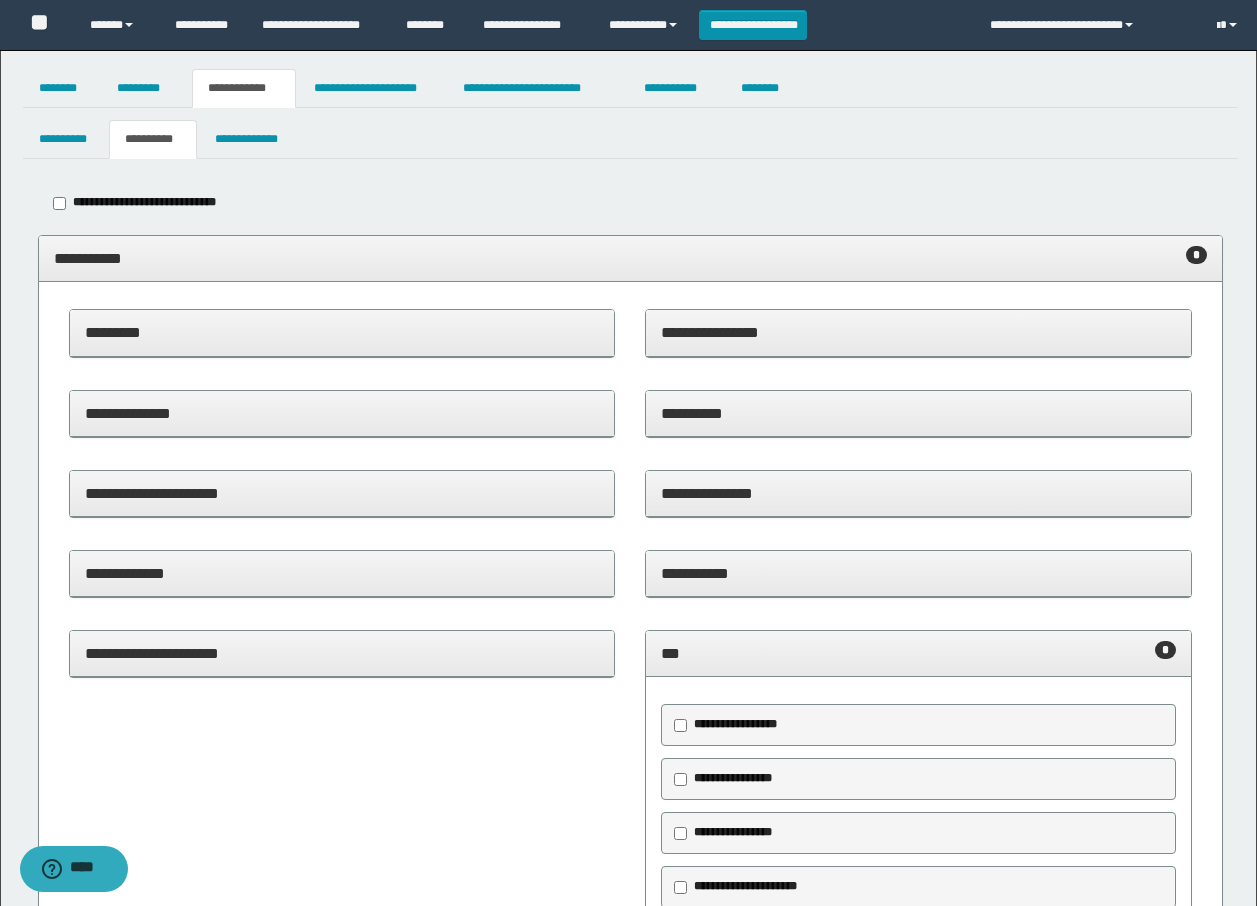 type on "**********" 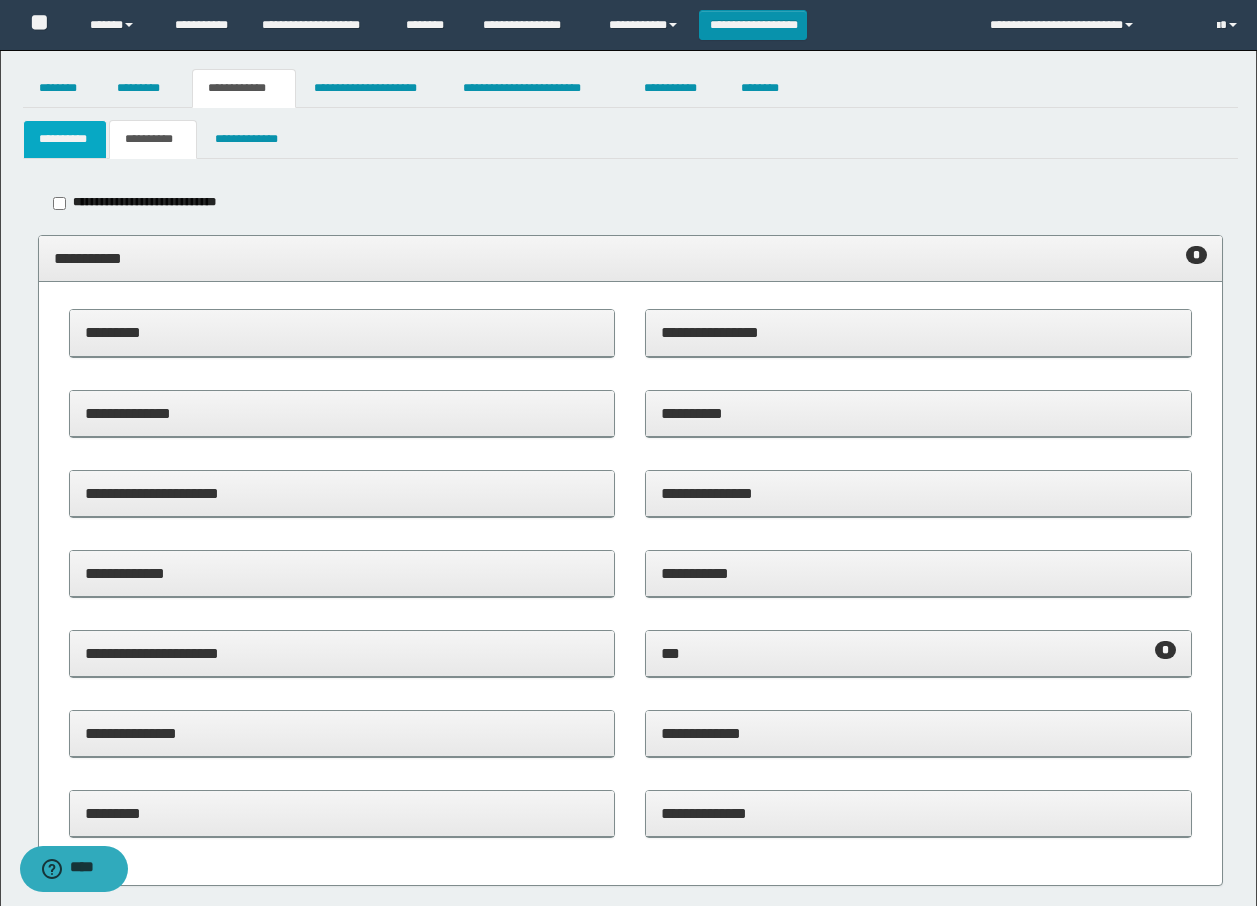 click on "**********" at bounding box center (65, 139) 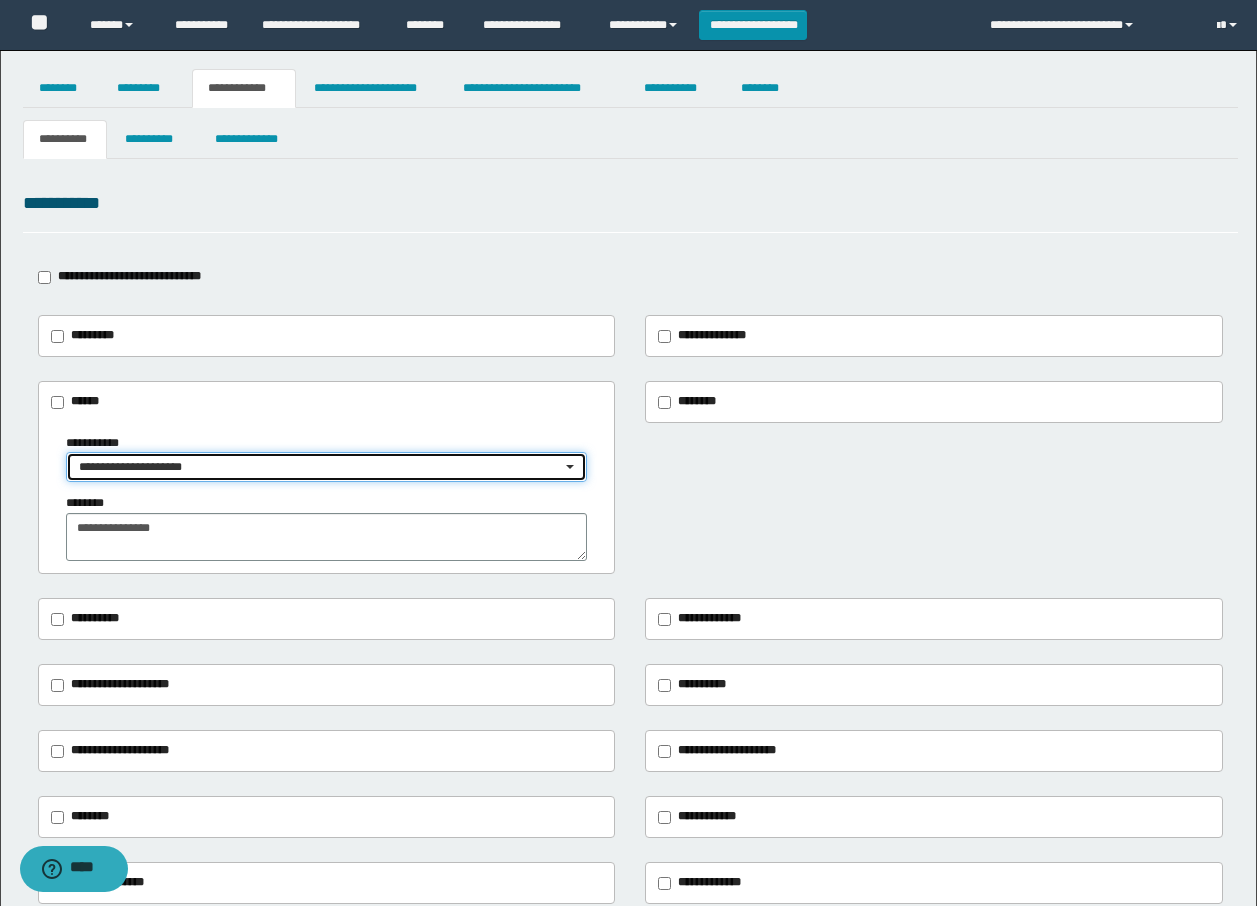click on "**********" at bounding box center [320, 467] 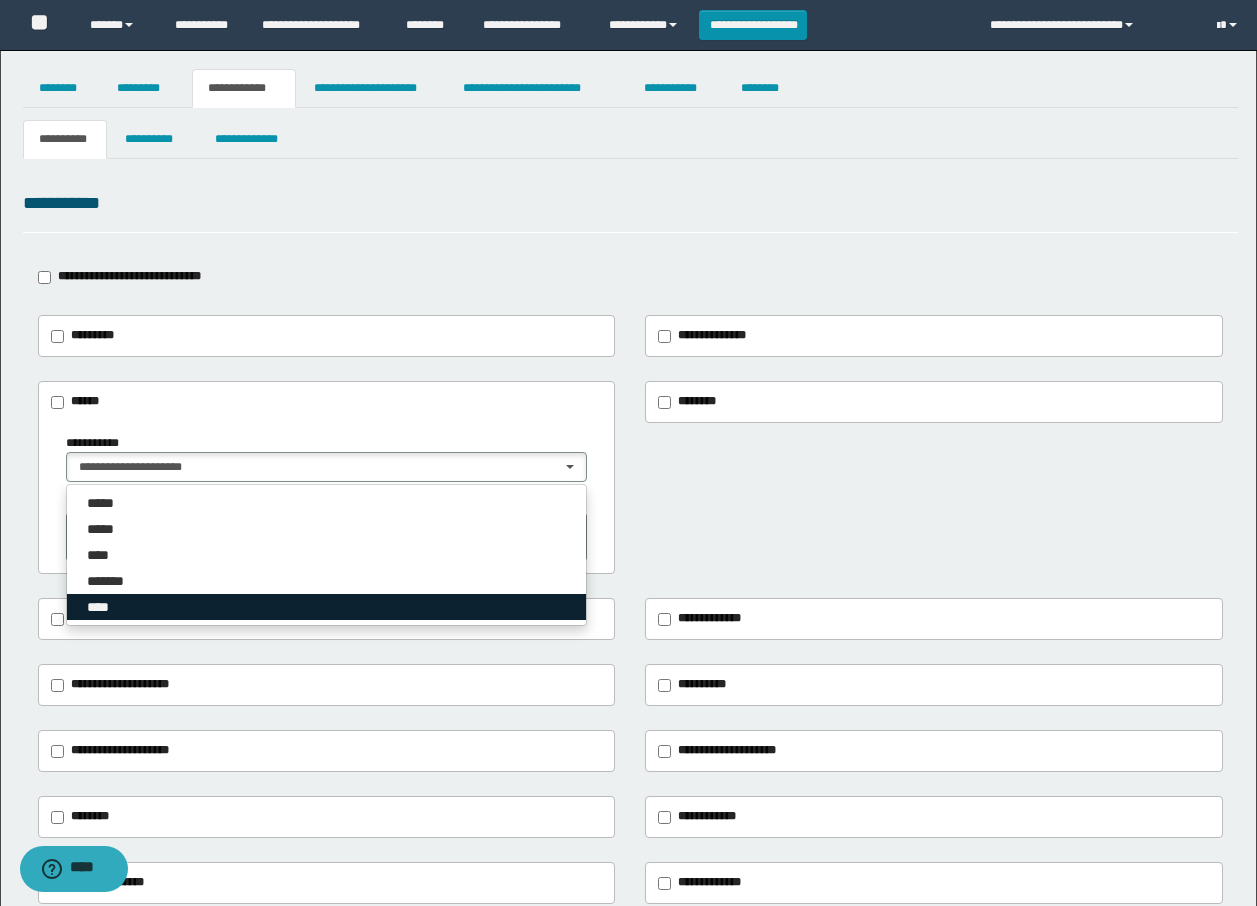 click on "****" at bounding box center (327, 607) 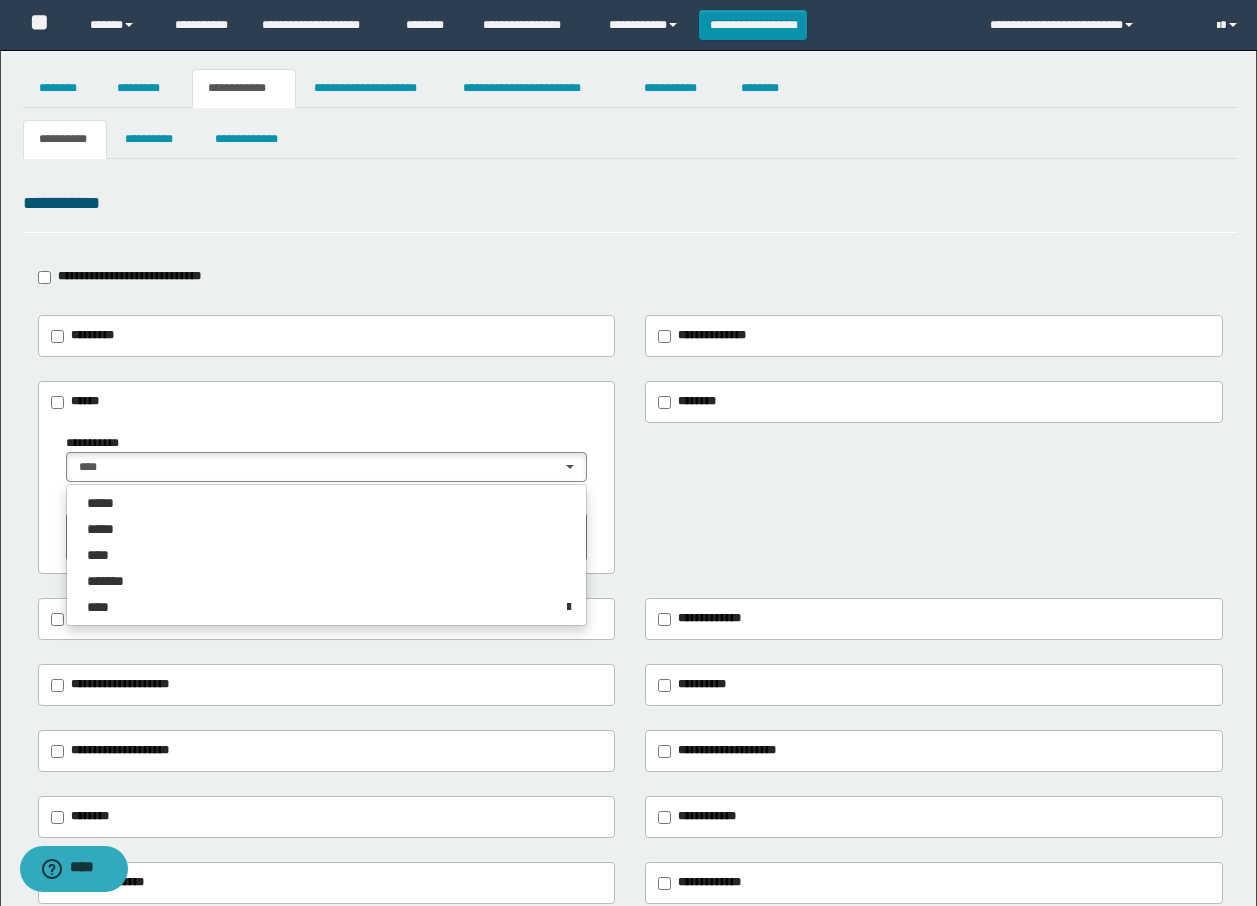 click on "**********" at bounding box center (630, 478) 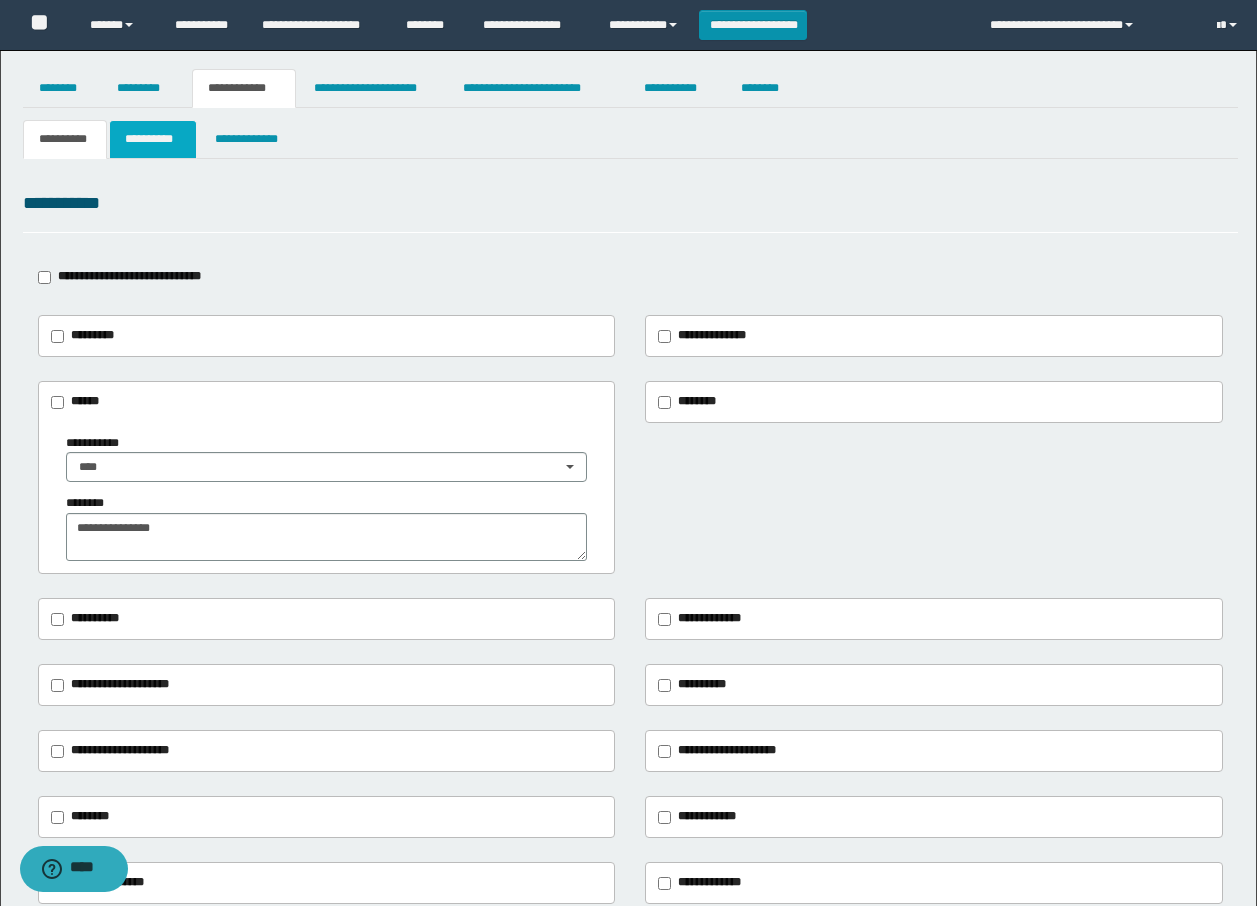 click on "**********" at bounding box center [153, 139] 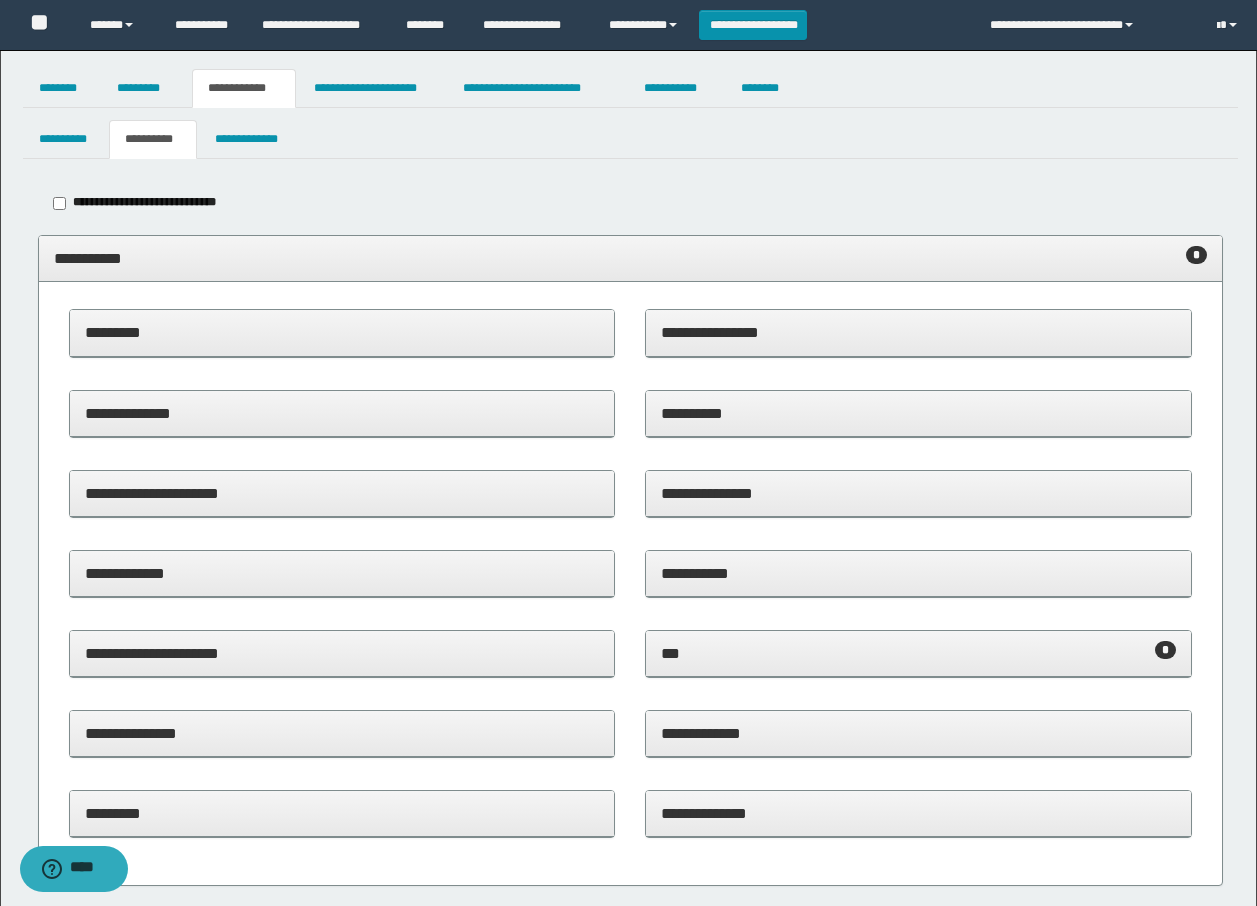 click on "**********" at bounding box center (918, 814) 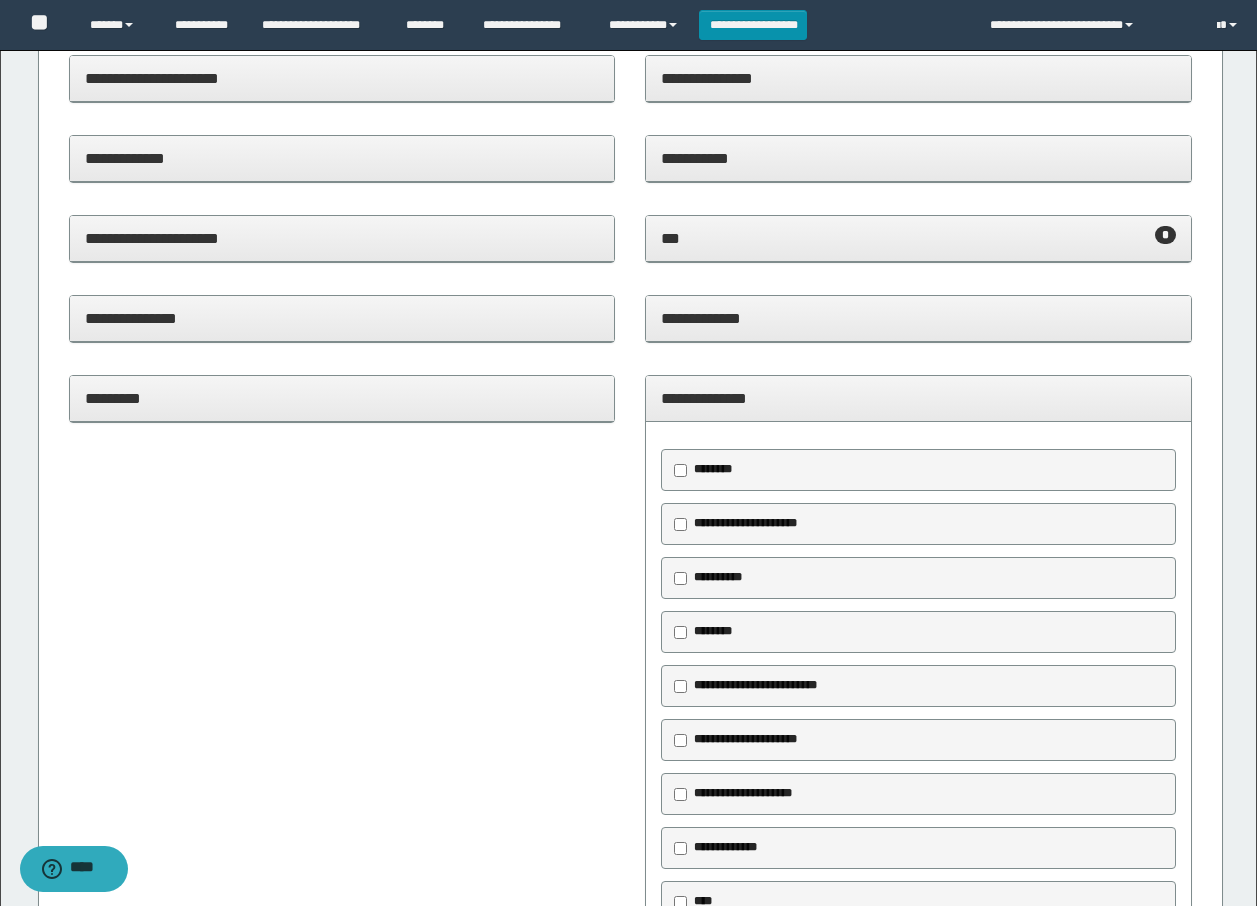 scroll, scrollTop: 433, scrollLeft: 0, axis: vertical 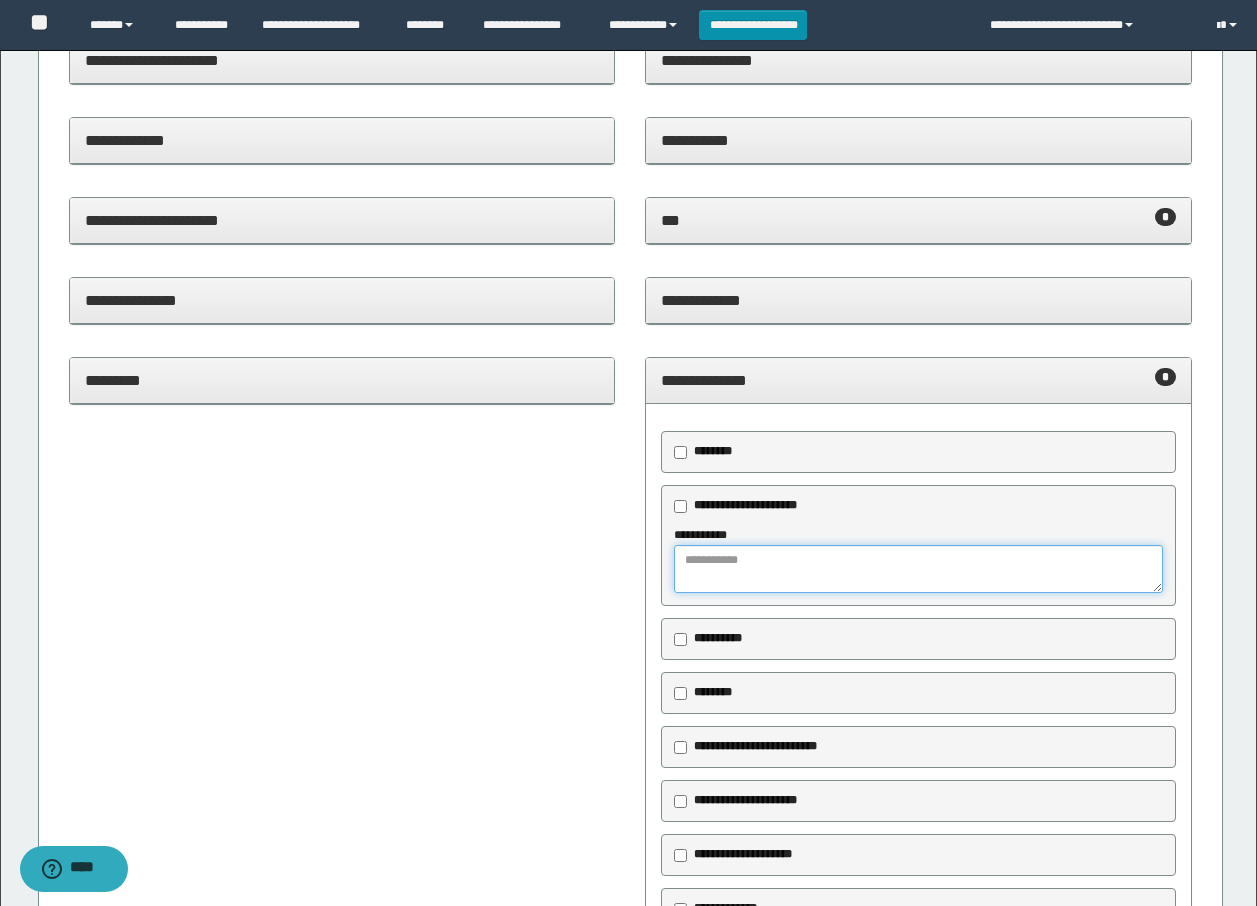 click at bounding box center [918, 569] 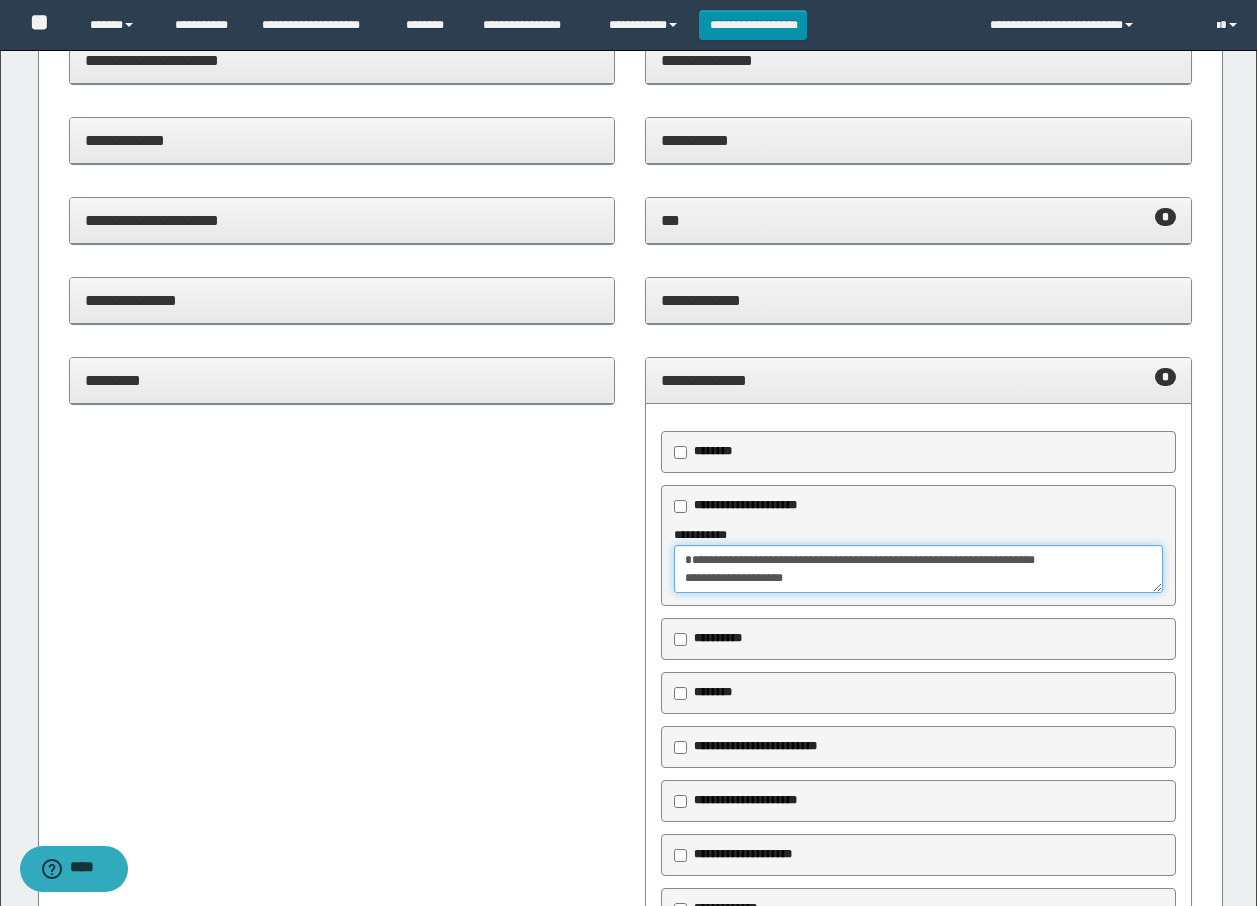 click on "**********" at bounding box center [918, 569] 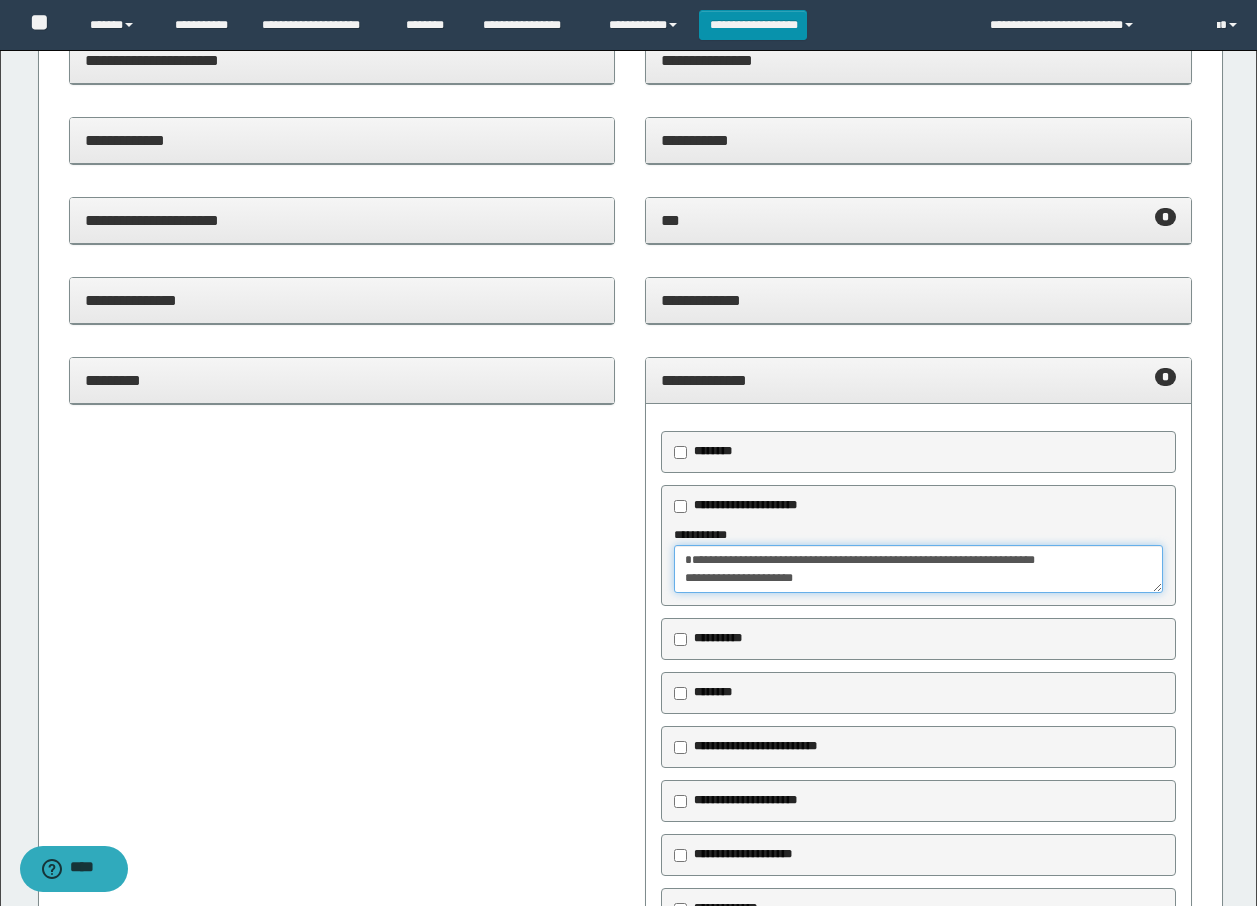 type on "**********" 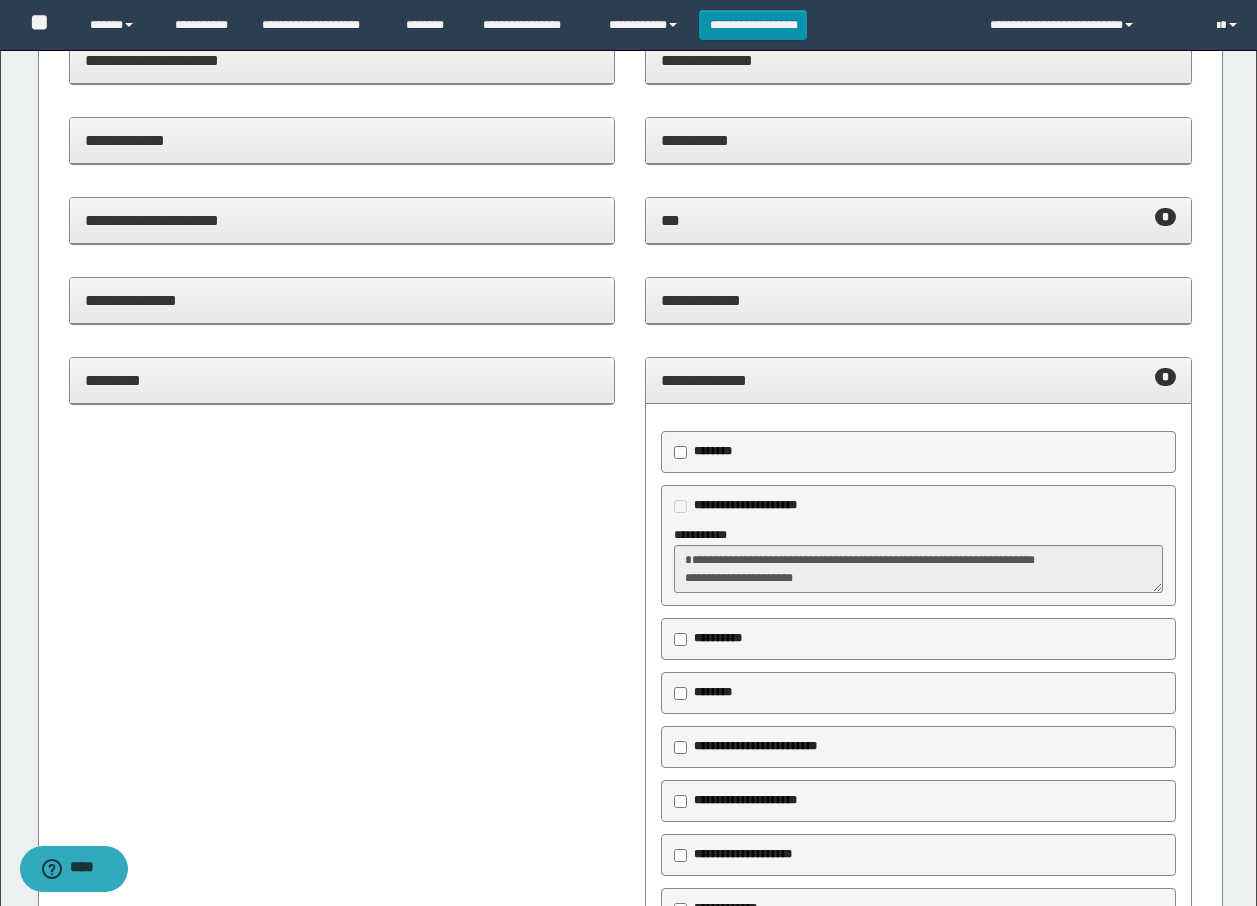 click on "**********" at bounding box center (918, 381) 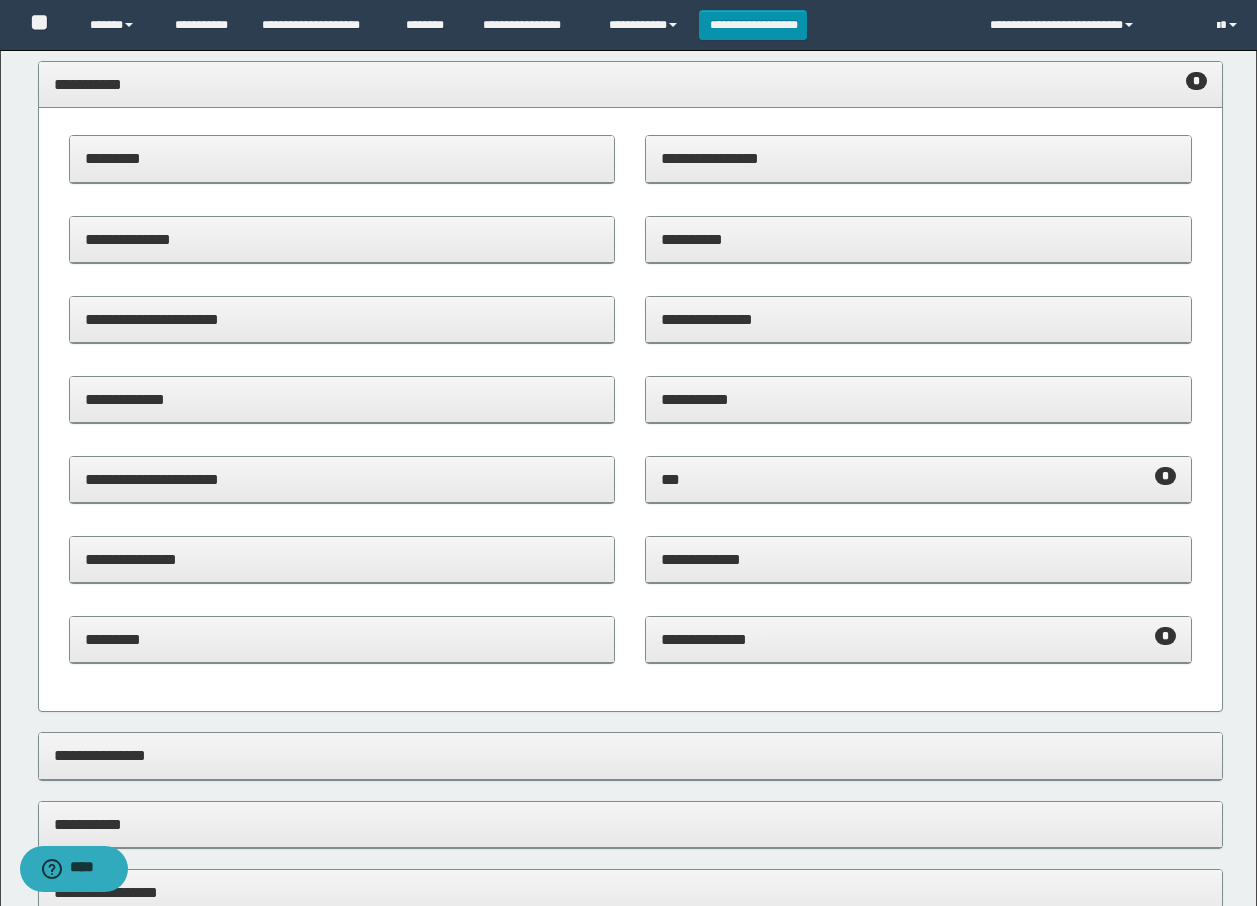 scroll, scrollTop: 122, scrollLeft: 0, axis: vertical 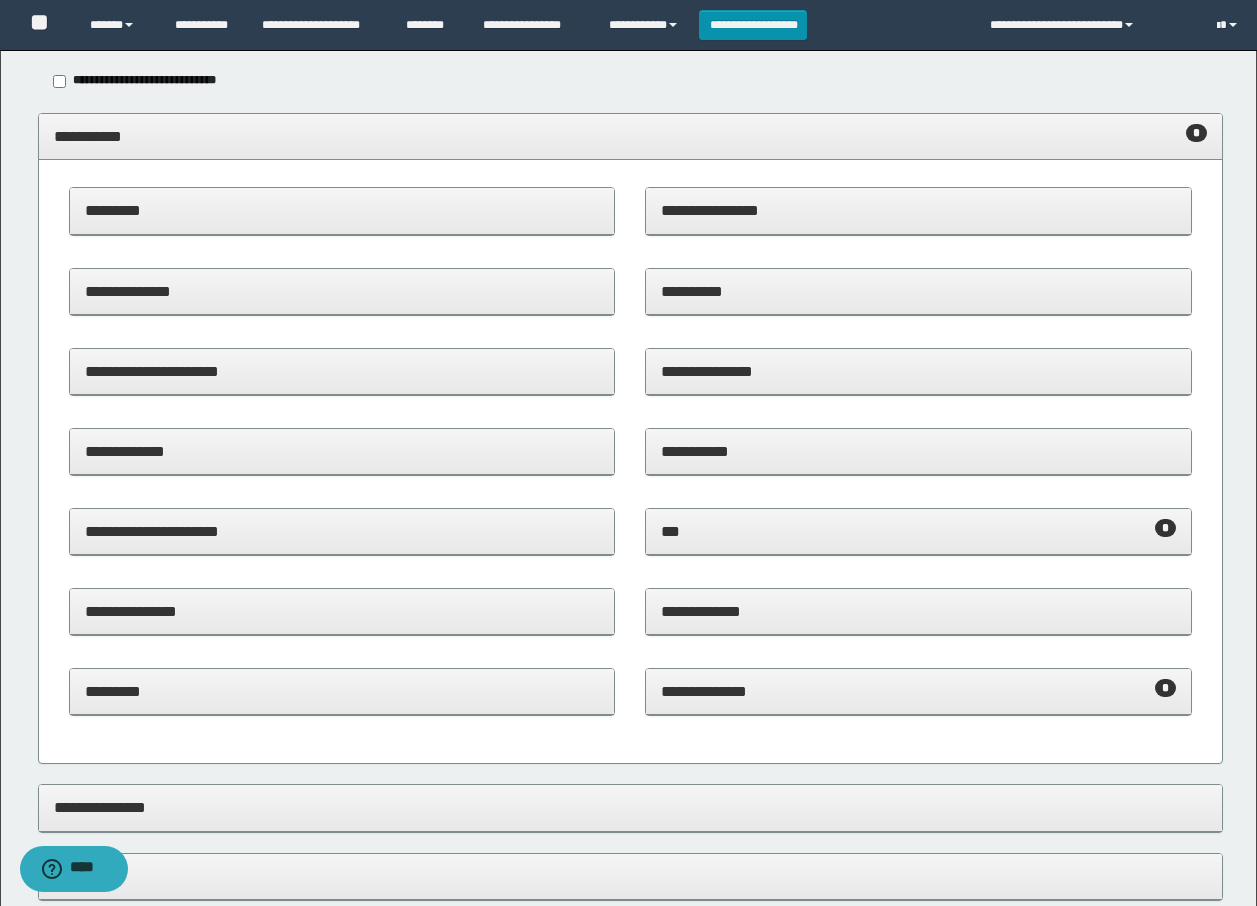 click on "**********" at bounding box center [630, 136] 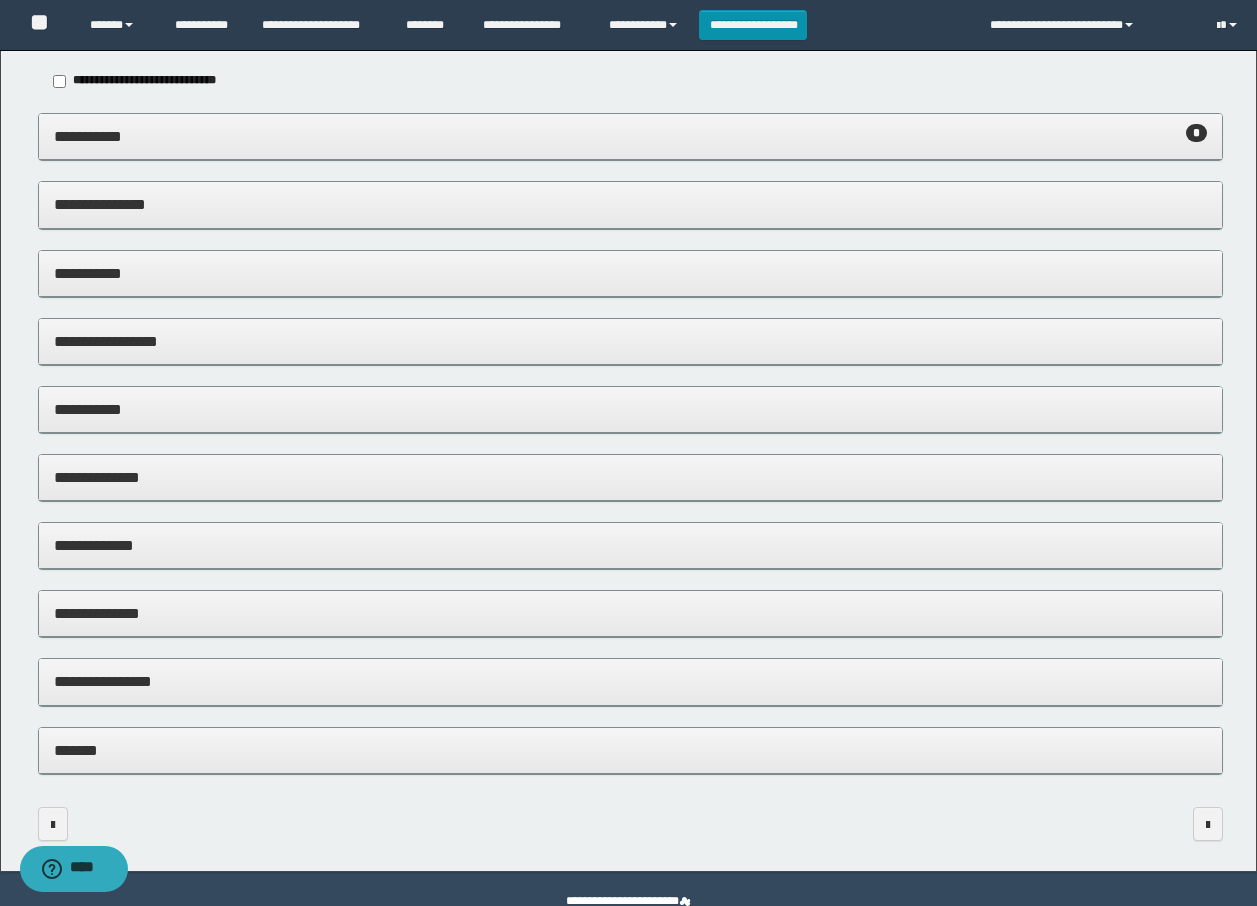 click on "**********" at bounding box center [630, 273] 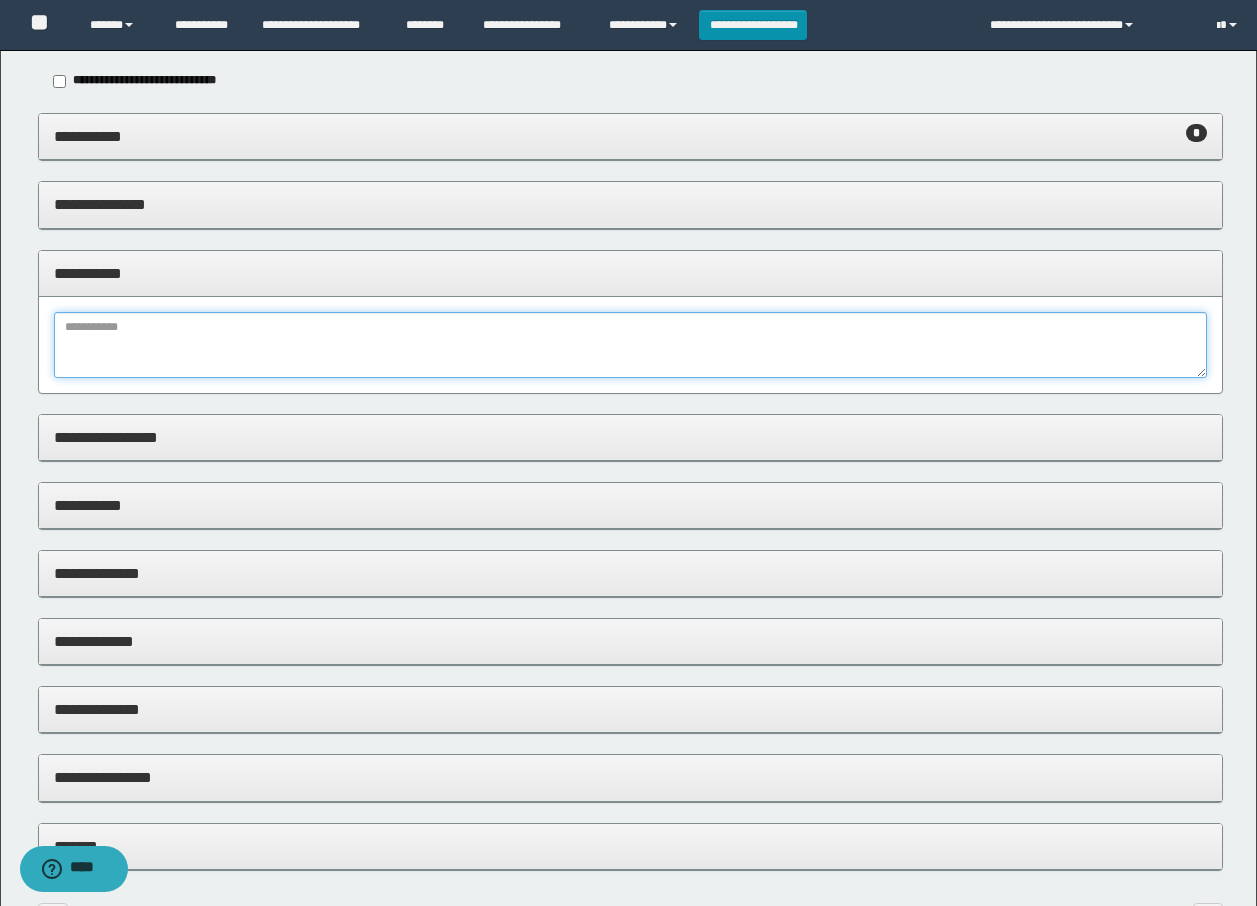 click at bounding box center (630, 345) 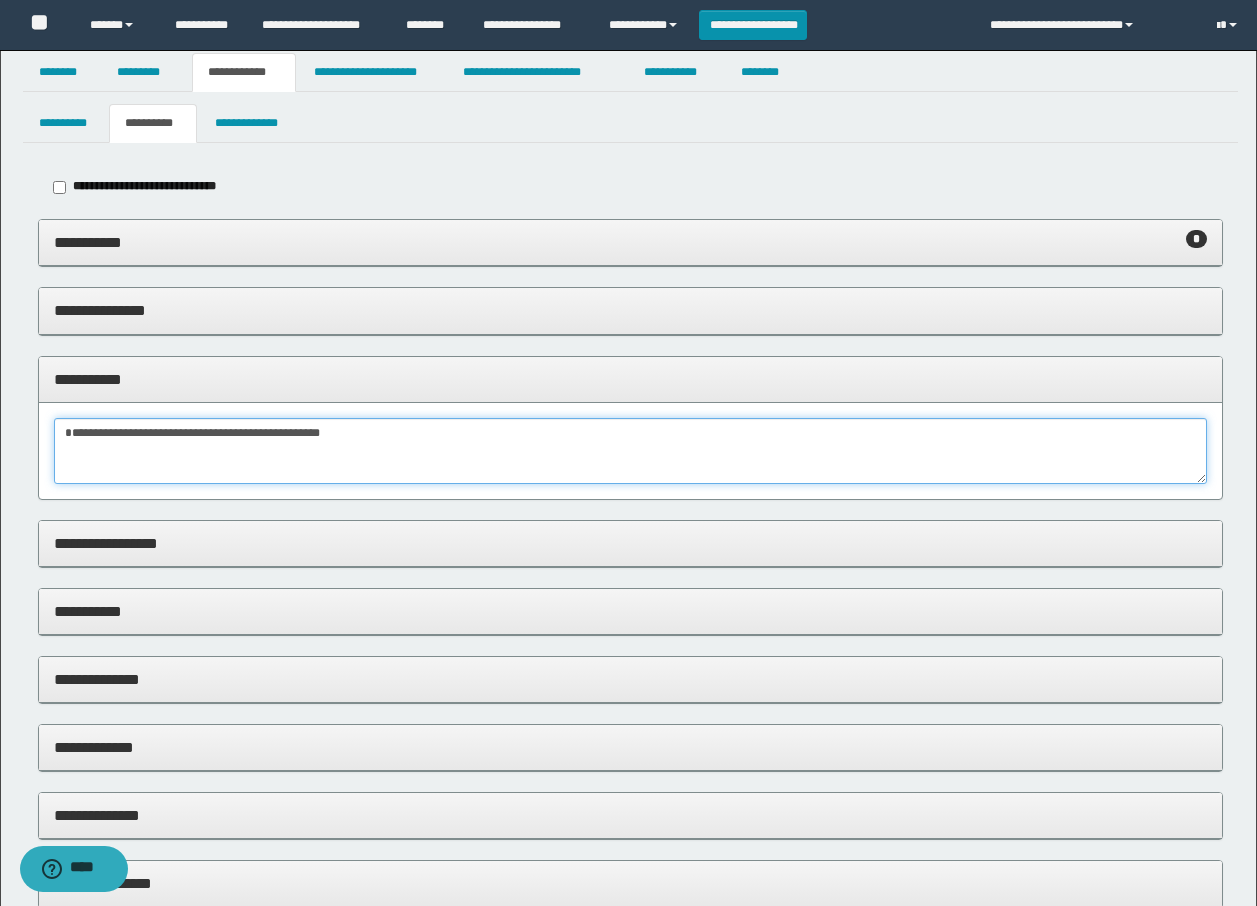 scroll, scrollTop: 0, scrollLeft: 0, axis: both 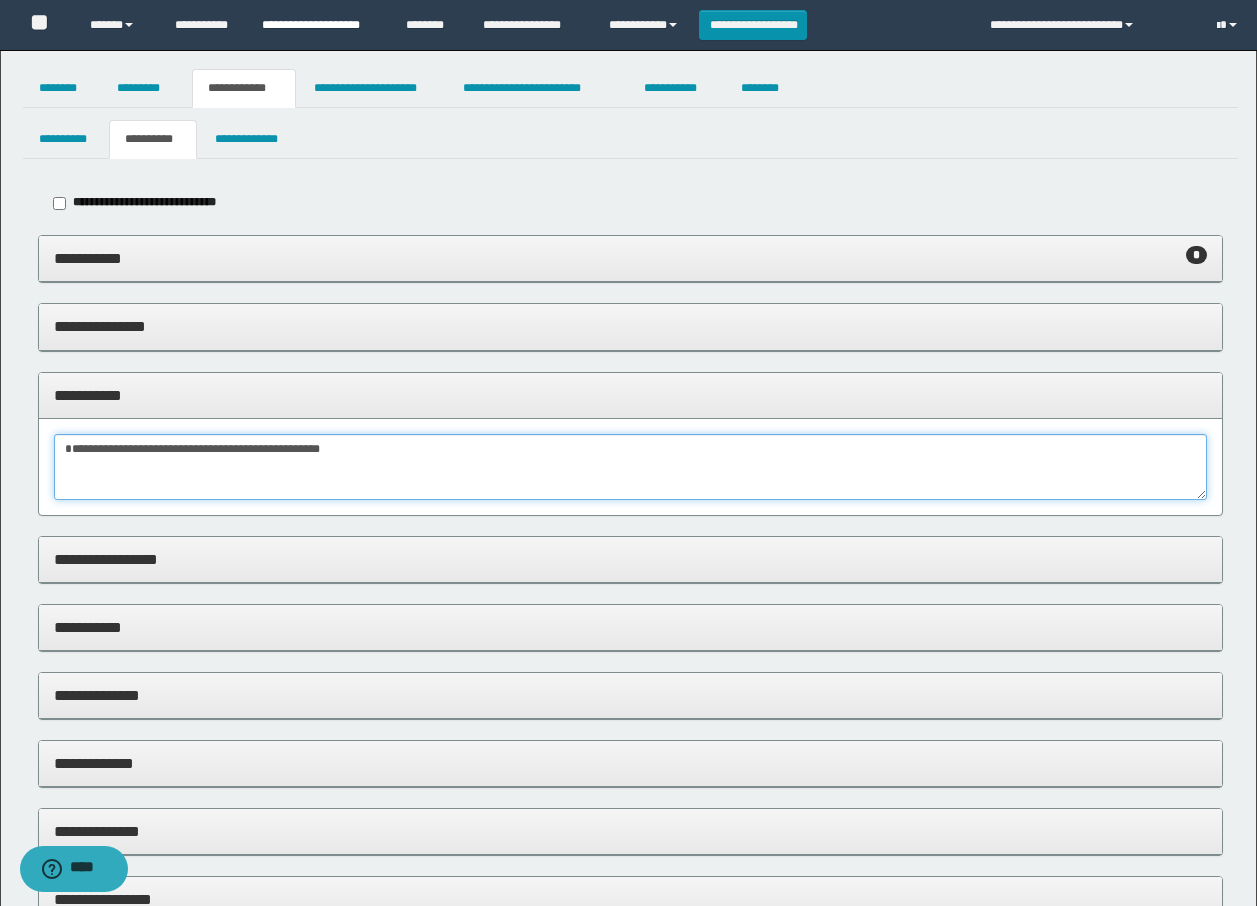 type on "**********" 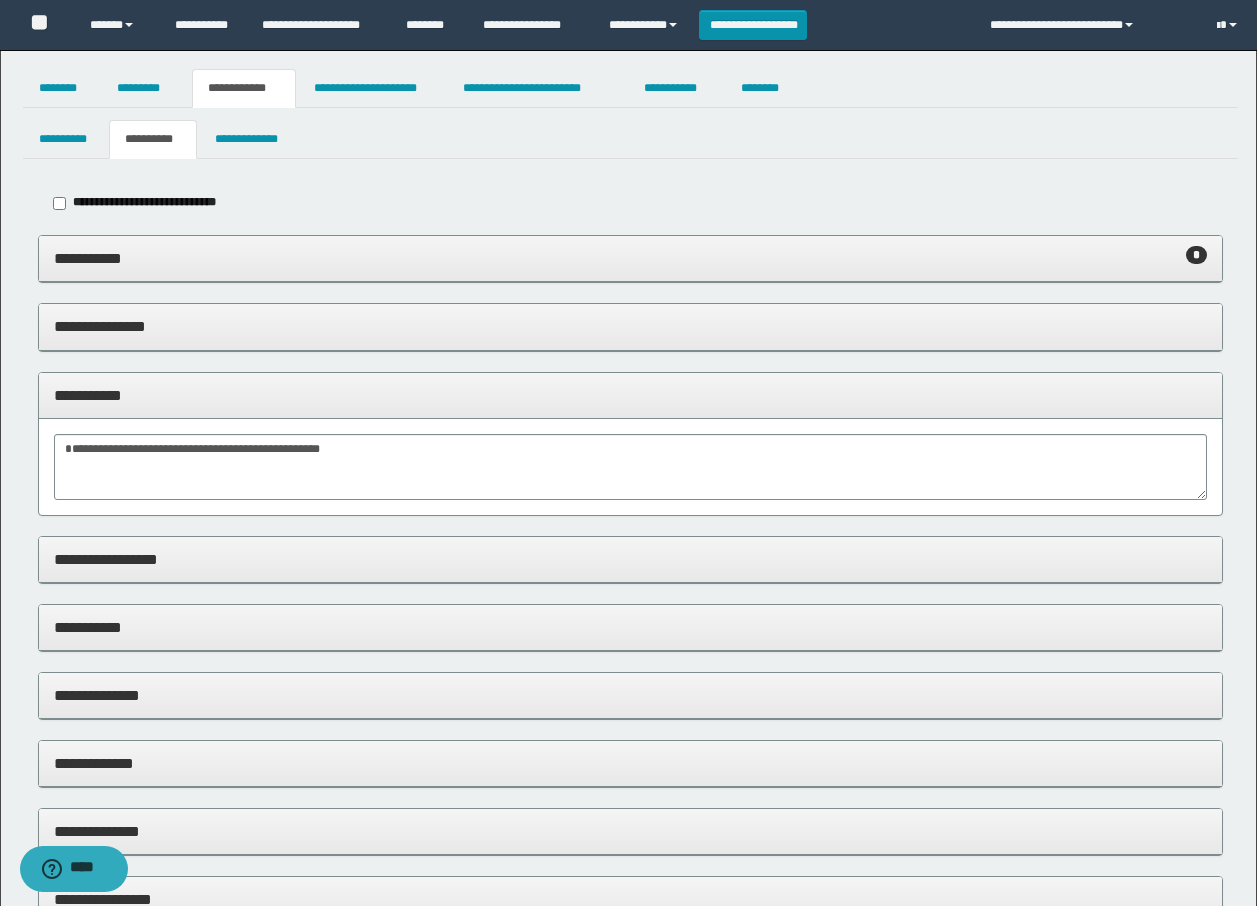 click on "**********" at bounding box center [630, 258] 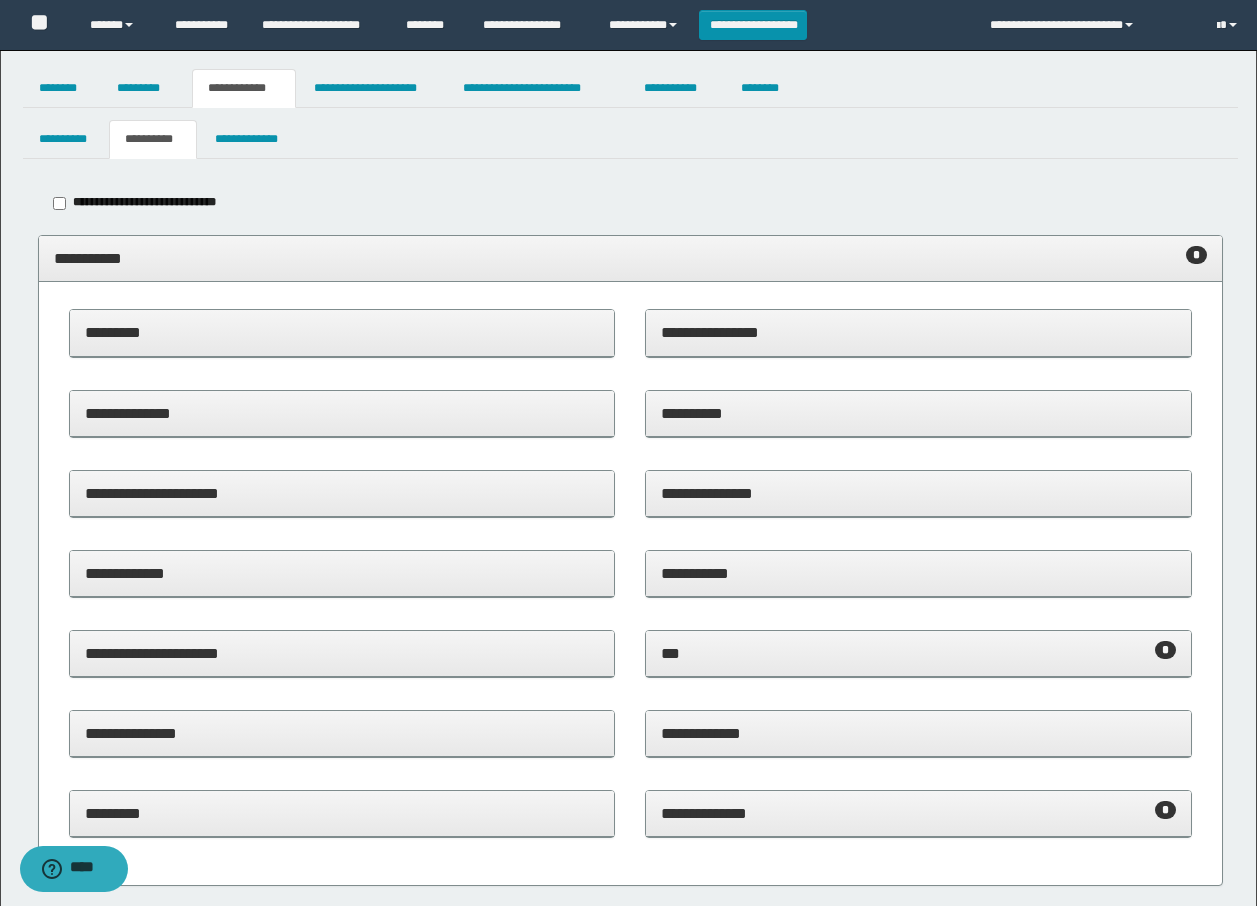 click on "**********" at bounding box center (342, 493) 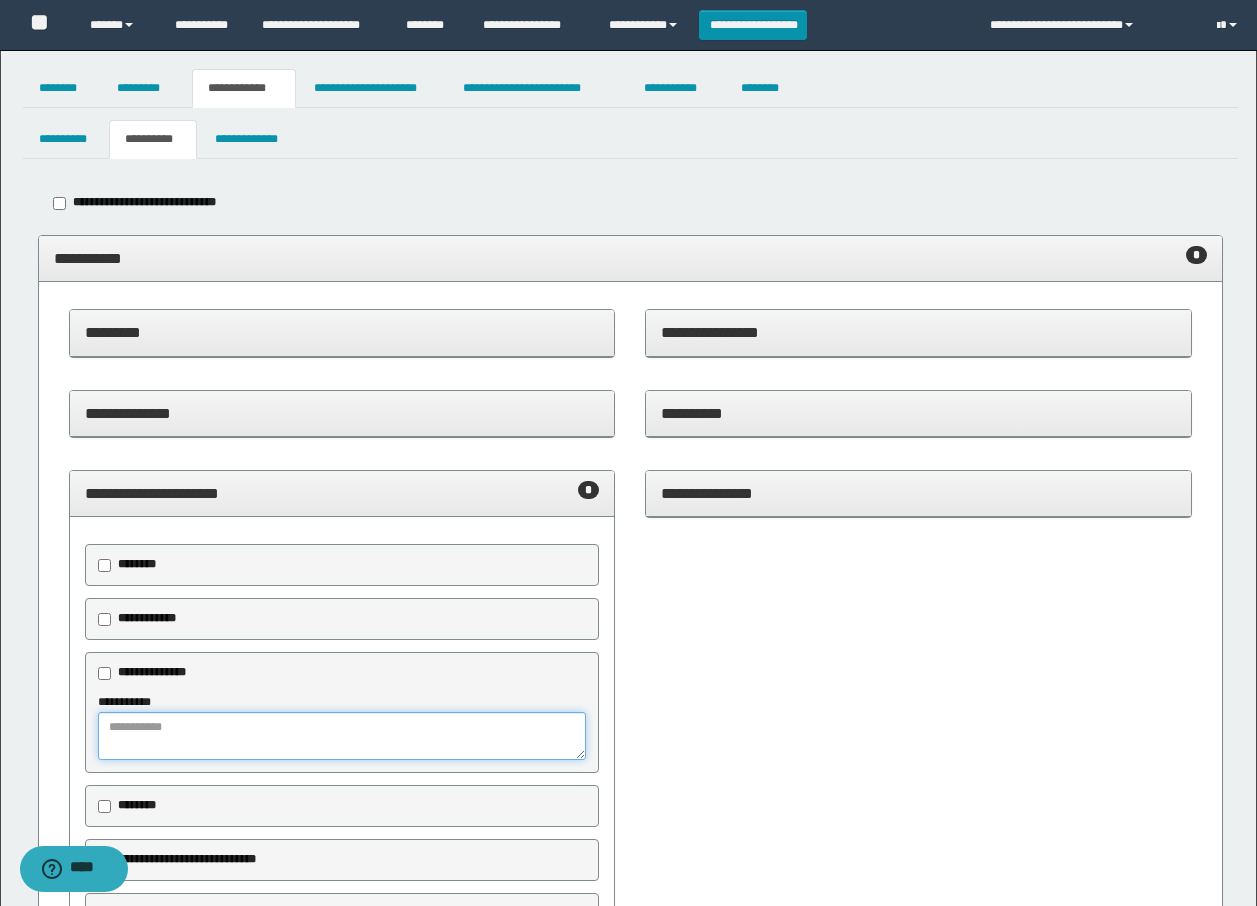 click at bounding box center [342, 736] 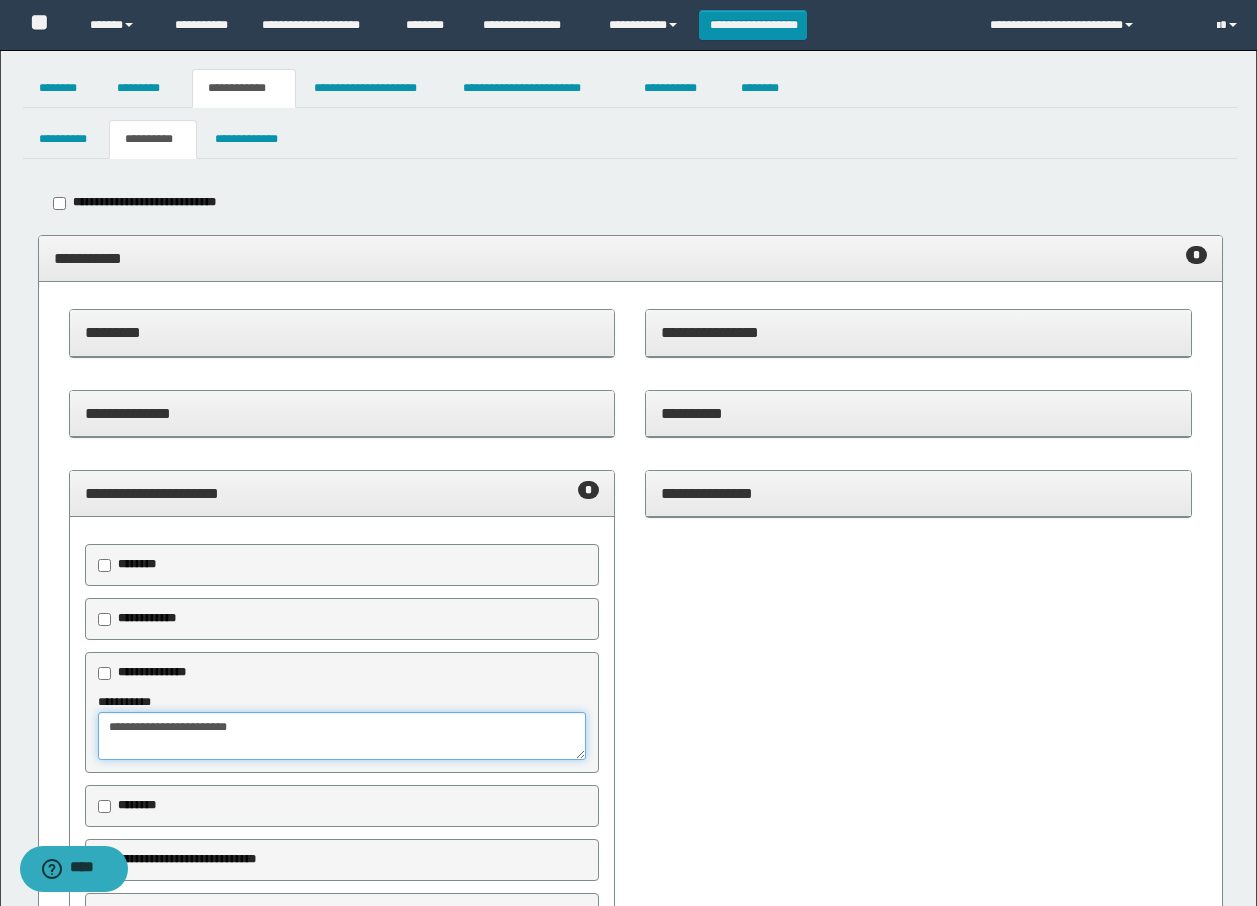 type on "**********" 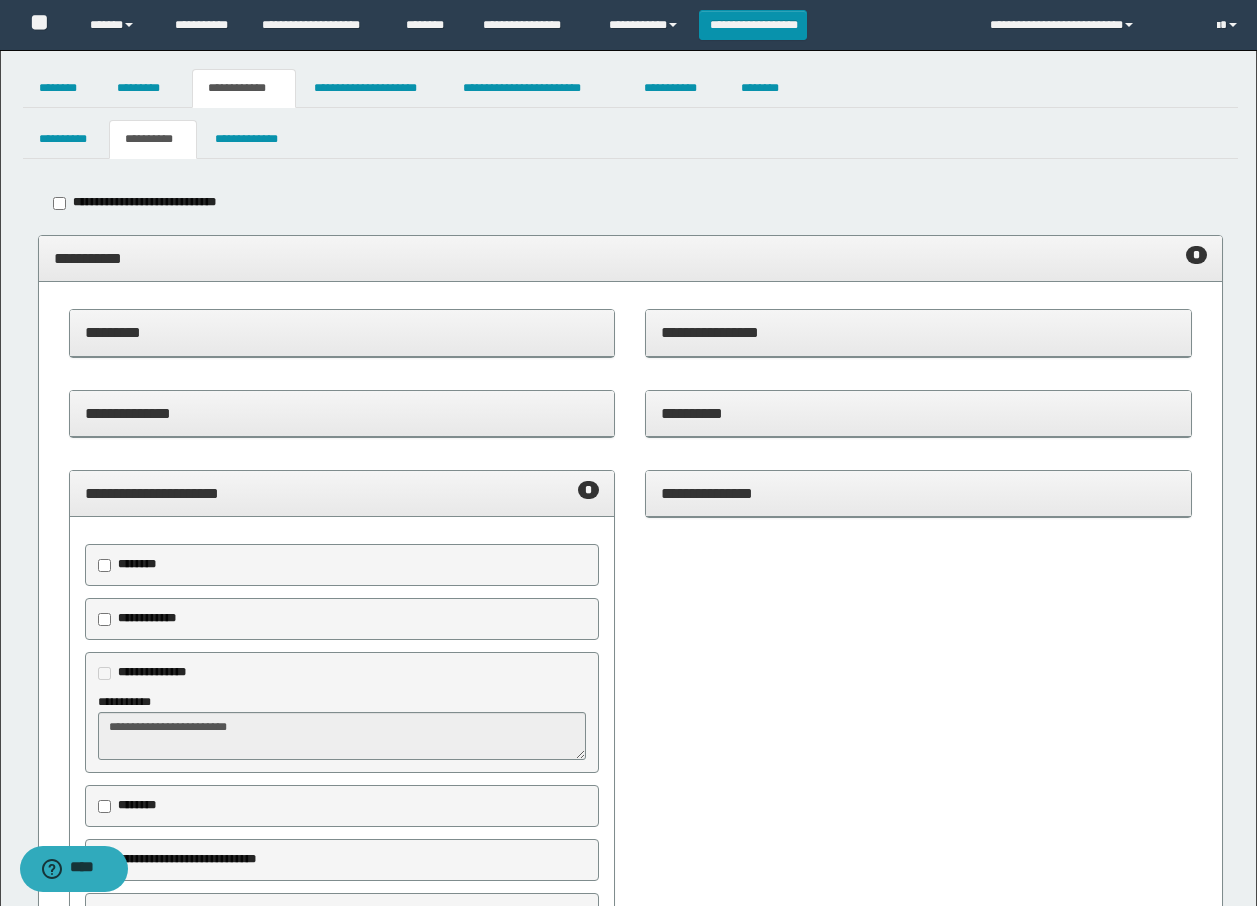 click on "**********" at bounding box center (342, 493) 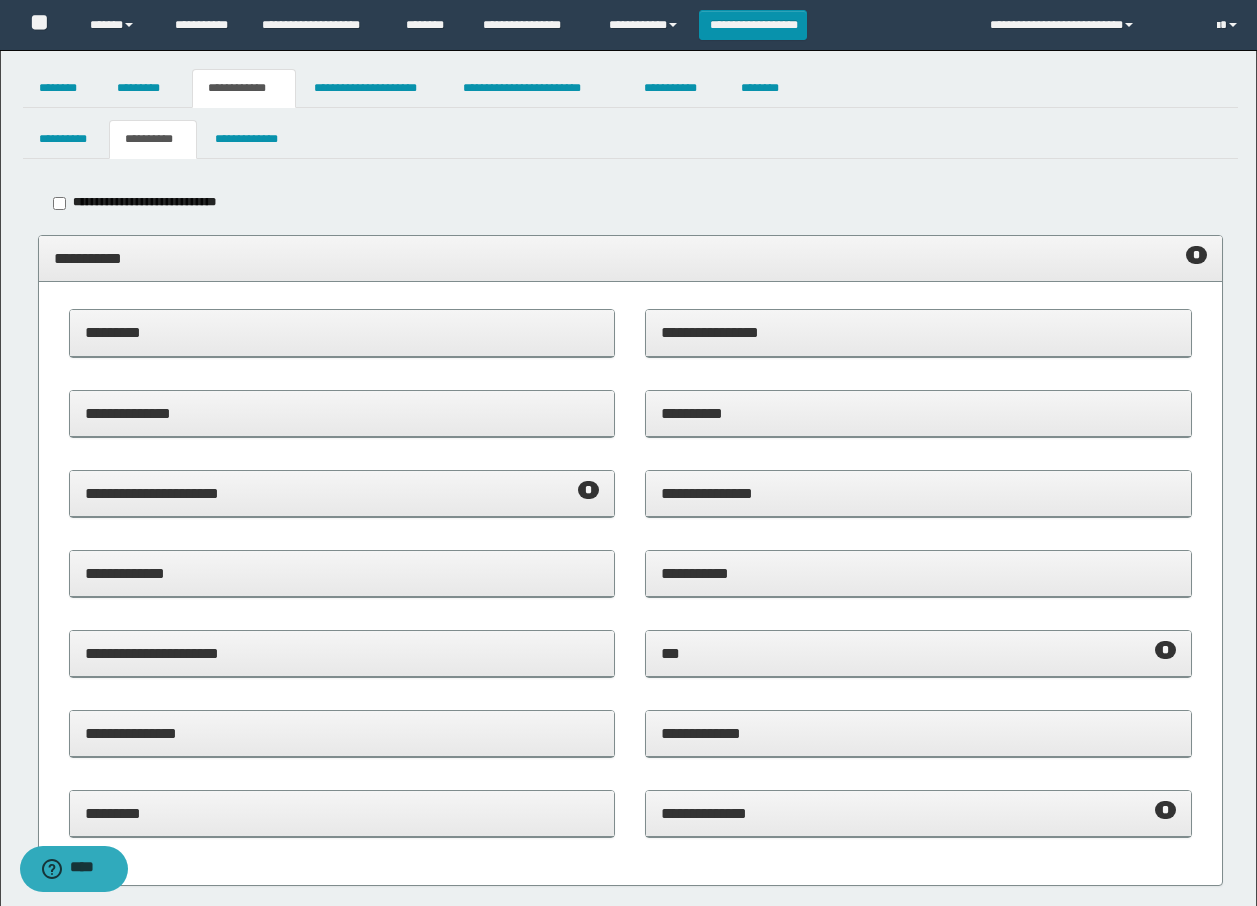 click on "**********" at bounding box center (630, 258) 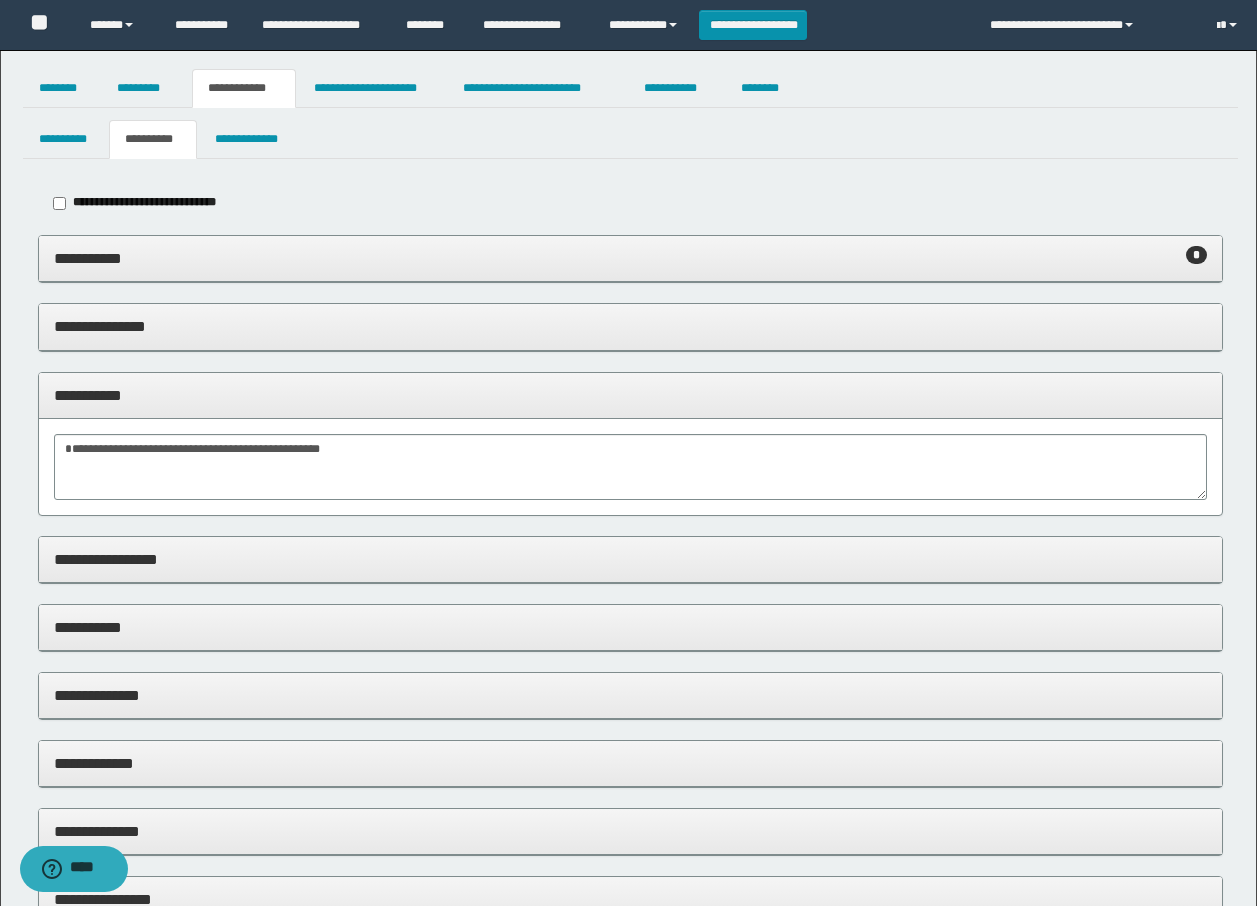 click on "**********" at bounding box center [630, 259] 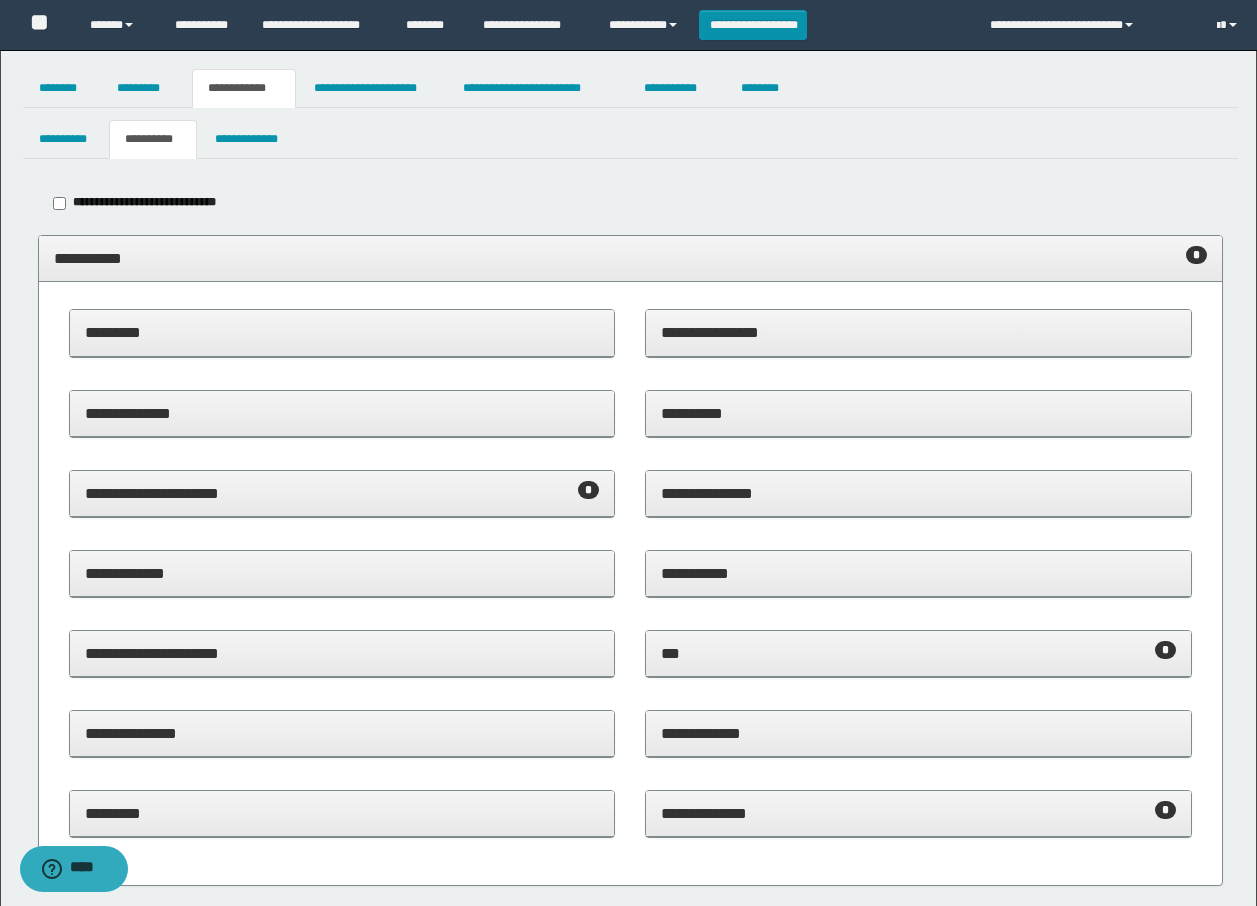click on "**********" at bounding box center [918, 573] 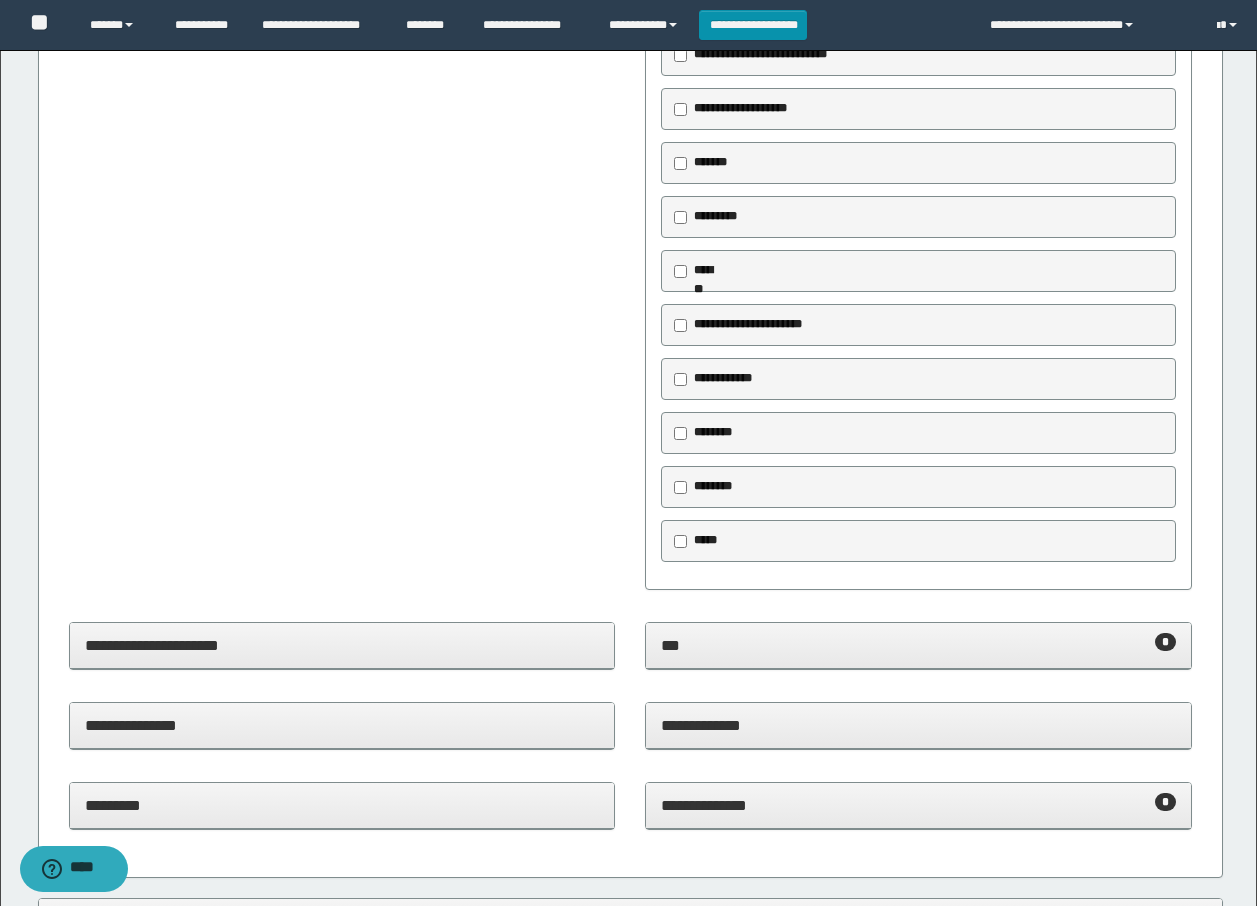 scroll, scrollTop: 1132, scrollLeft: 0, axis: vertical 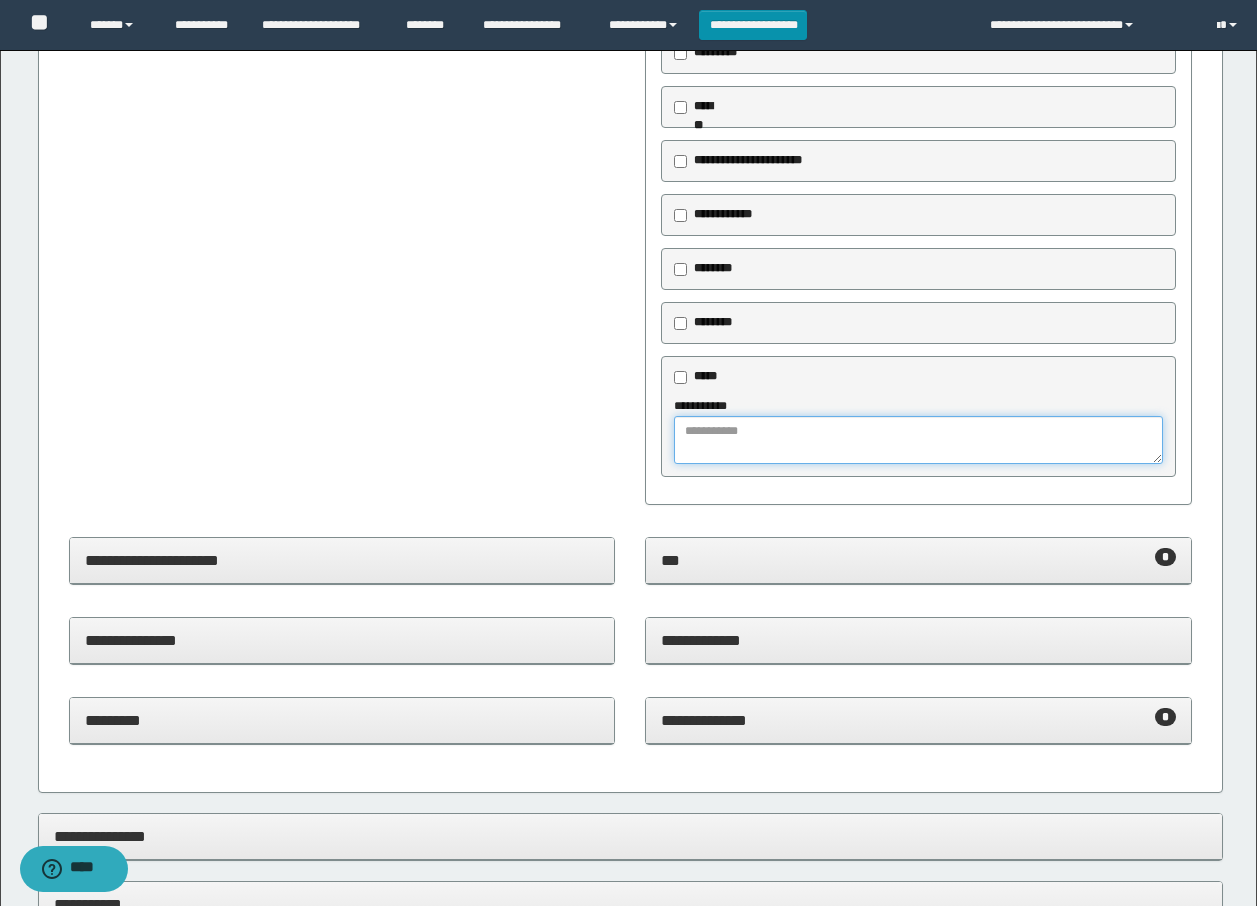 click at bounding box center [918, 440] 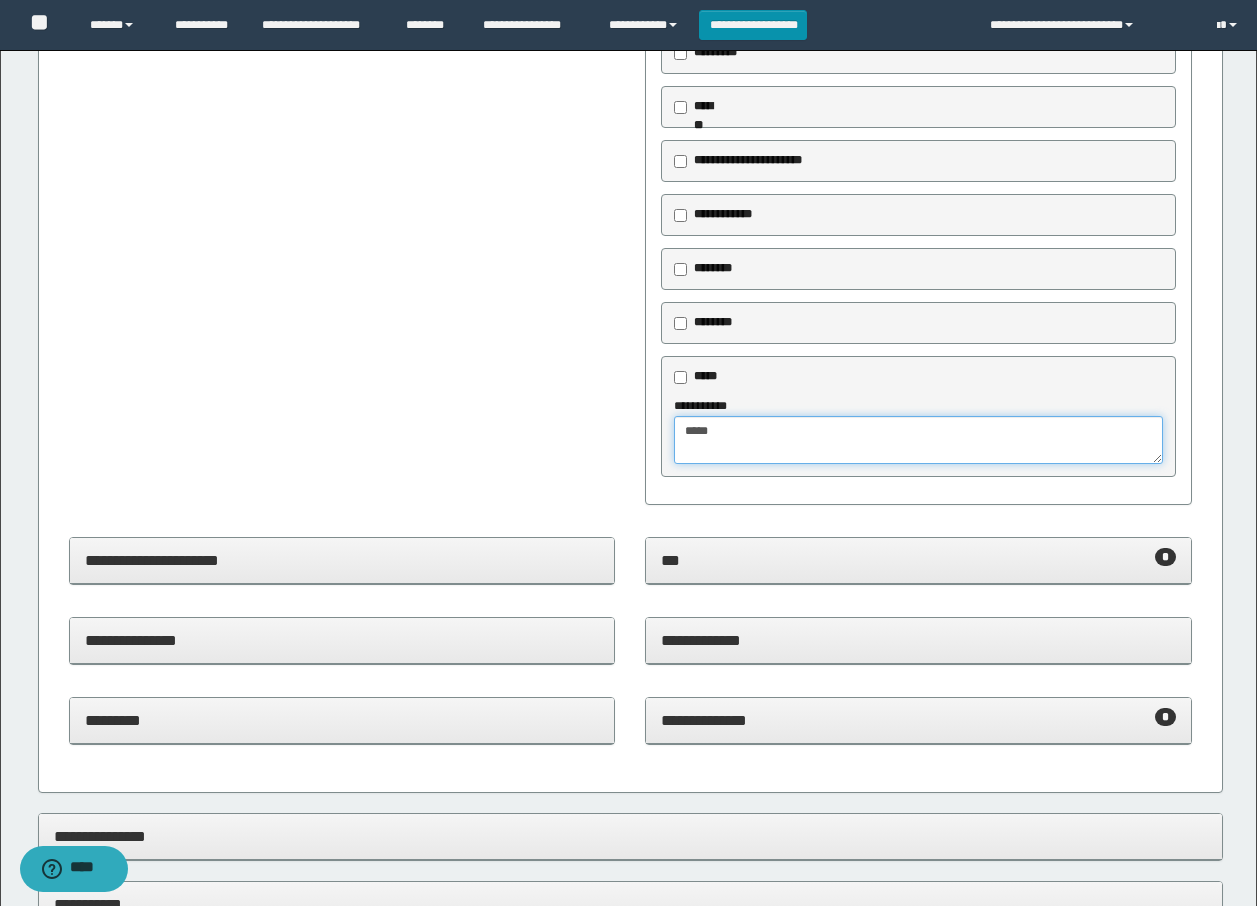 scroll, scrollTop: 340, scrollLeft: 0, axis: vertical 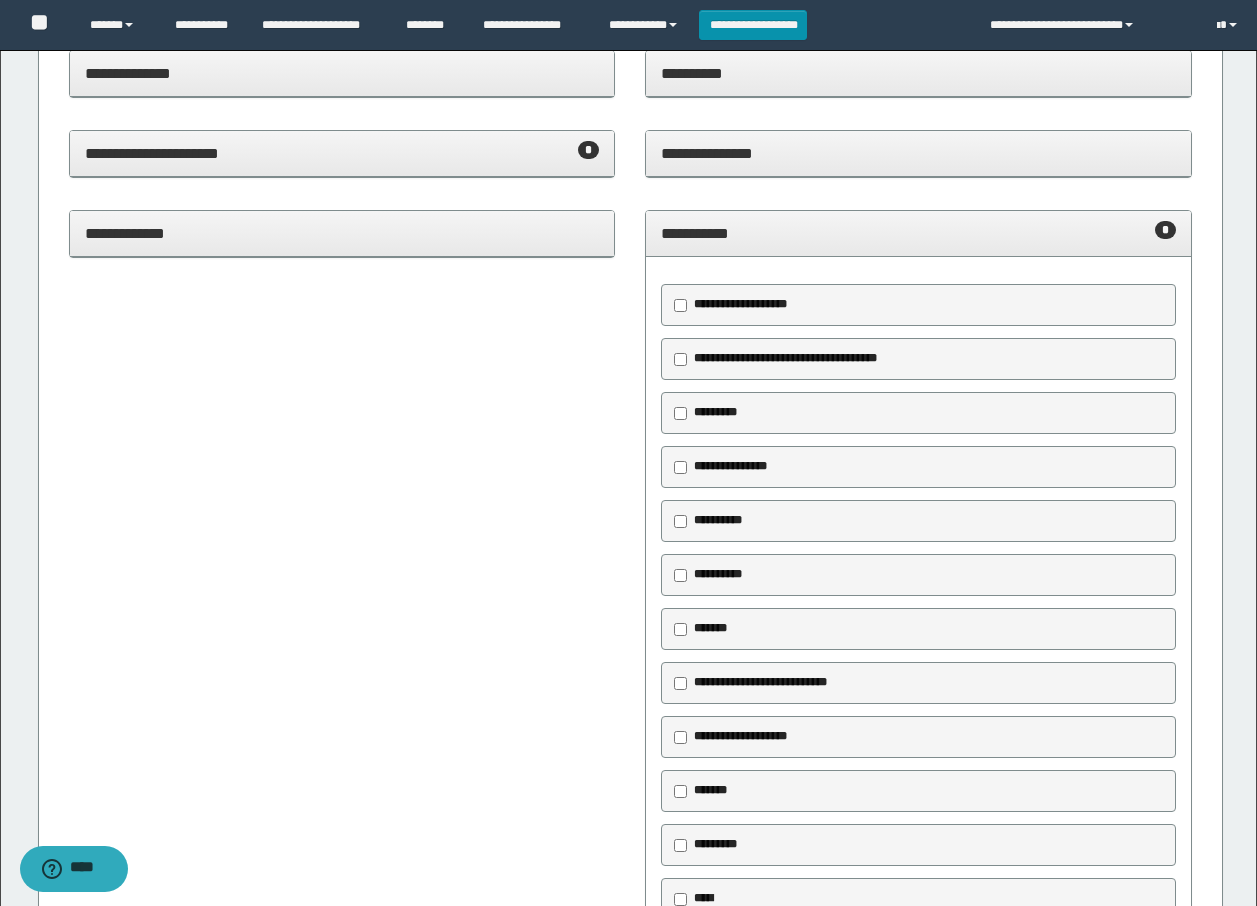 type on "*****" 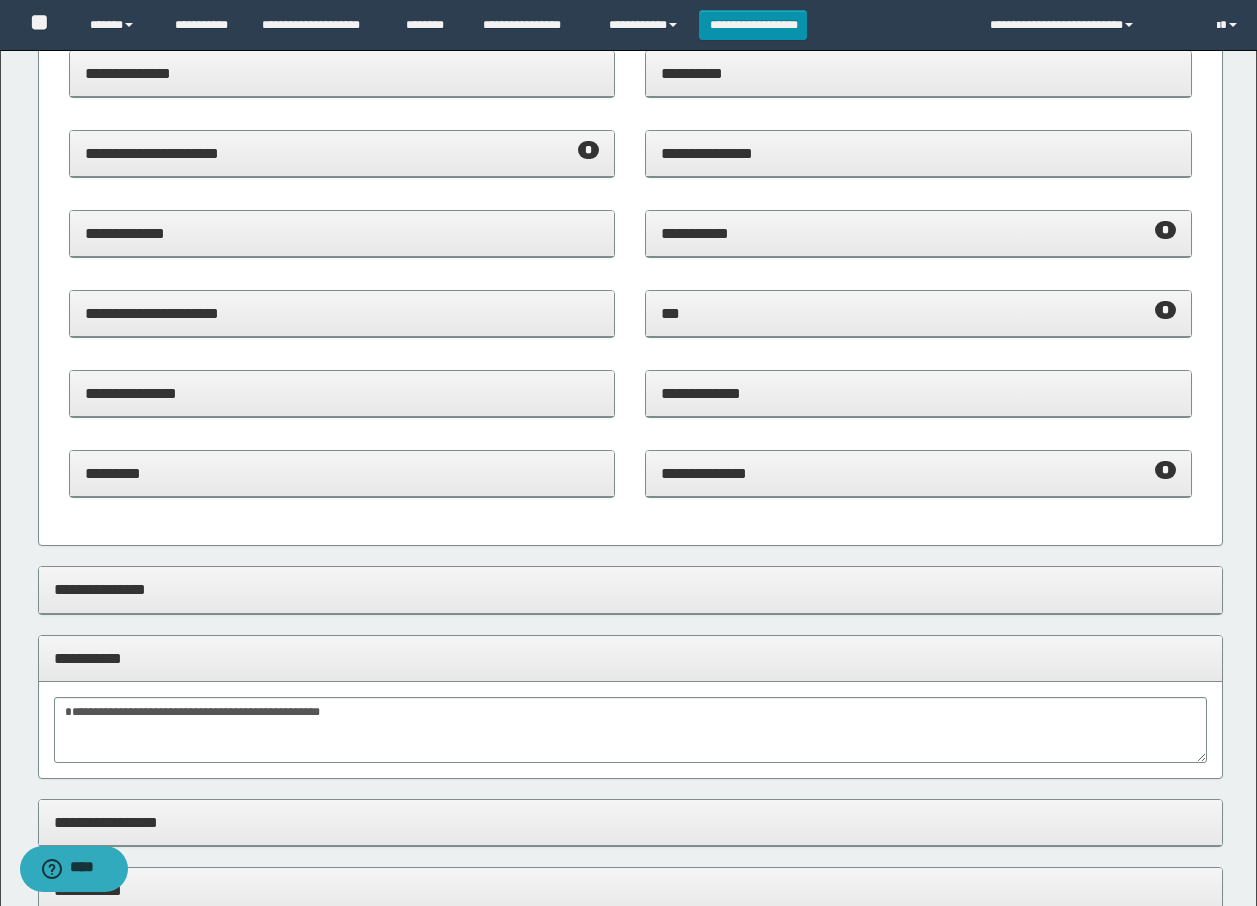 scroll, scrollTop: 25, scrollLeft: 0, axis: vertical 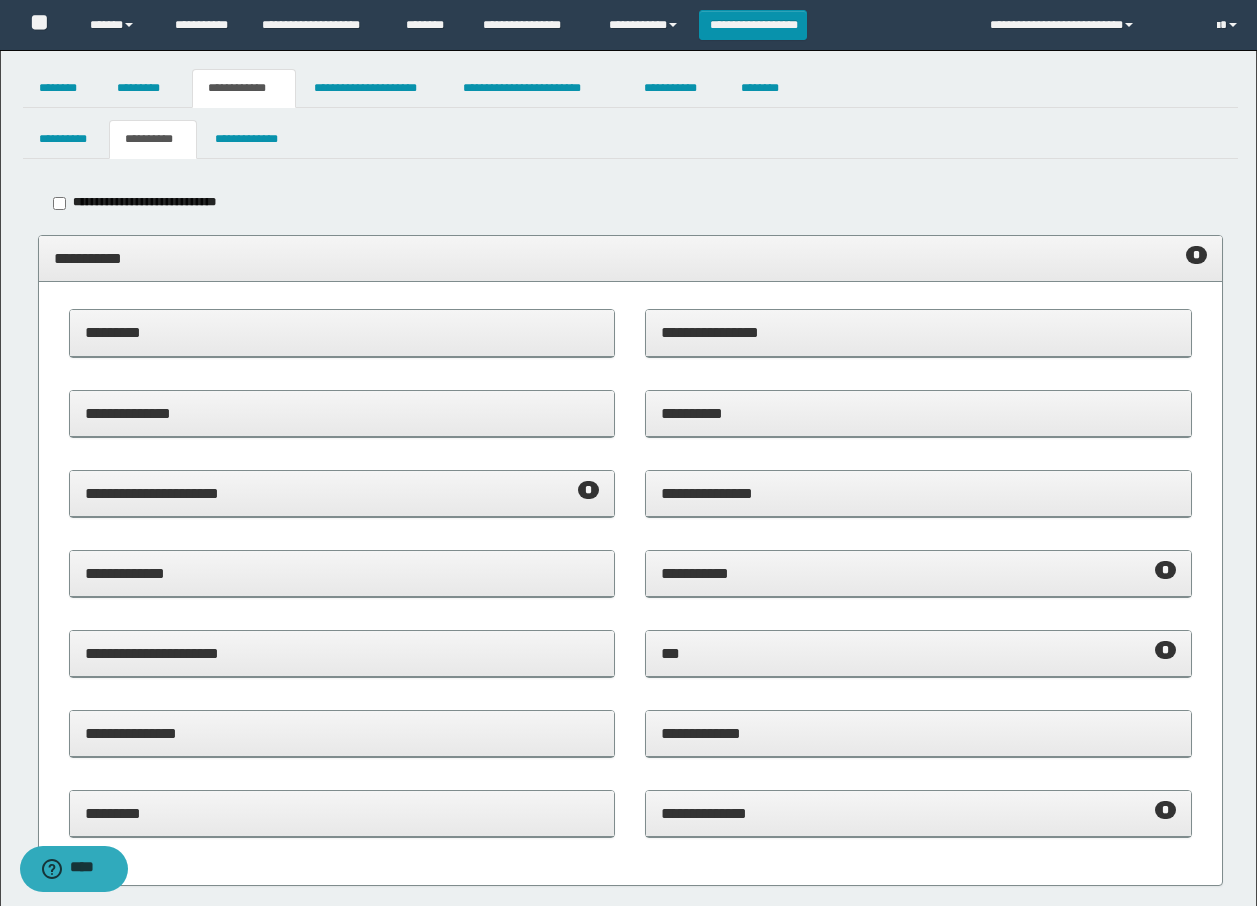 click on "**********" at bounding box center (630, 258) 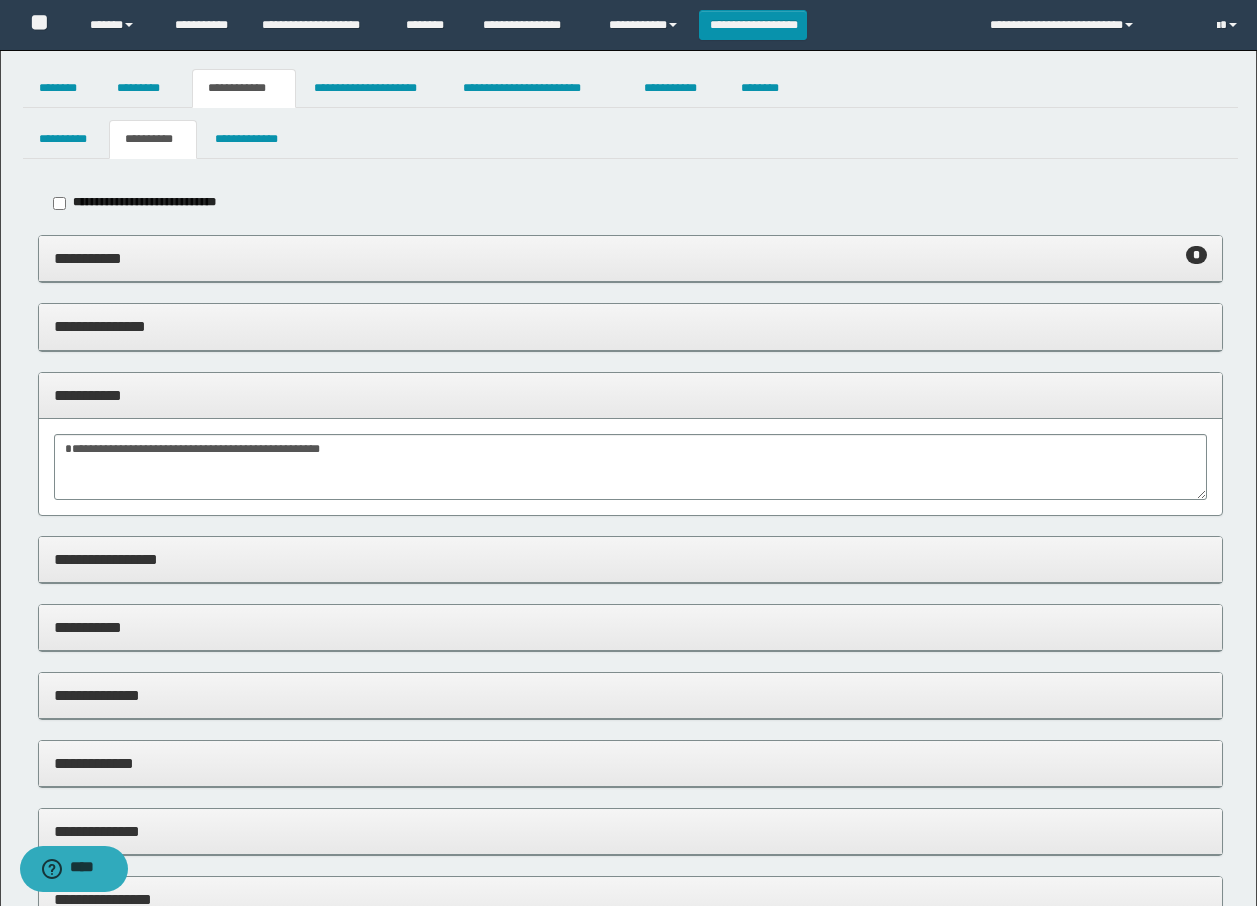 click on "**********" at bounding box center (630, 395) 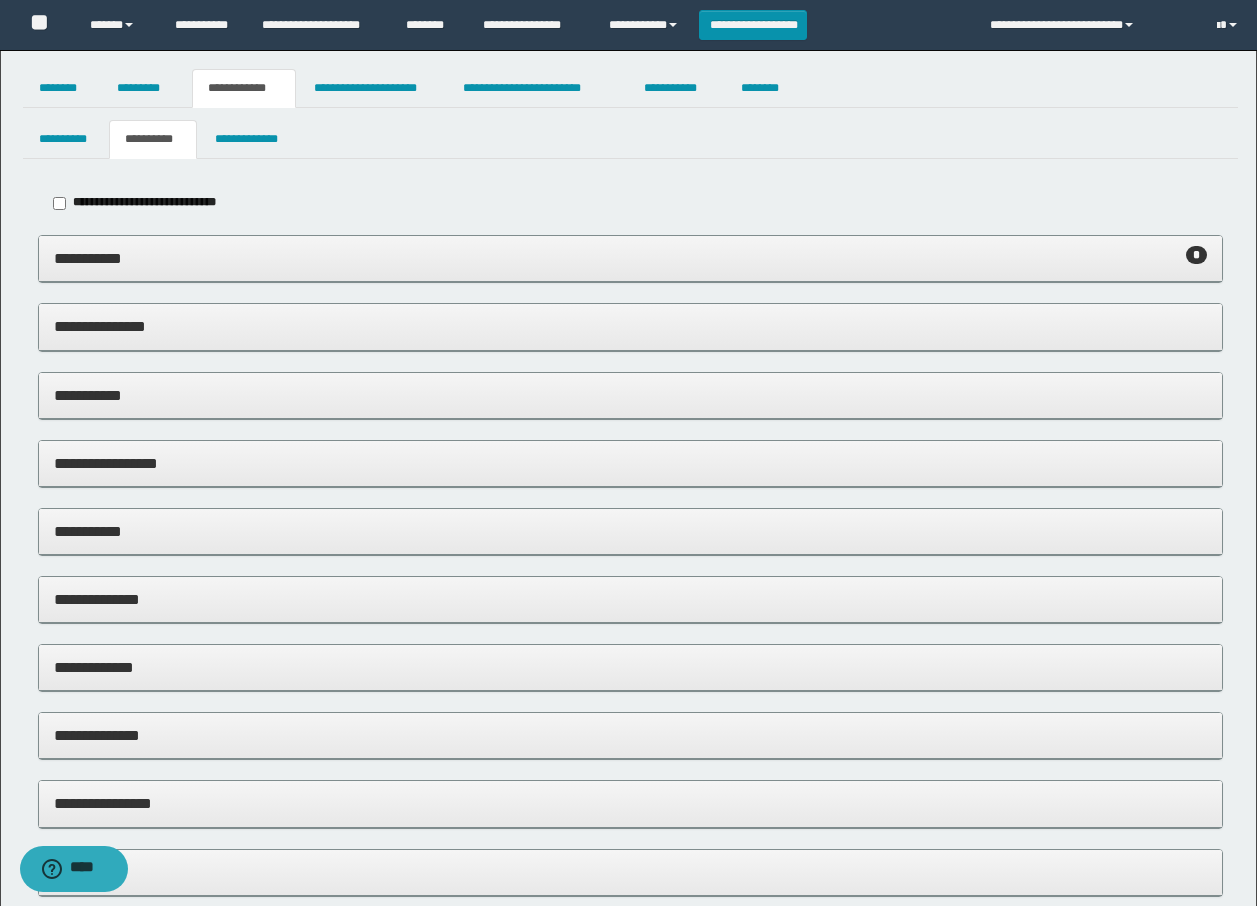 click on "**********" at bounding box center (630, 531) 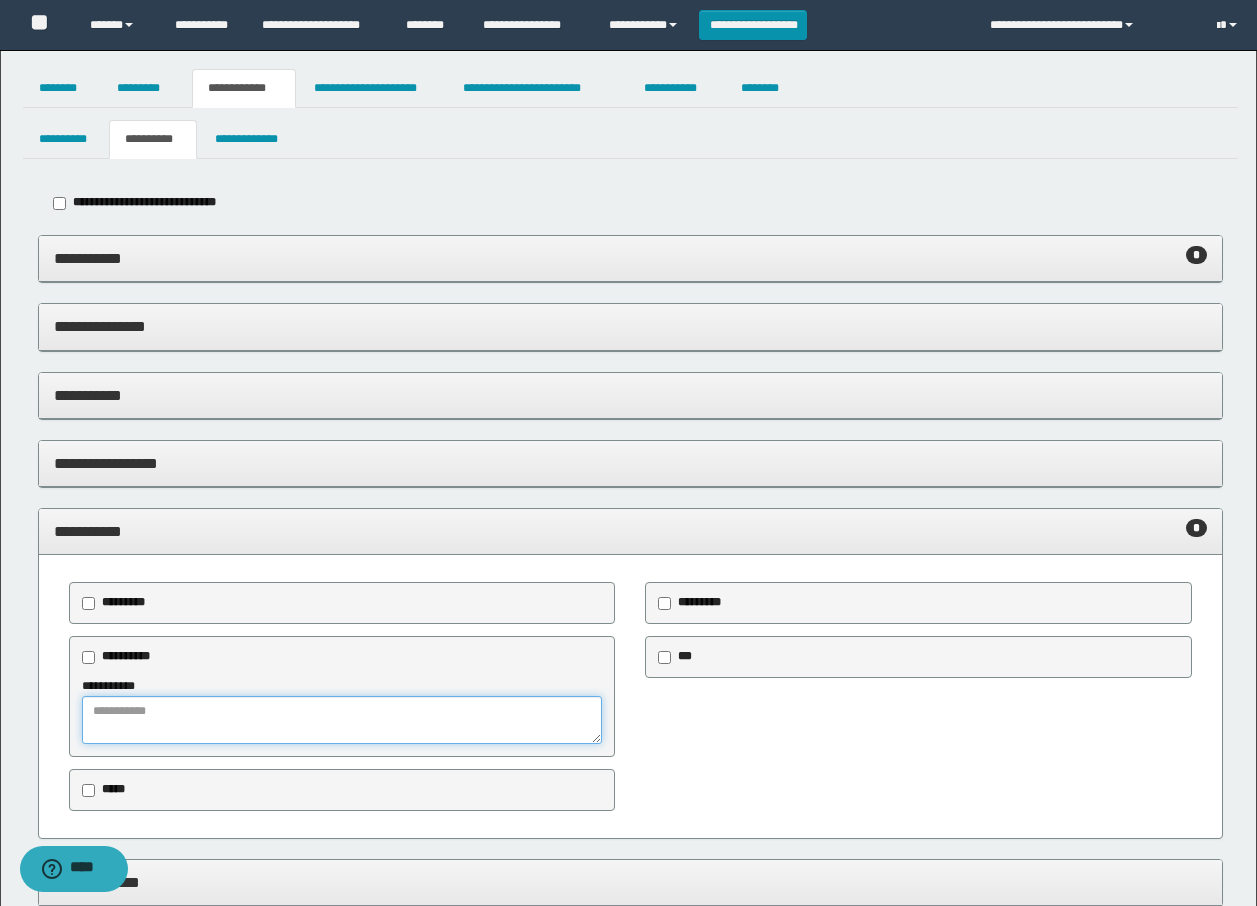 click at bounding box center (342, 720) 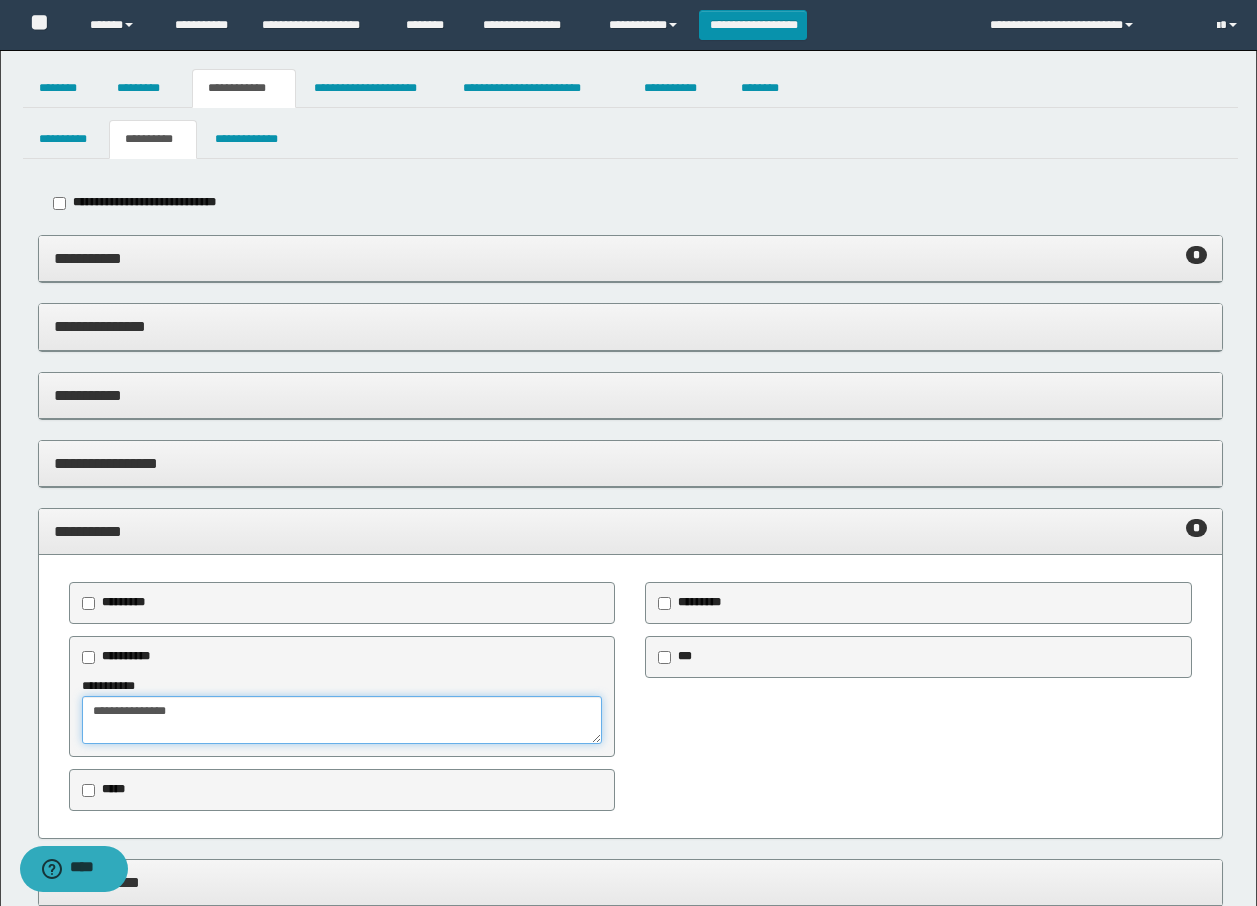 type on "**********" 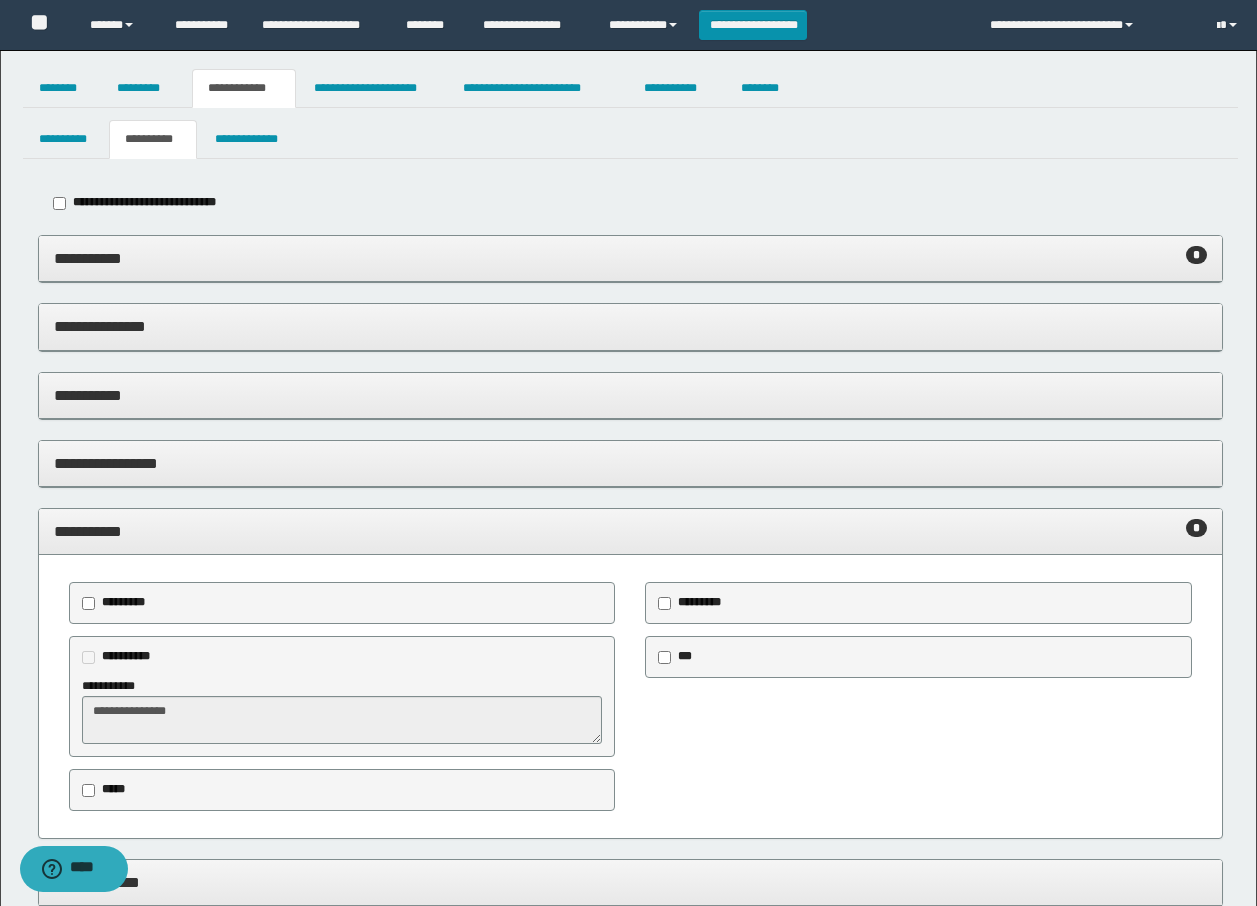 click on "**********" at bounding box center [630, 531] 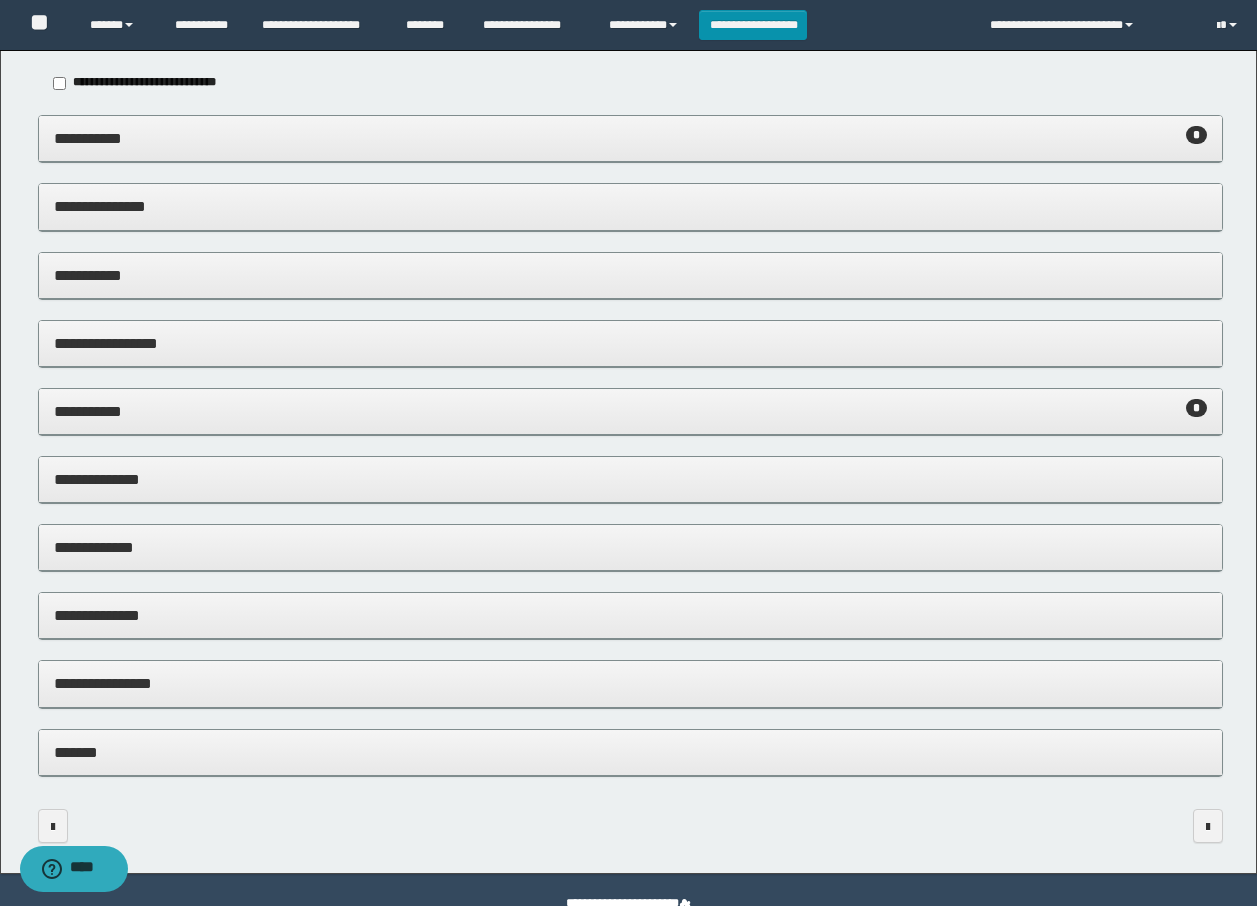 scroll, scrollTop: 155, scrollLeft: 0, axis: vertical 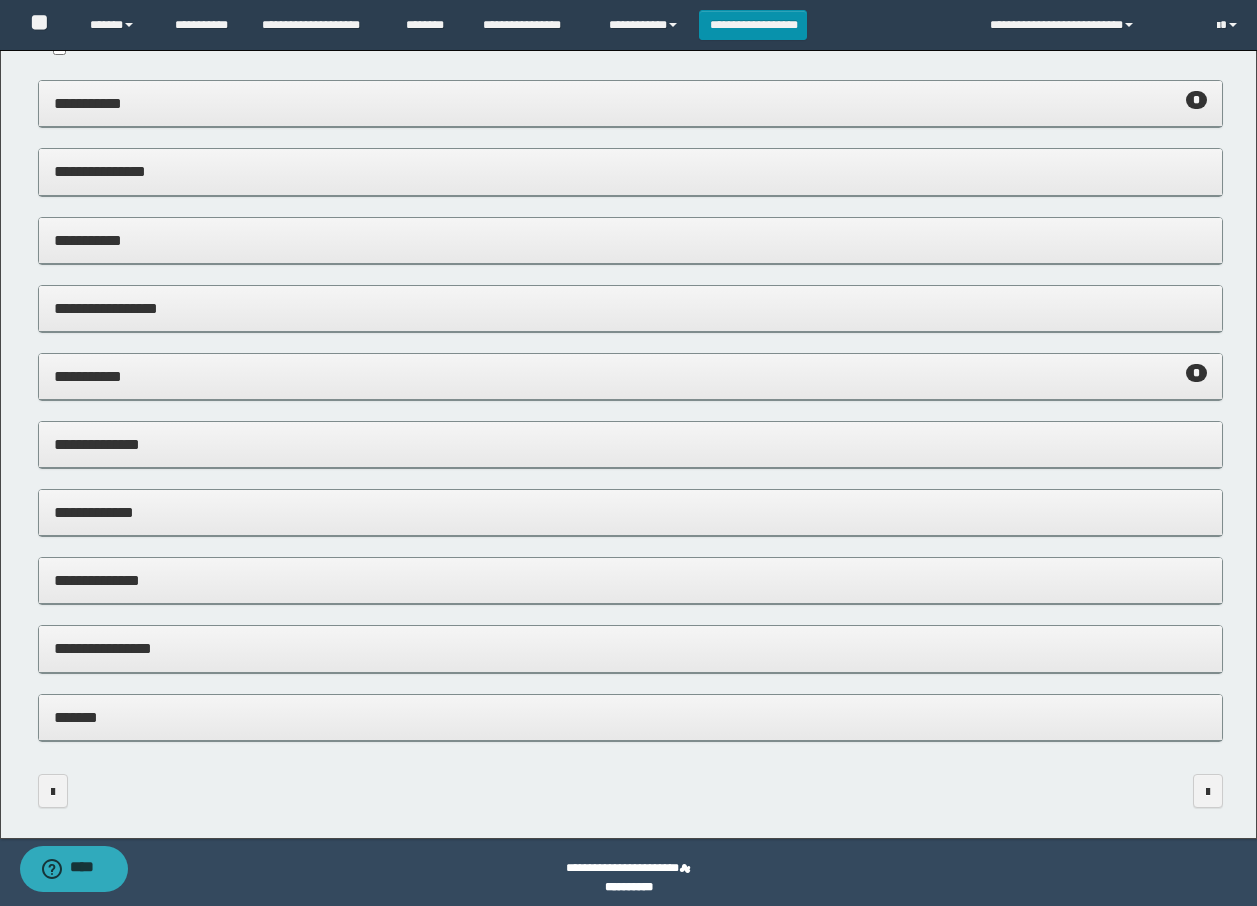 click on "**********" at bounding box center (630, 580) 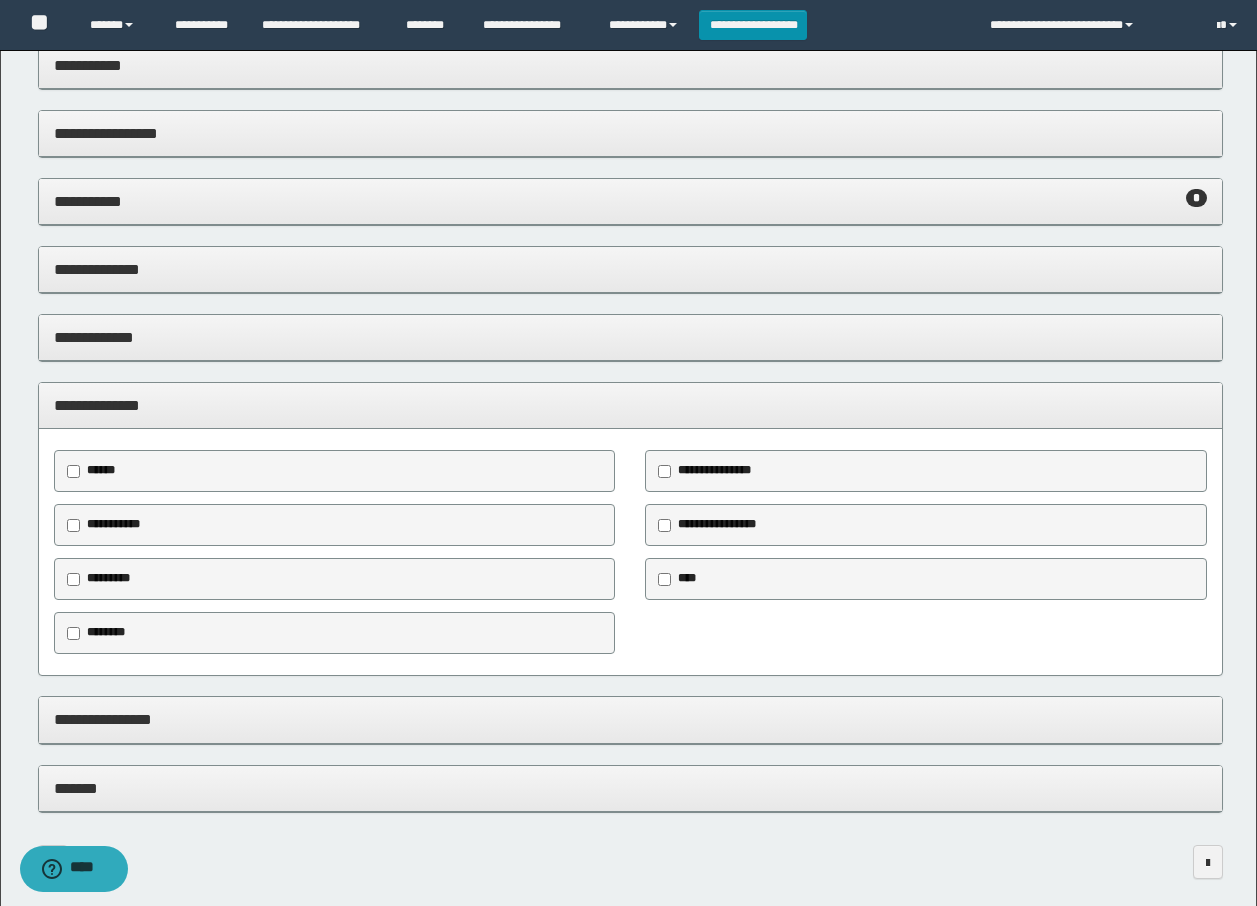 scroll, scrollTop: 336, scrollLeft: 0, axis: vertical 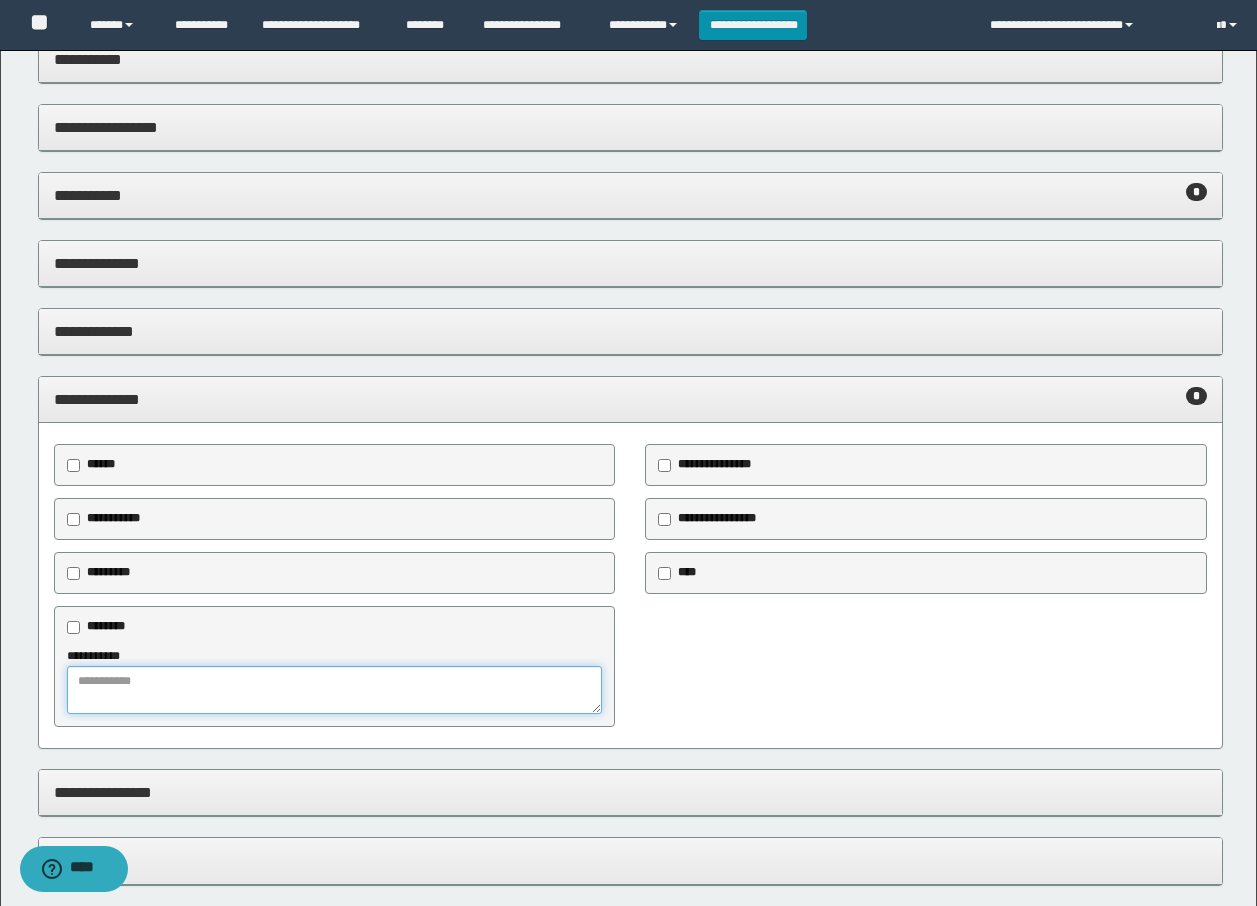 click at bounding box center (335, 690) 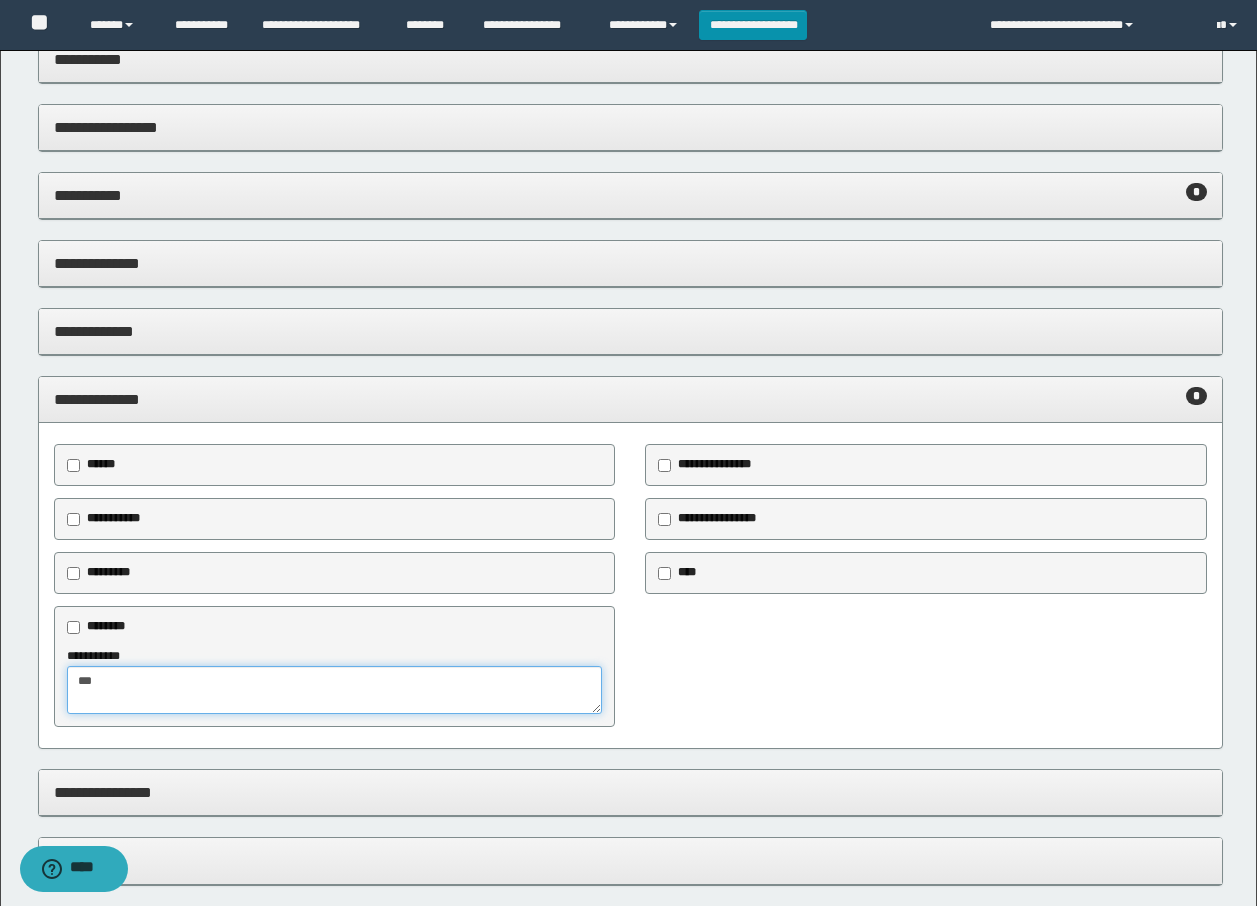 click on "***" at bounding box center [335, 690] 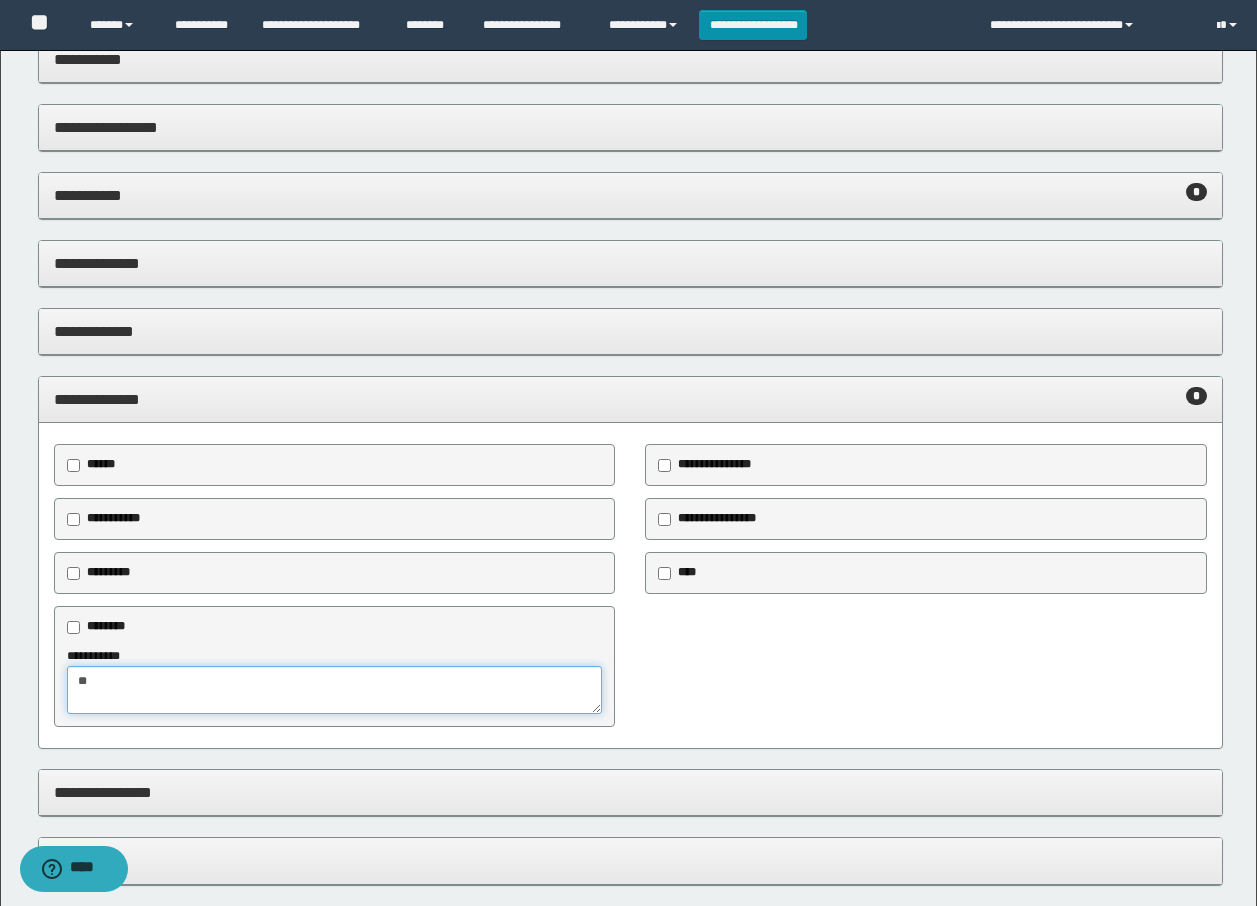 click on "*" at bounding box center [335, 690] 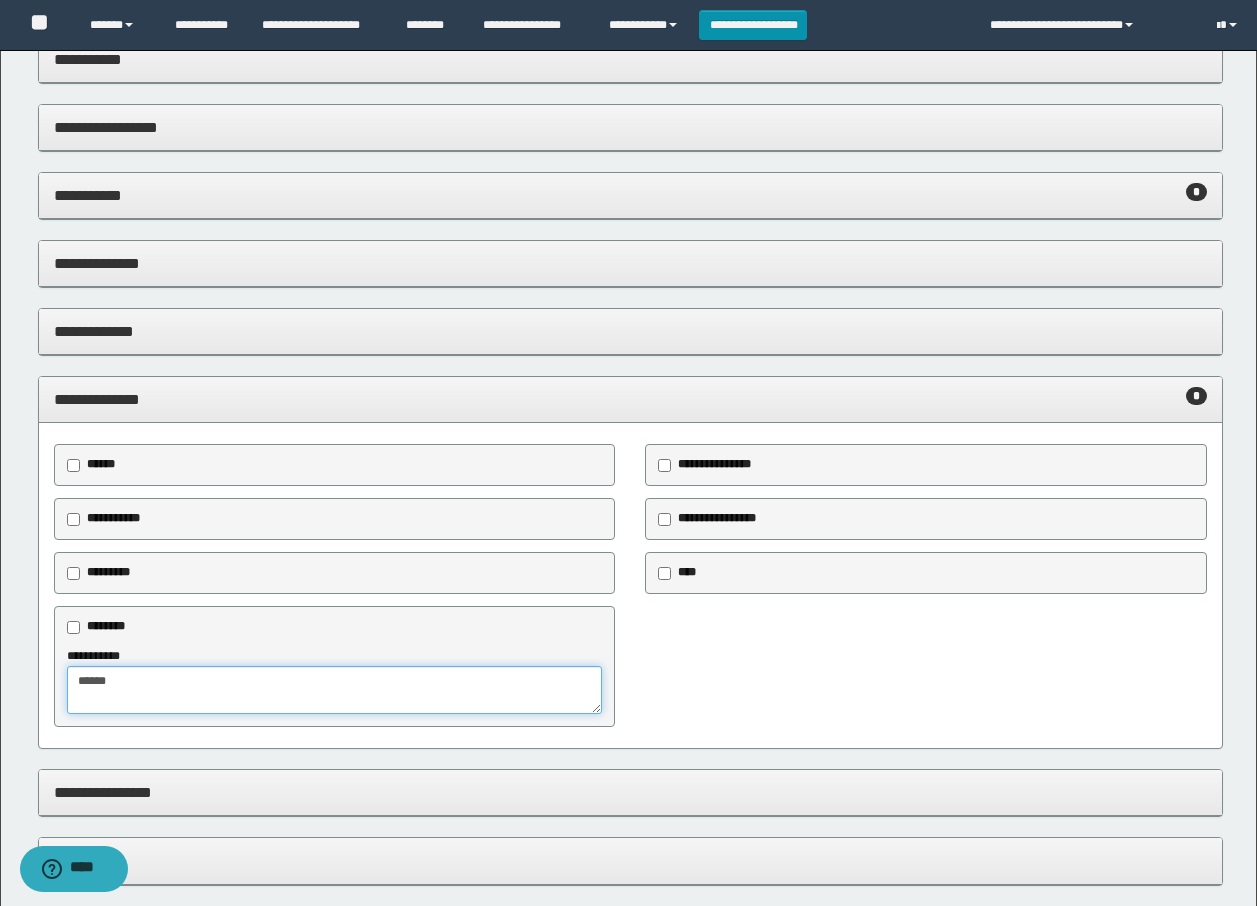 click on "******" at bounding box center [335, 690] 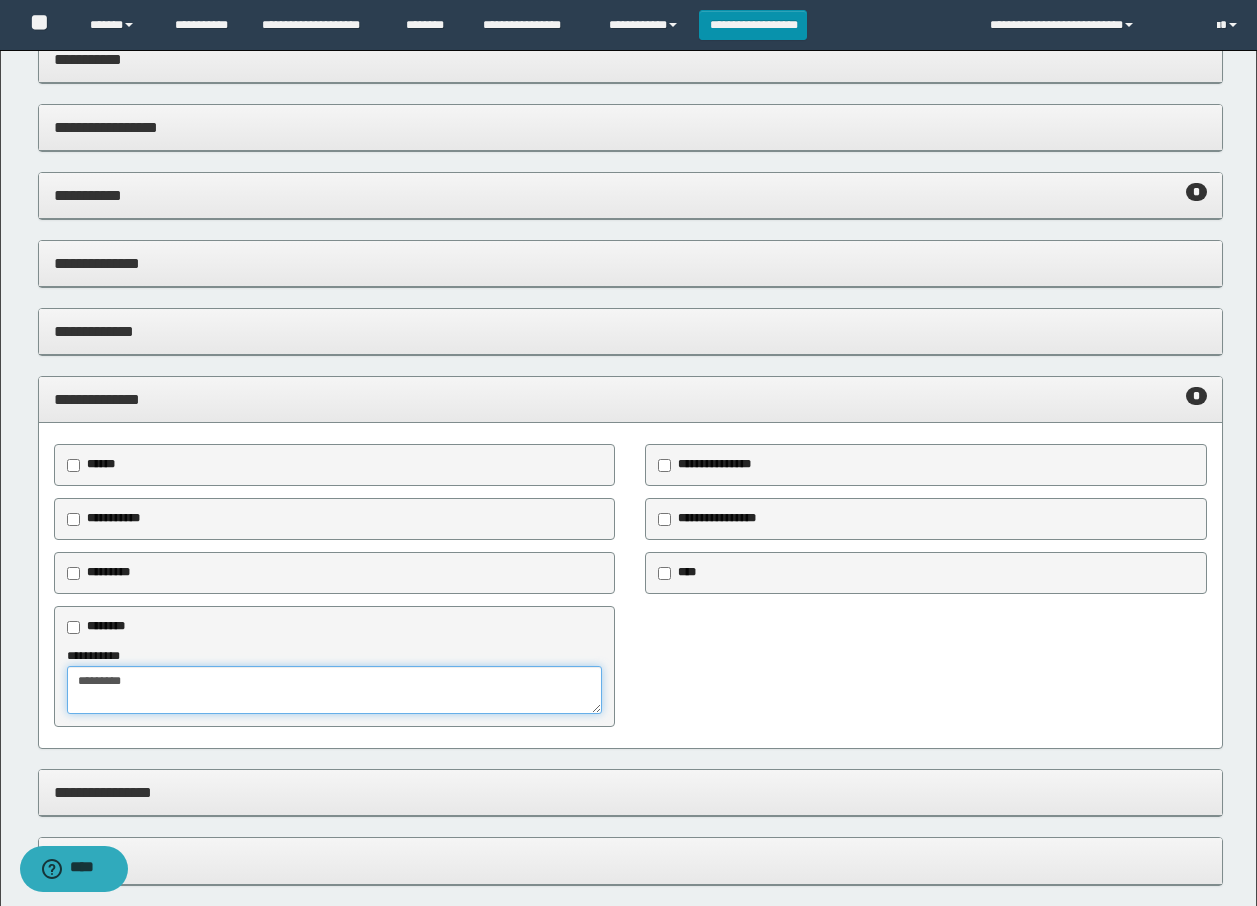 type on "*********" 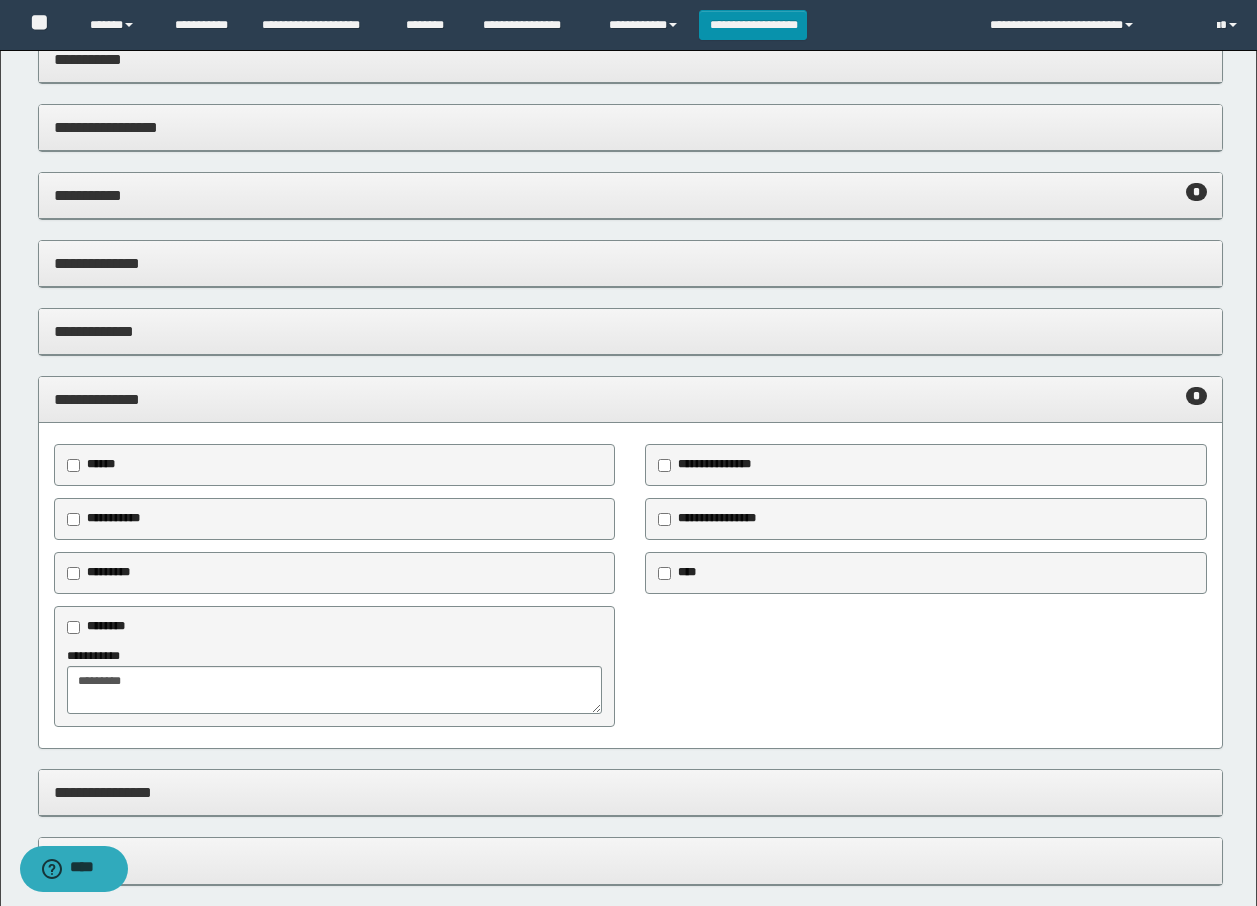 click on "**********" at bounding box center [630, 399] 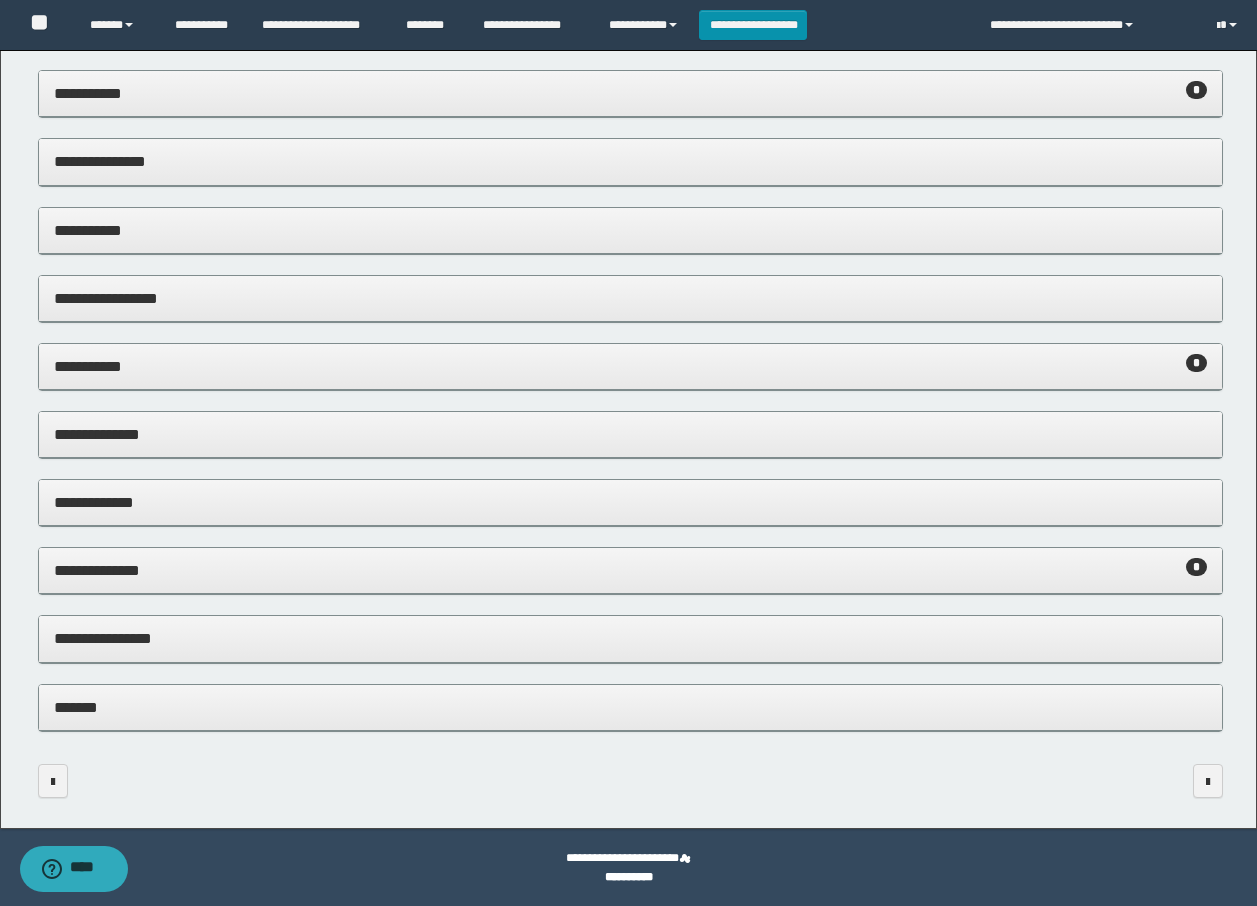scroll, scrollTop: 165, scrollLeft: 0, axis: vertical 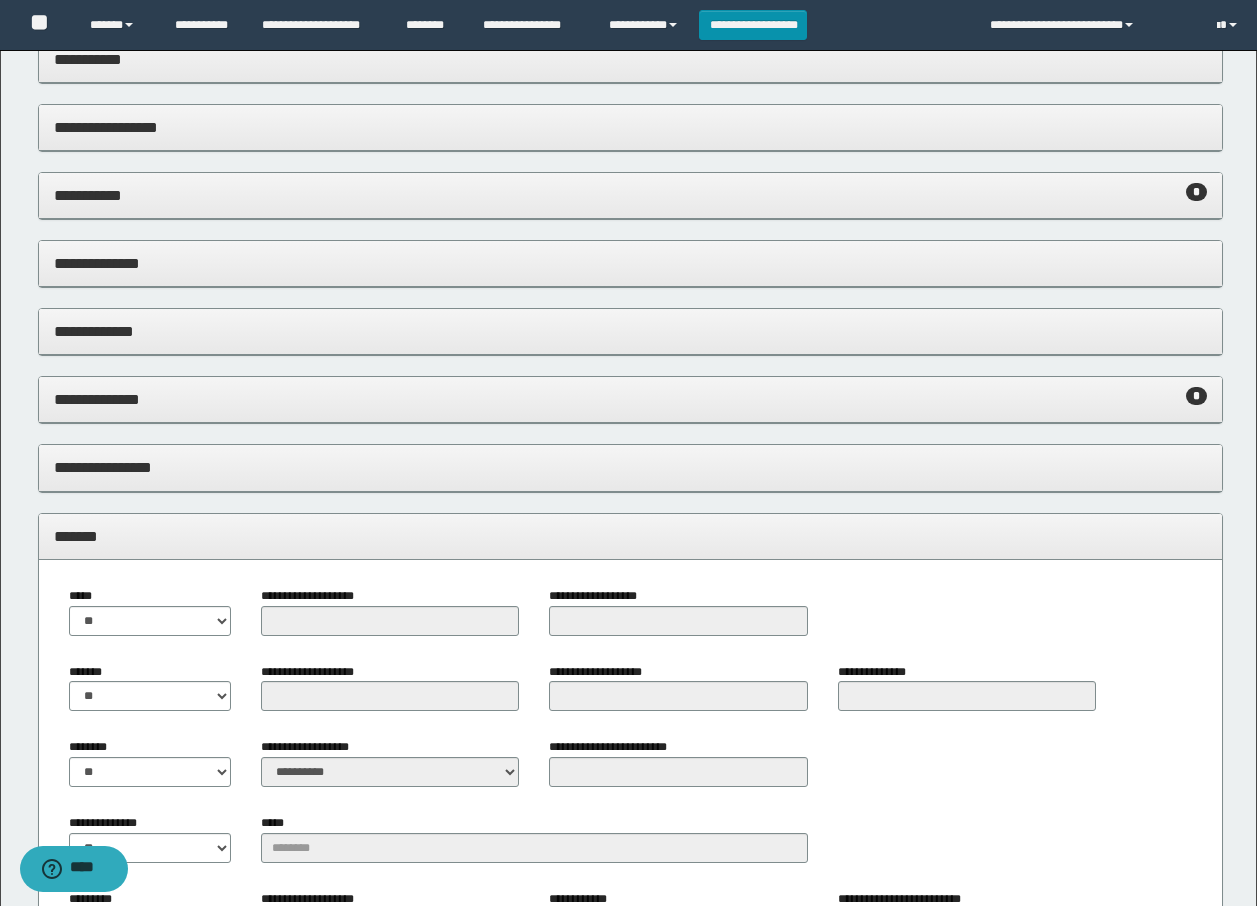 click on "**********" at bounding box center [630, 467] 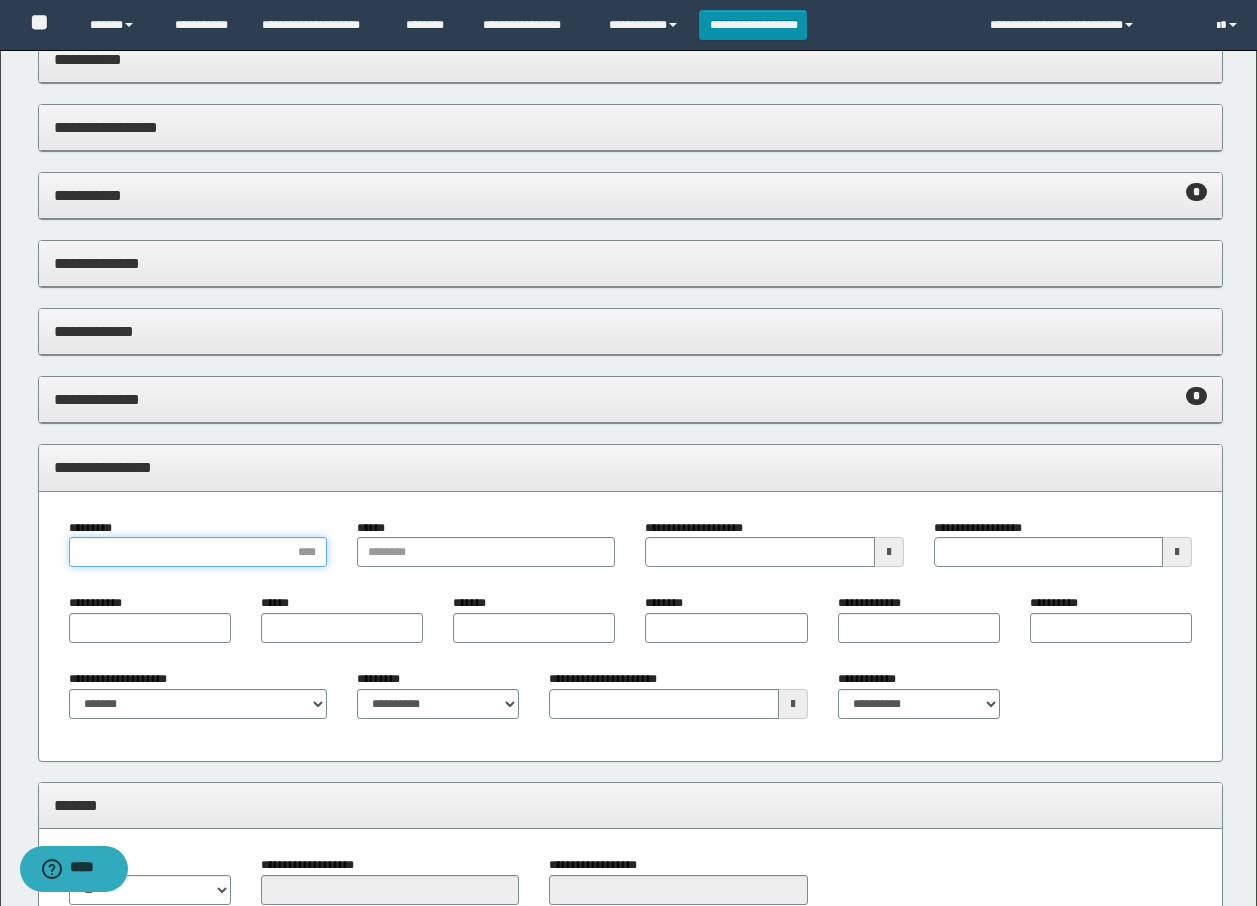 click on "*********" at bounding box center (198, 552) 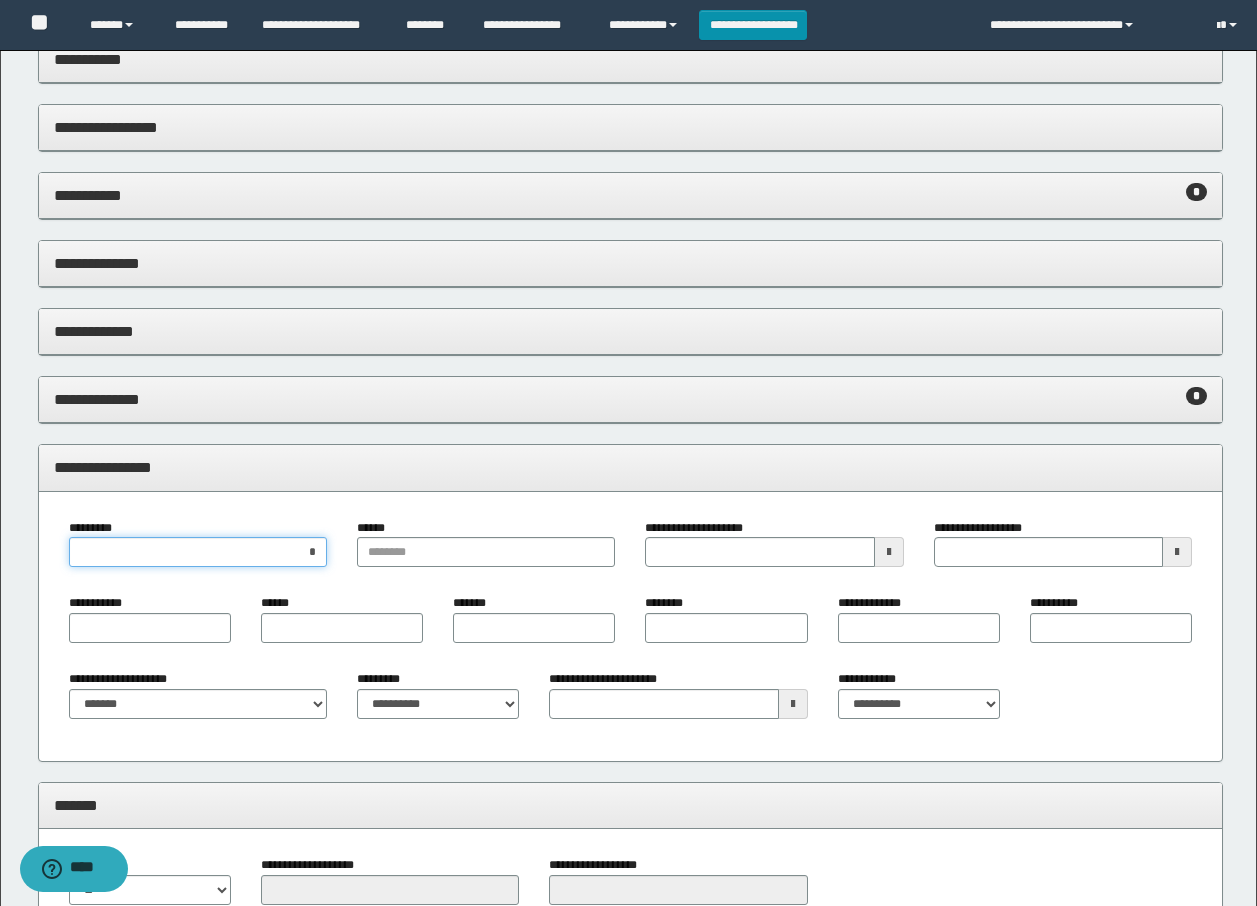type on "**" 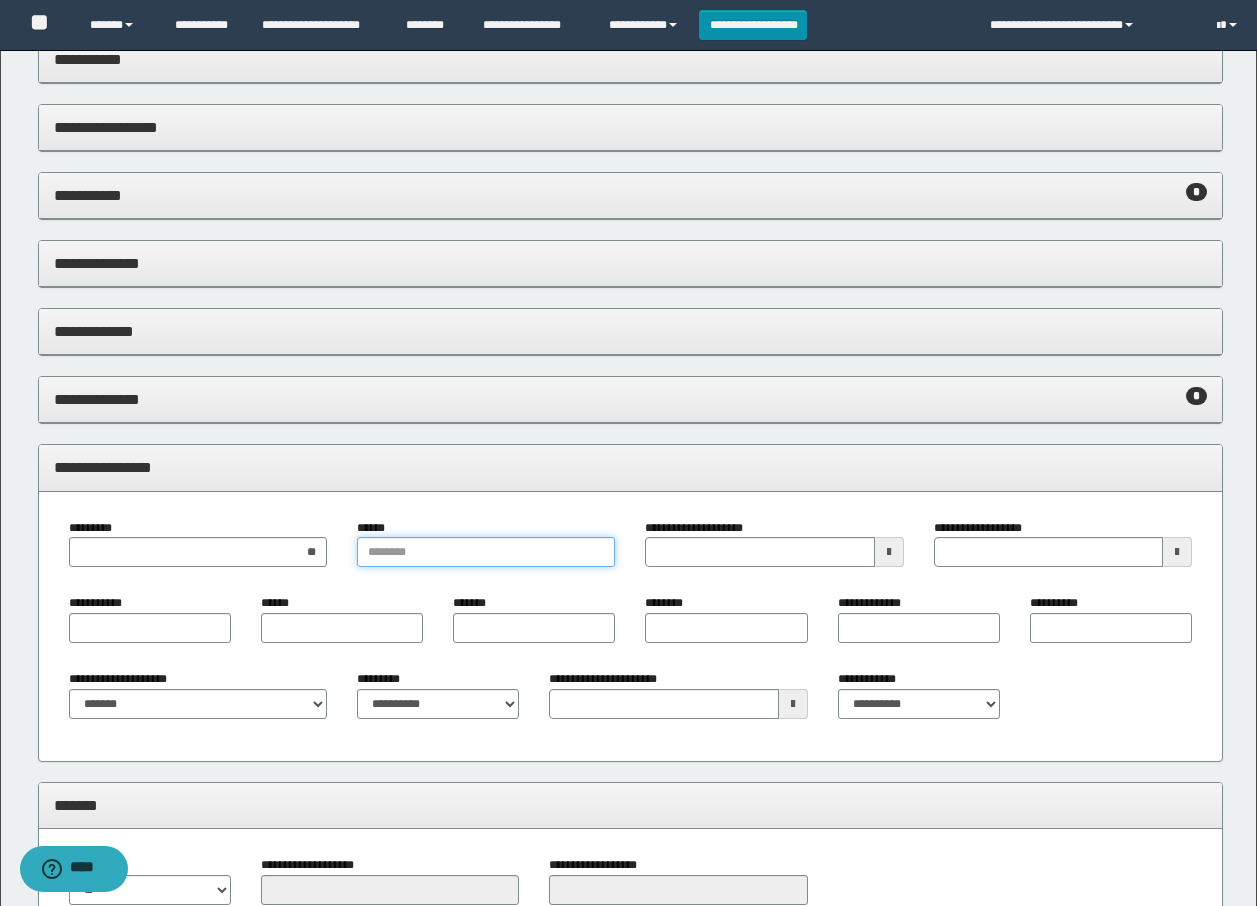 click on "******" at bounding box center [486, 552] 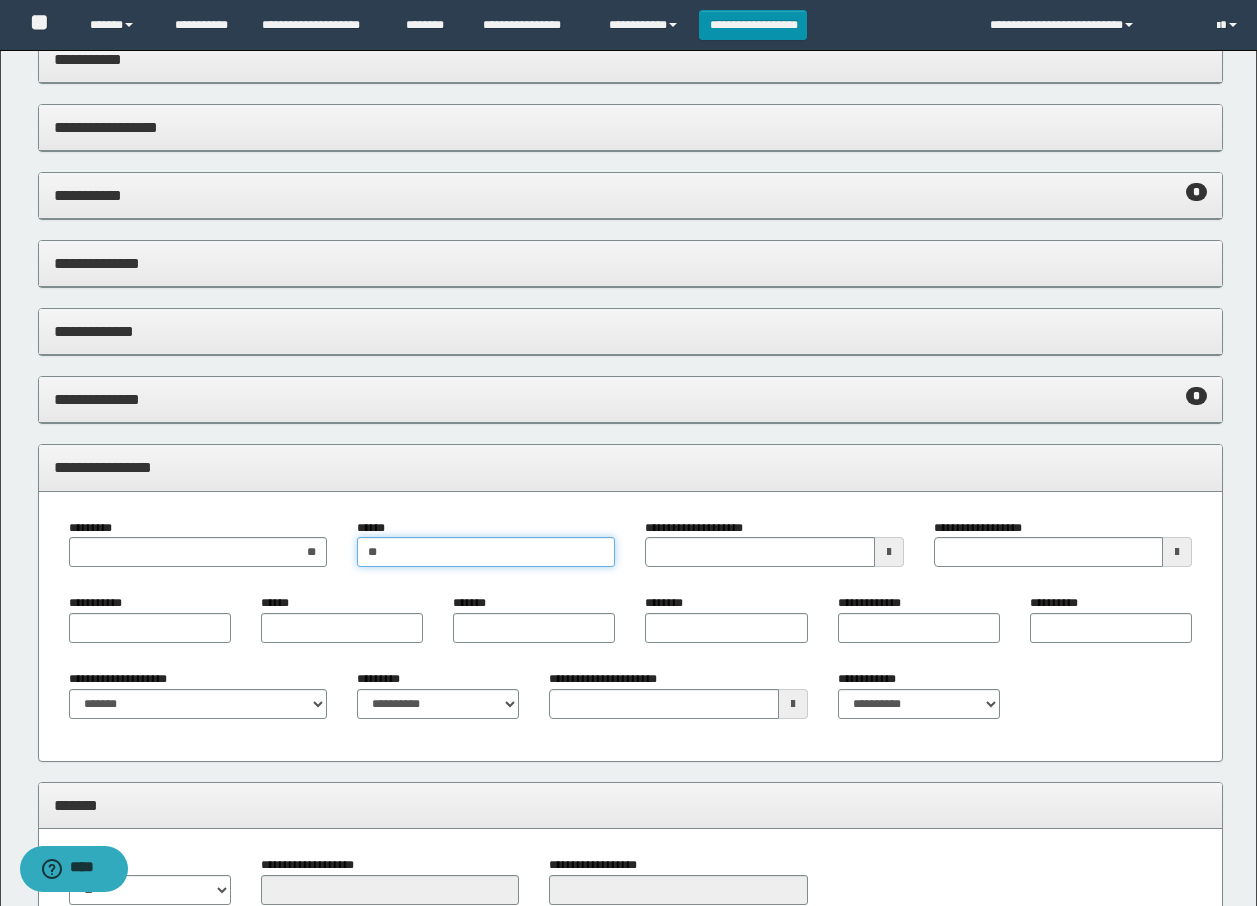 type on "***" 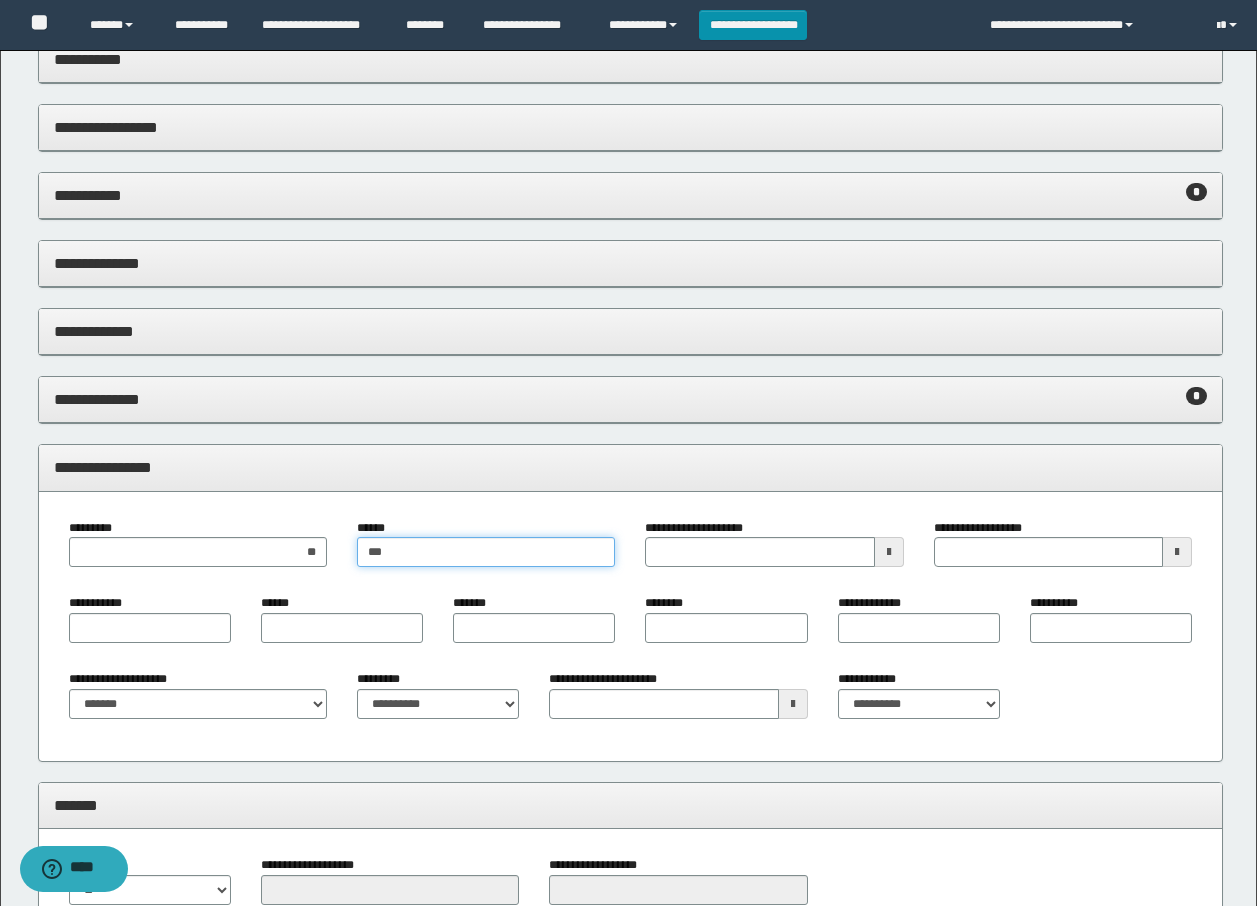 type 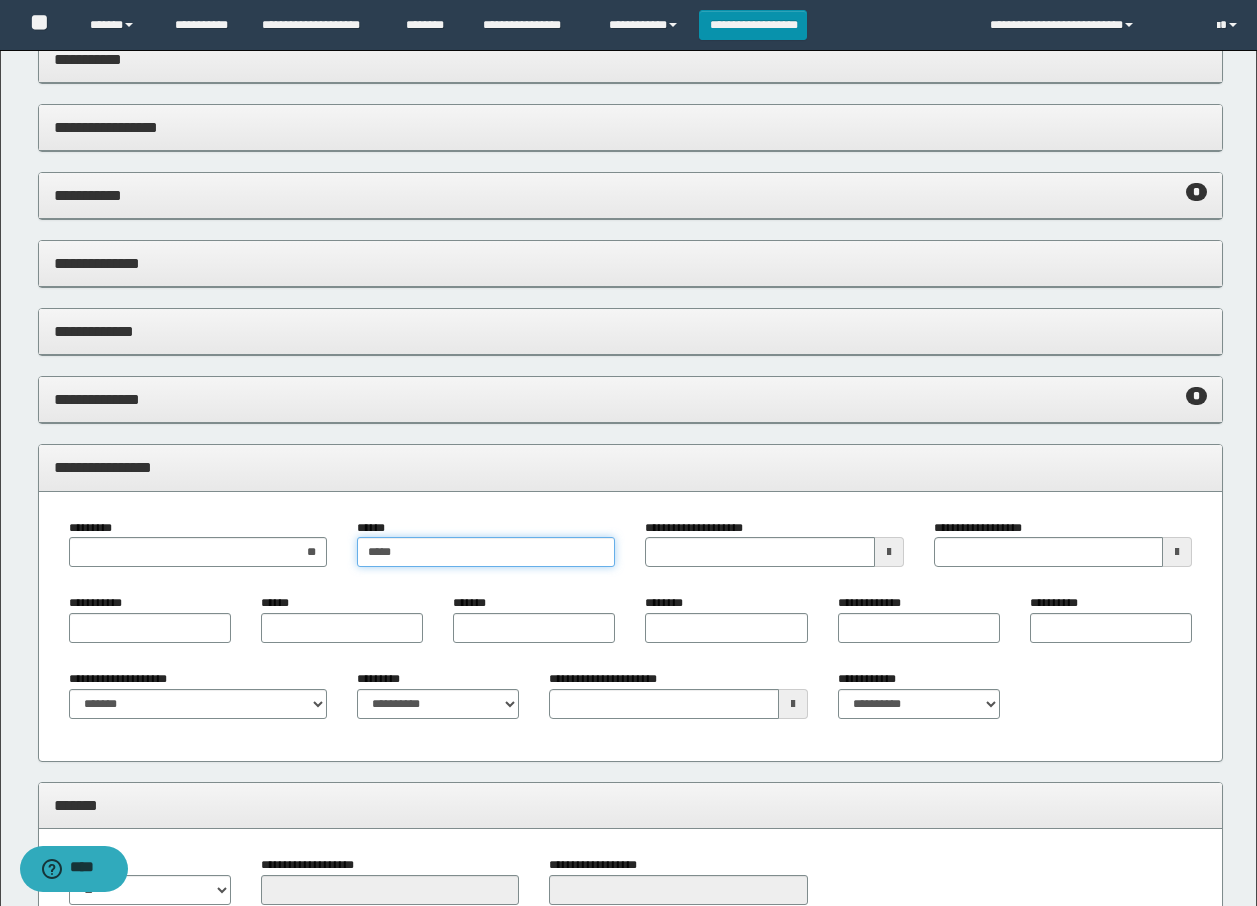 type on "******" 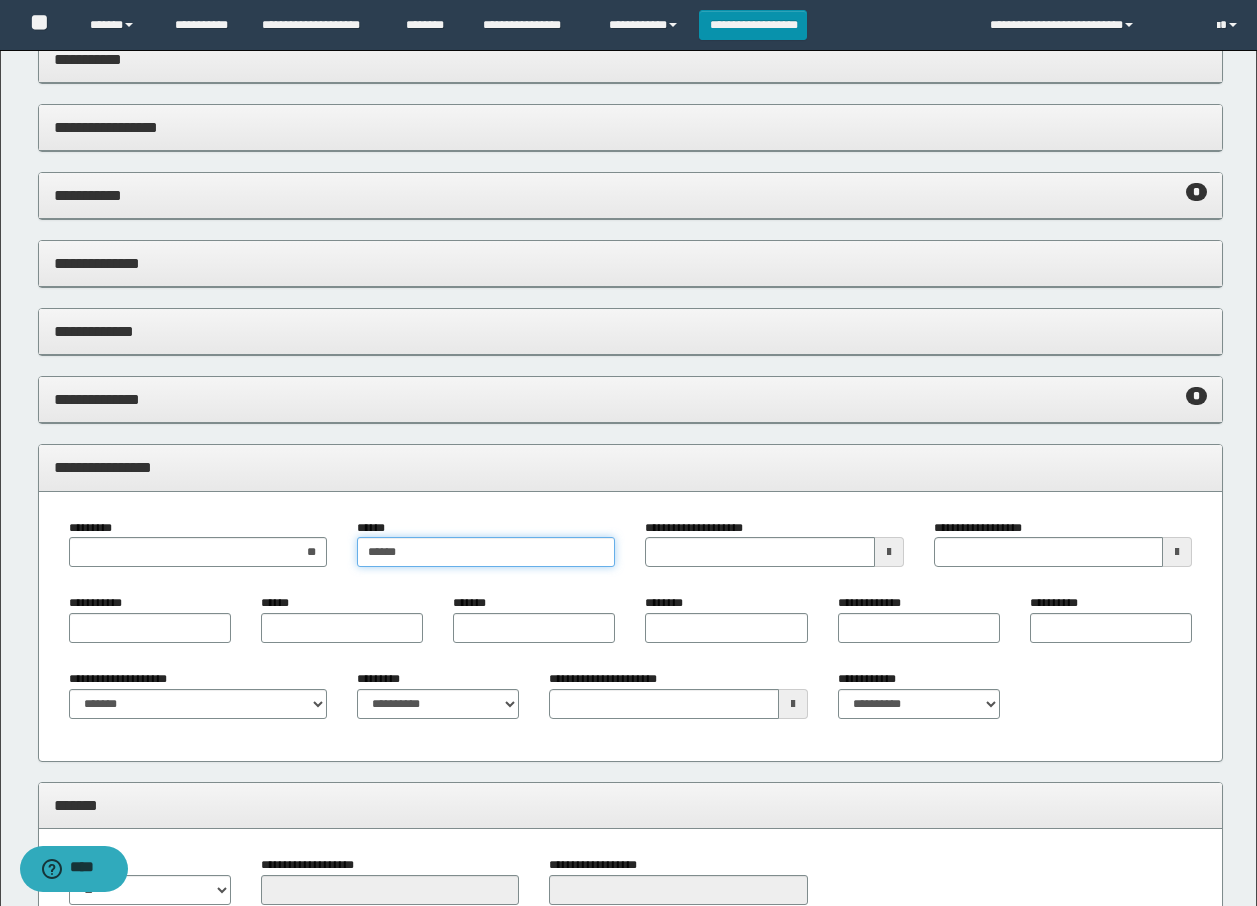 type 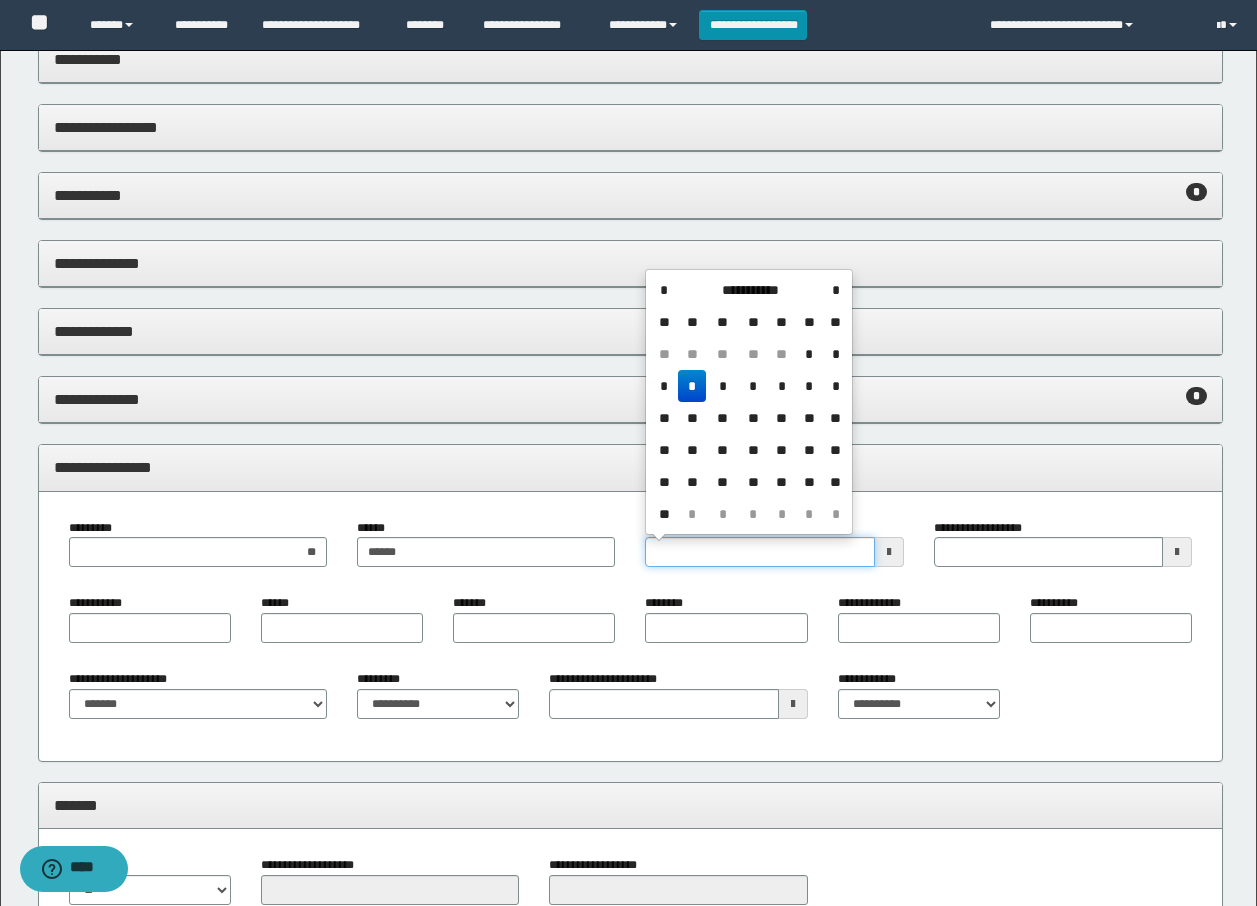 click on "**********" at bounding box center (759, 552) 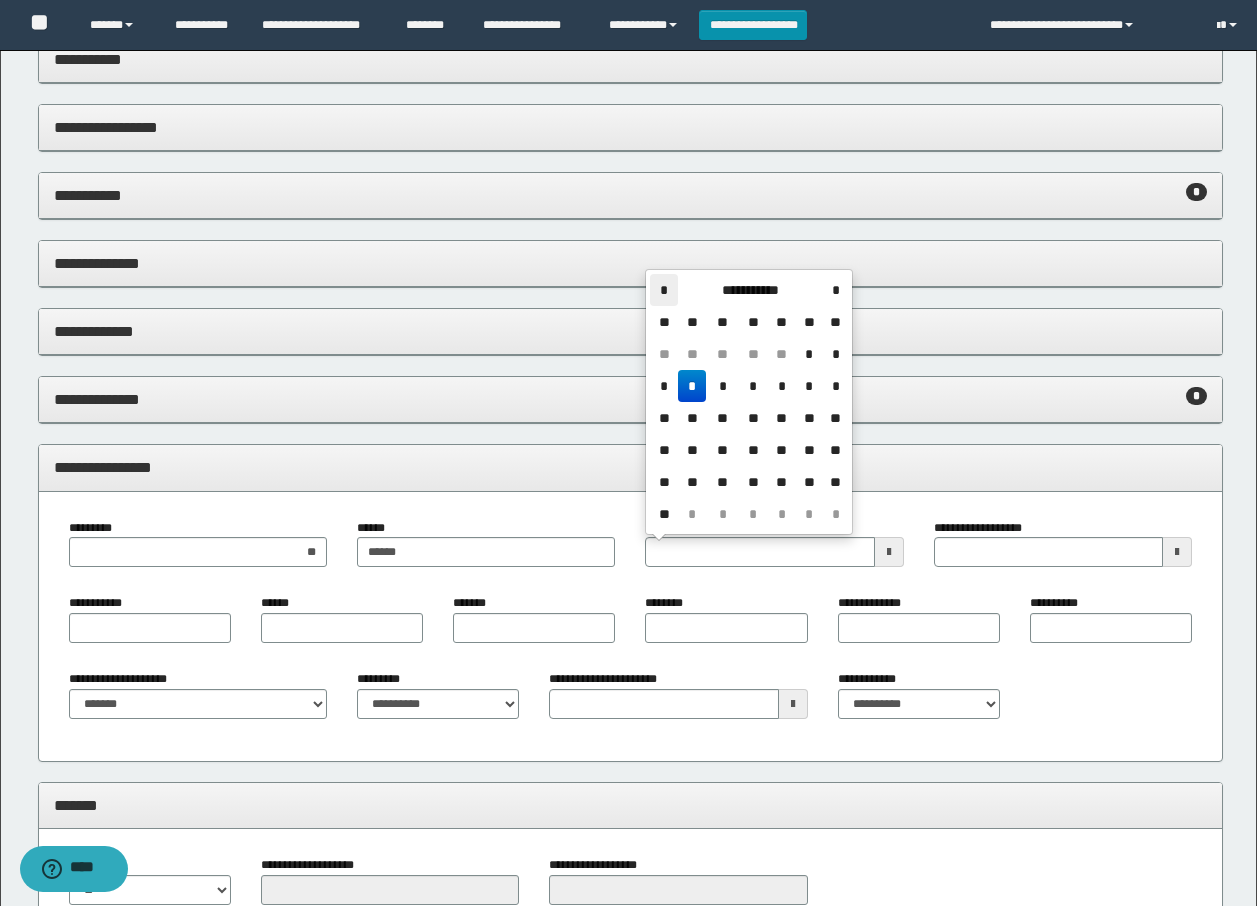 click on "*" at bounding box center (664, 290) 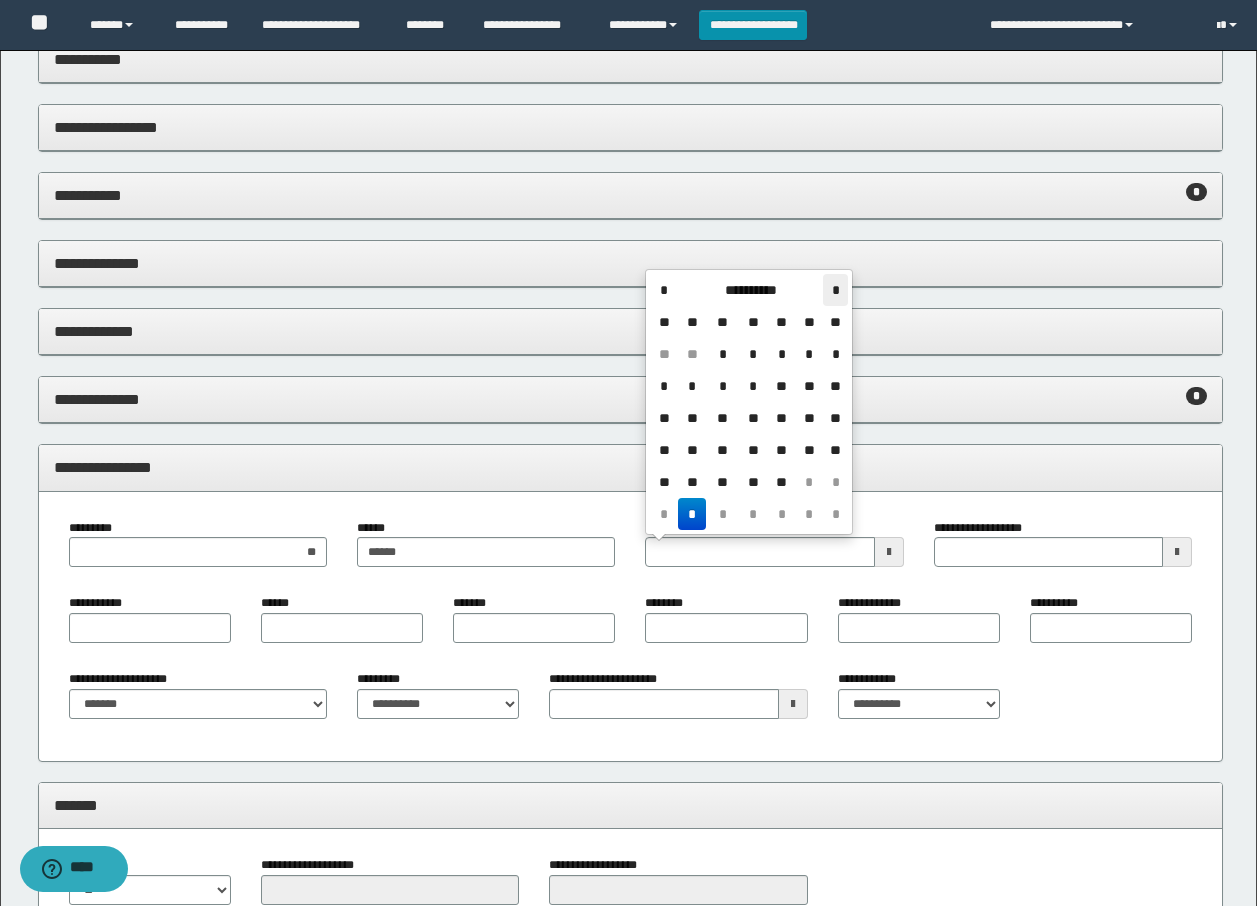 click on "*" at bounding box center [835, 290] 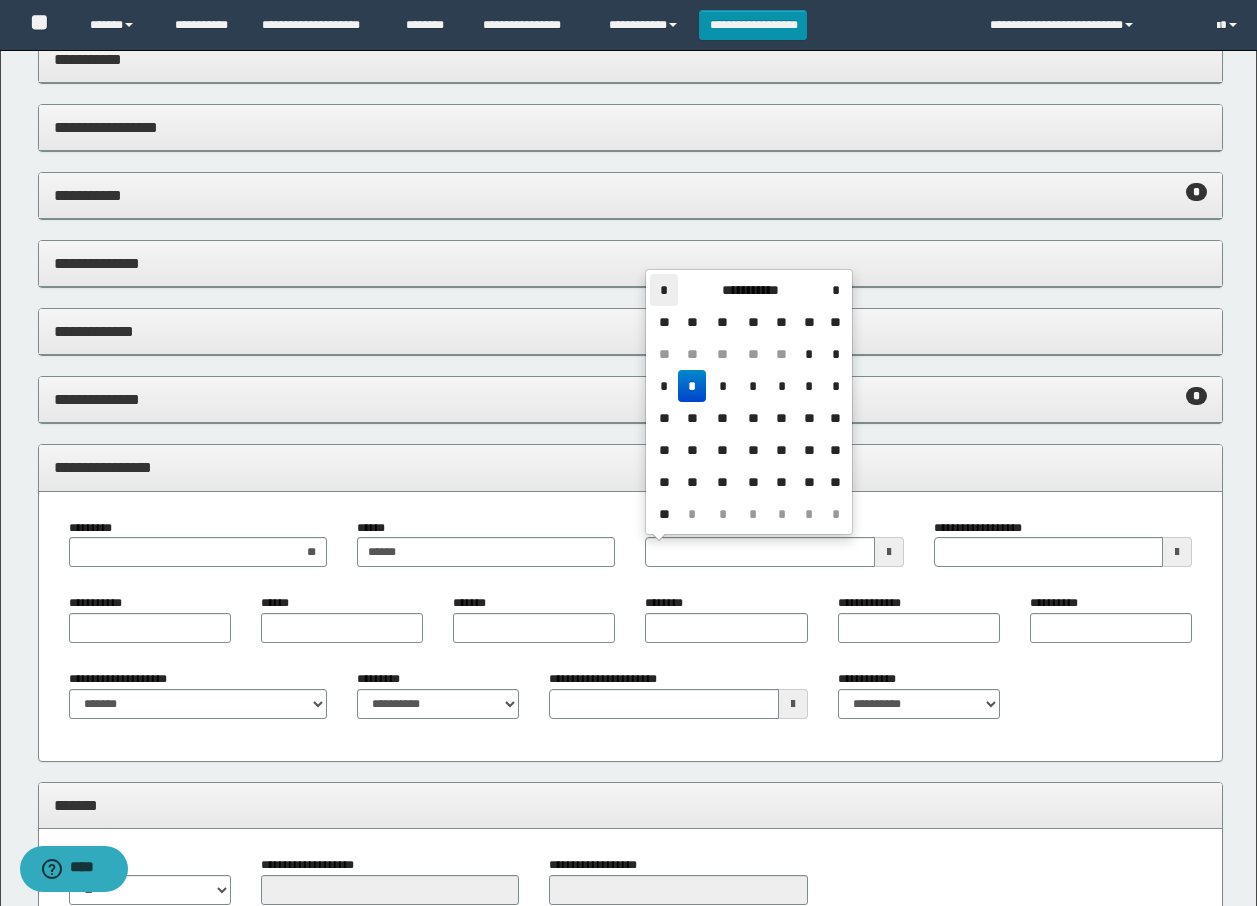 click on "*" at bounding box center [664, 290] 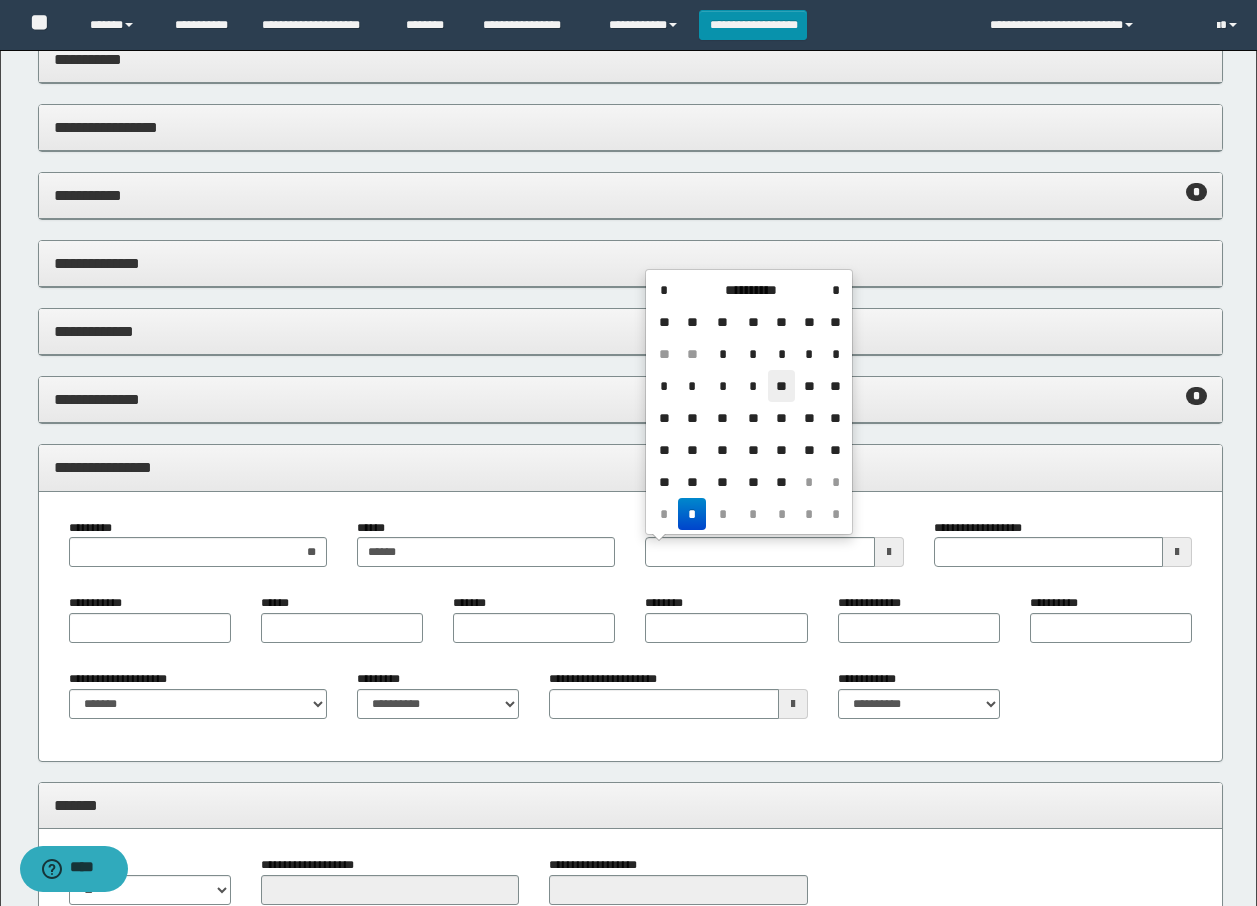click on "**" at bounding box center [782, 386] 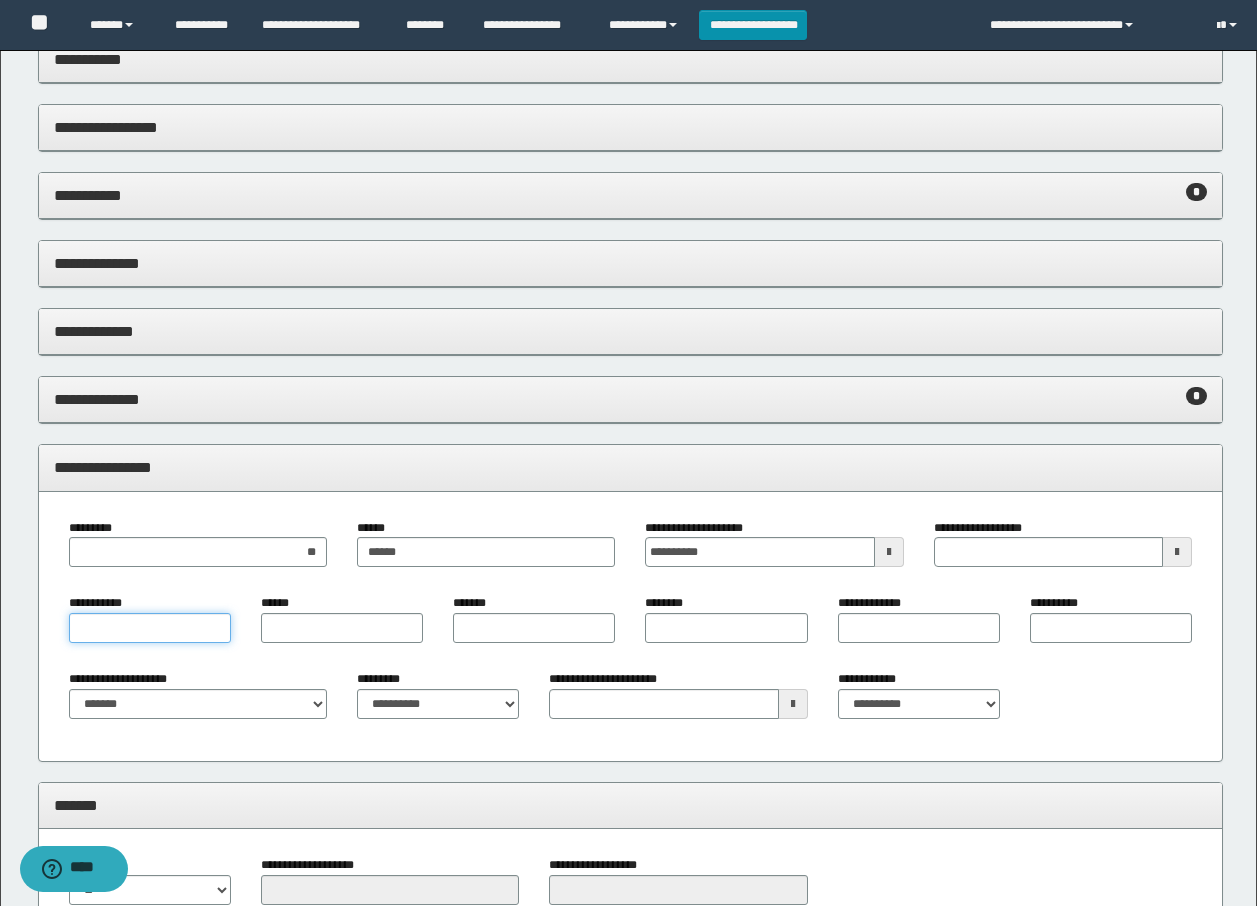 click on "**********" at bounding box center [150, 628] 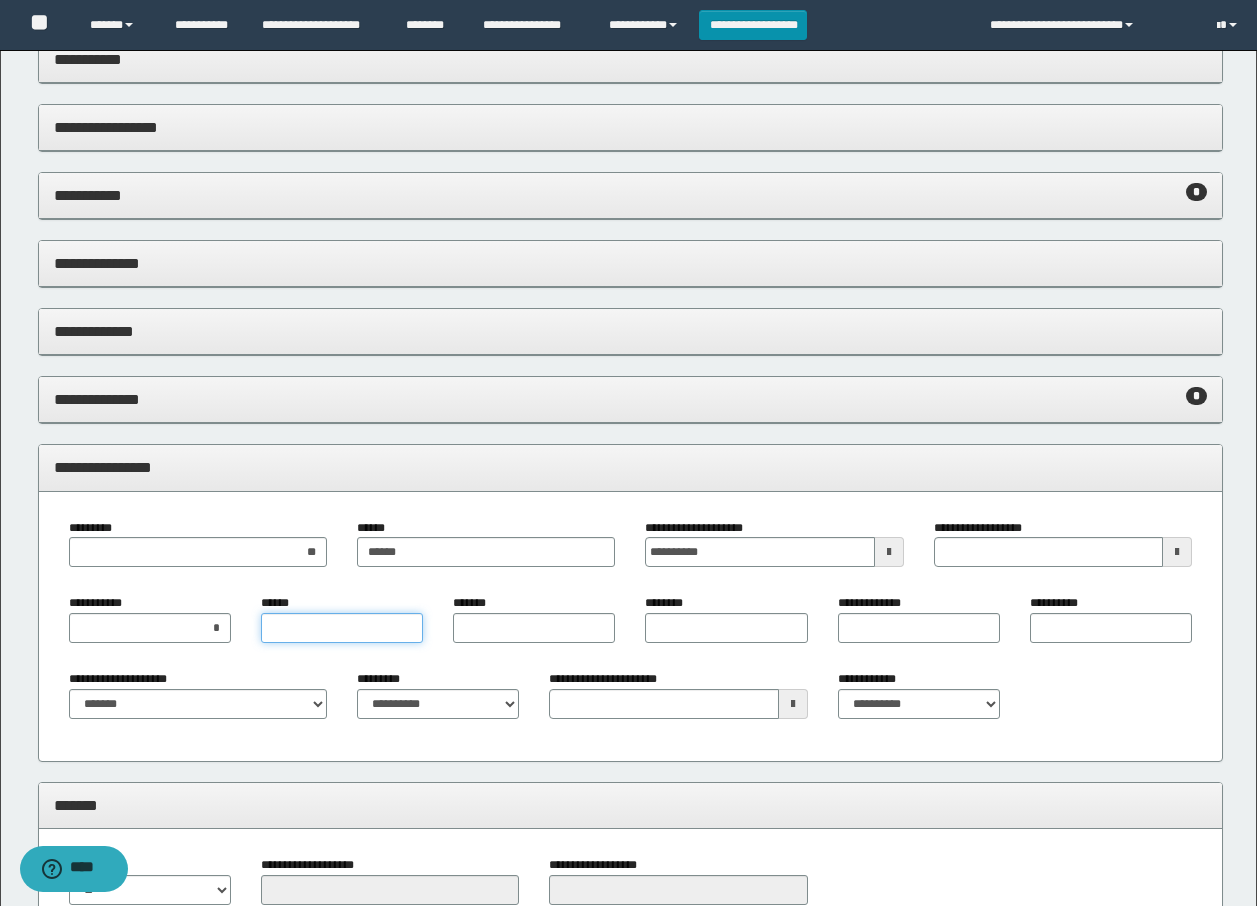 type on "*" 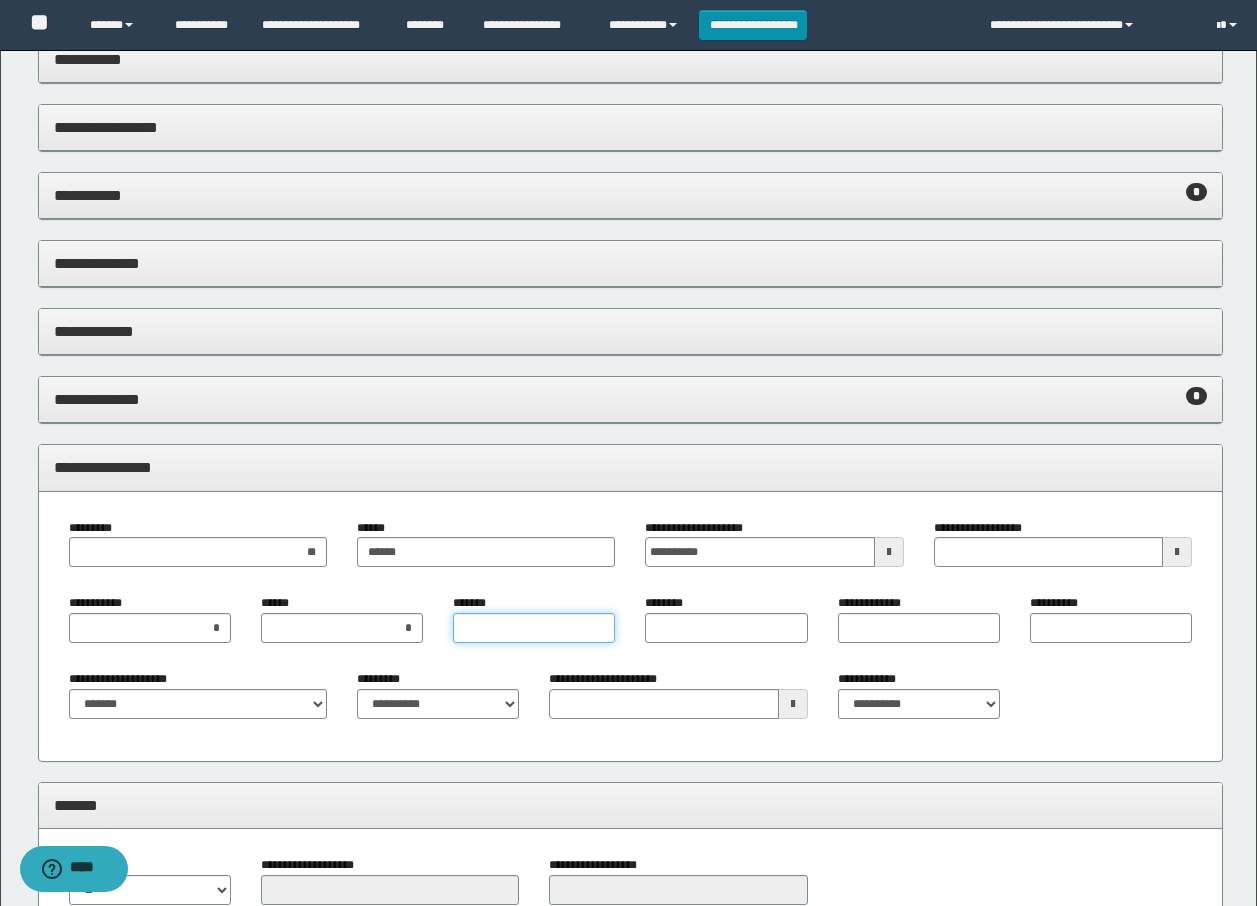 type on "*" 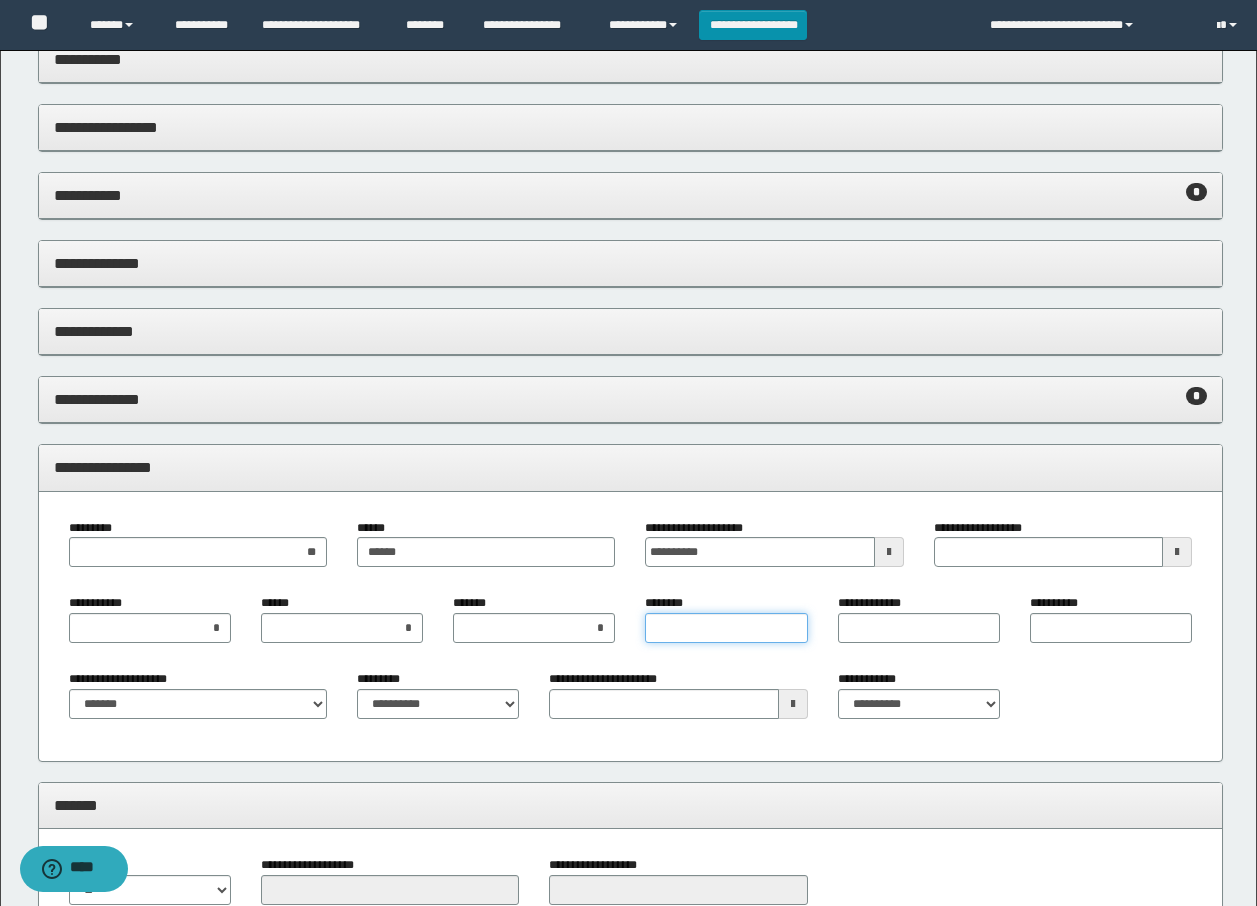 type on "*" 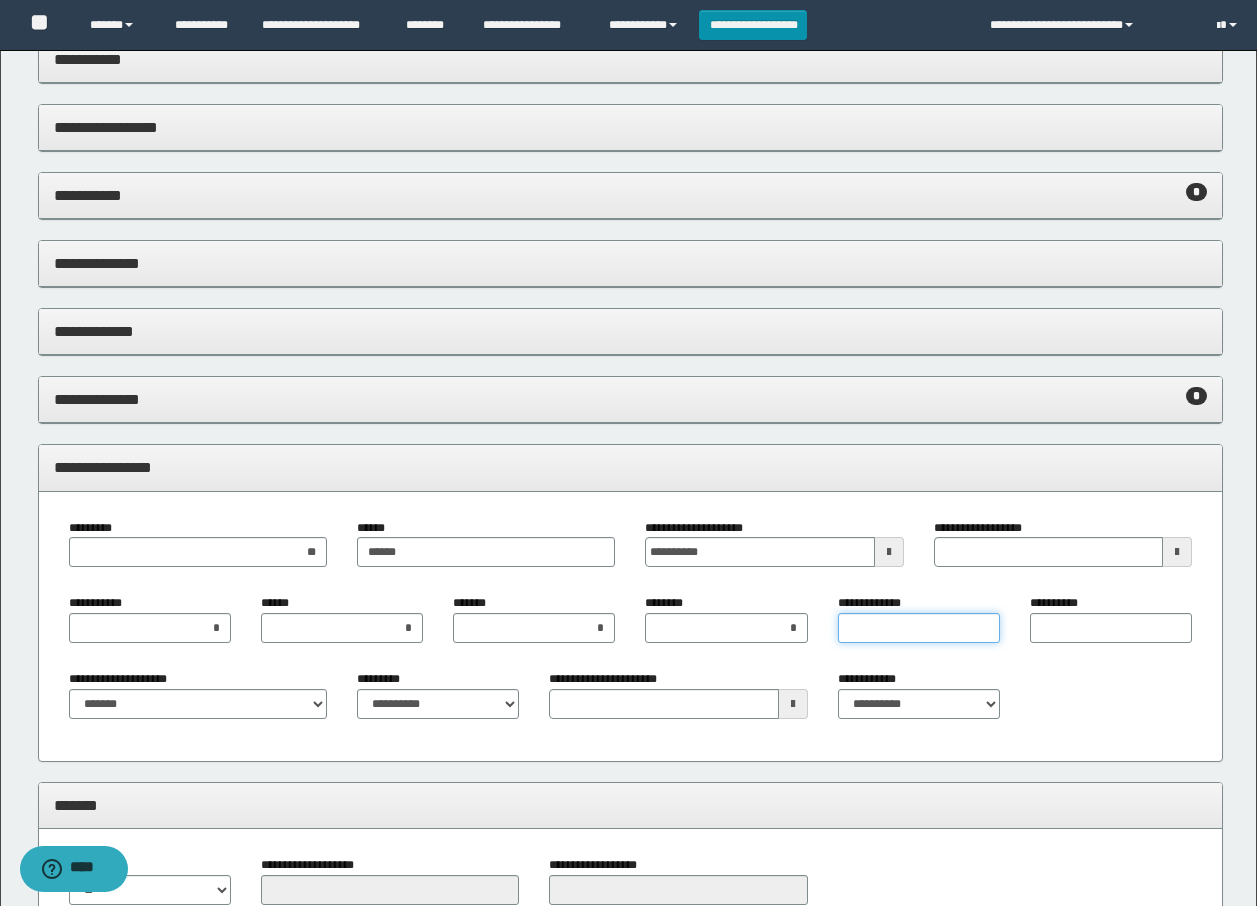 type on "*" 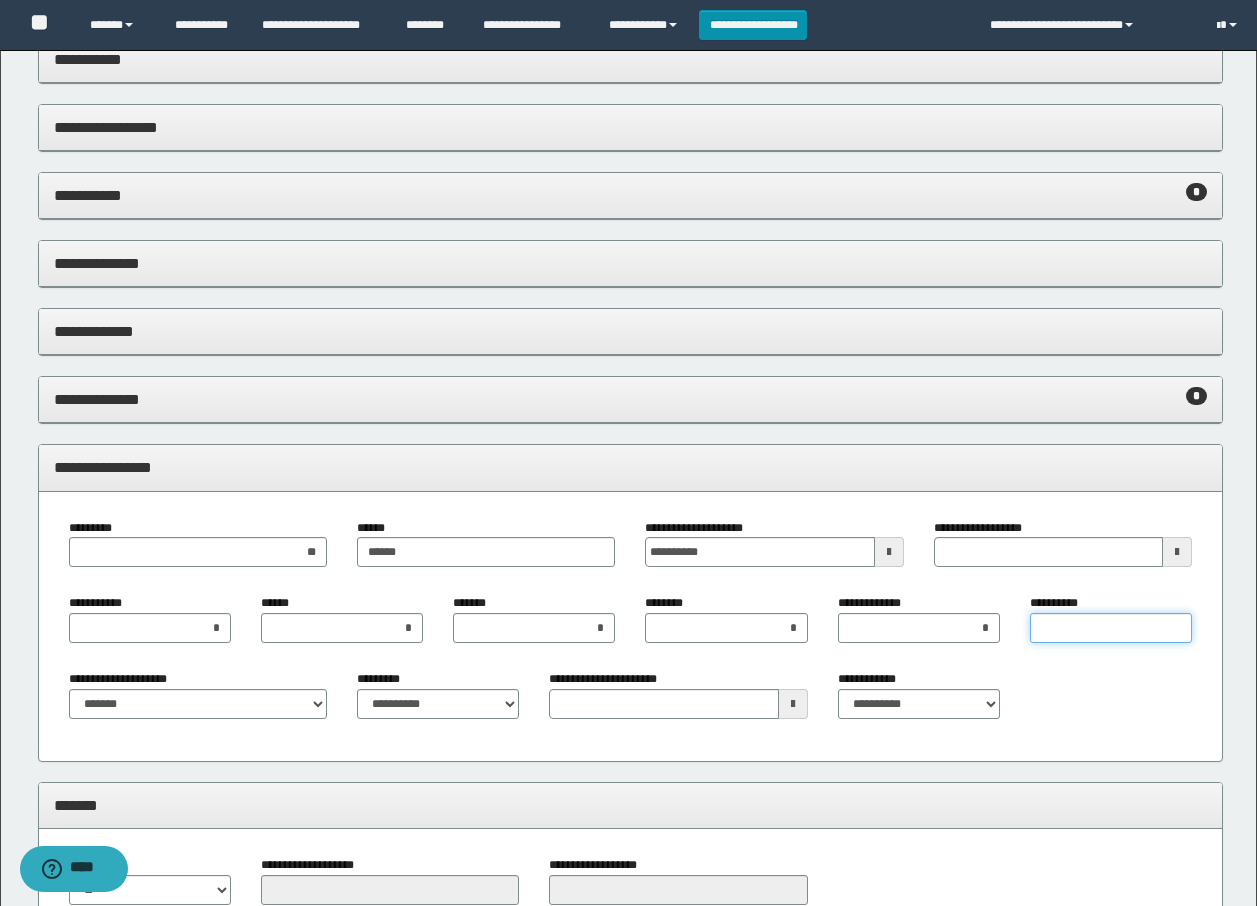 type on "*" 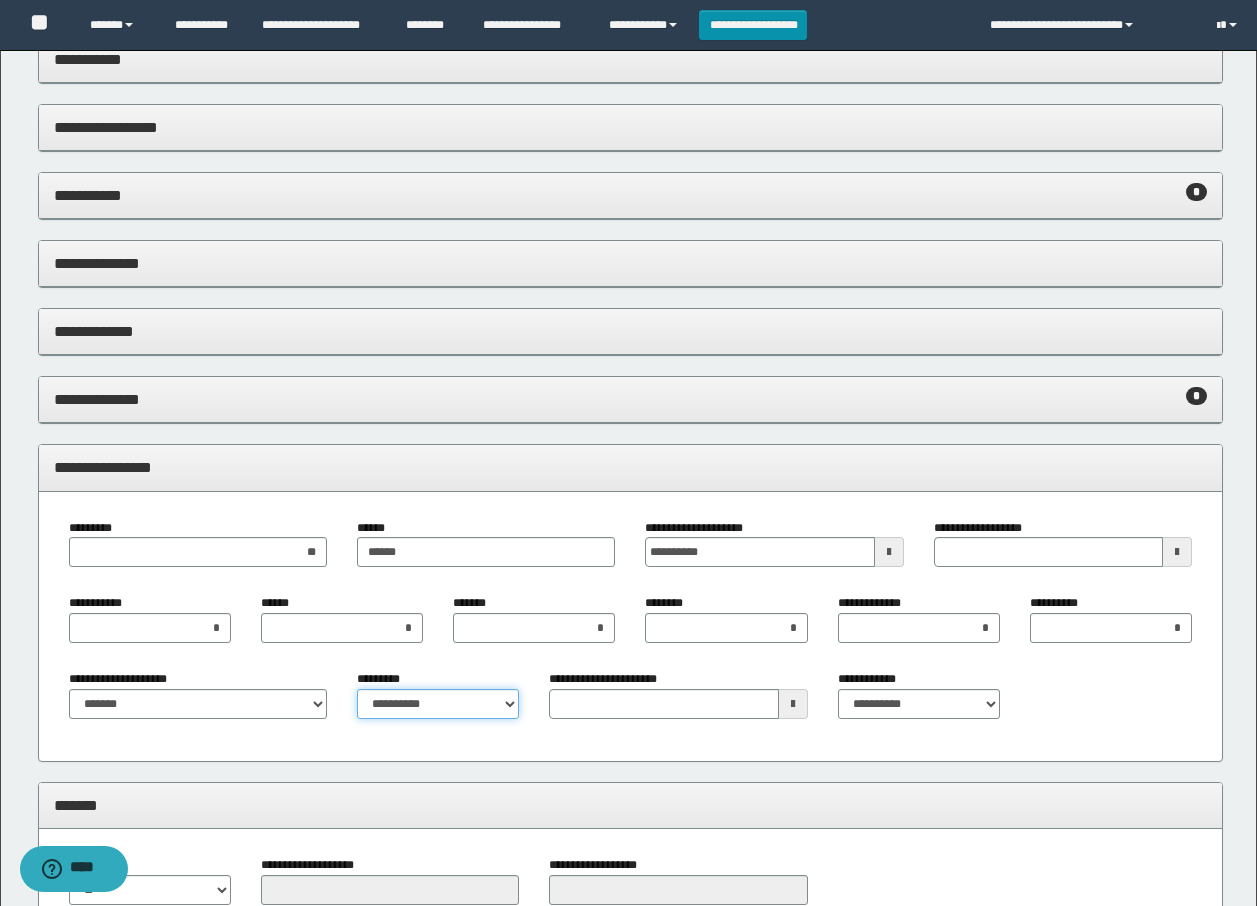 click on "**********" at bounding box center (438, 704) 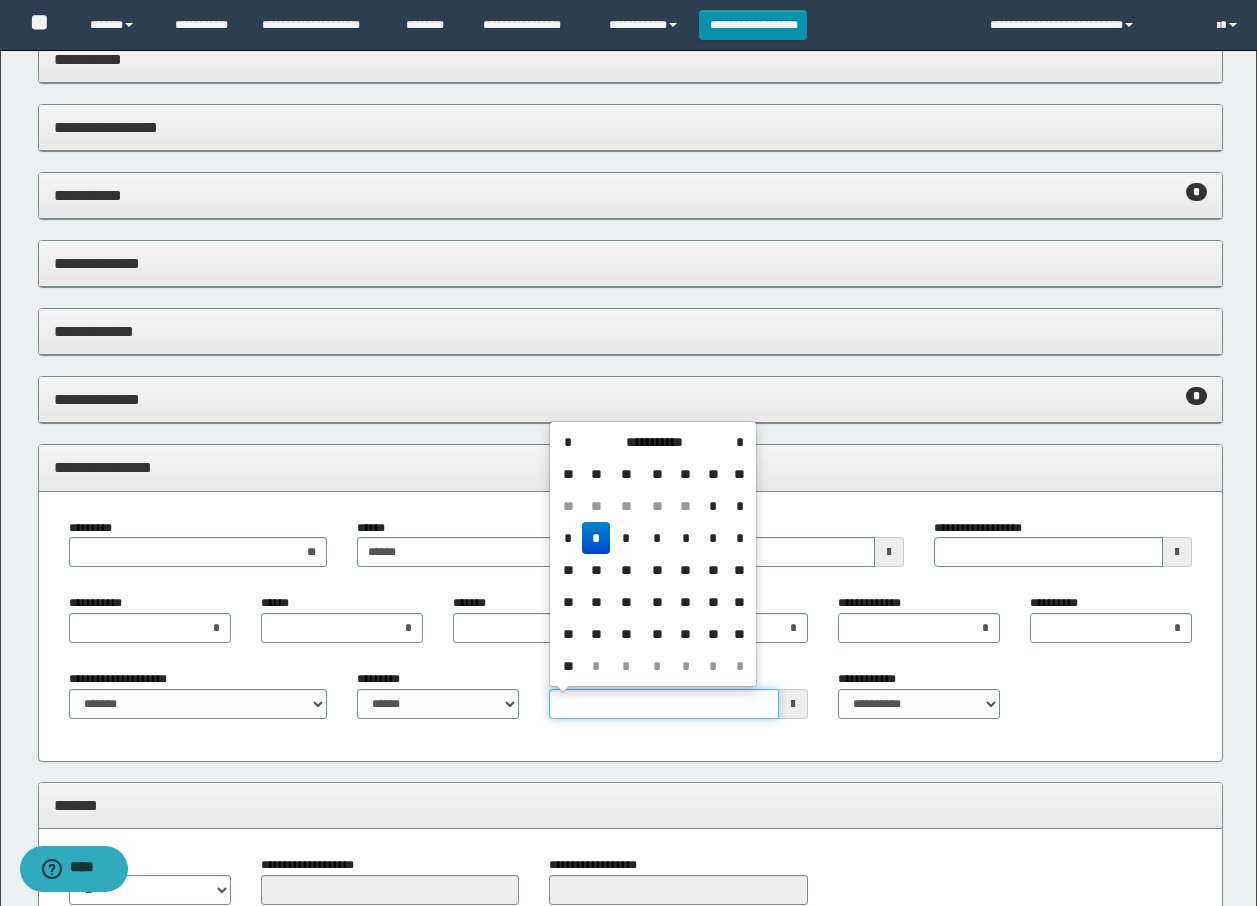 click on "**********" at bounding box center (663, 704) 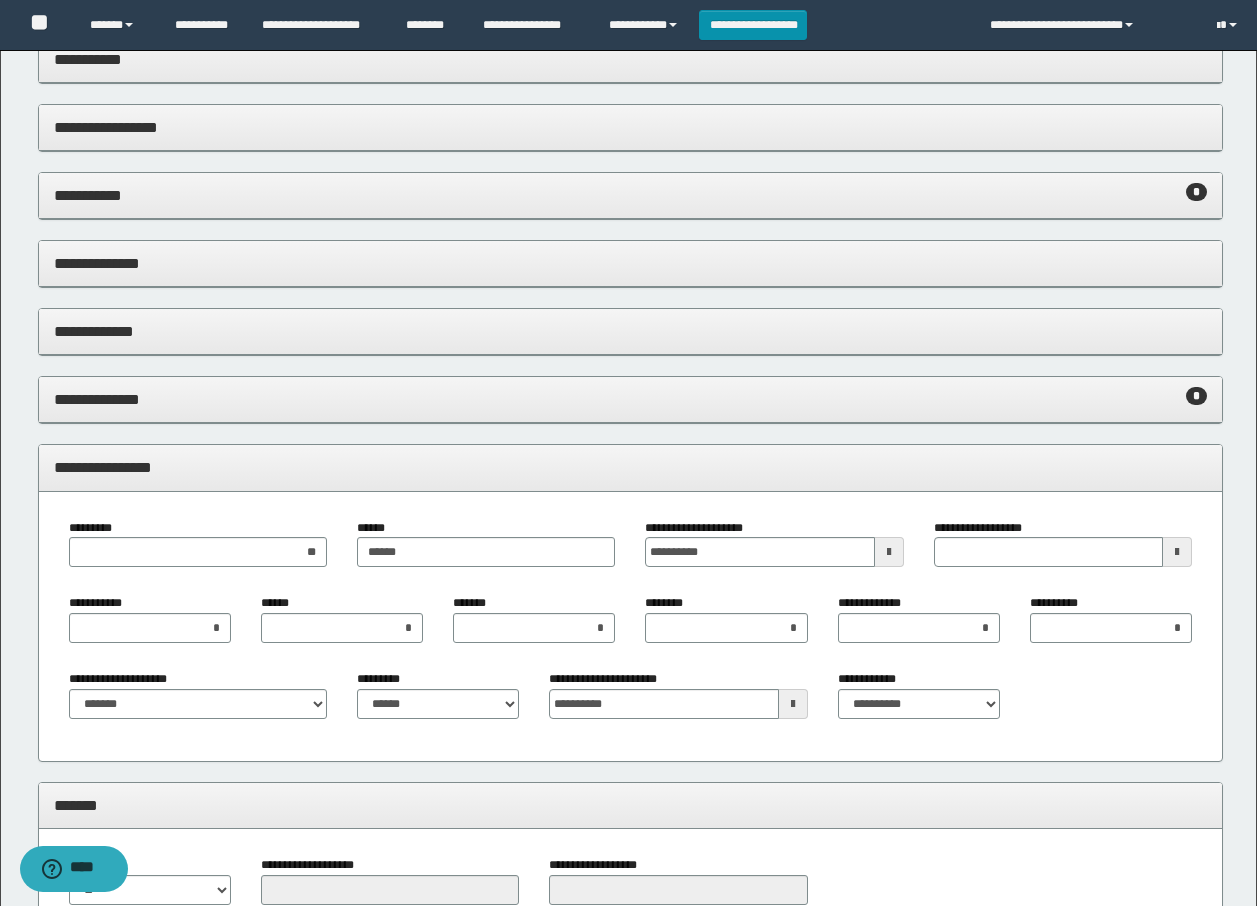 click on "**********" at bounding box center (630, 627) 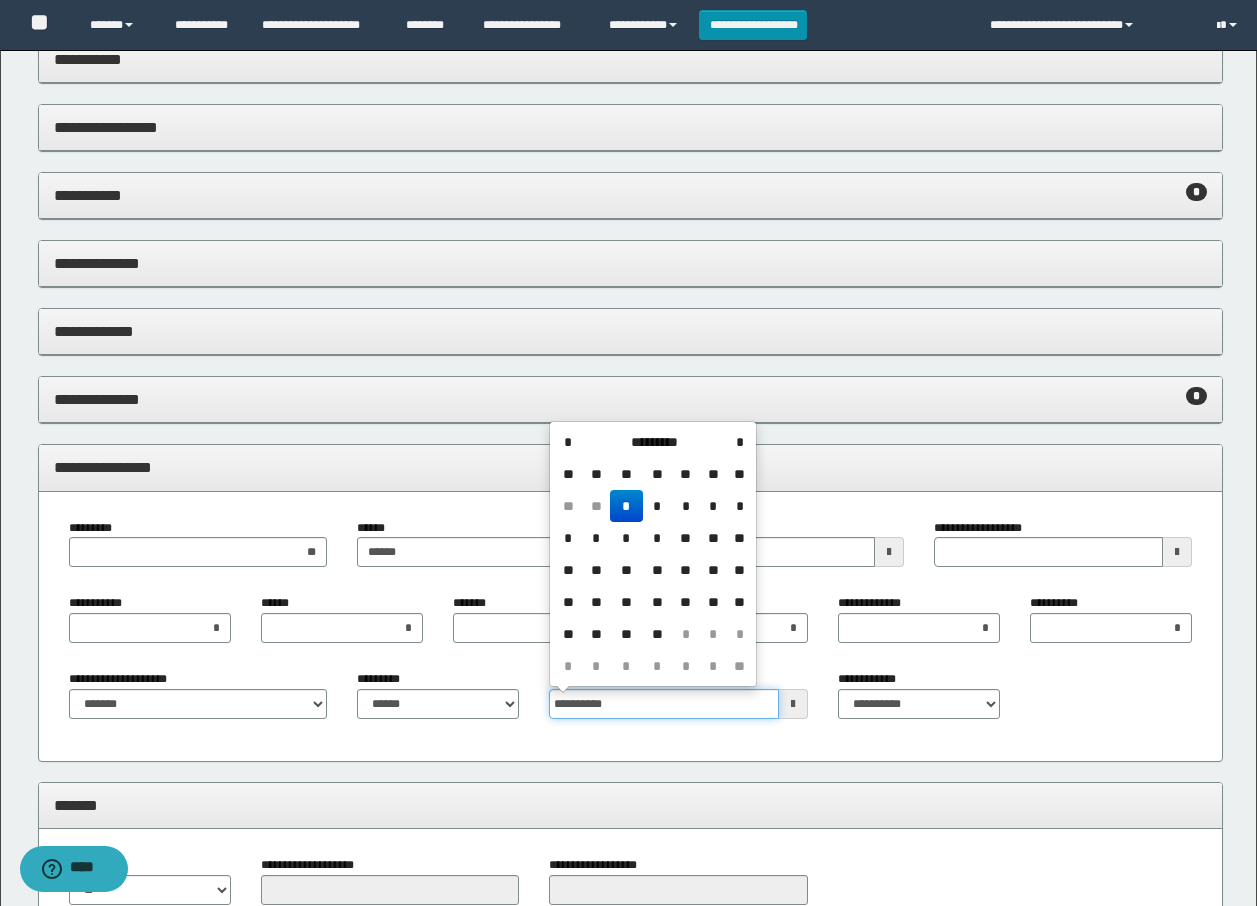 click on "**********" at bounding box center (663, 704) 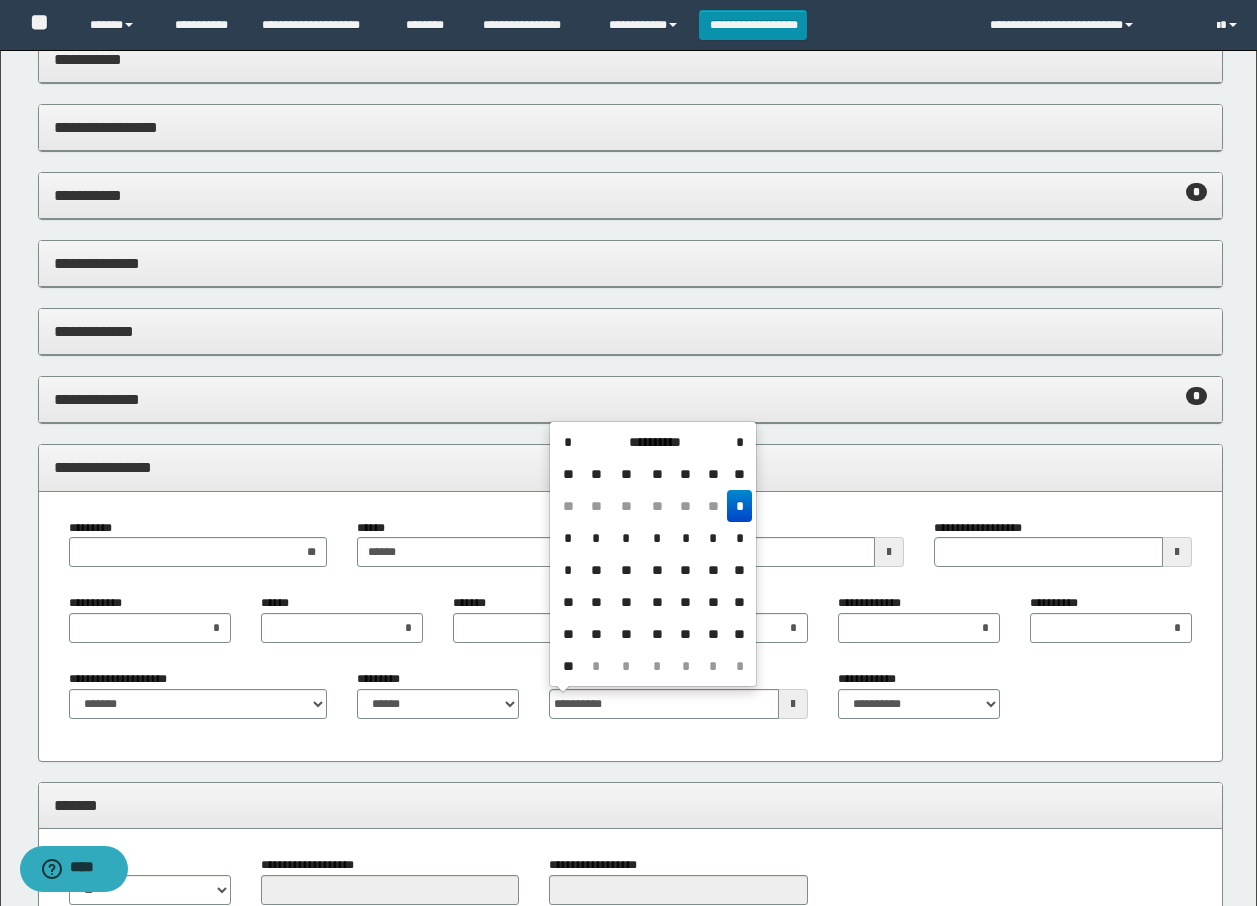 type on "**********" 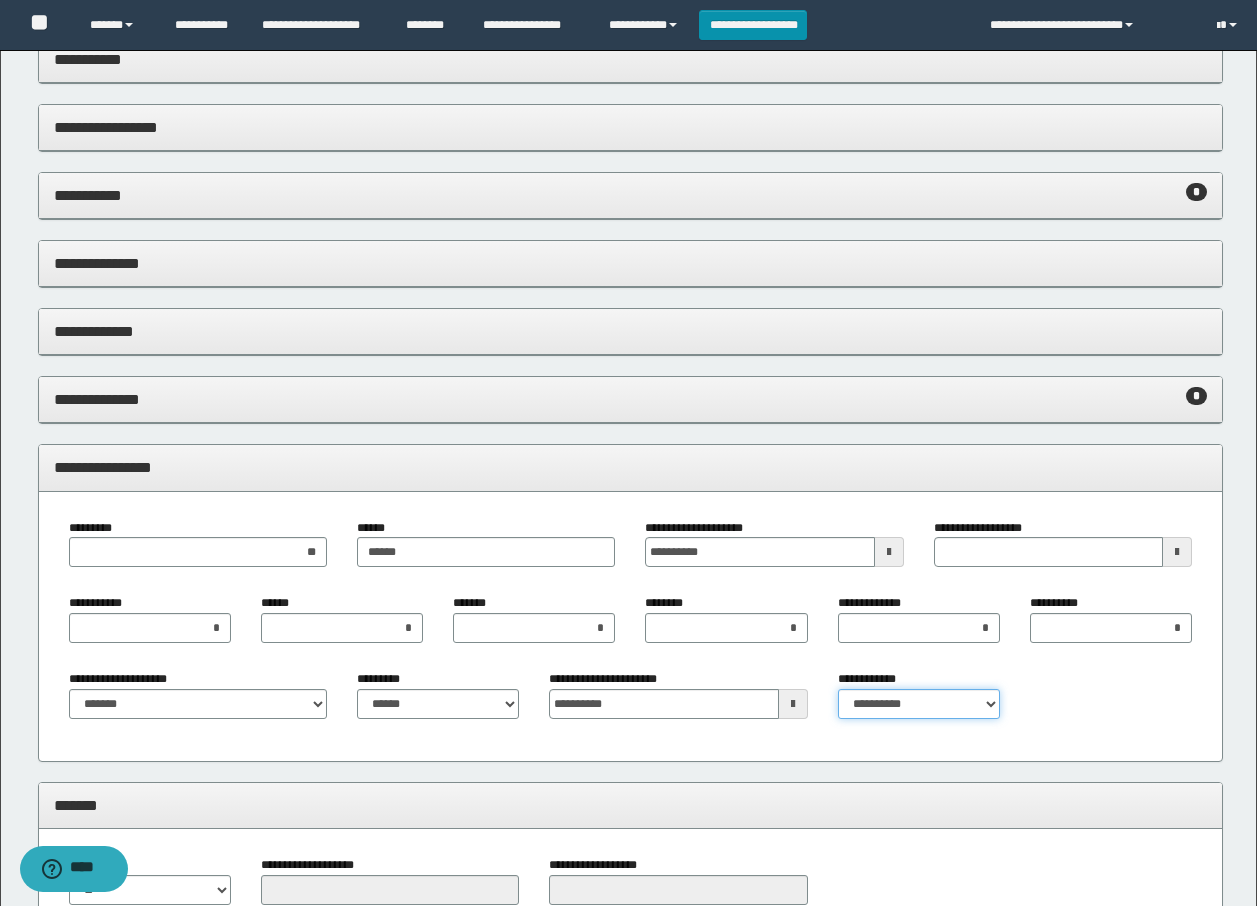 click on "**********" at bounding box center (919, 704) 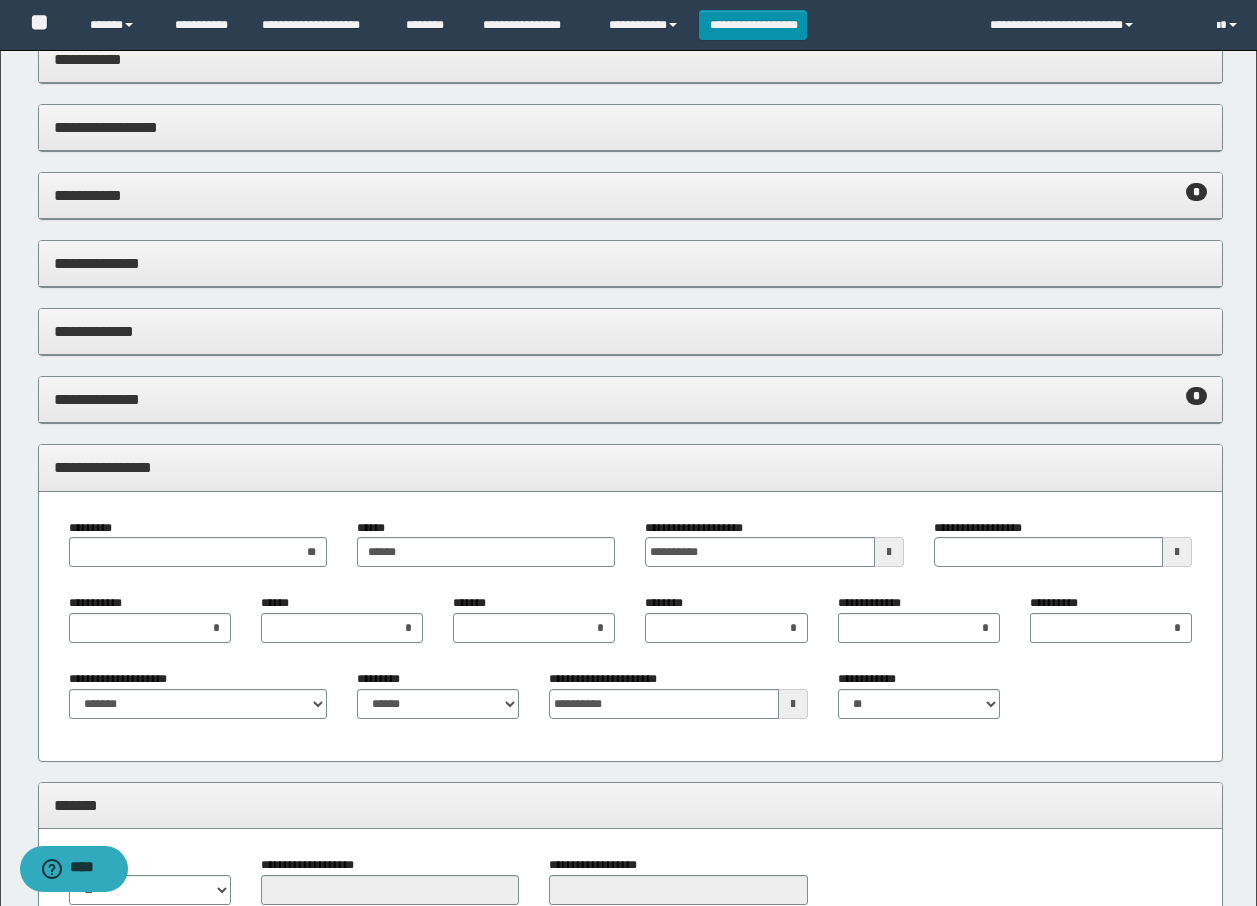 click on "**********" at bounding box center [630, 467] 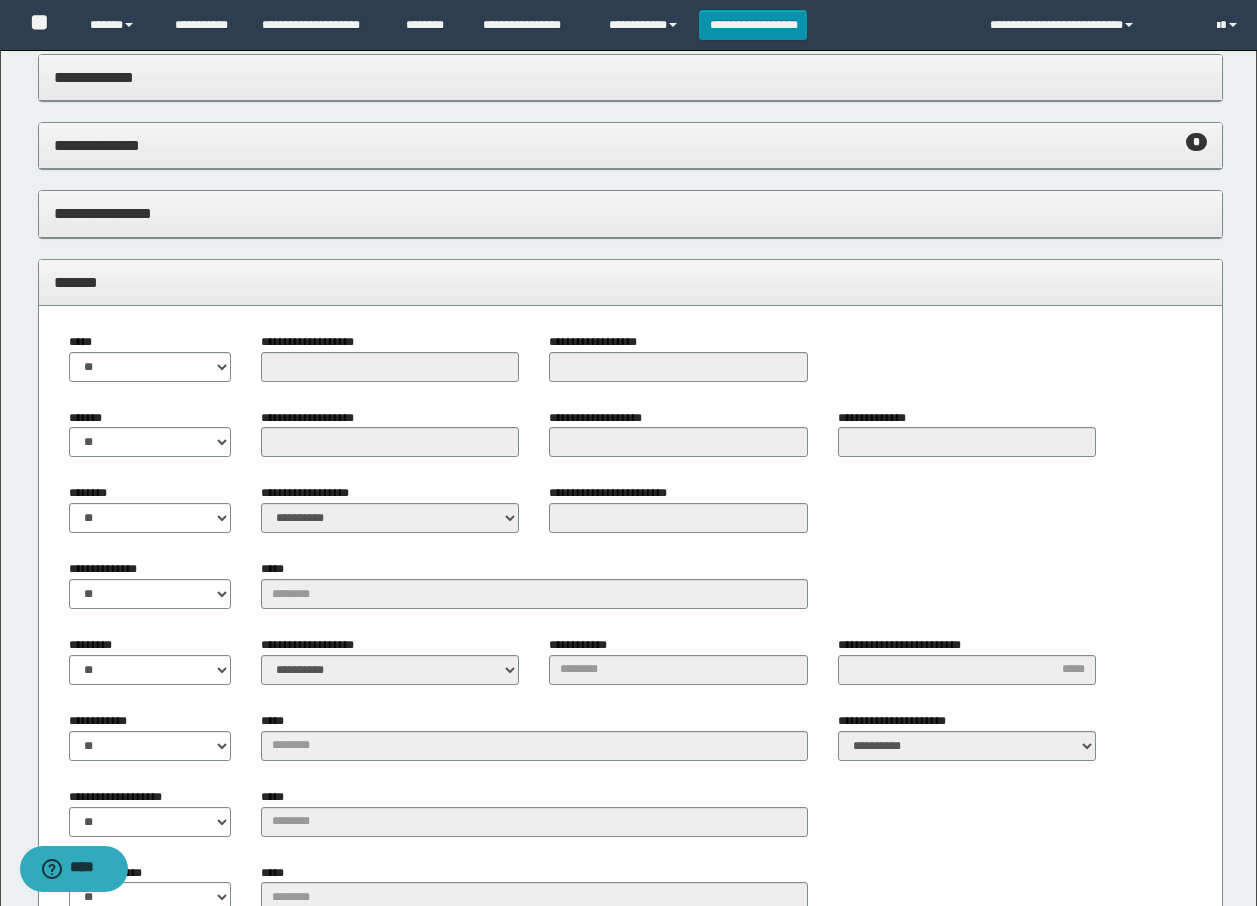 scroll, scrollTop: 598, scrollLeft: 0, axis: vertical 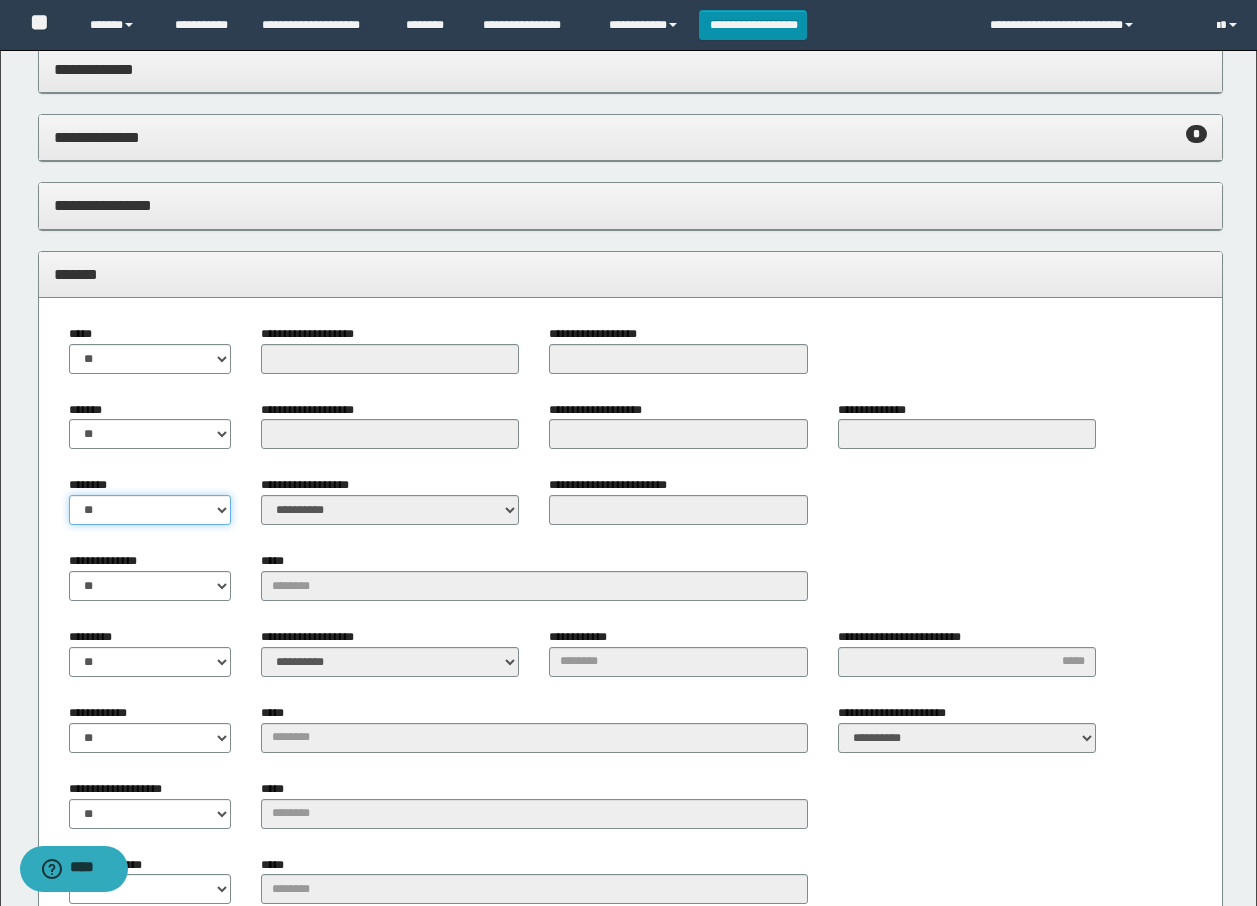 click on "**
**" at bounding box center (150, 510) 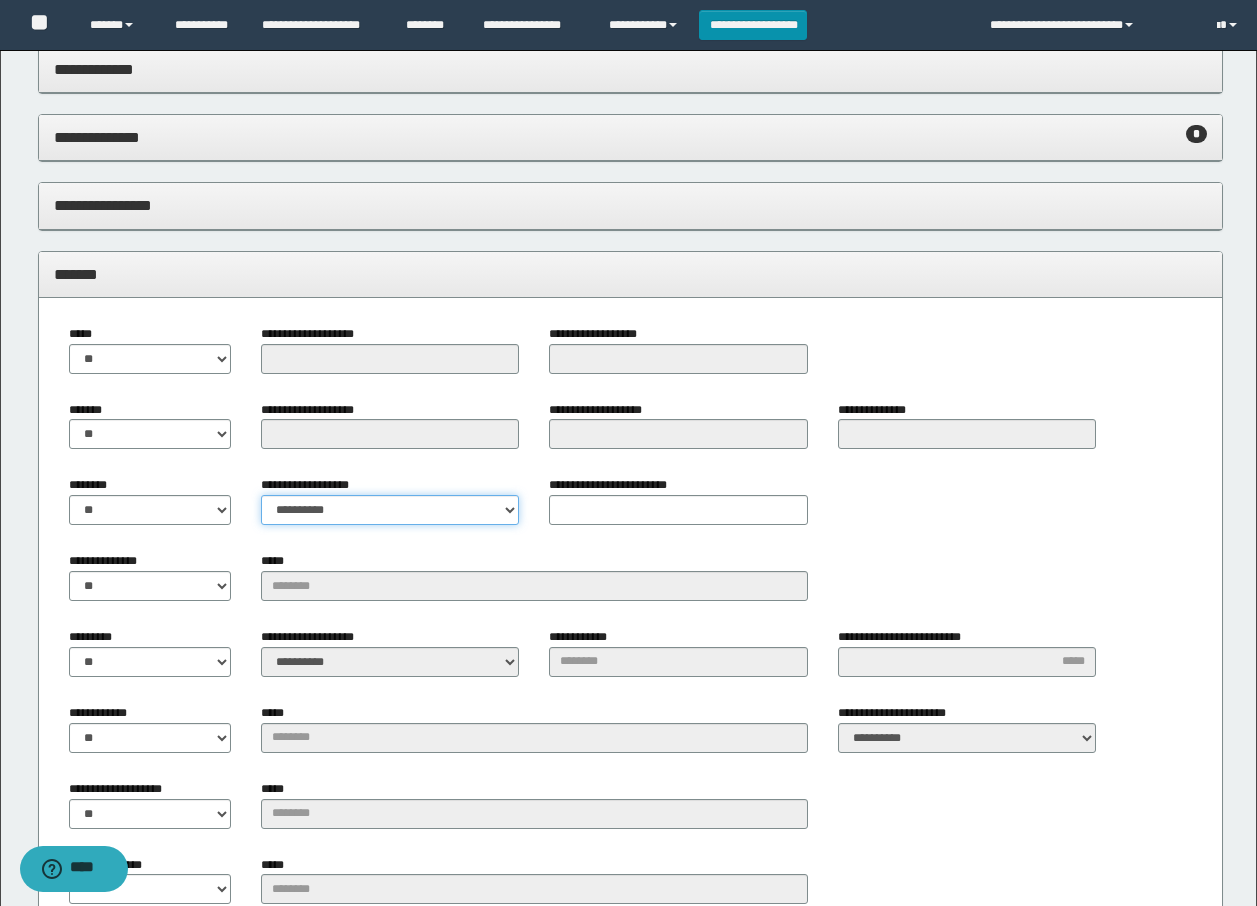 click on "**********" at bounding box center (390, 510) 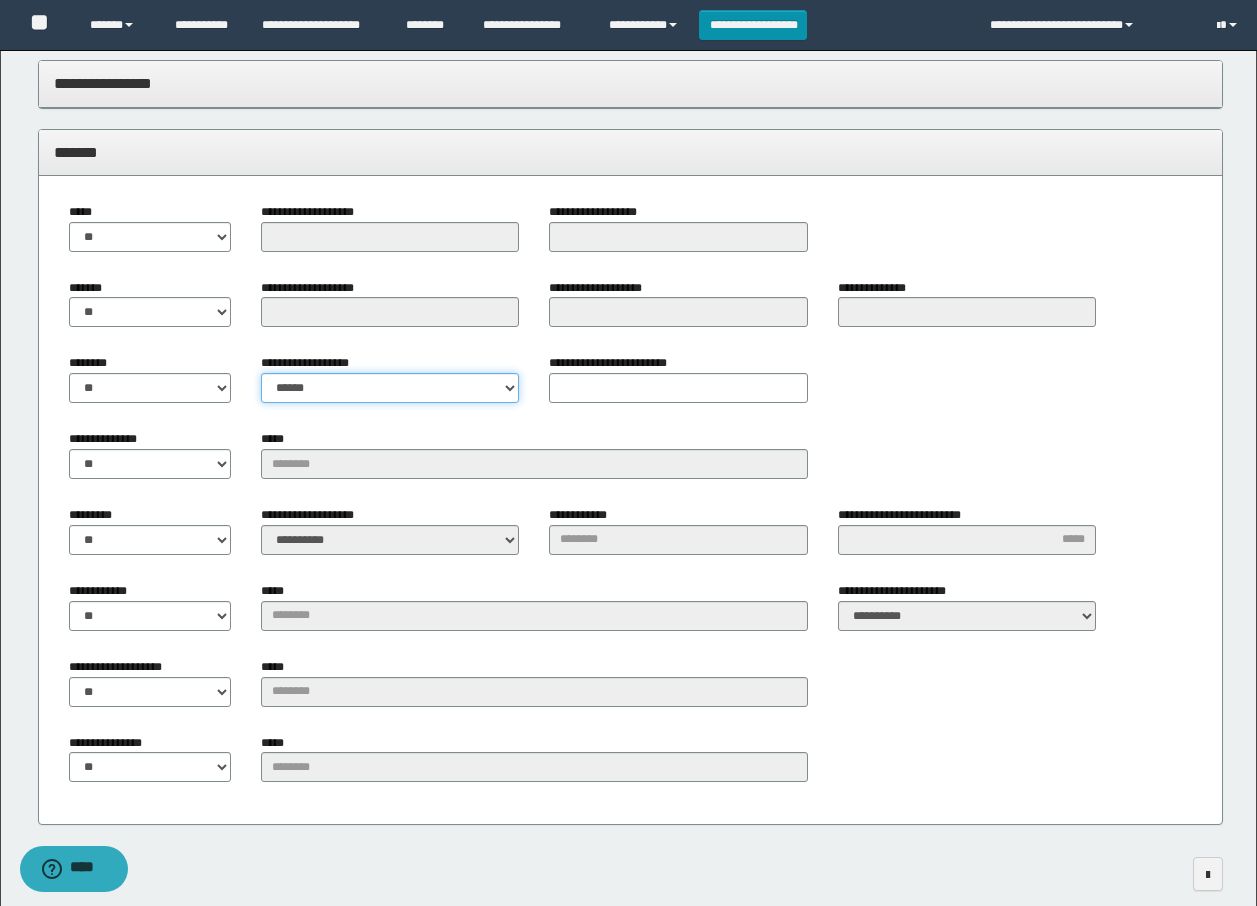 scroll, scrollTop: 724, scrollLeft: 0, axis: vertical 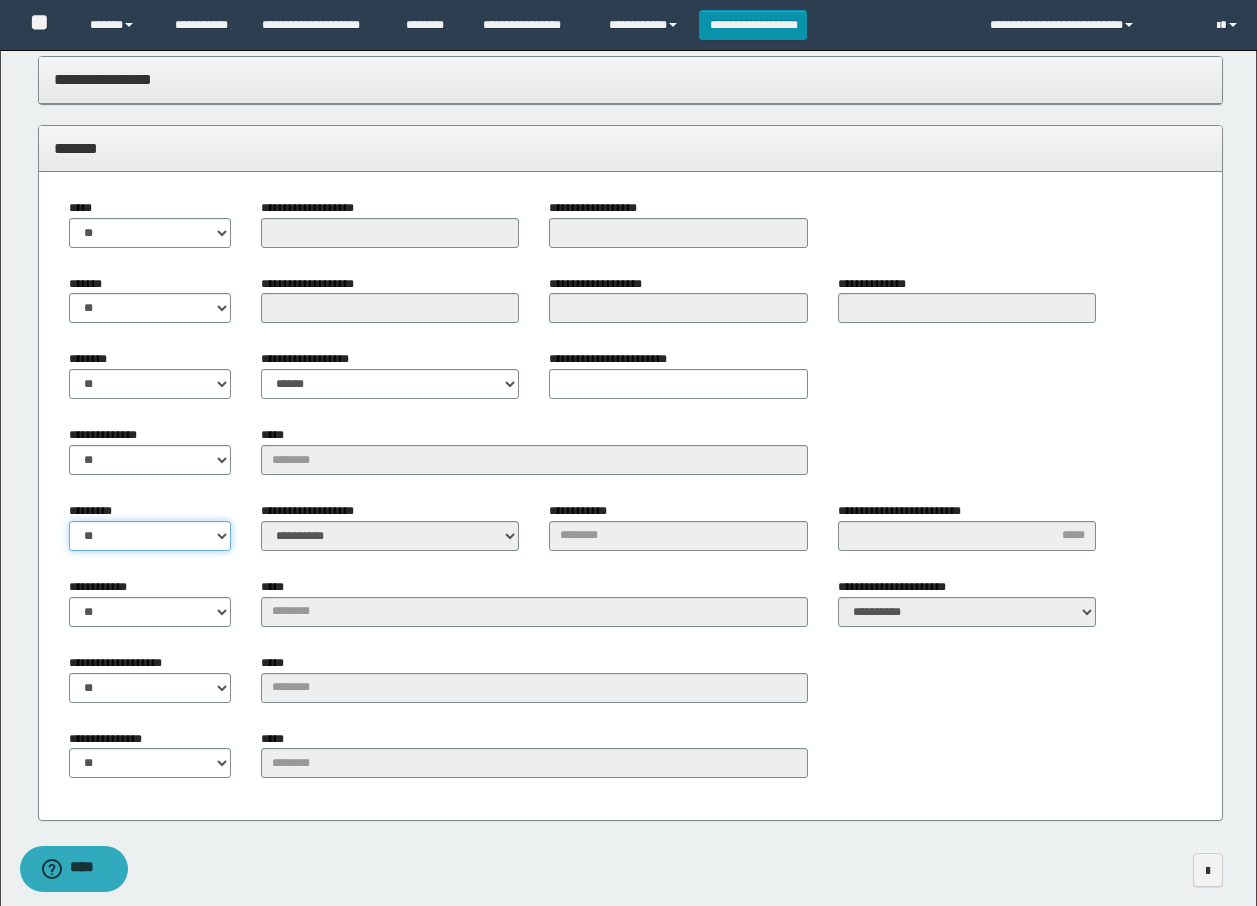 click on "**
**" at bounding box center [150, 536] 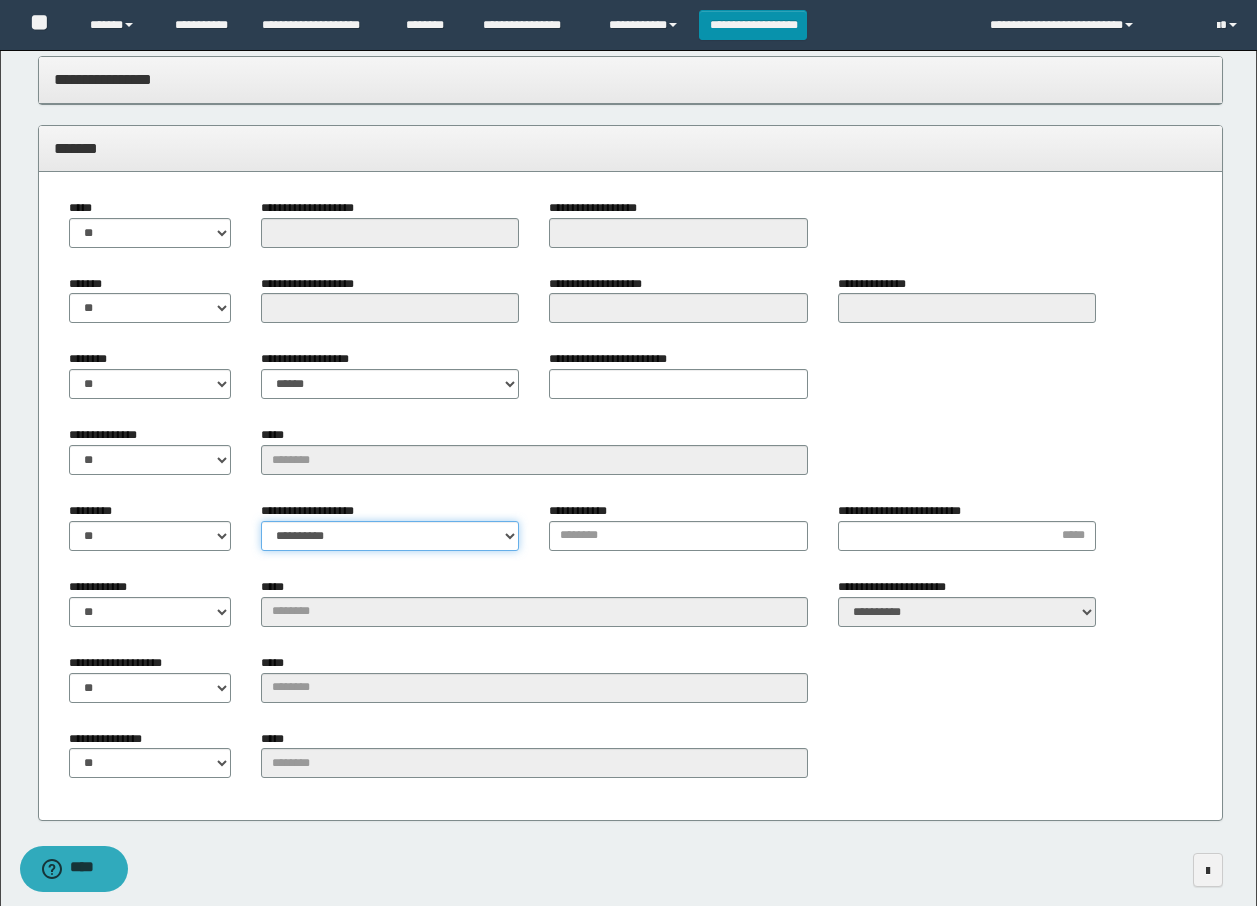 click on "**********" at bounding box center (390, 536) 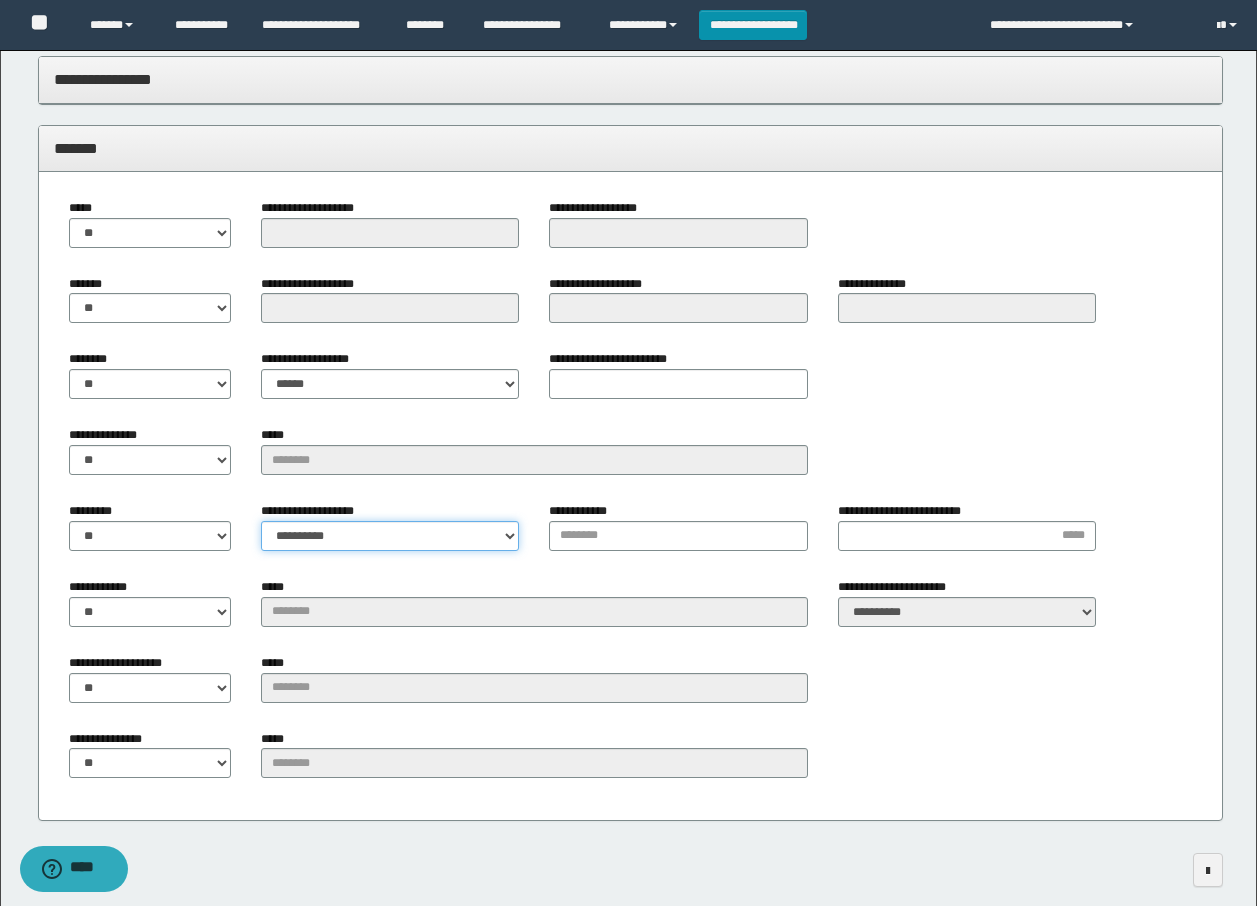 select on "*" 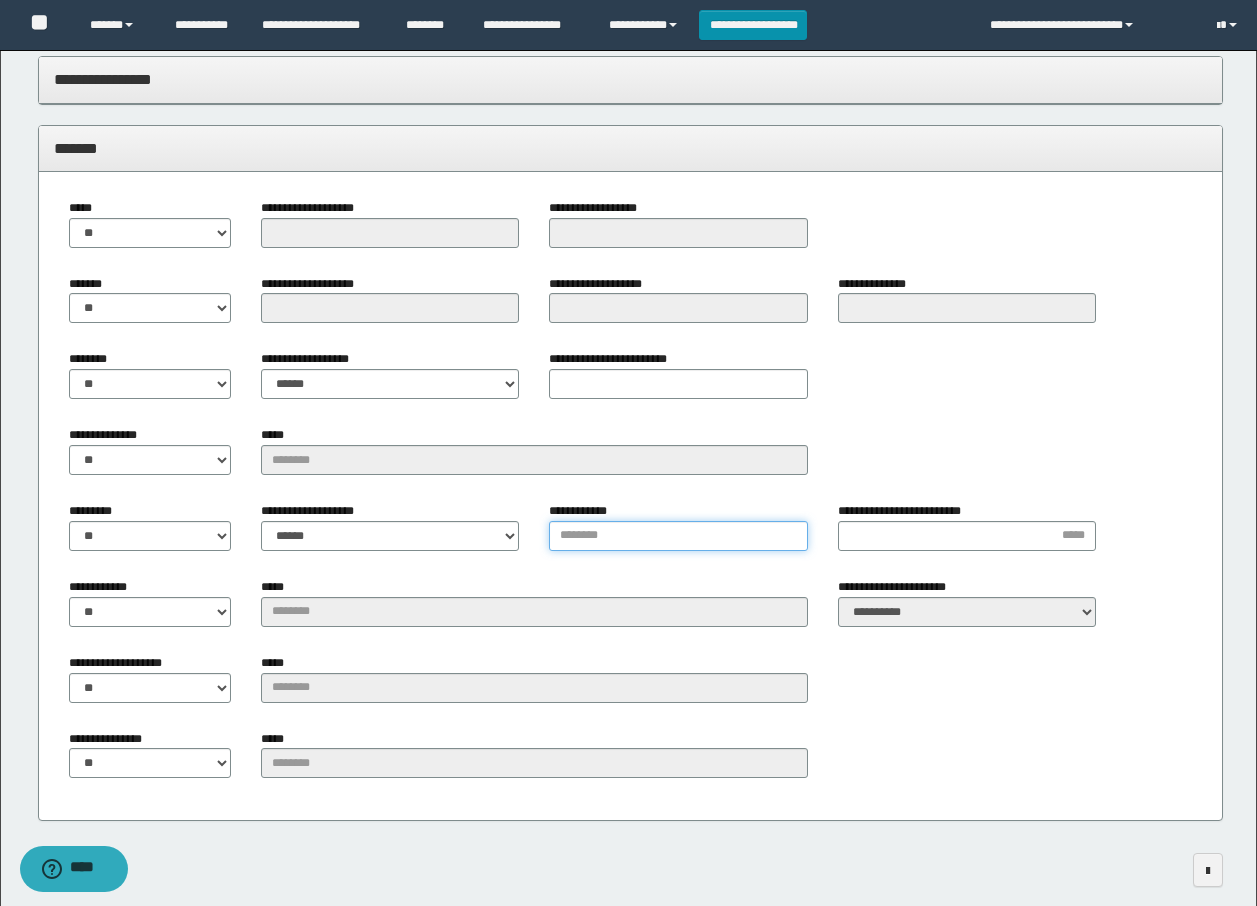 click on "**********" at bounding box center [678, 536] 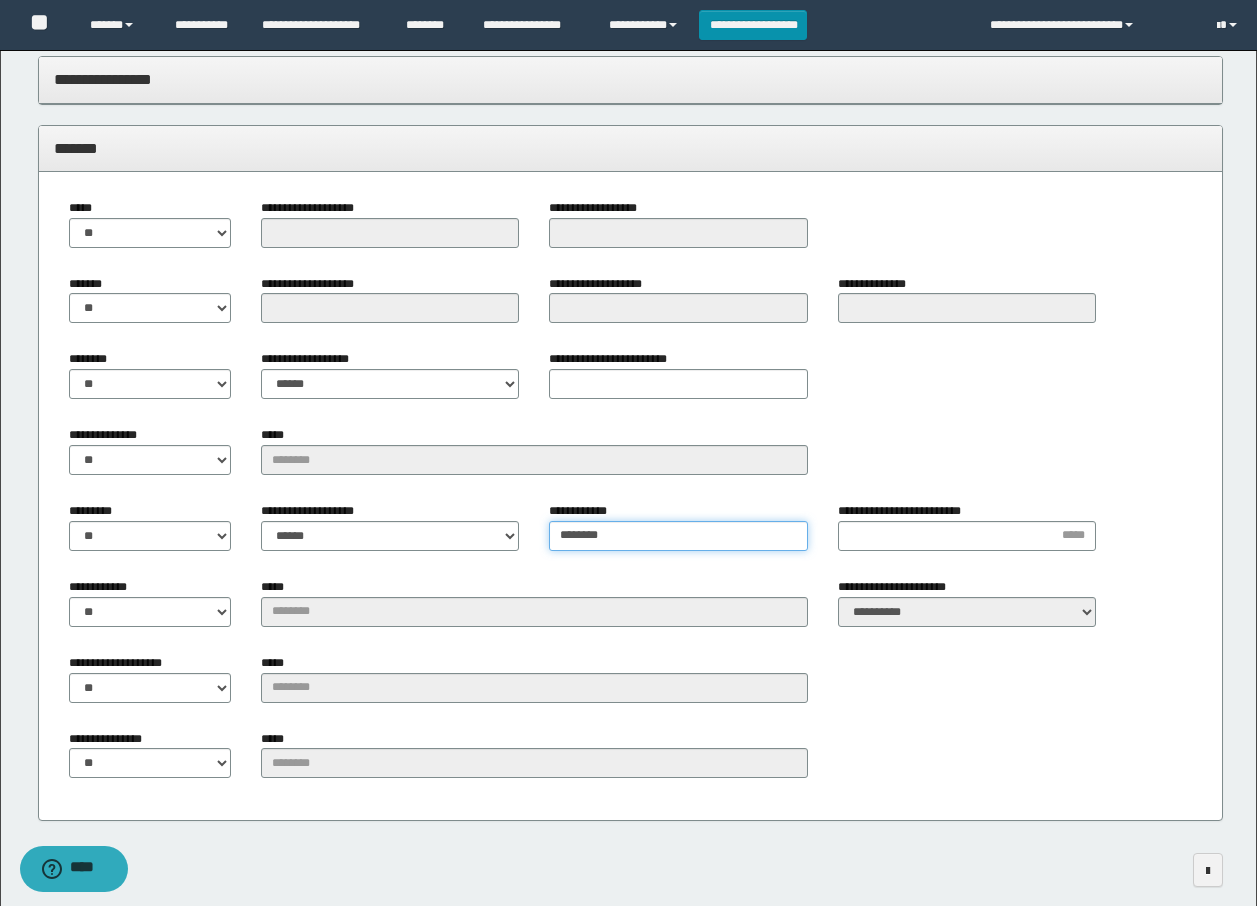 type on "********" 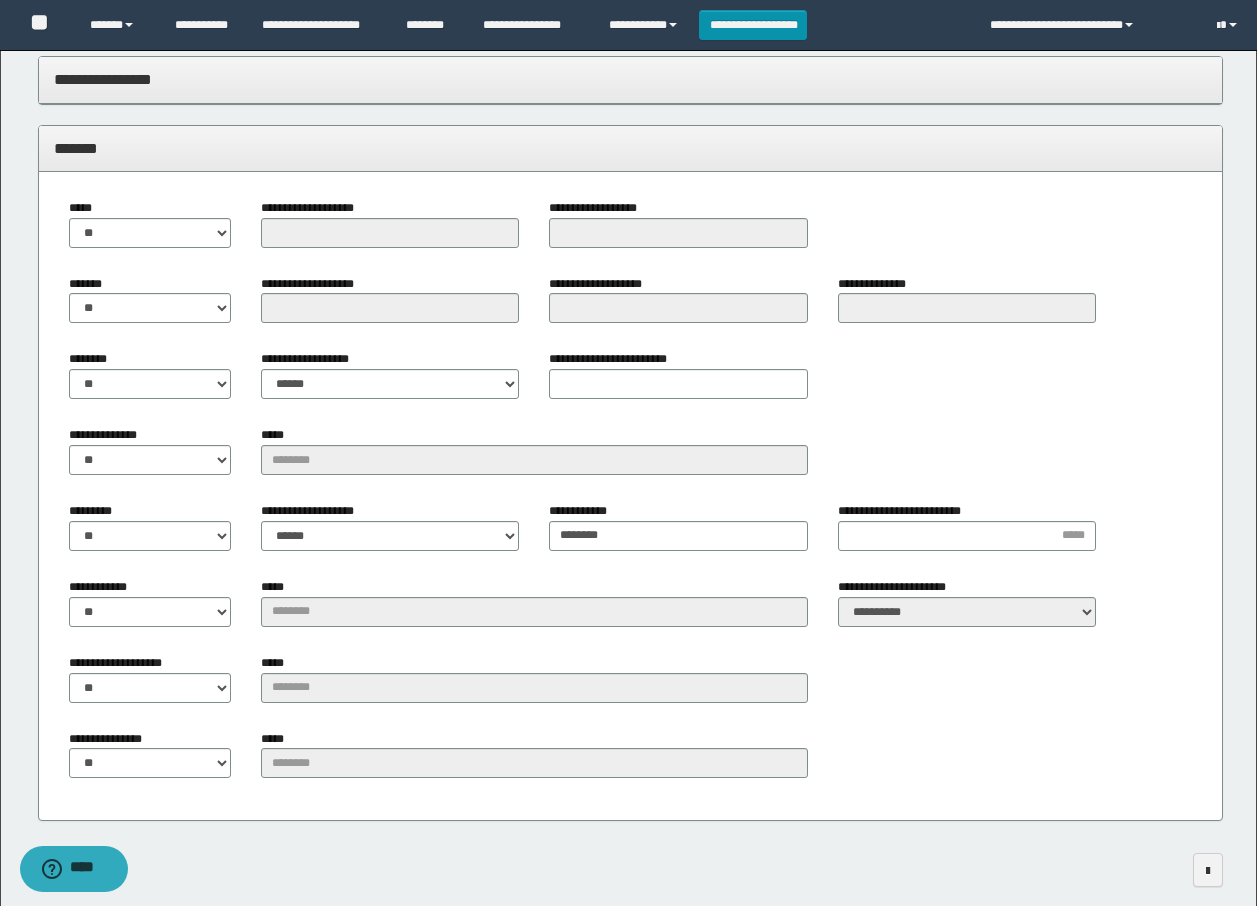 click on "*******" at bounding box center [630, 148] 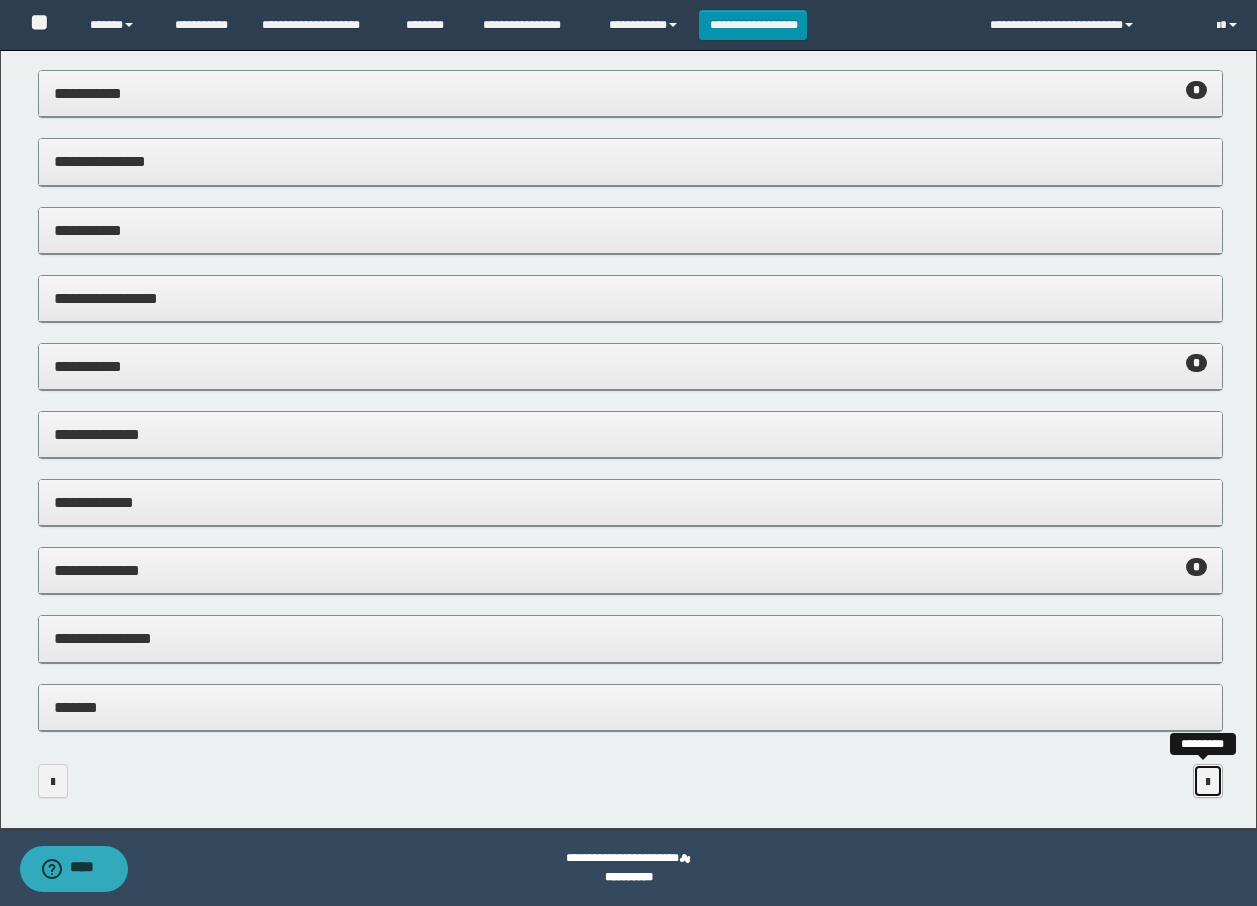 click at bounding box center (1208, 782) 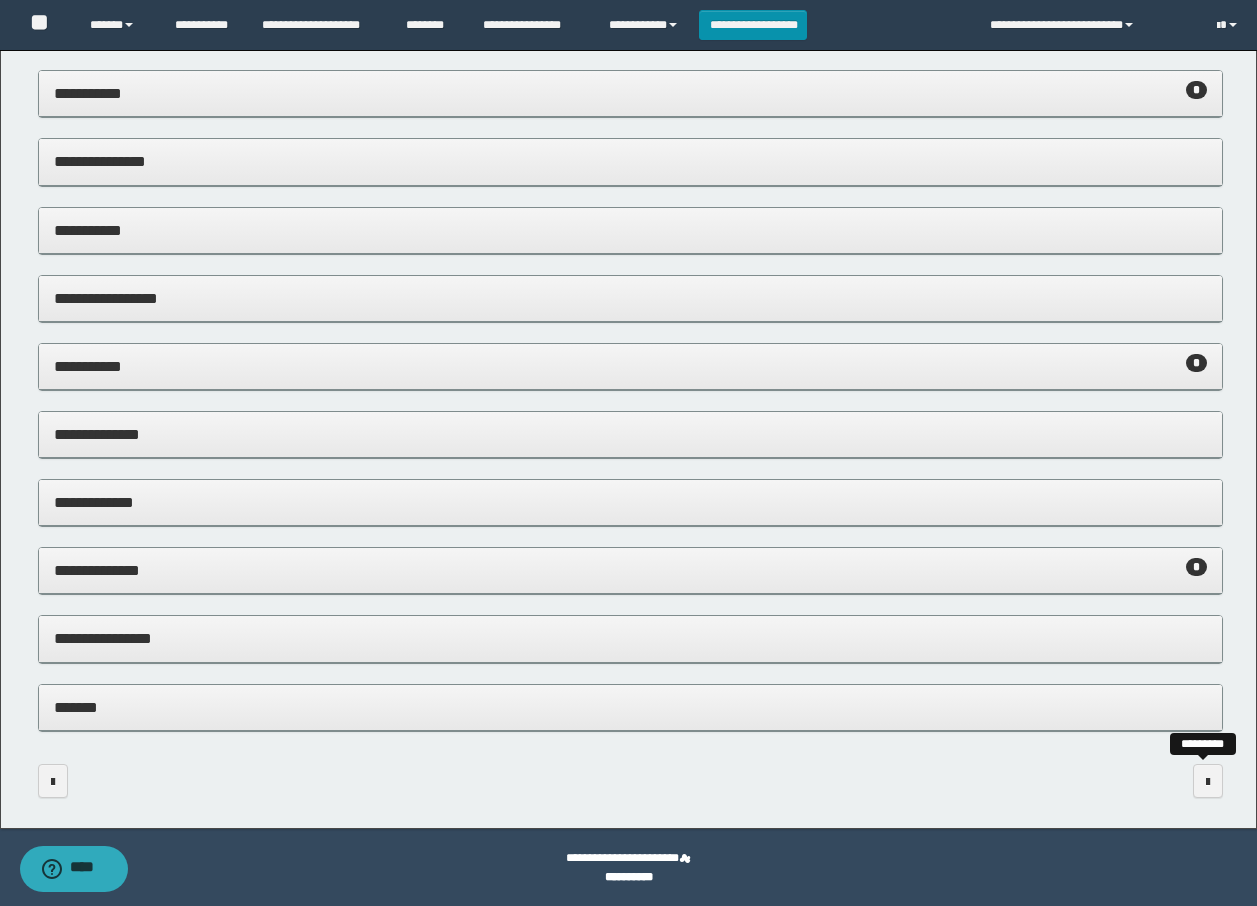 scroll, scrollTop: 0, scrollLeft: 0, axis: both 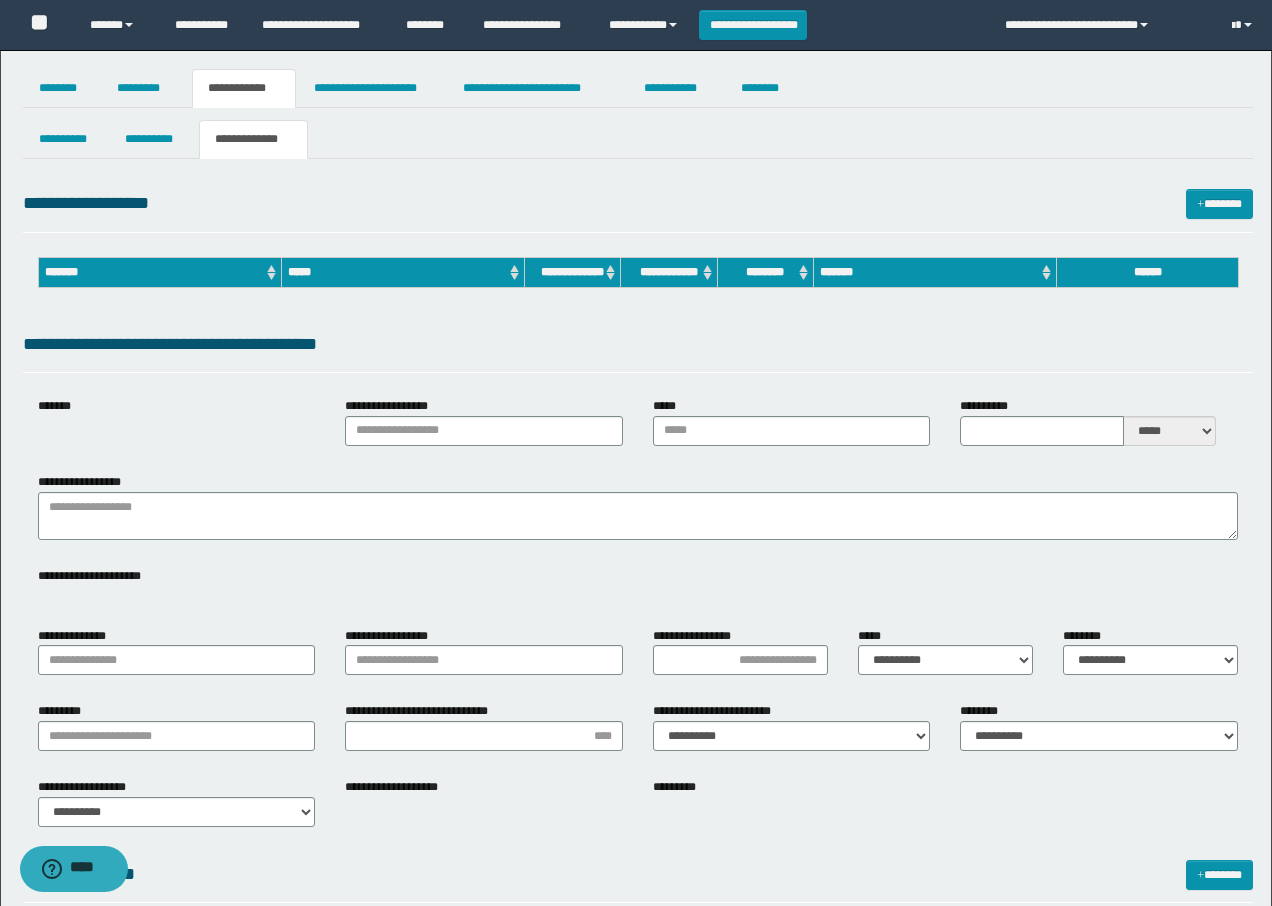 type on "**********" 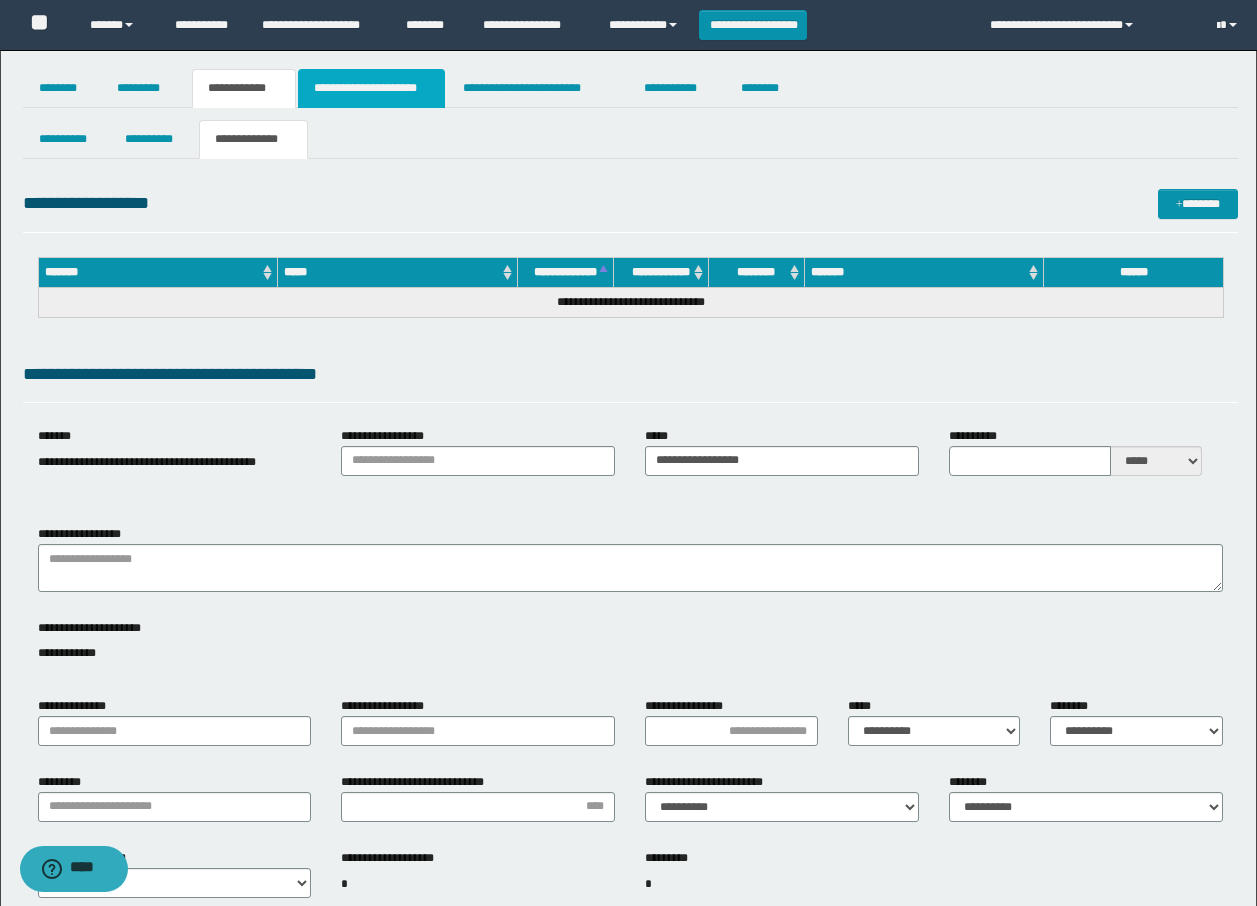 click on "**********" at bounding box center (371, 88) 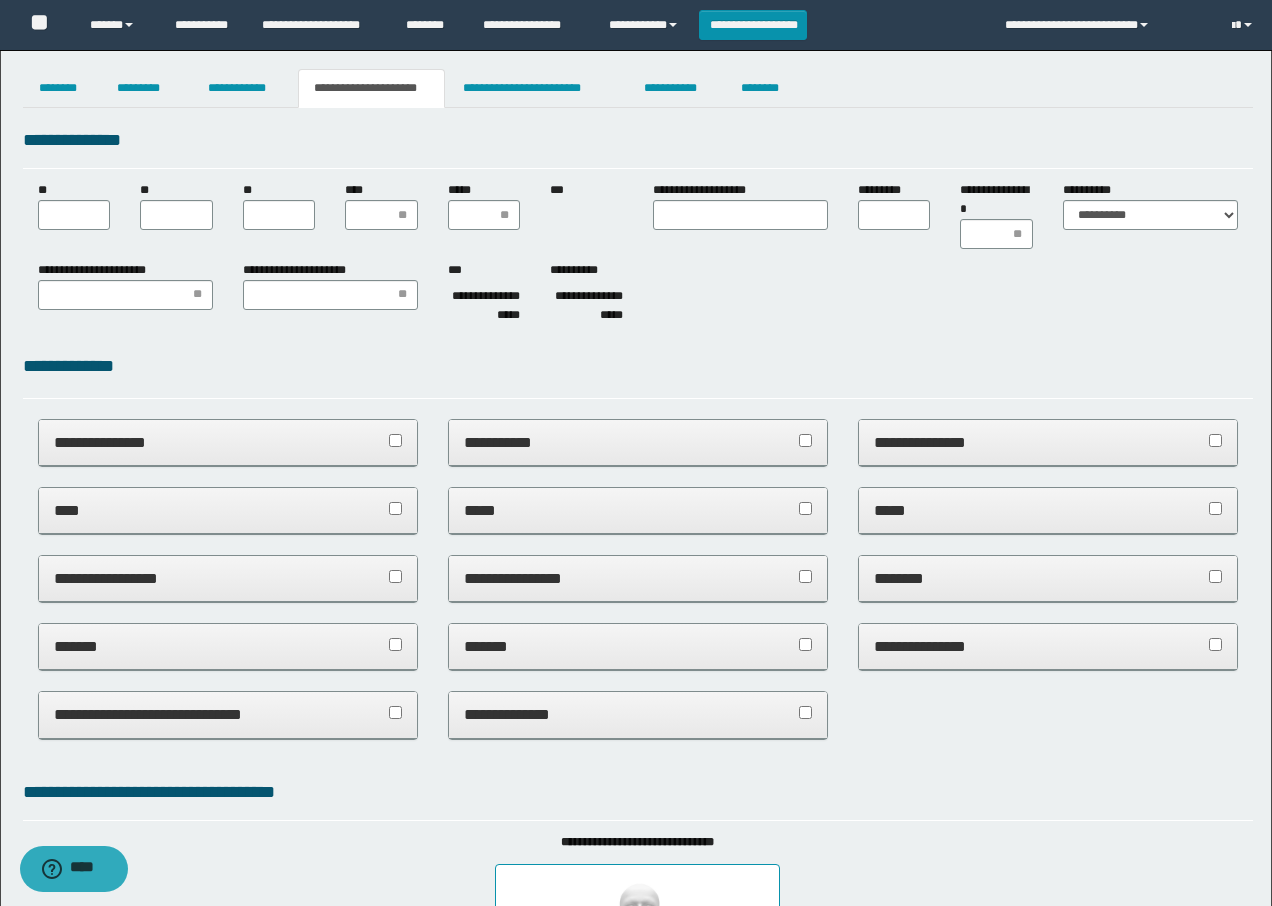 scroll, scrollTop: 0, scrollLeft: 0, axis: both 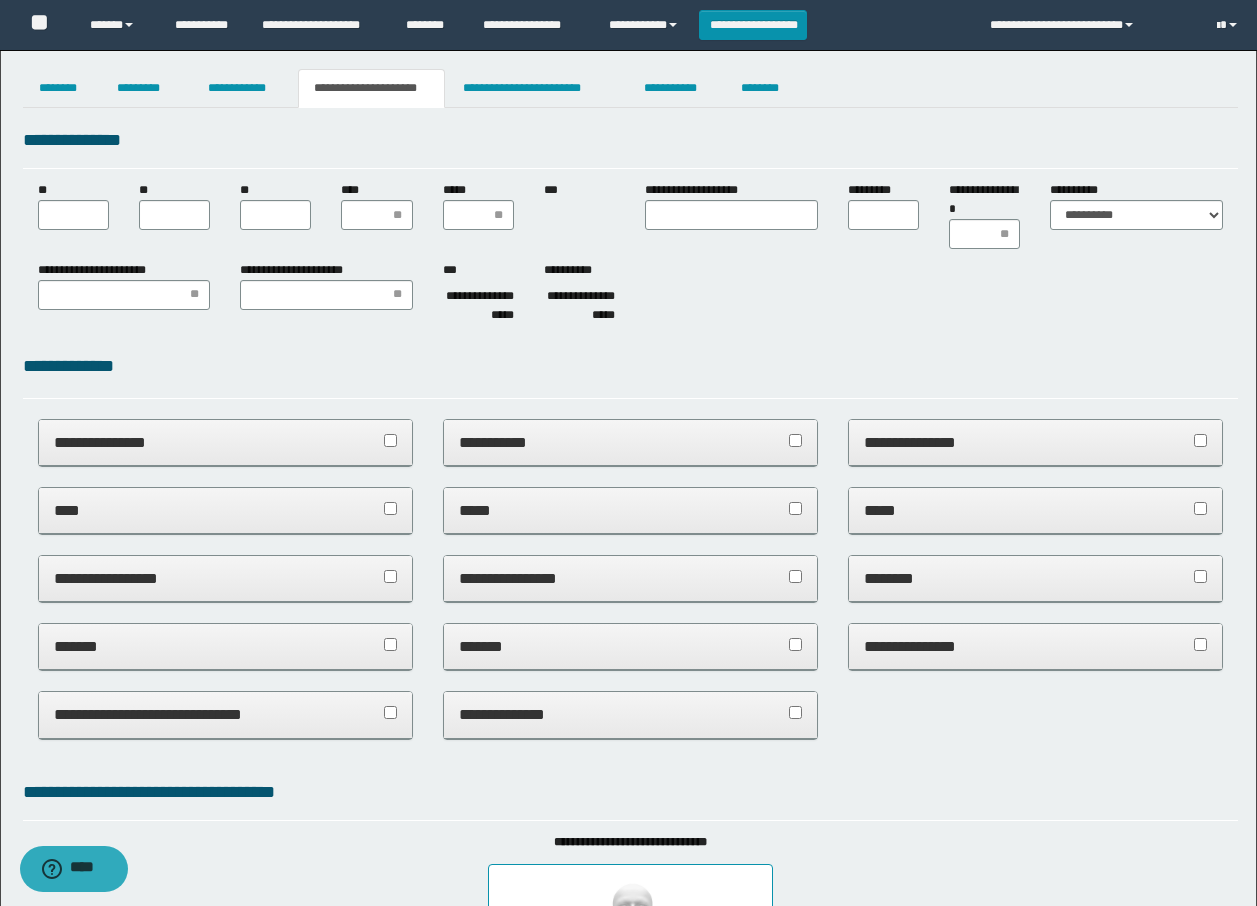 type 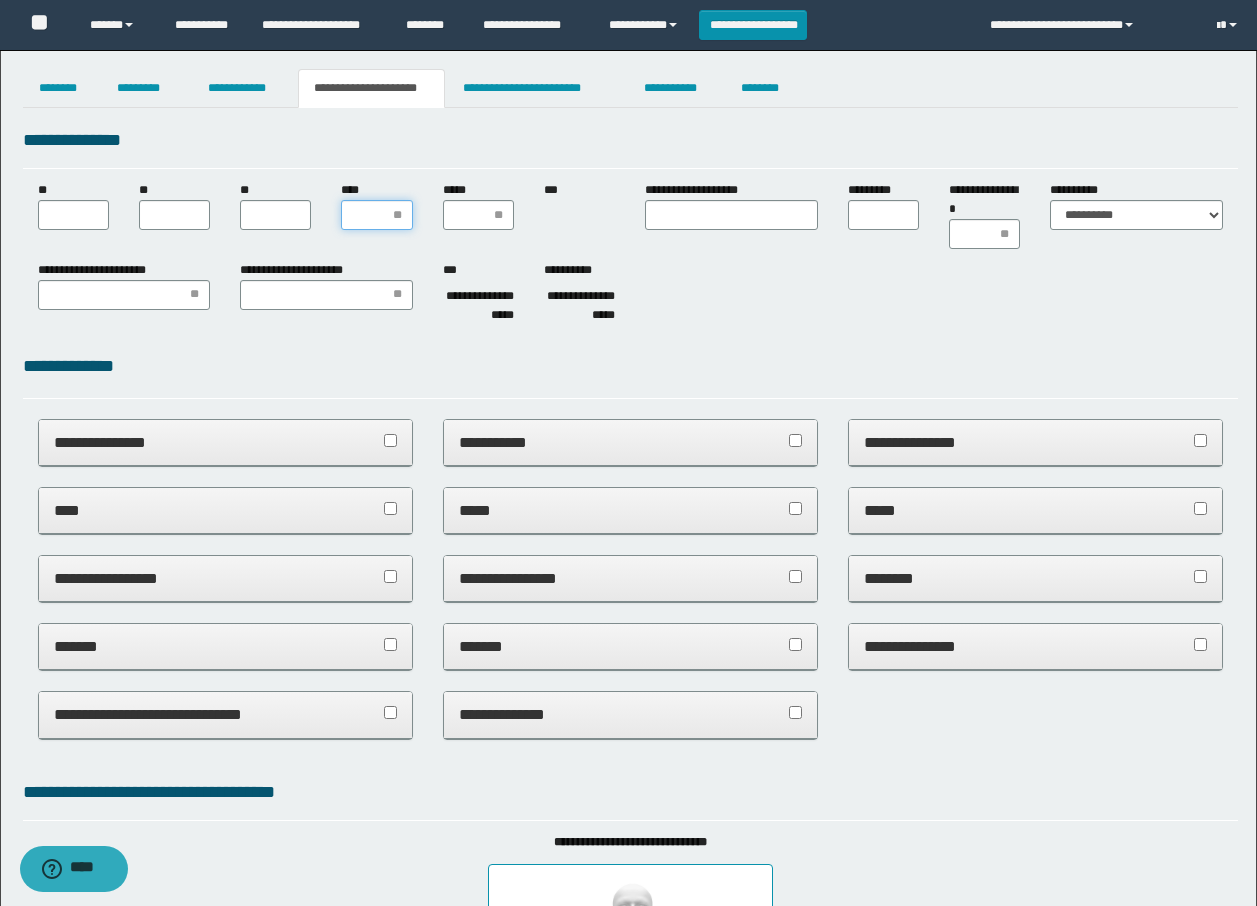 click on "****" at bounding box center [376, 215] 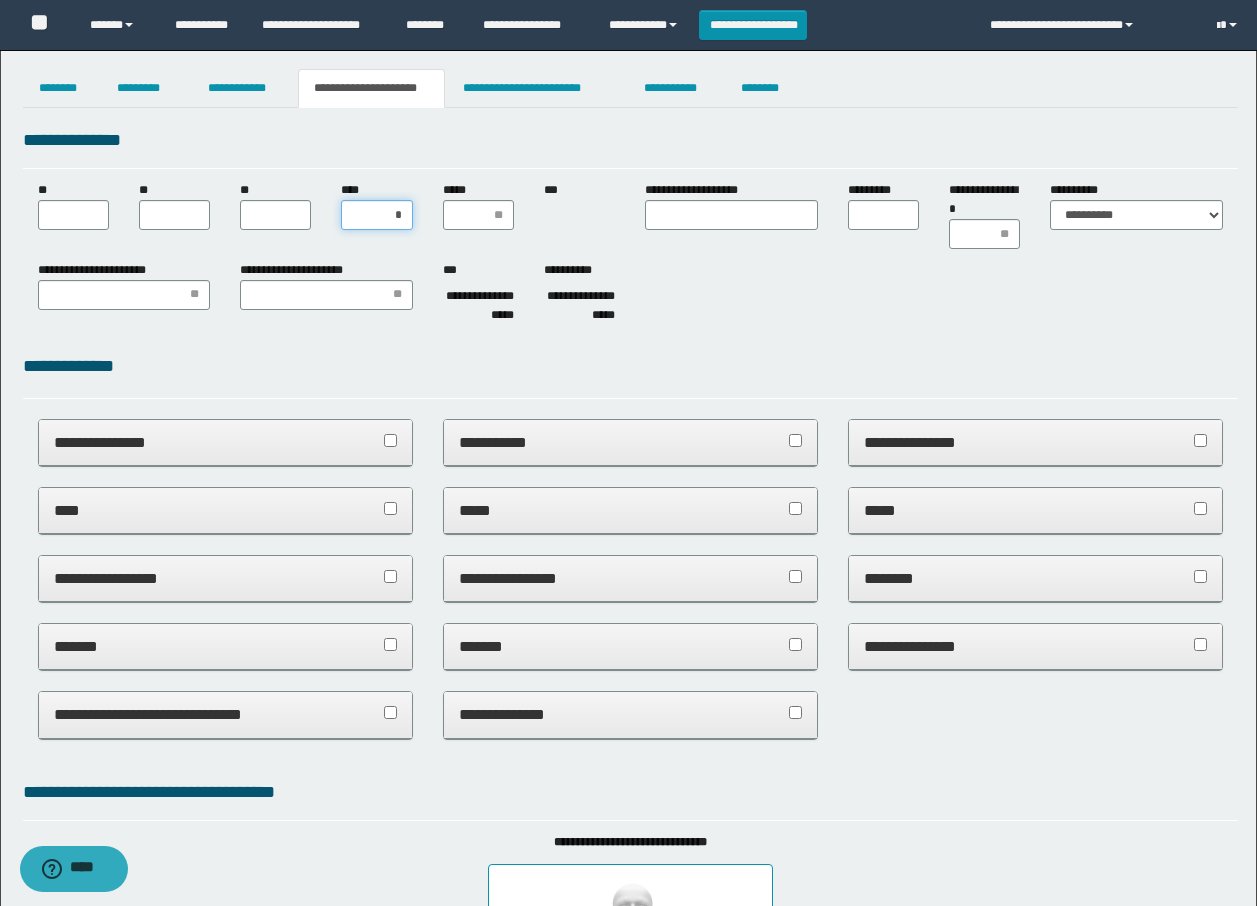 type on "**" 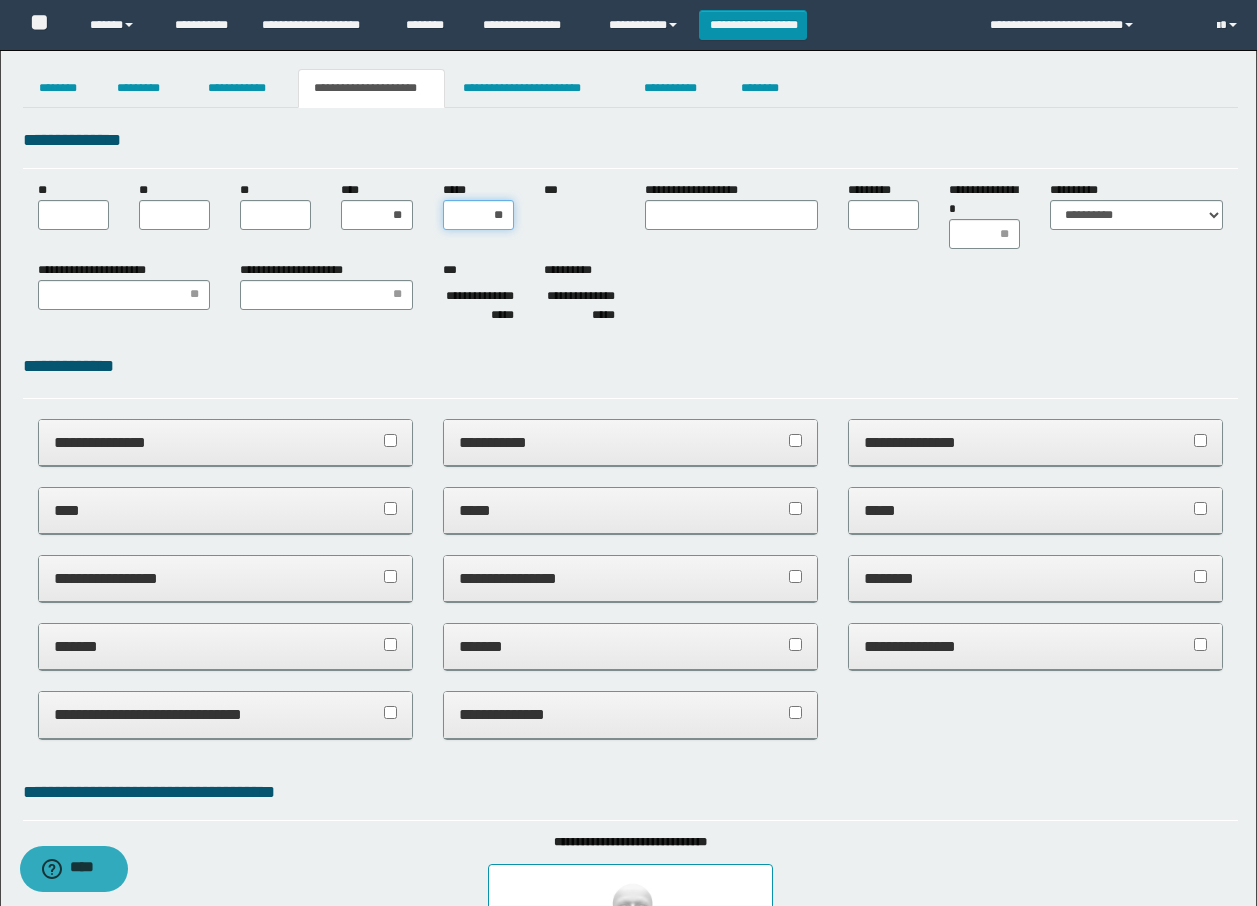 type on "***" 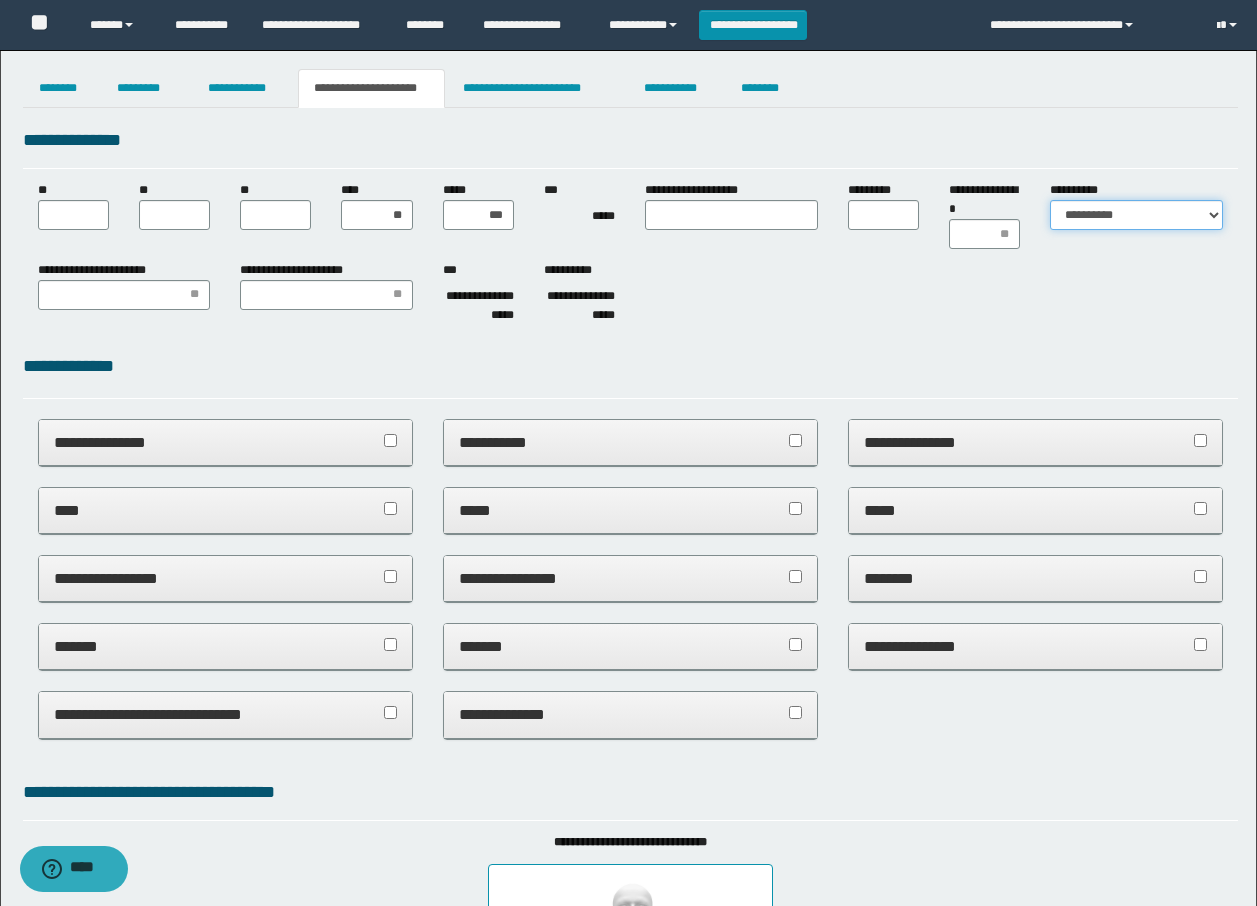 click on "**********" at bounding box center [1136, 215] 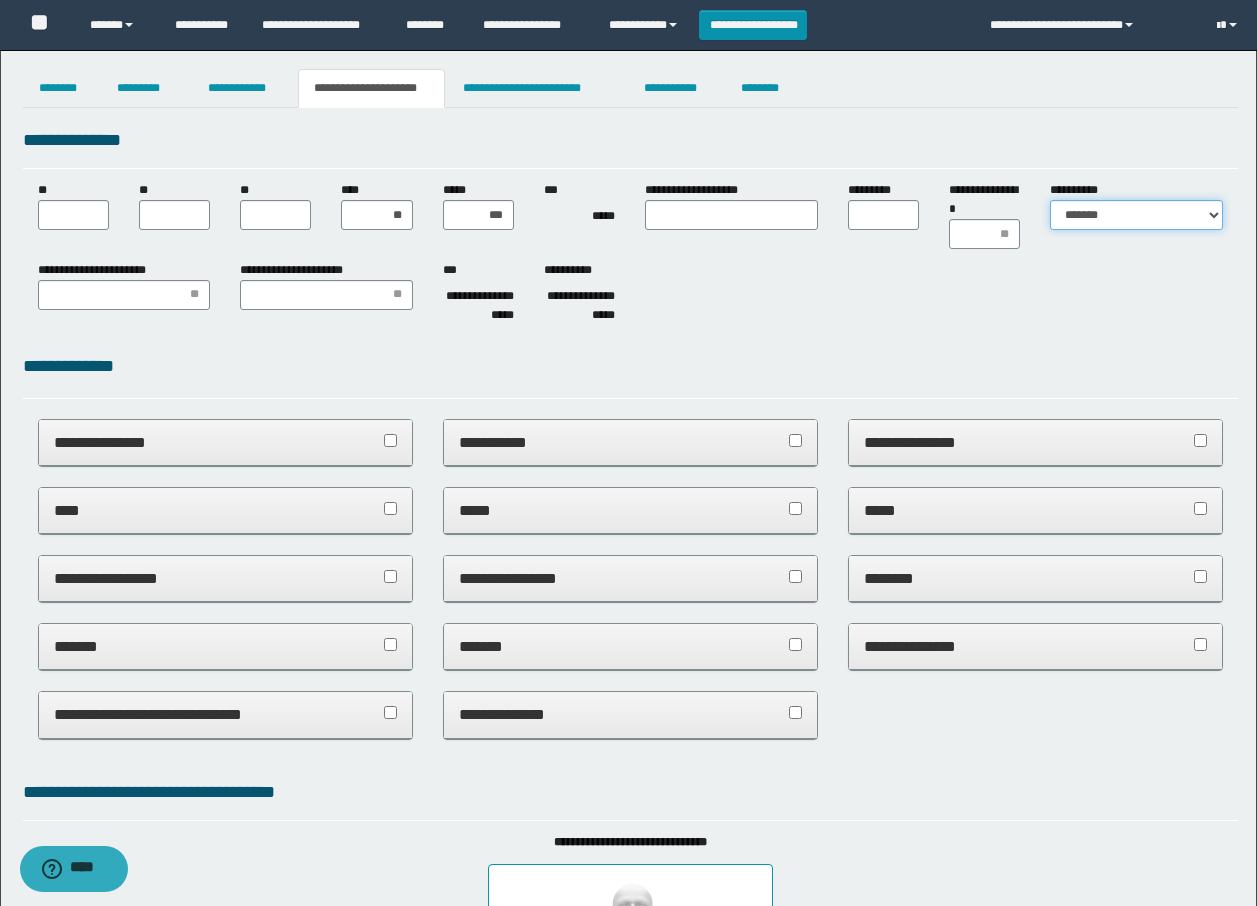 type 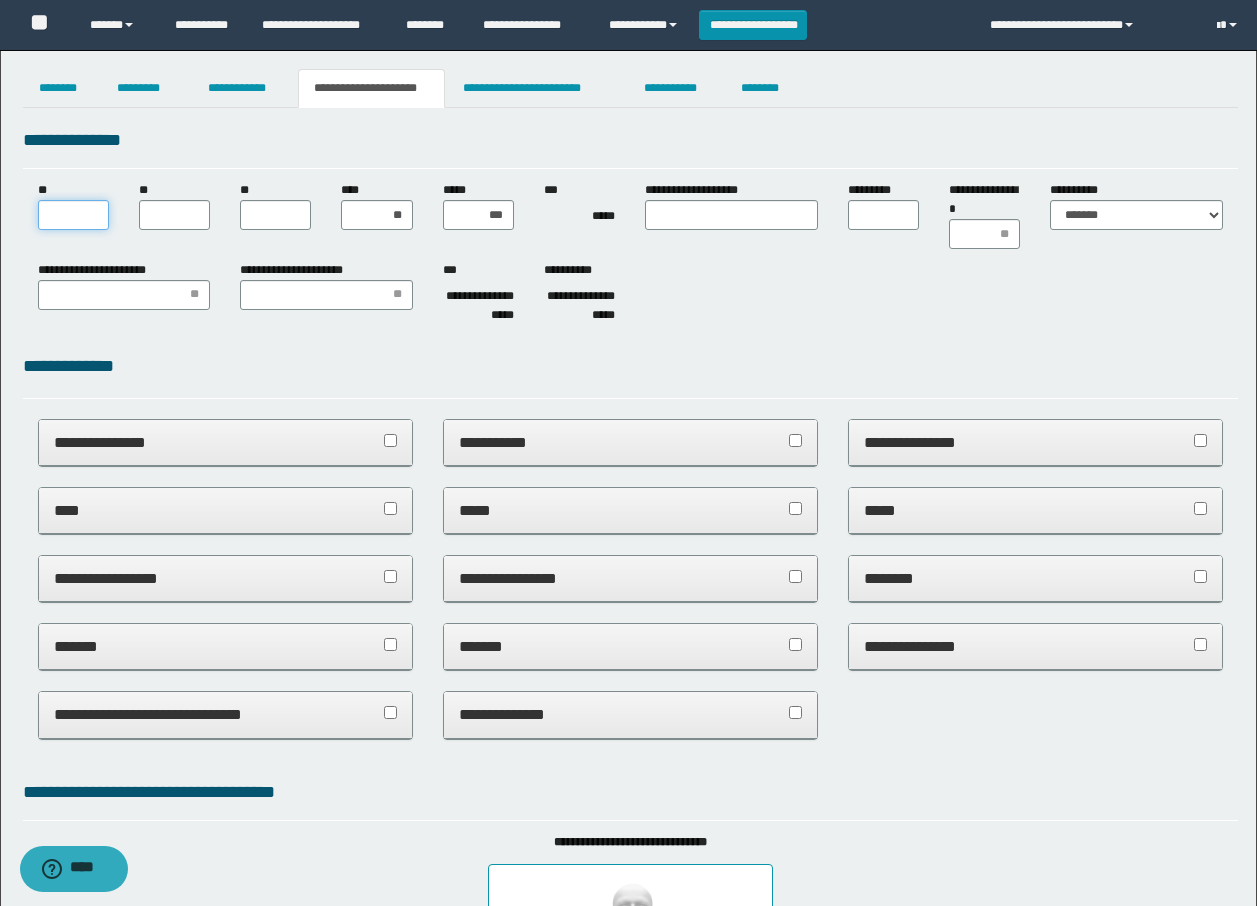 click on "**" at bounding box center (73, 215) 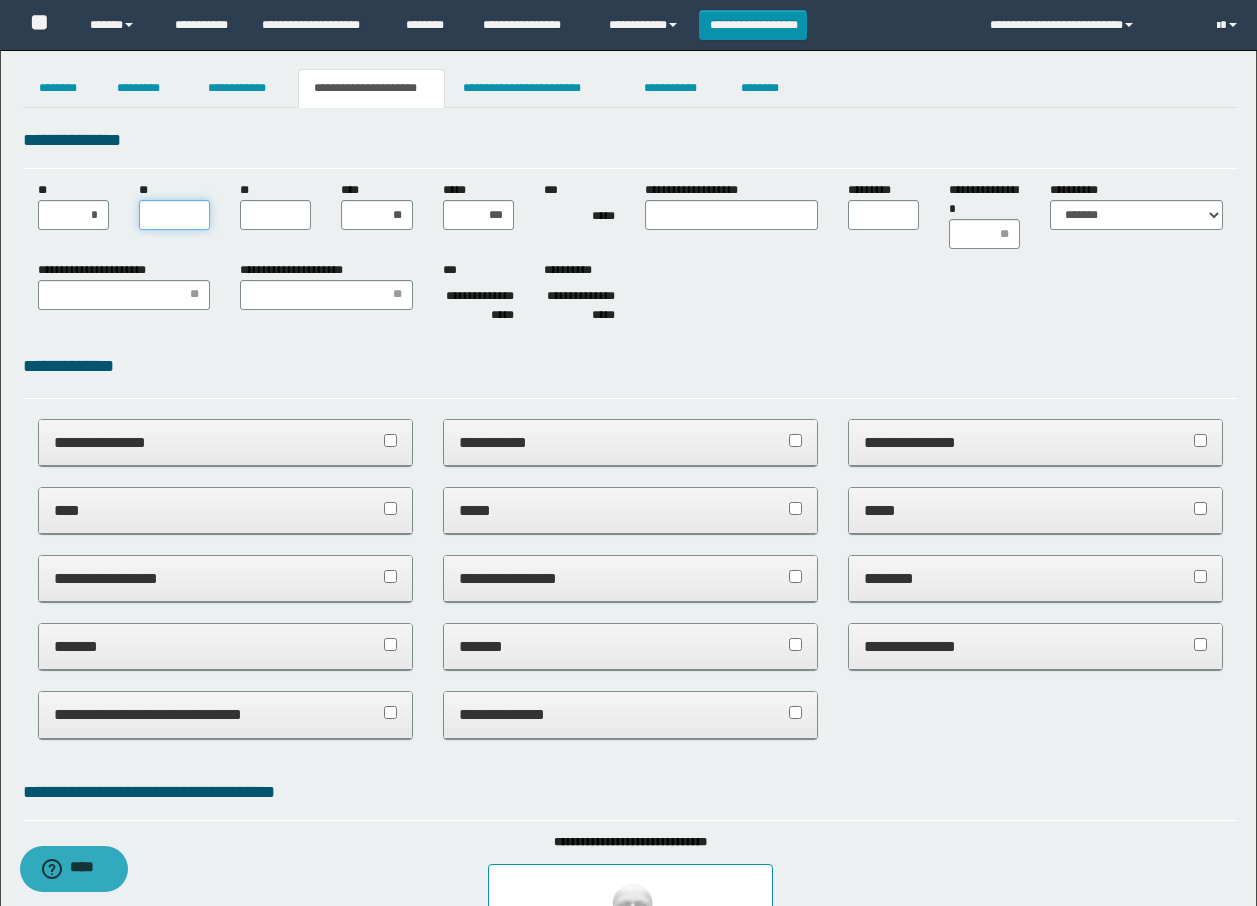 type on "*" 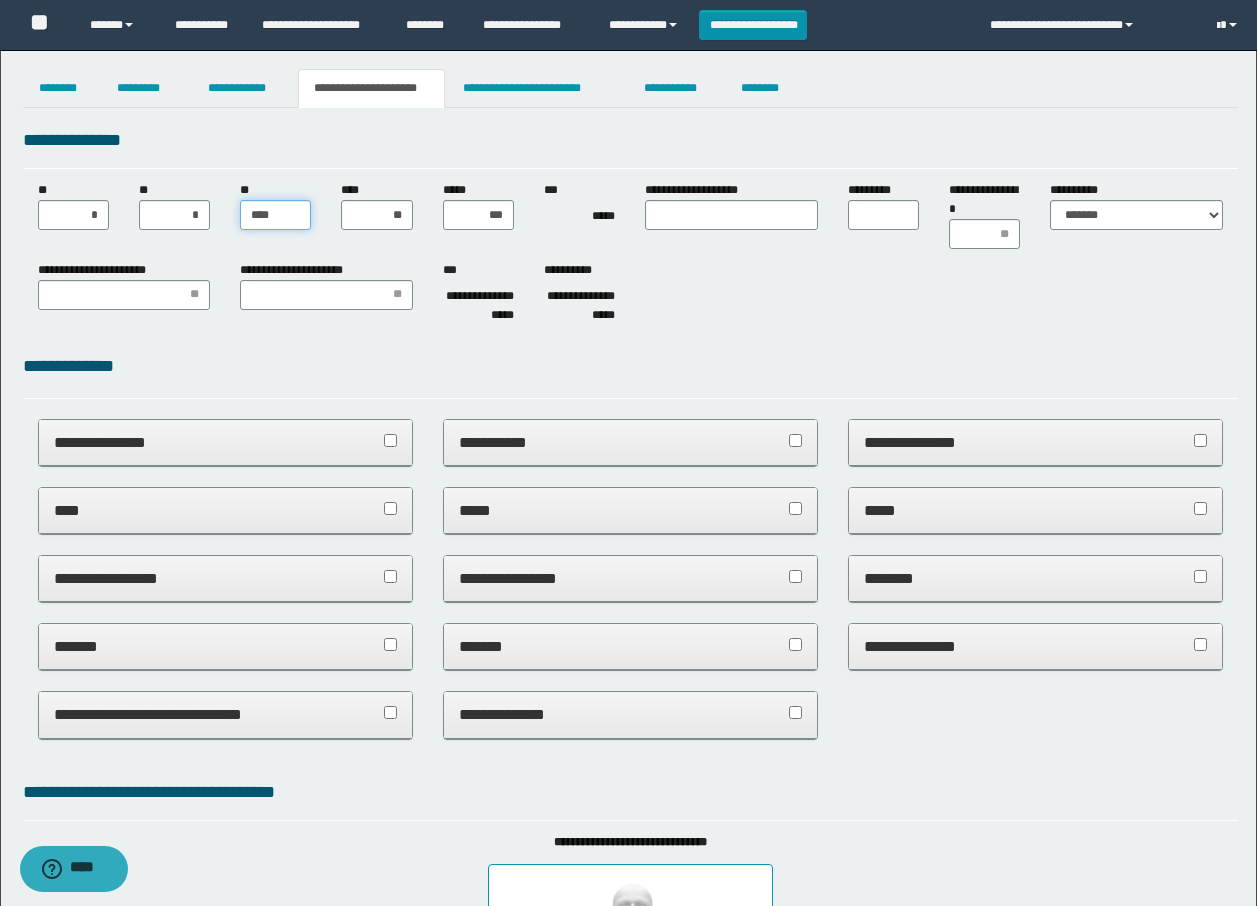 type on "*****" 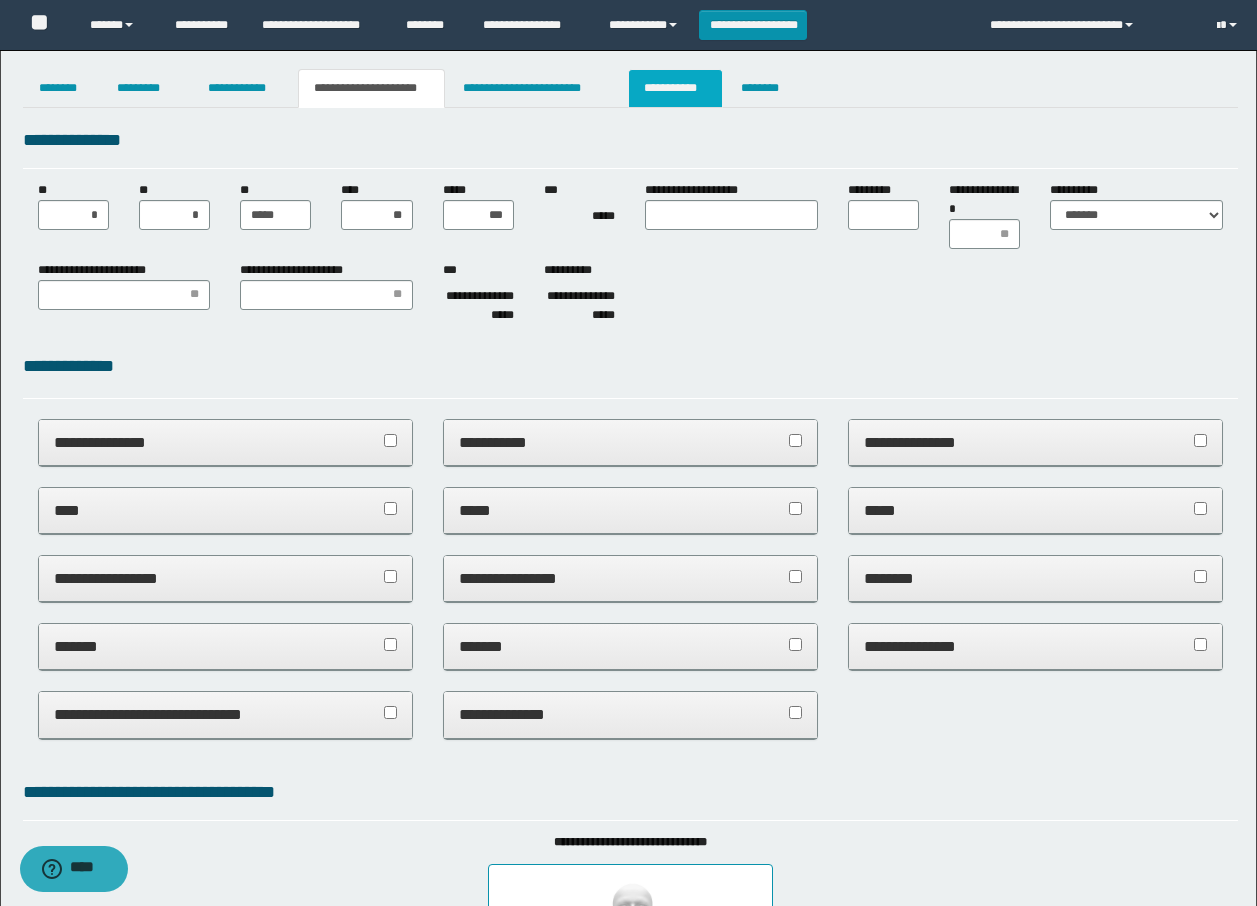 click on "**********" at bounding box center [675, 88] 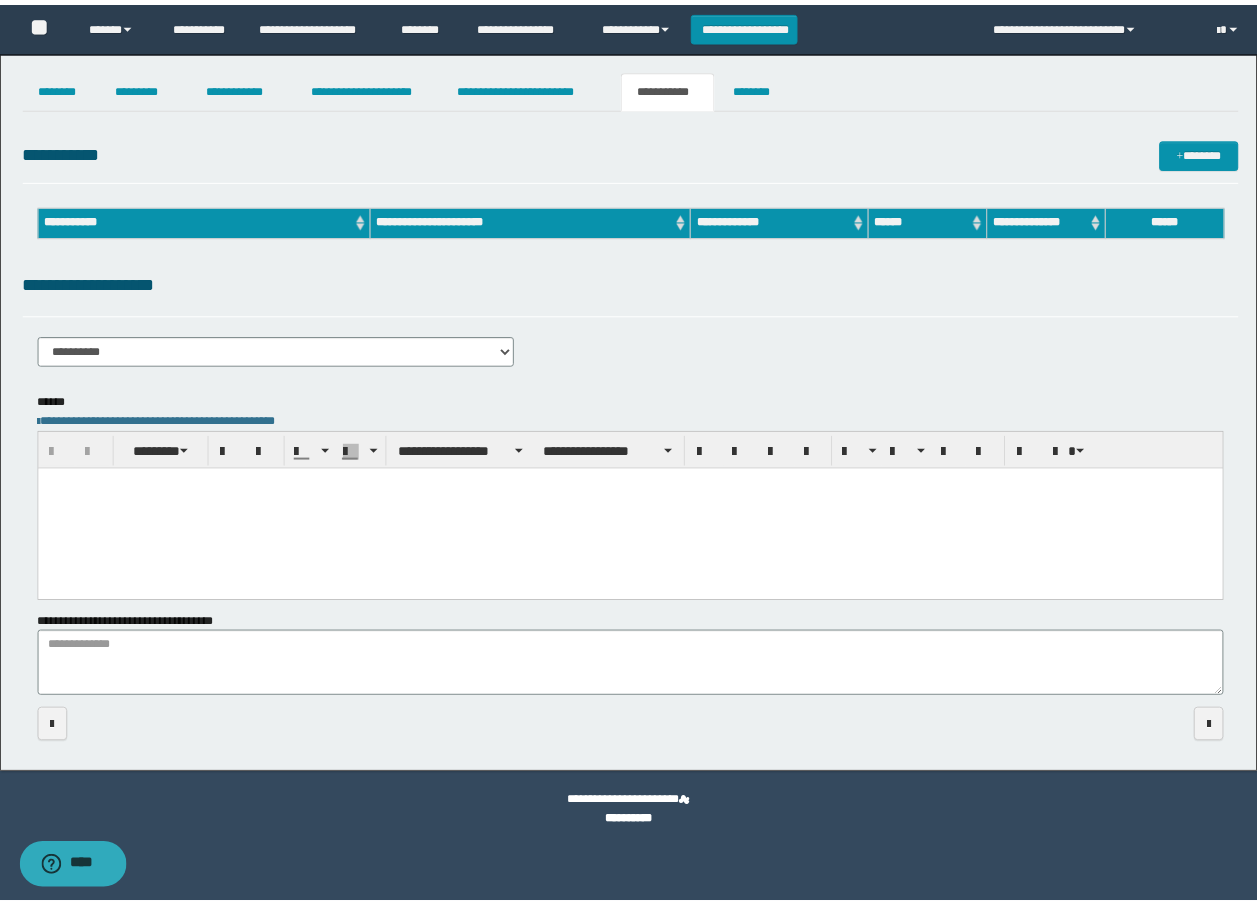 scroll, scrollTop: 0, scrollLeft: 0, axis: both 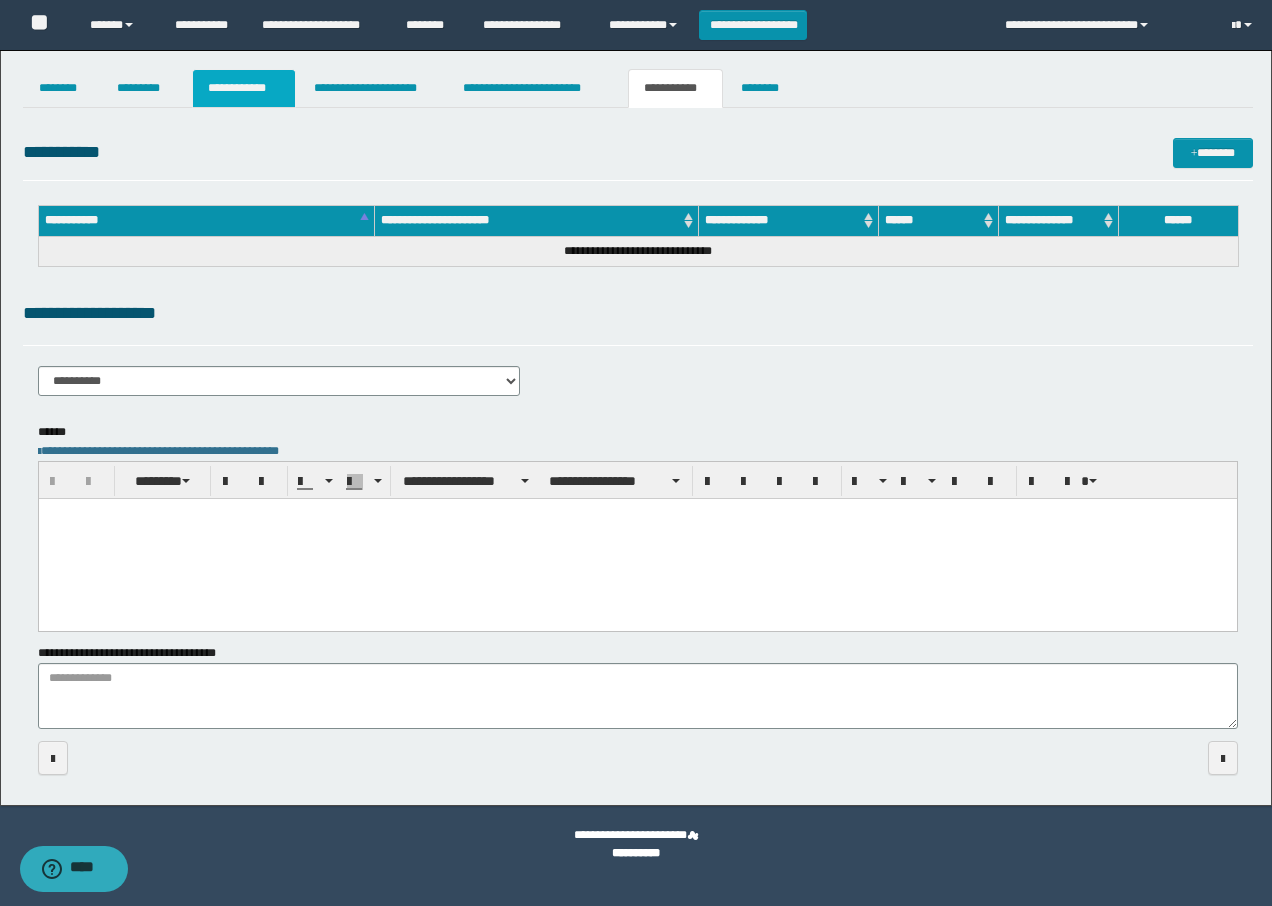 click on "**********" at bounding box center [244, 88] 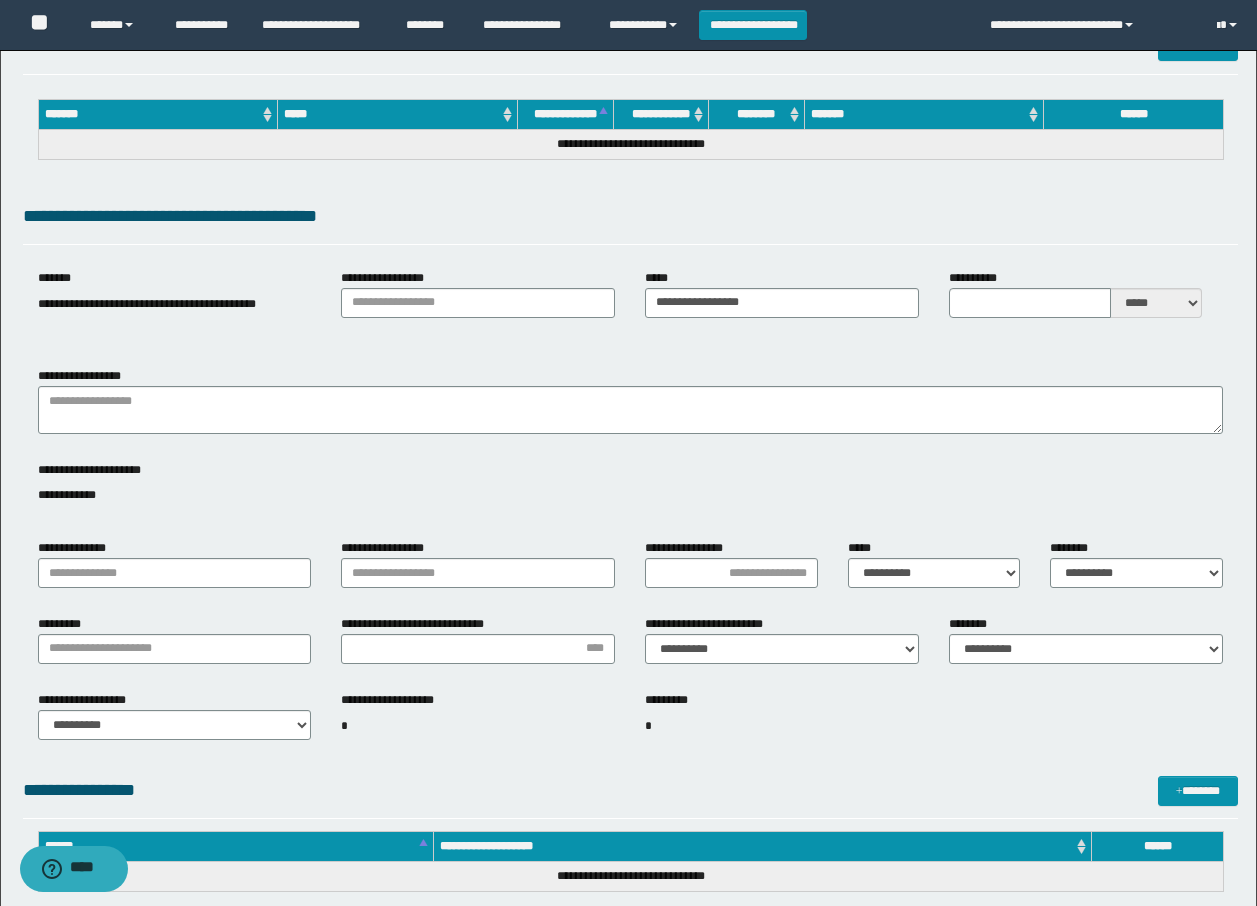 scroll, scrollTop: 168, scrollLeft: 0, axis: vertical 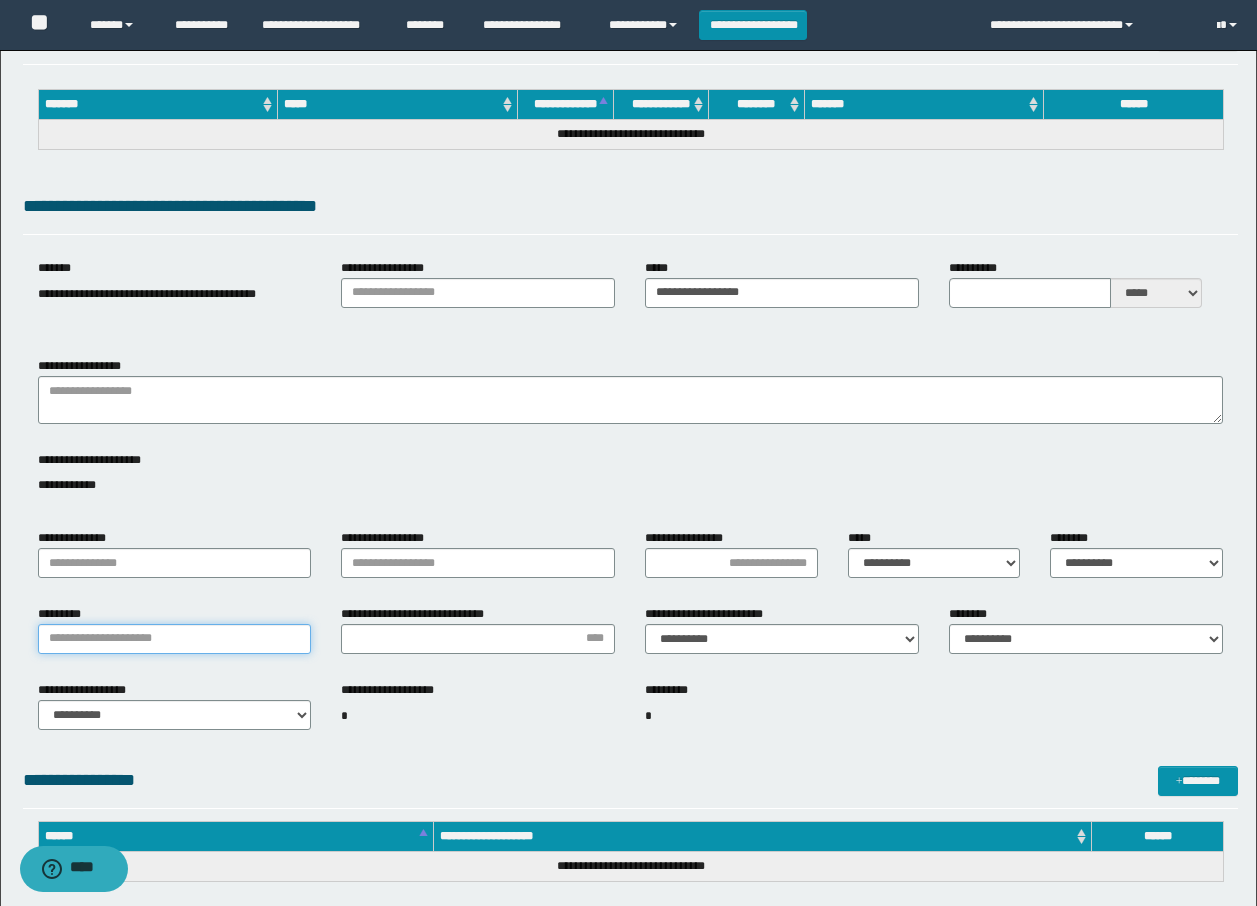 click on "*********" at bounding box center [175, 639] 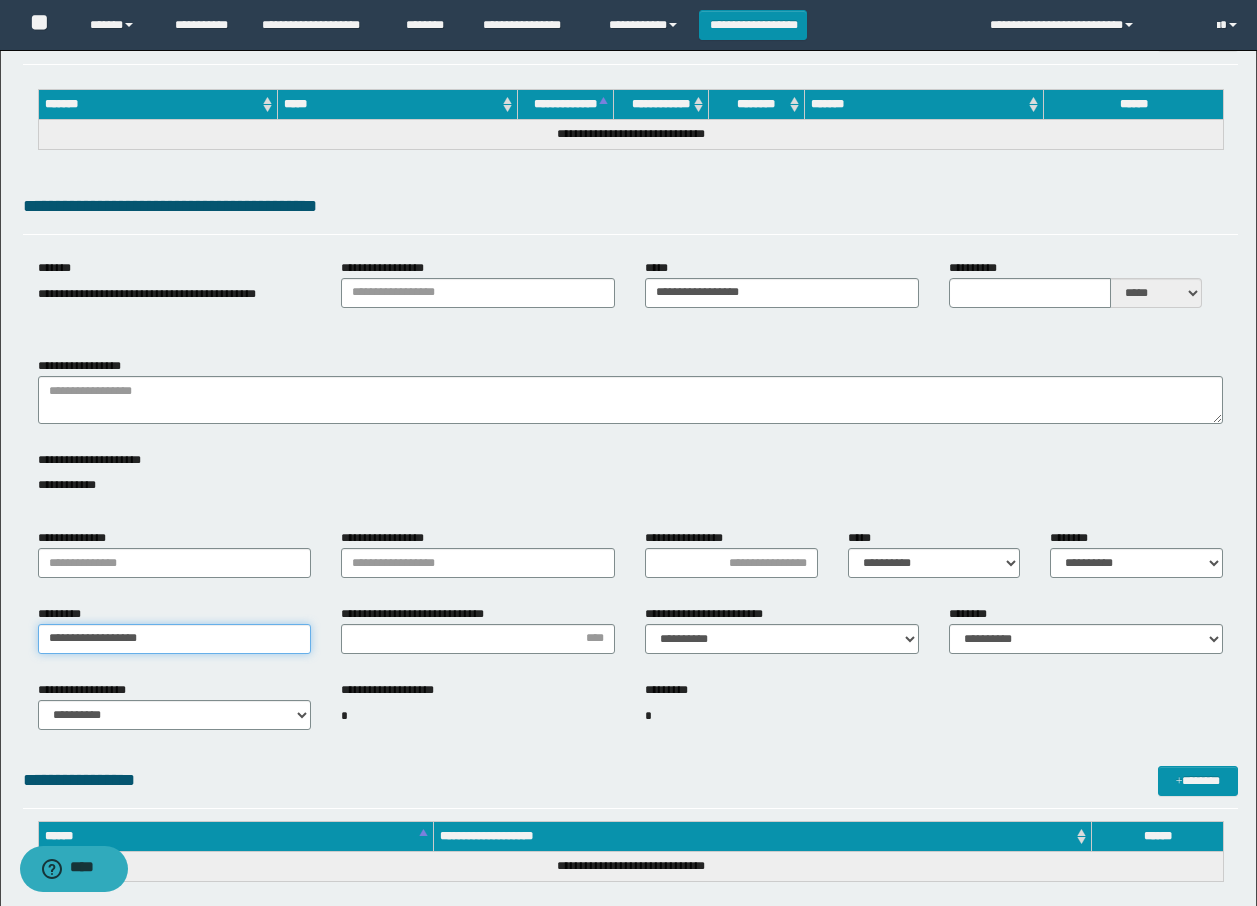 click on "**********" at bounding box center [175, 639] 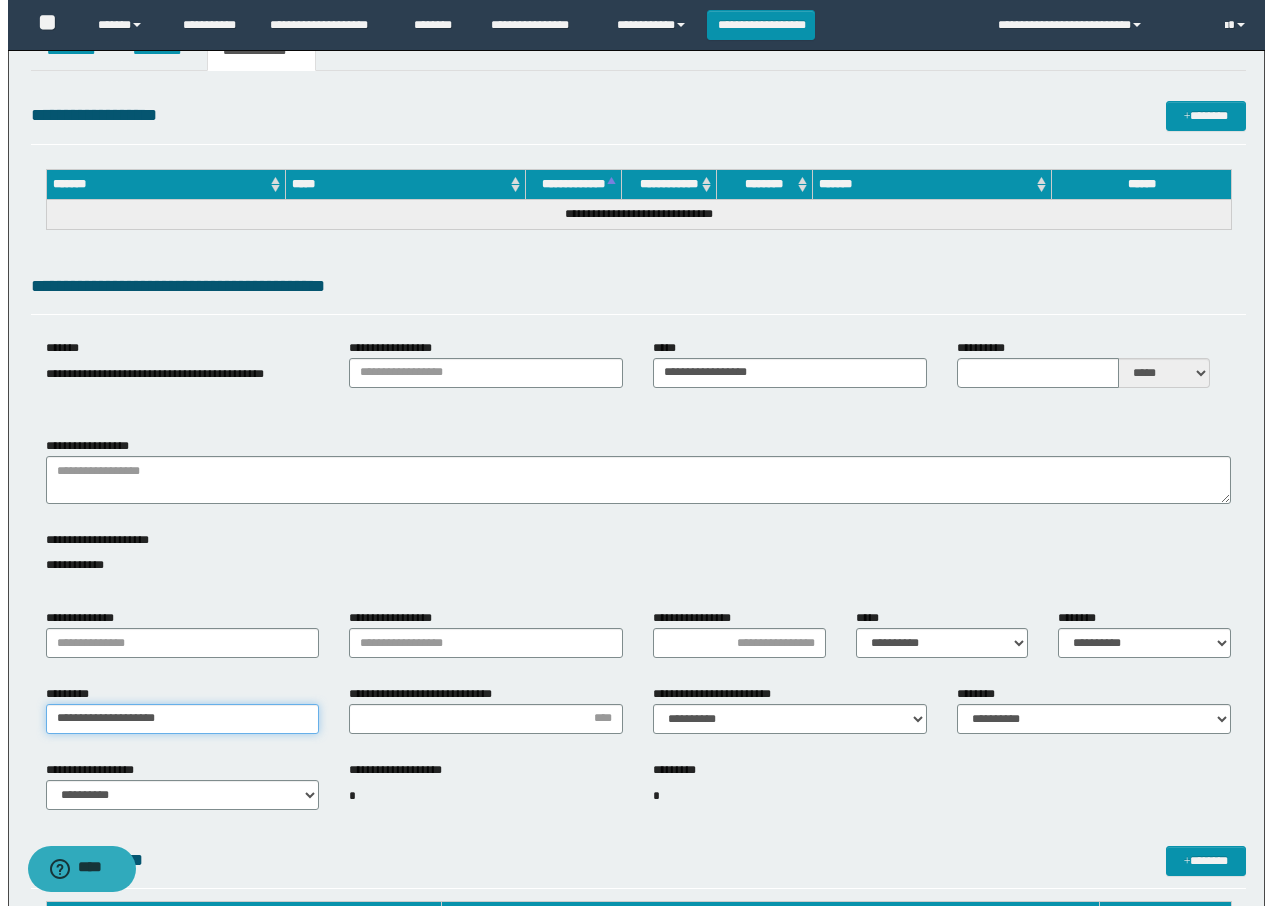 scroll, scrollTop: 0, scrollLeft: 0, axis: both 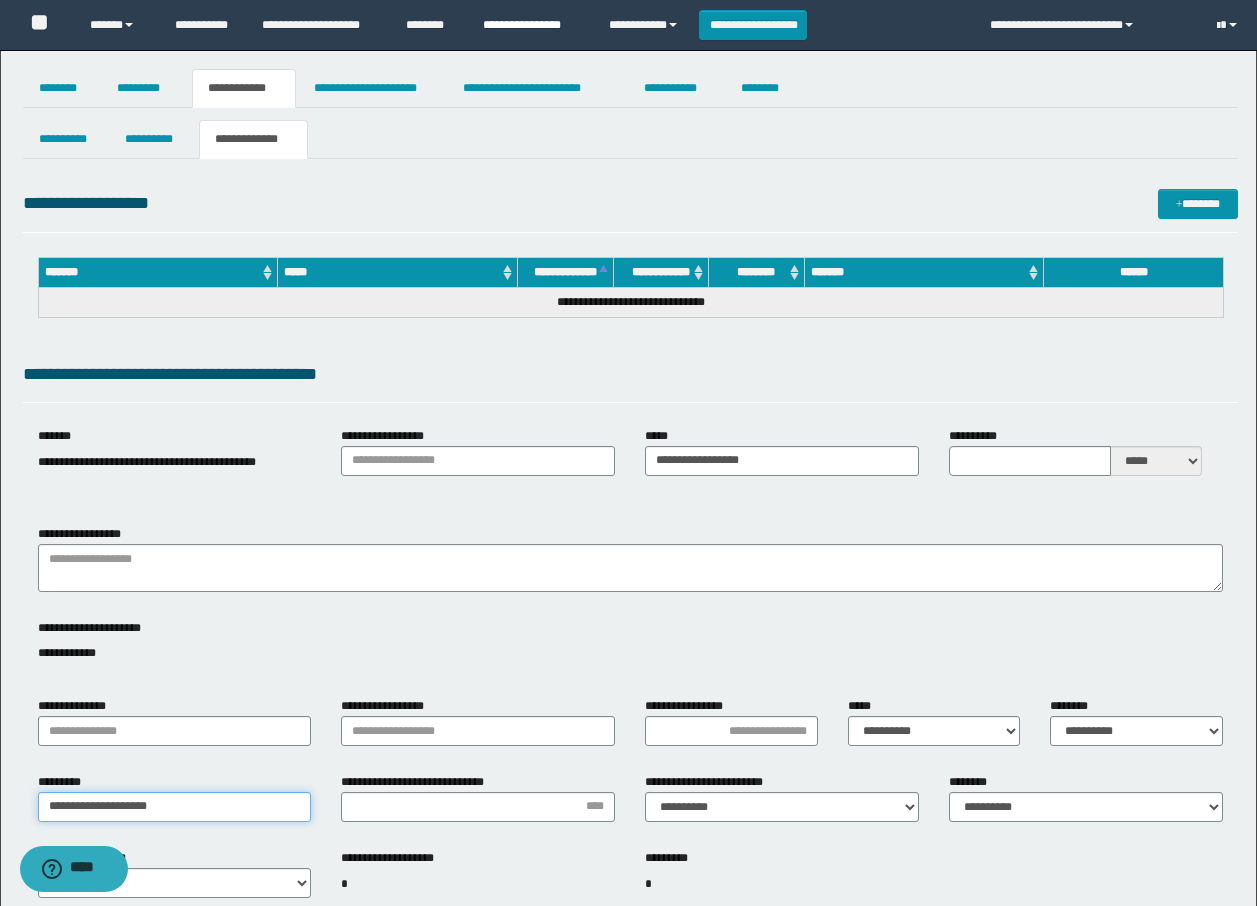 type on "**********" 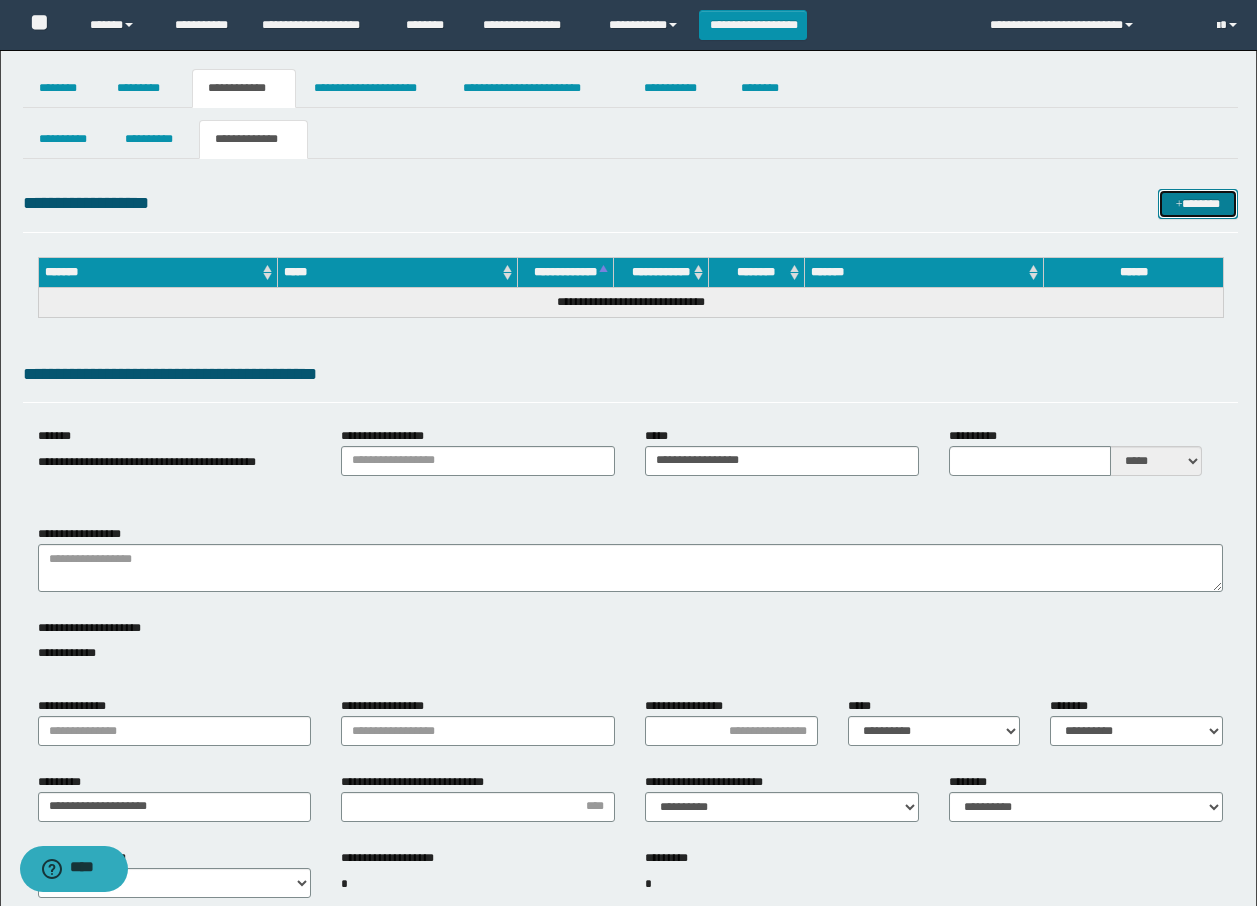 click on "*******" at bounding box center [1198, 204] 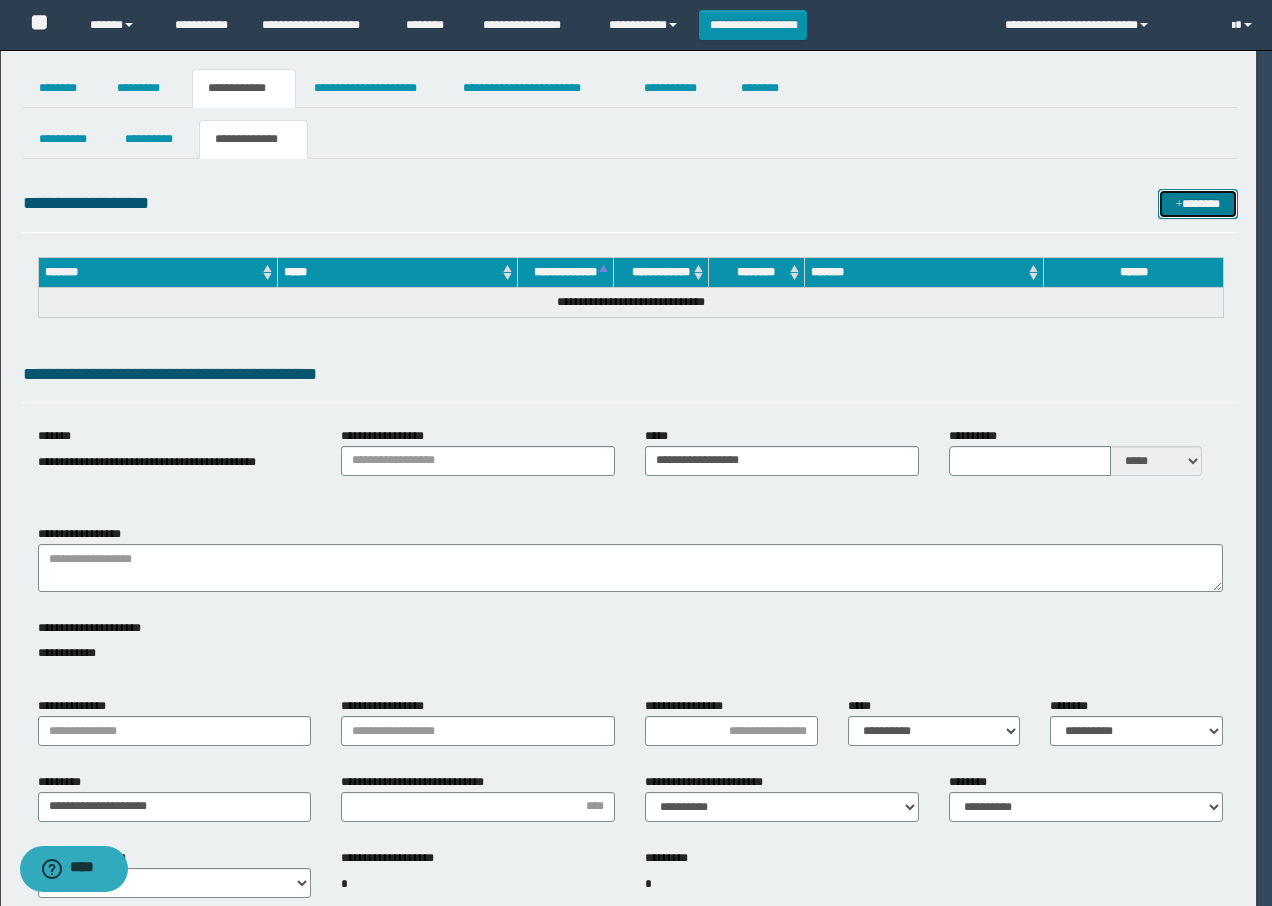 type 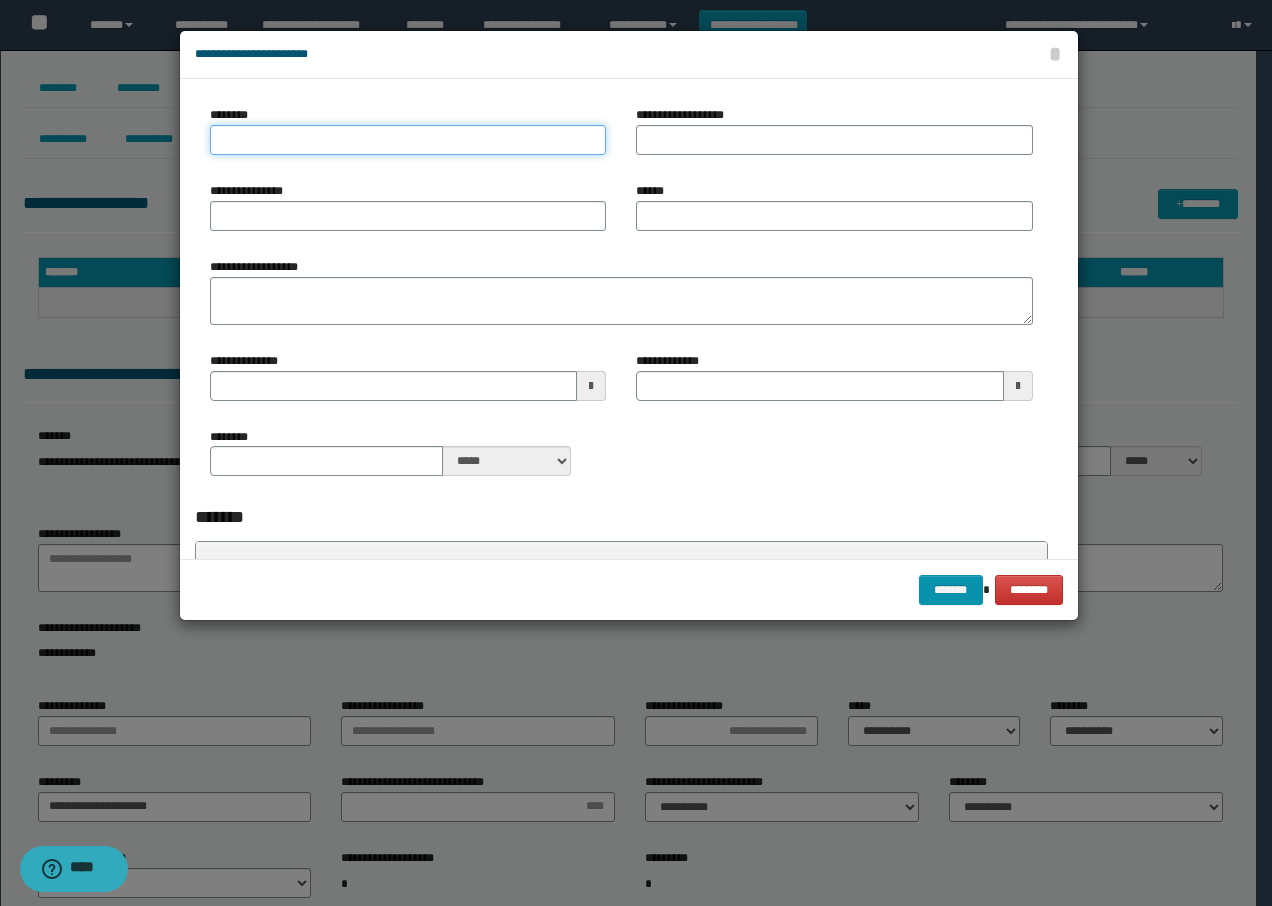 click on "********" at bounding box center (408, 140) 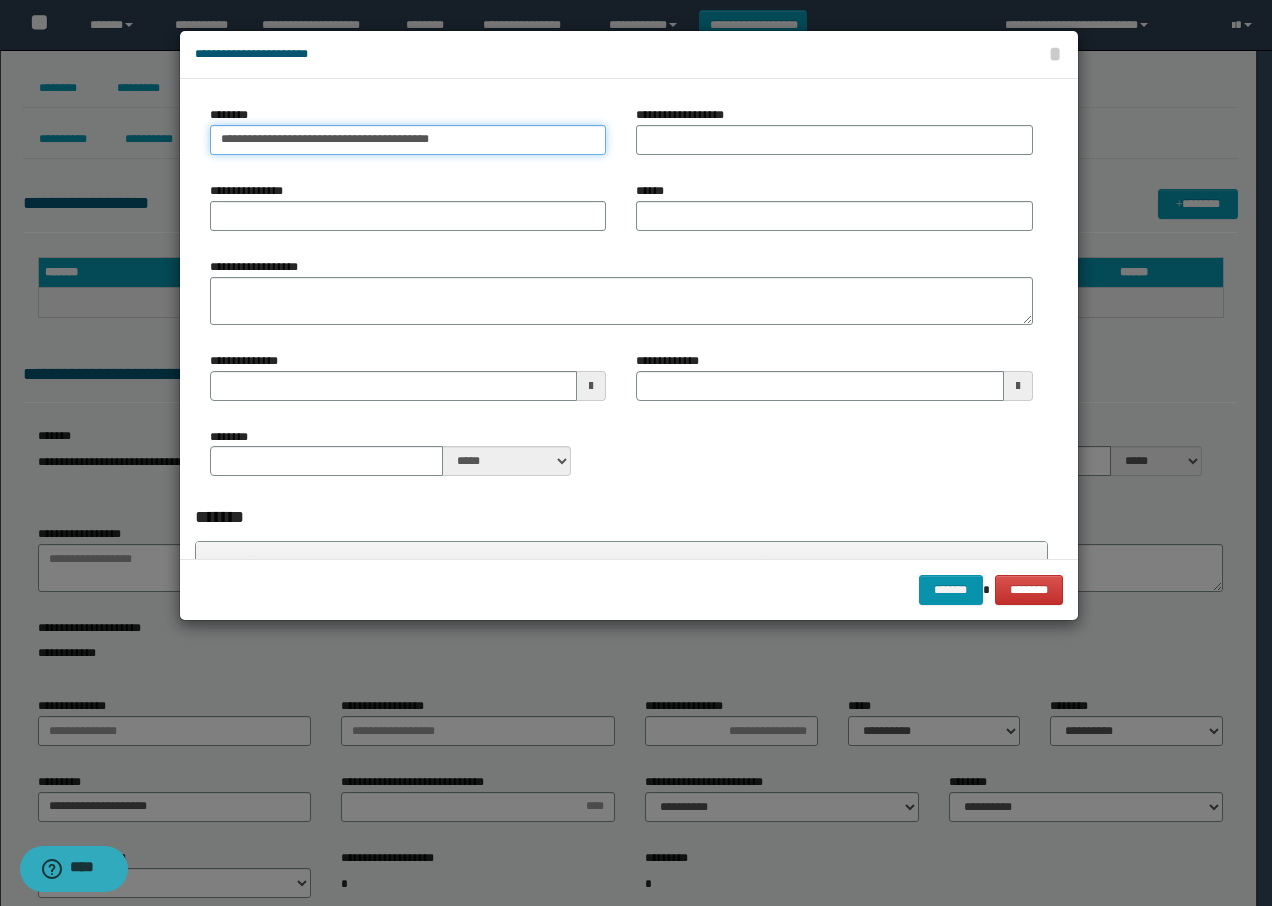 type on "**********" 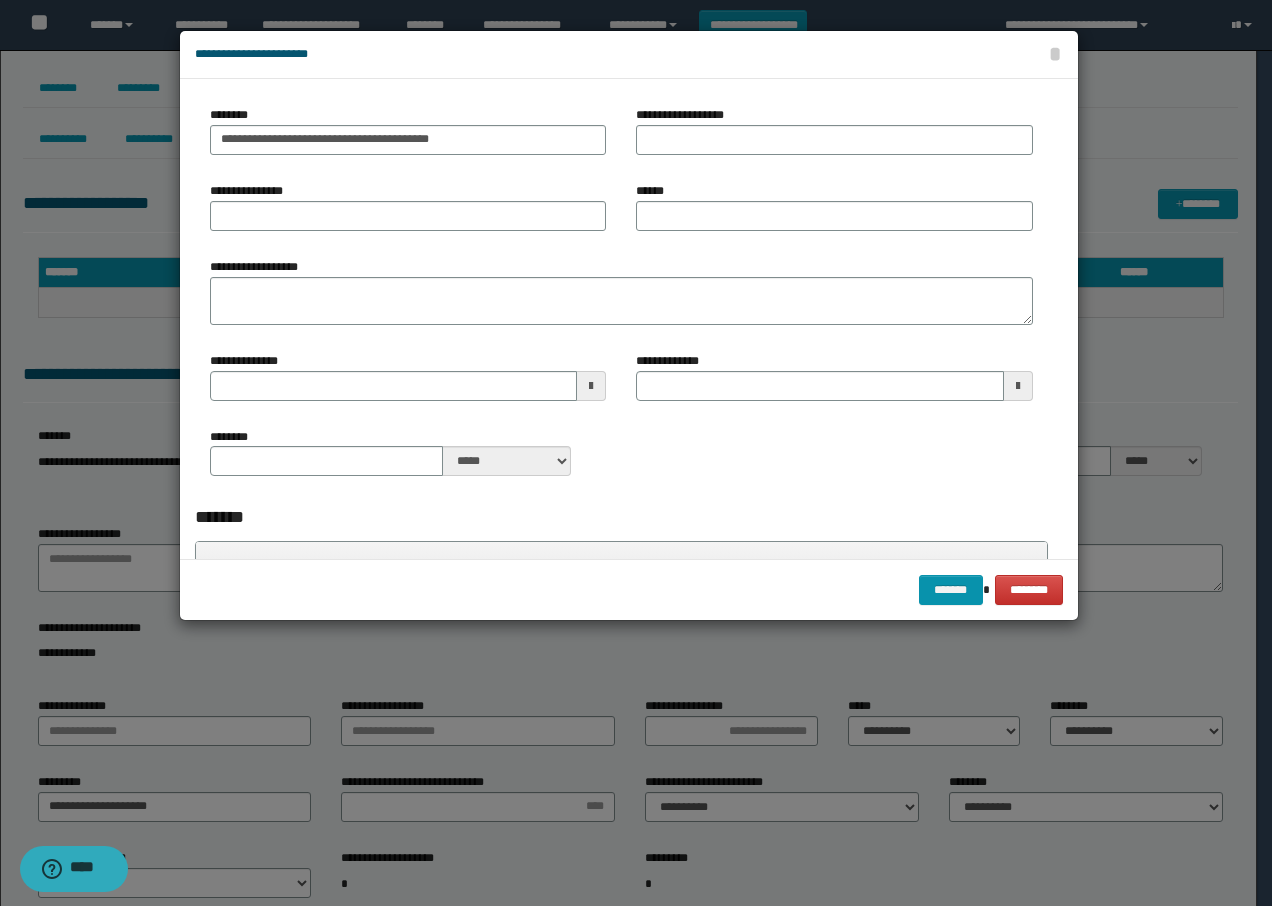 drag, startPoint x: 668, startPoint y: 232, endPoint x: 670, endPoint y: 219, distance: 13.152946 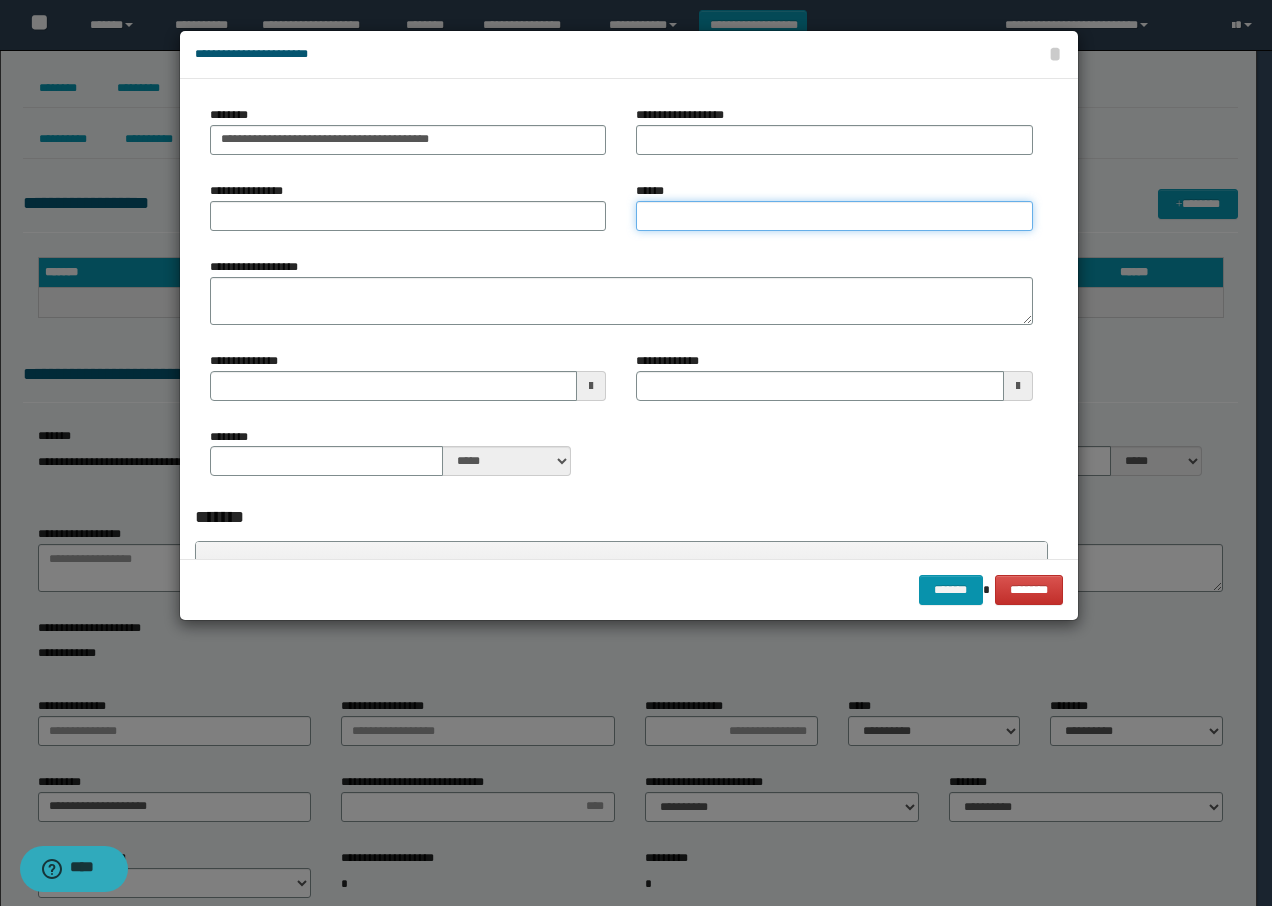 click on "******" at bounding box center [834, 216] 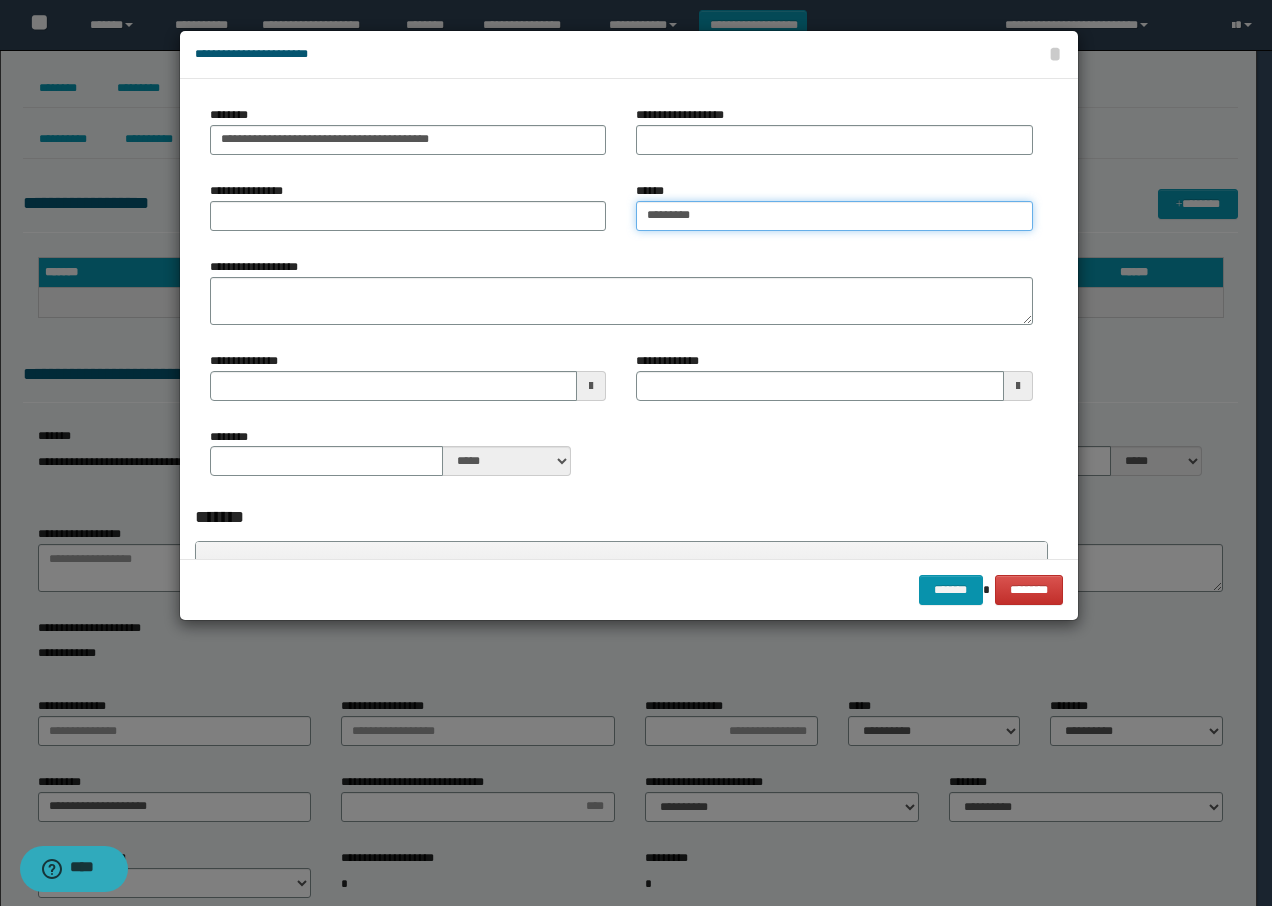 type on "**********" 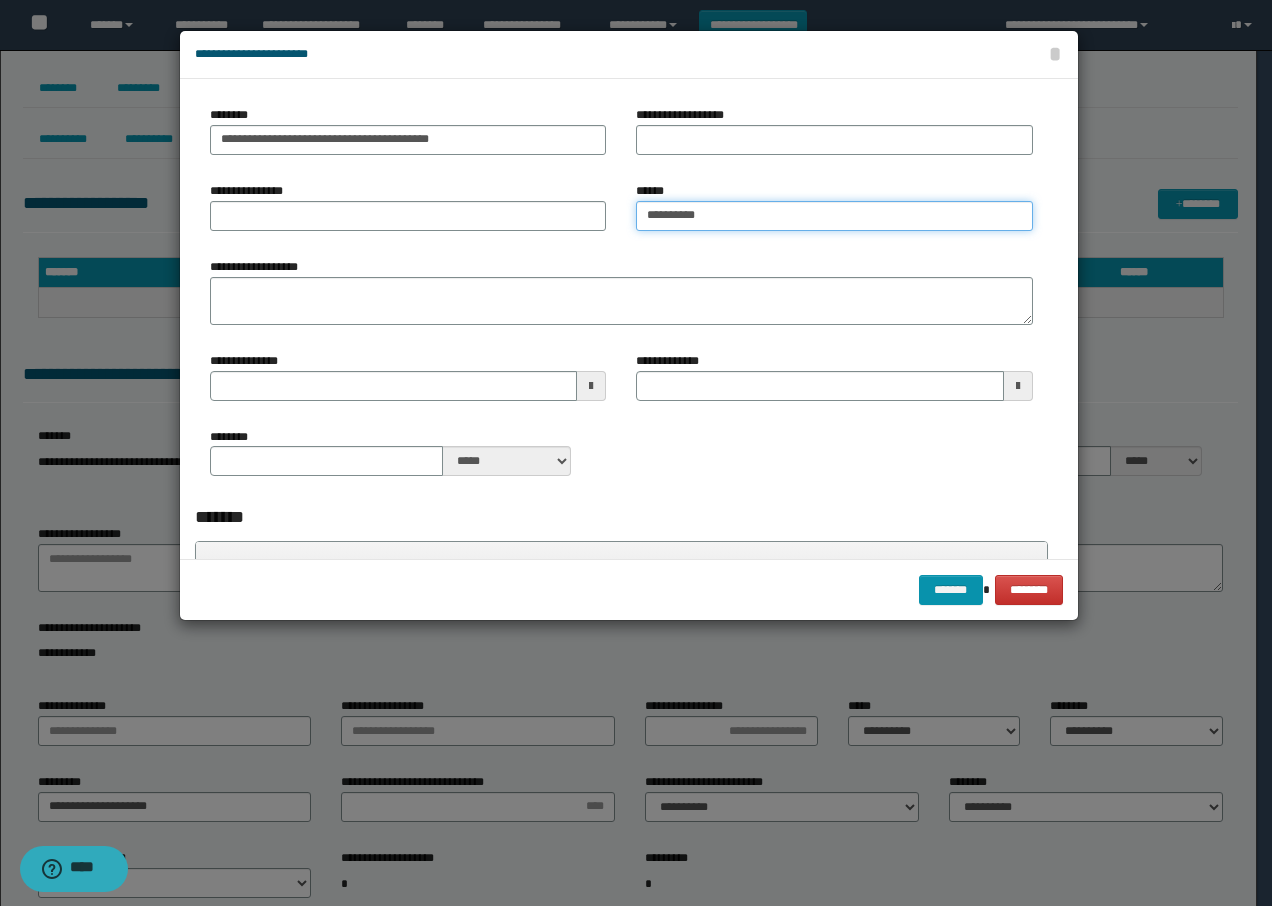 type 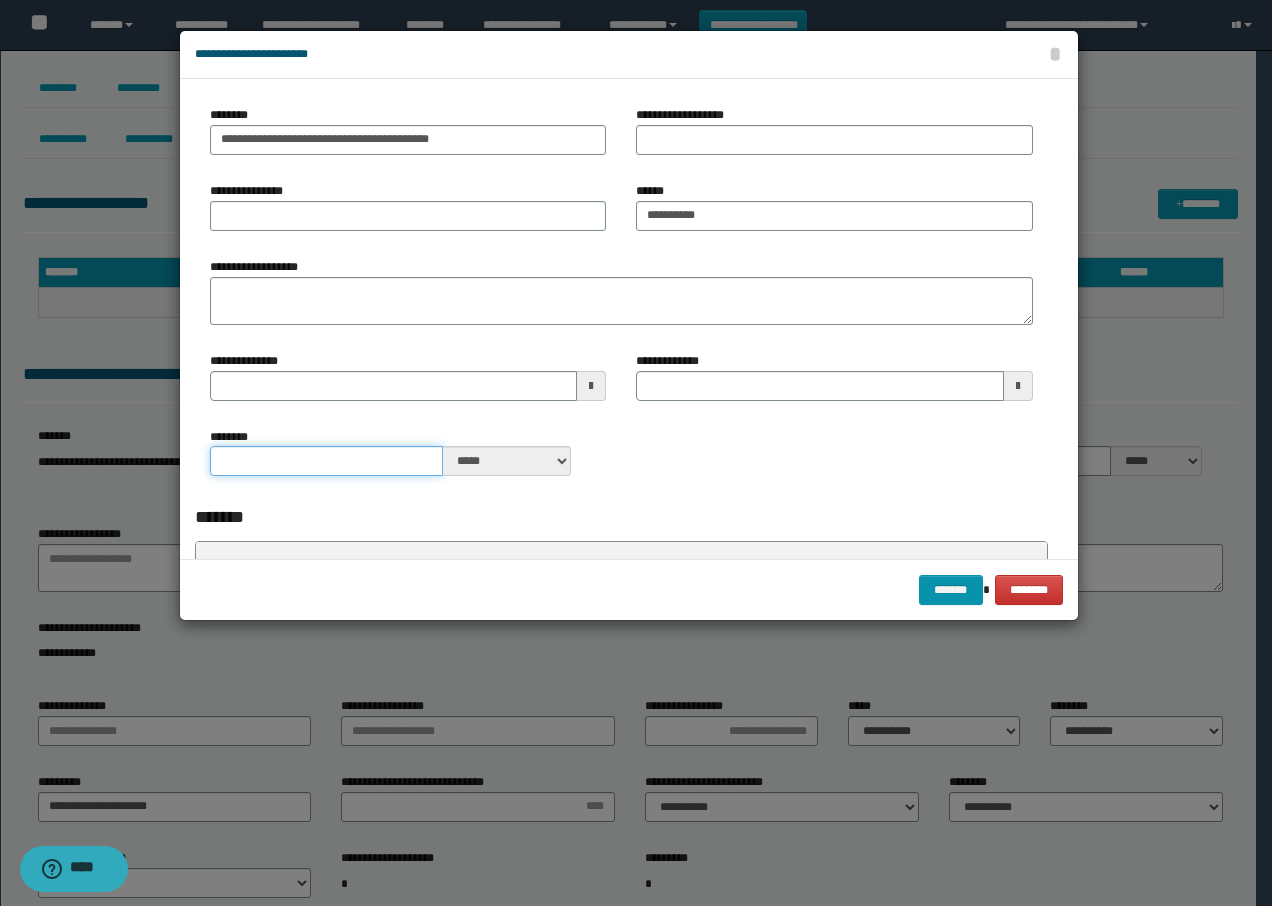 click on "********" at bounding box center [327, 461] 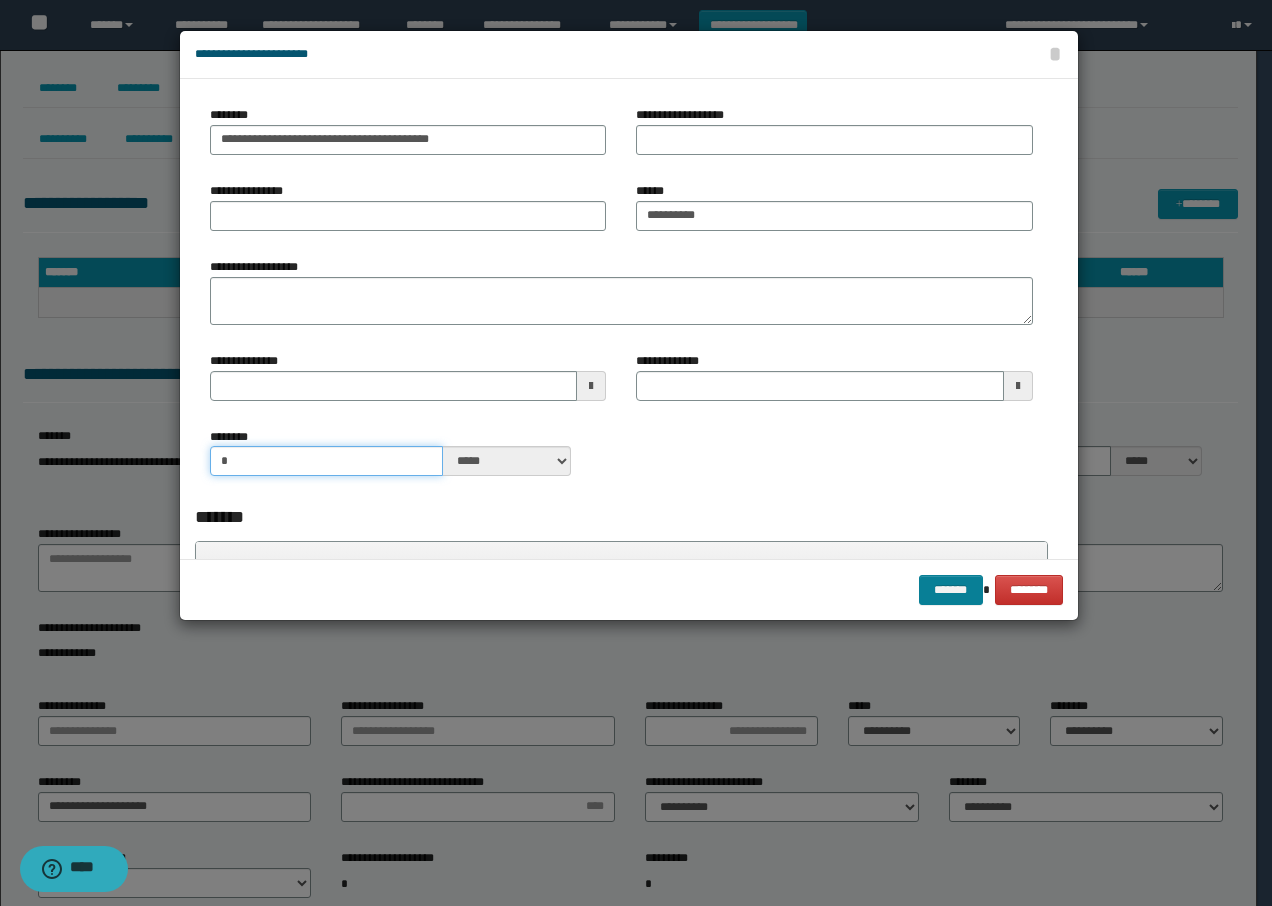 type on "*" 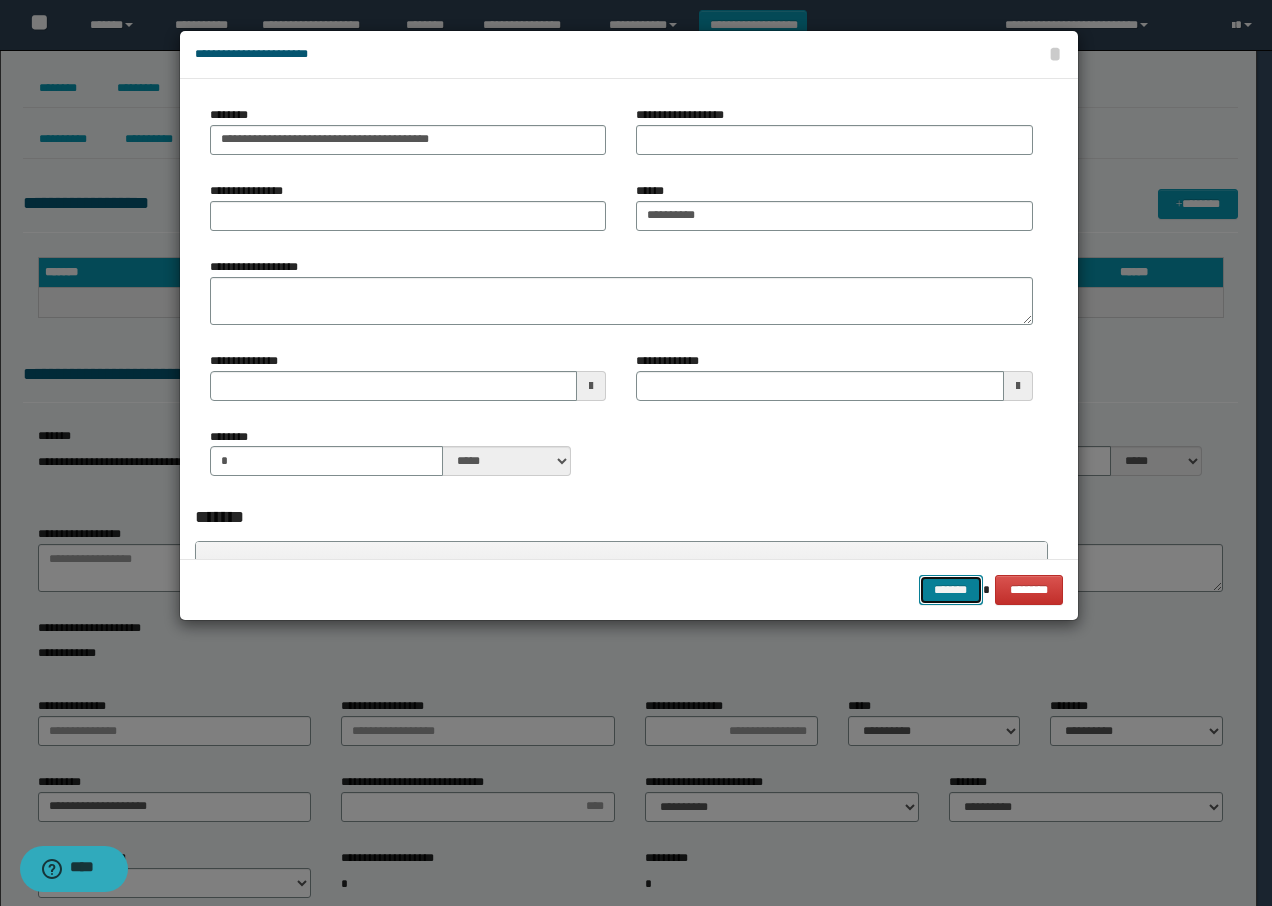 click on "*******" at bounding box center [951, 590] 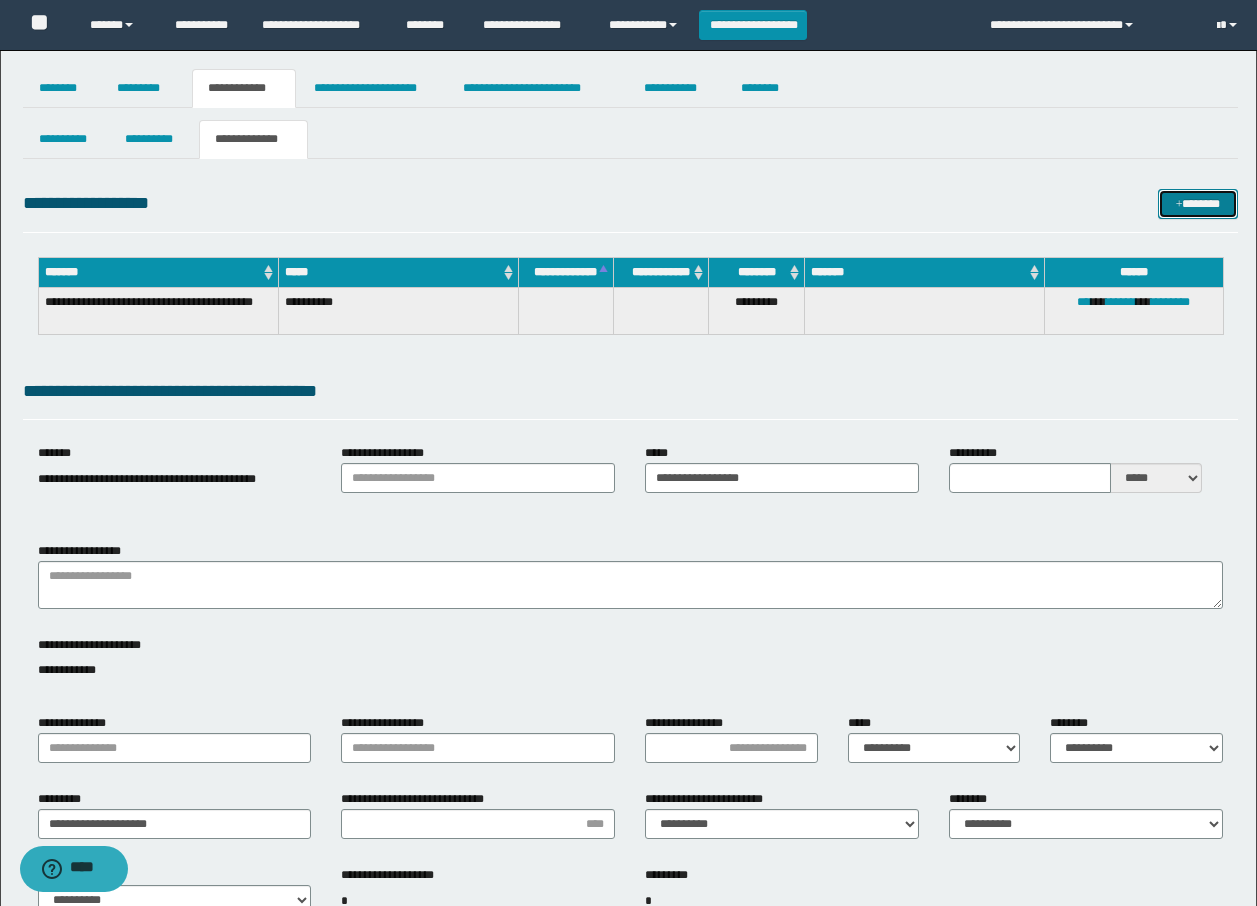click on "*******" at bounding box center [1198, 204] 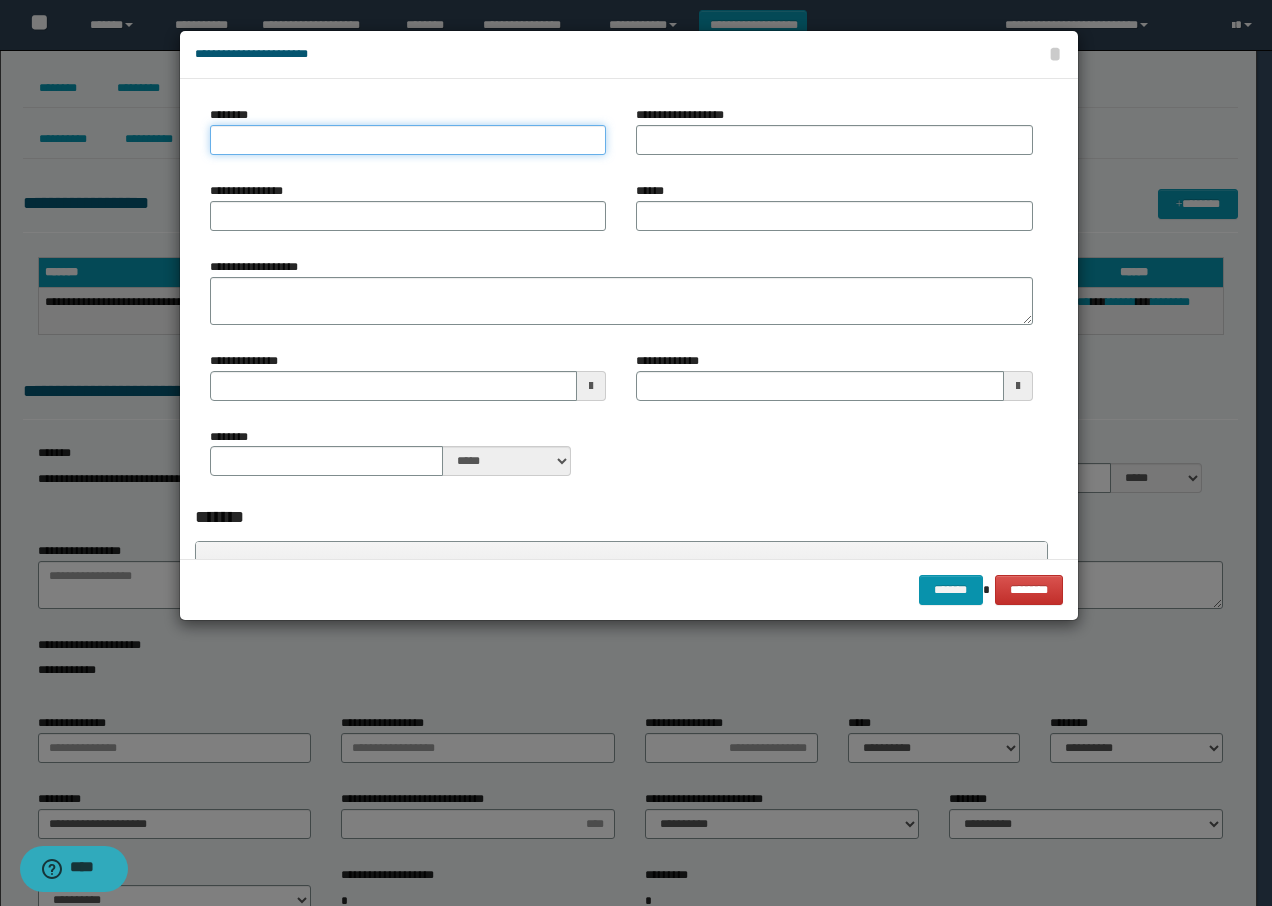 click on "********" at bounding box center (408, 140) 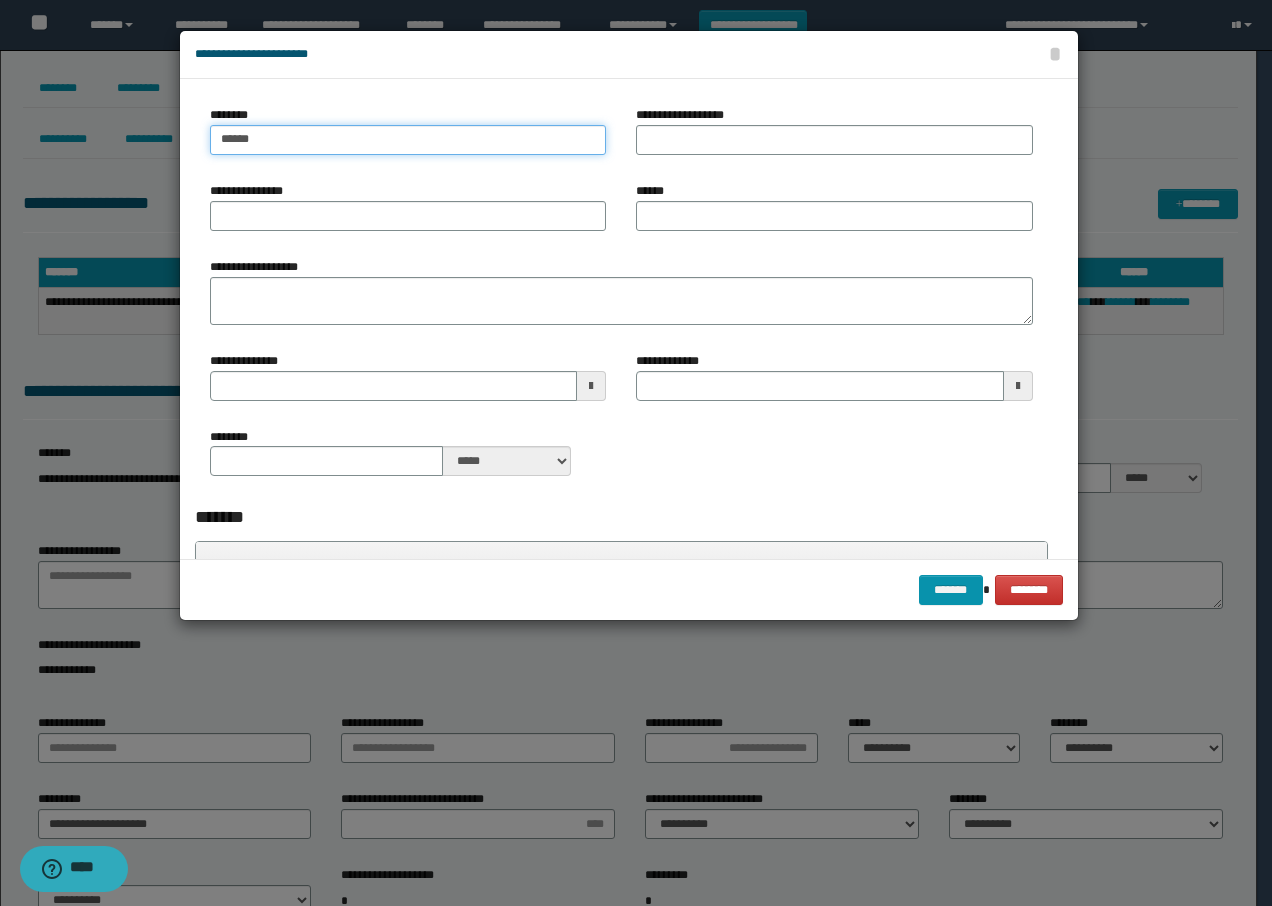 type on "******" 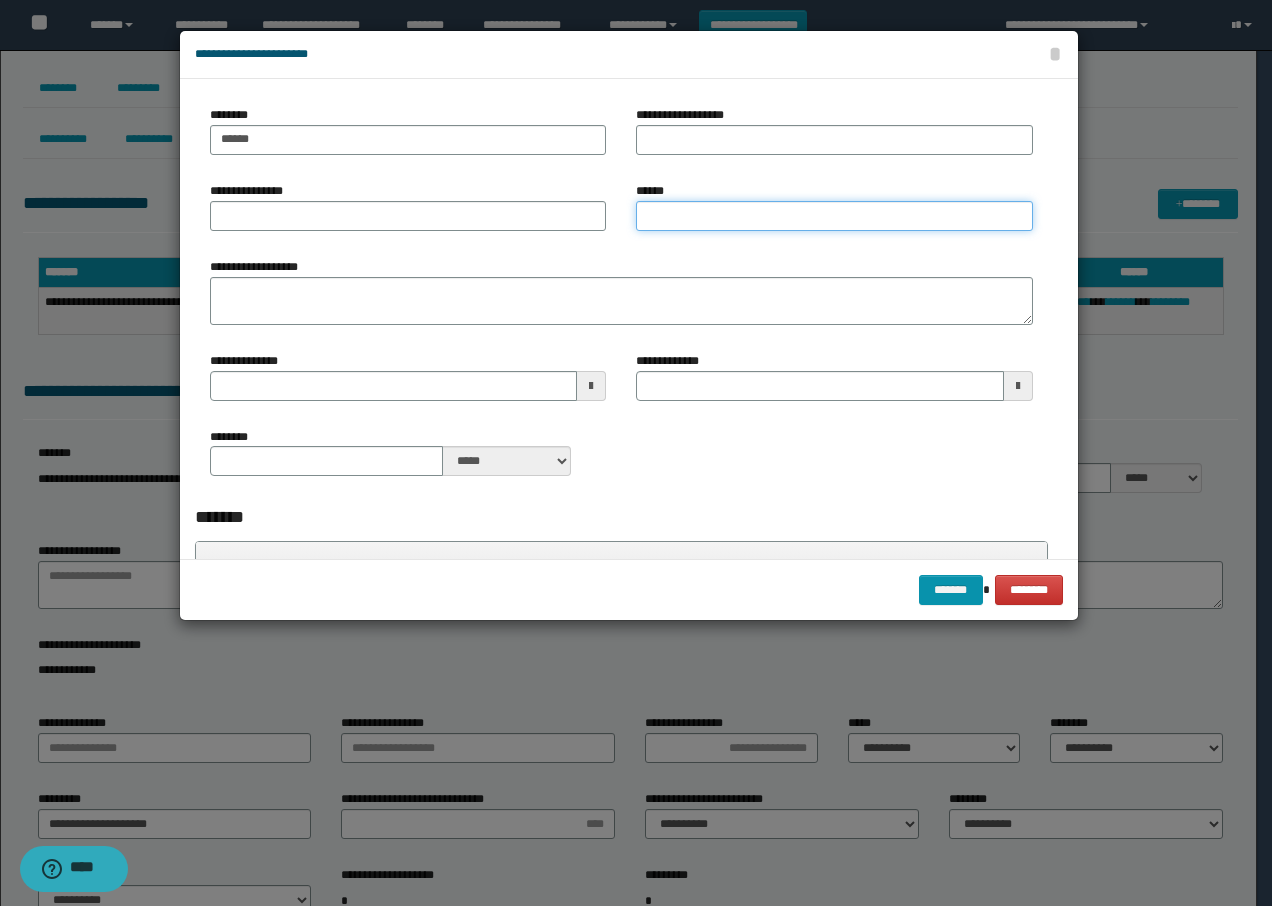 click on "******" at bounding box center [834, 216] 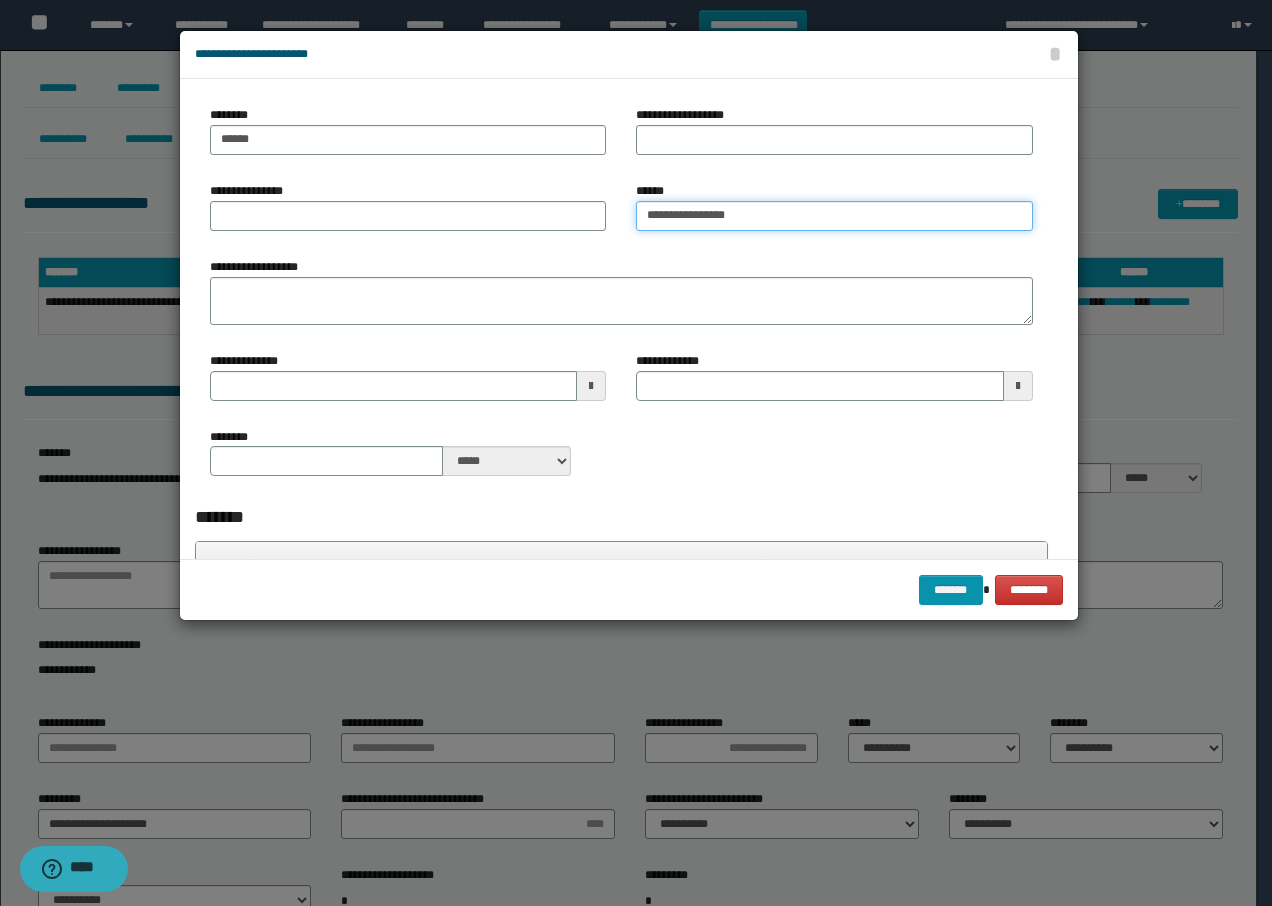 type on "**********" 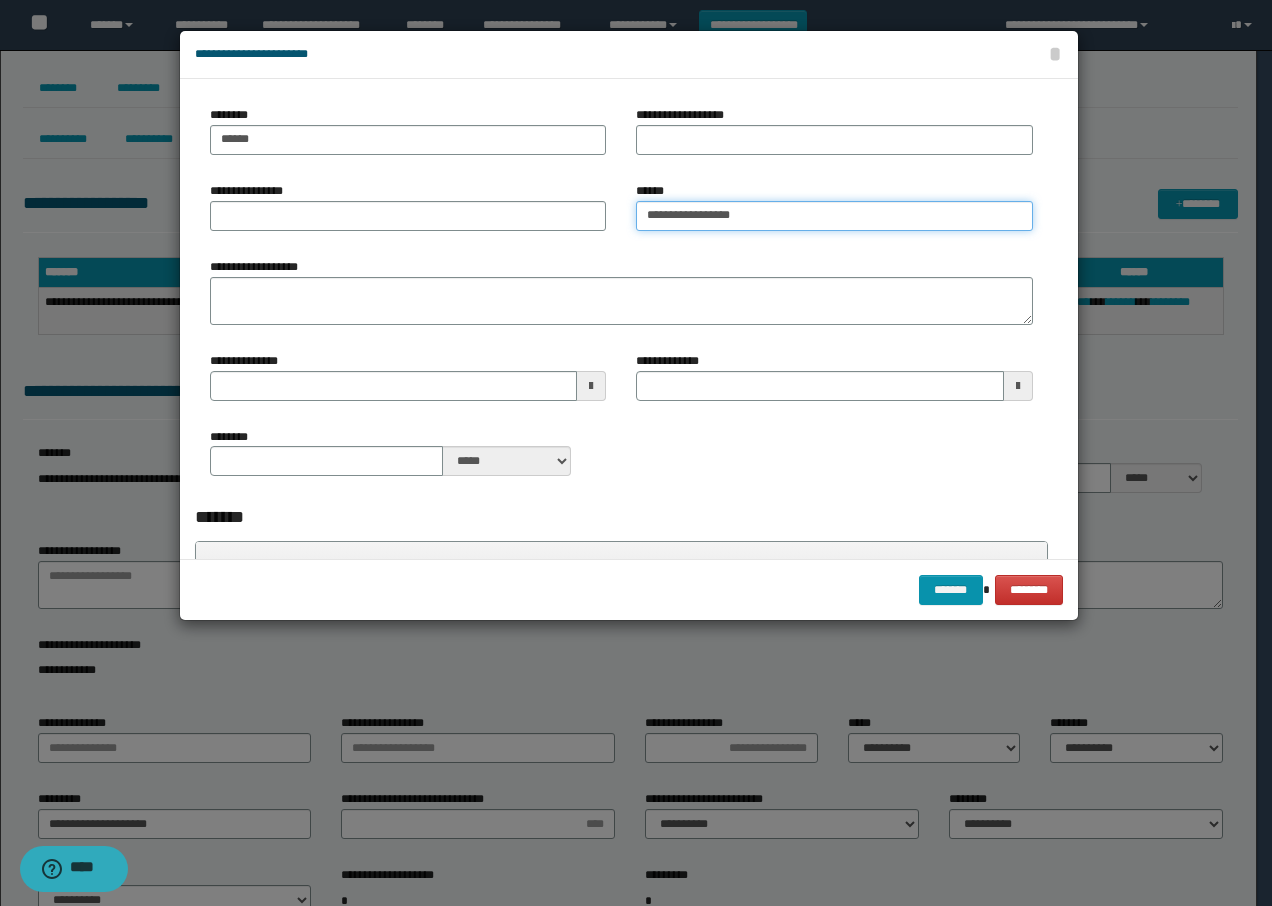type 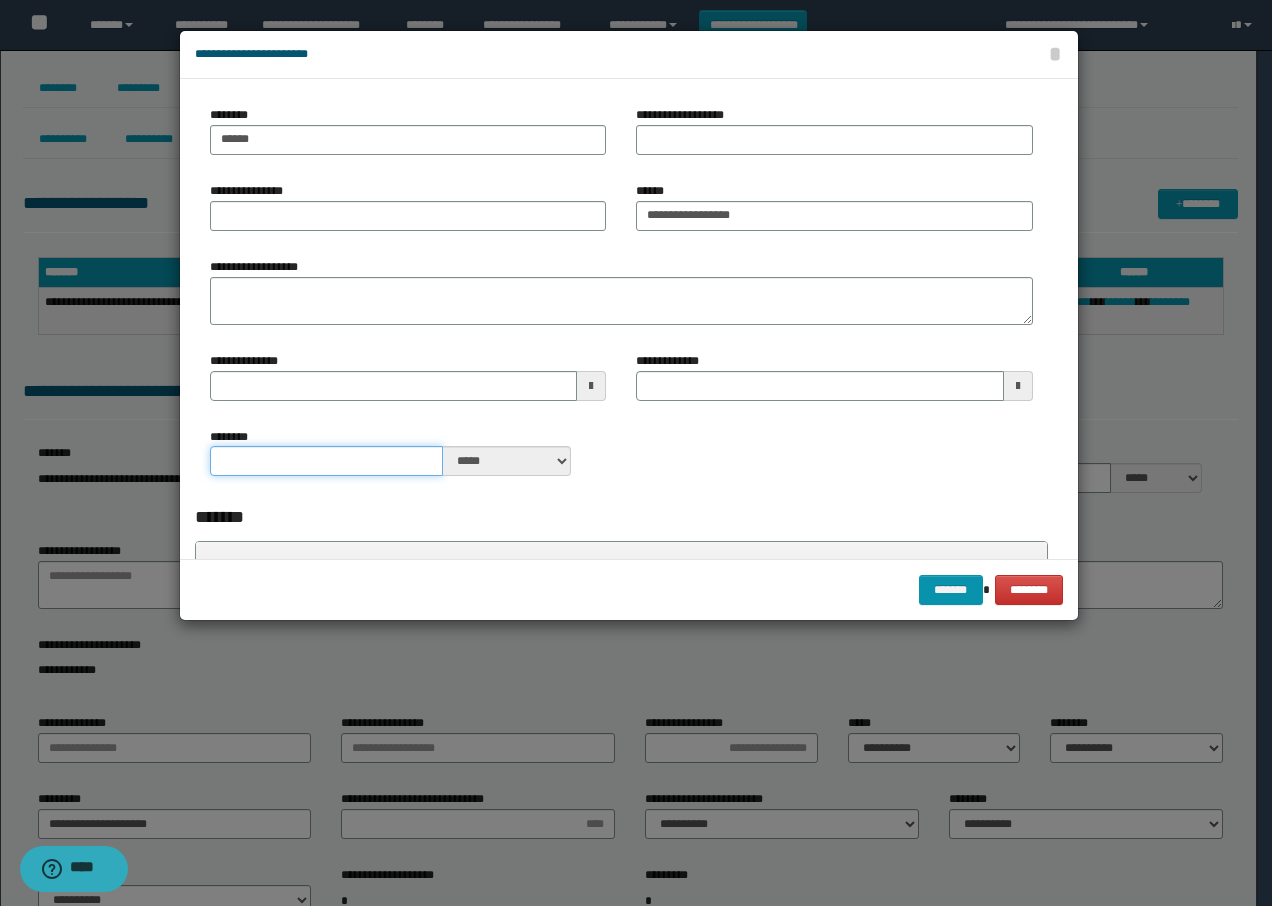 click on "********" at bounding box center [327, 461] 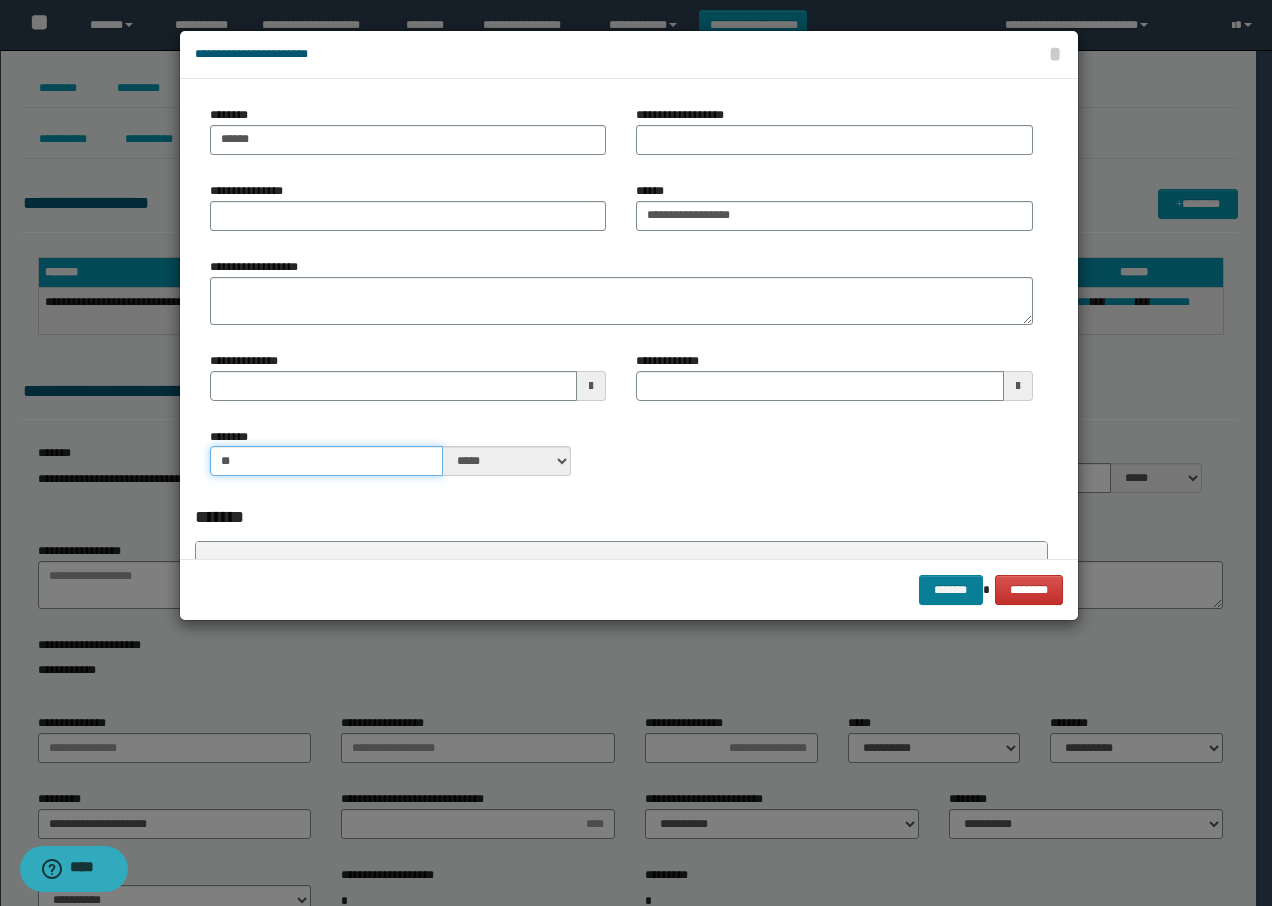 type on "**" 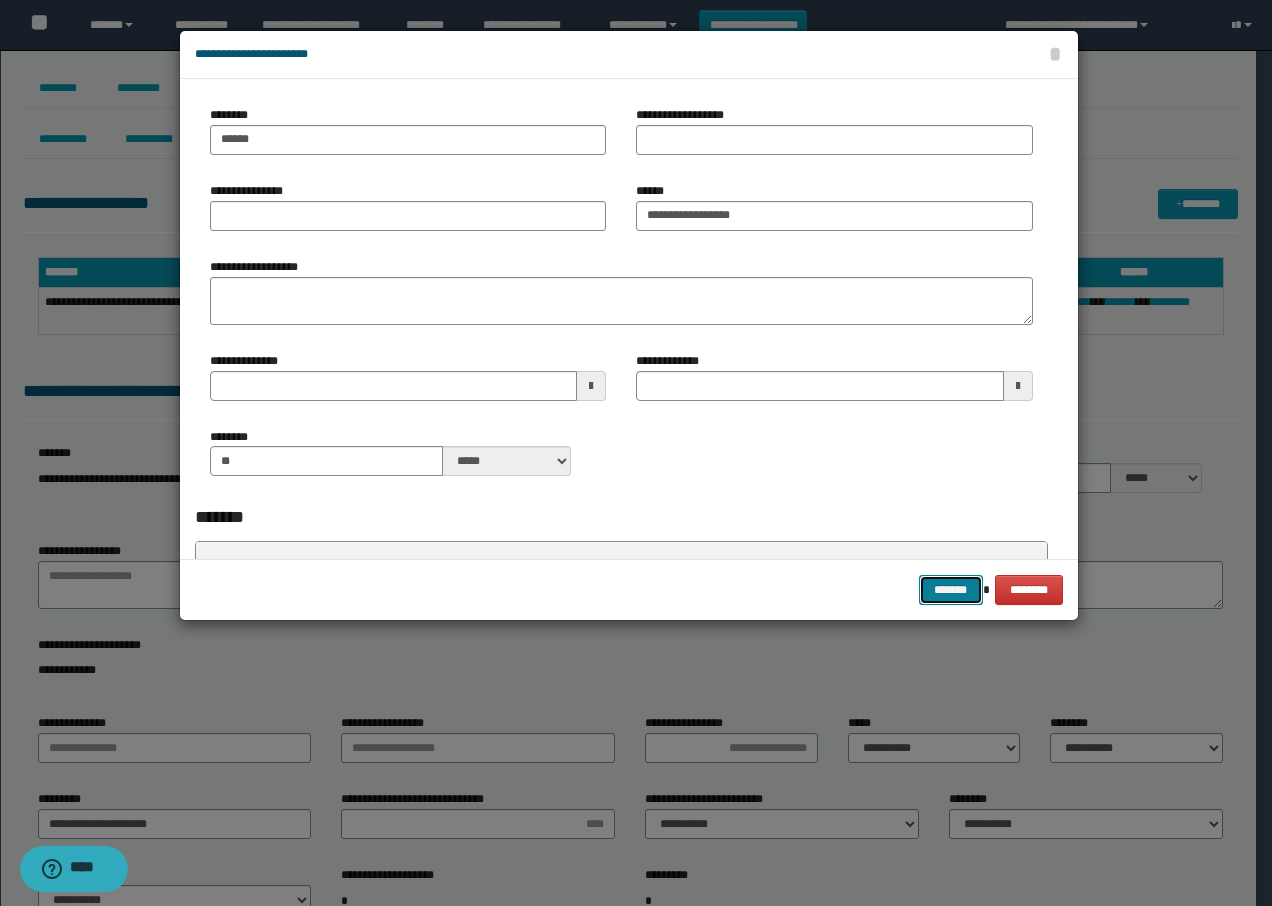 click on "*******" at bounding box center (951, 590) 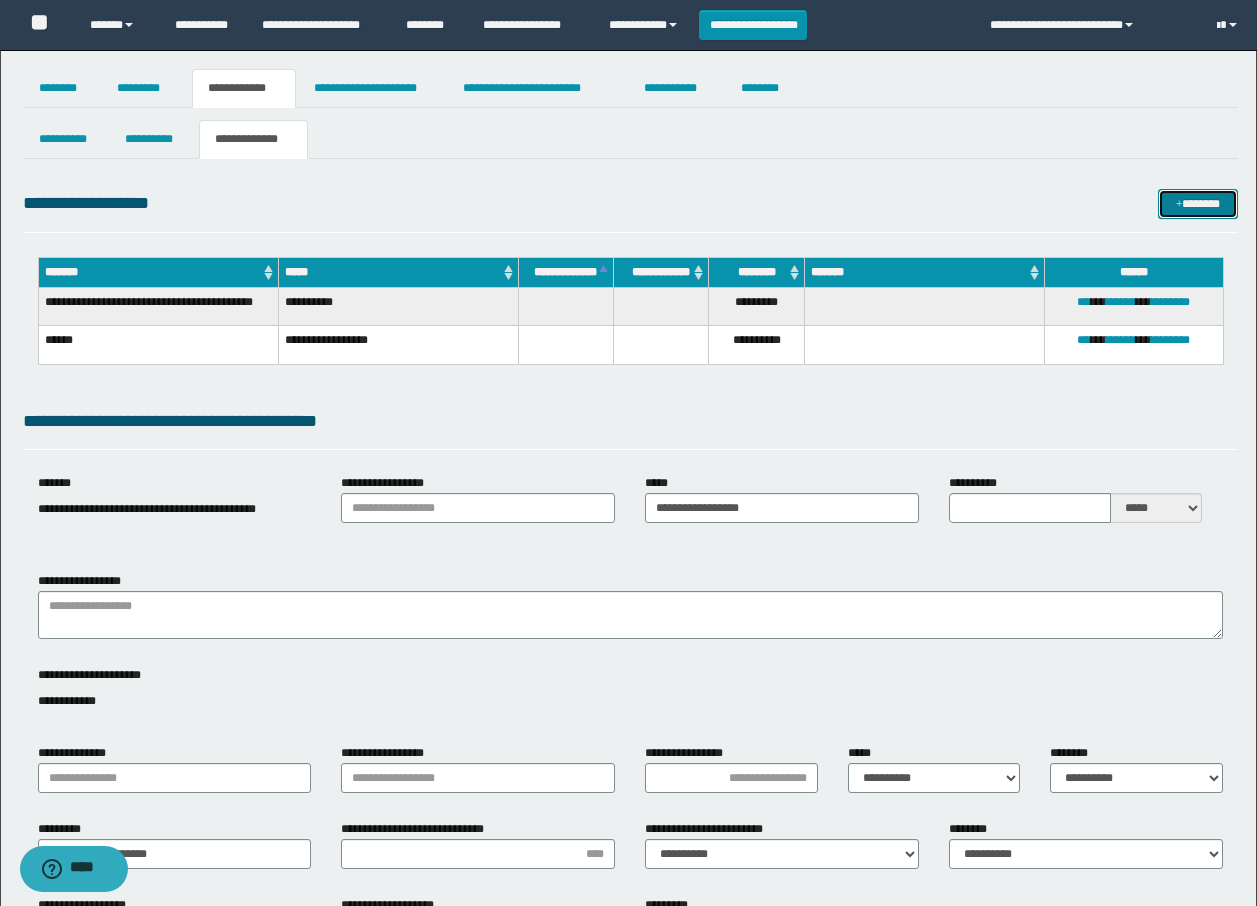click on "*******" at bounding box center (1198, 204) 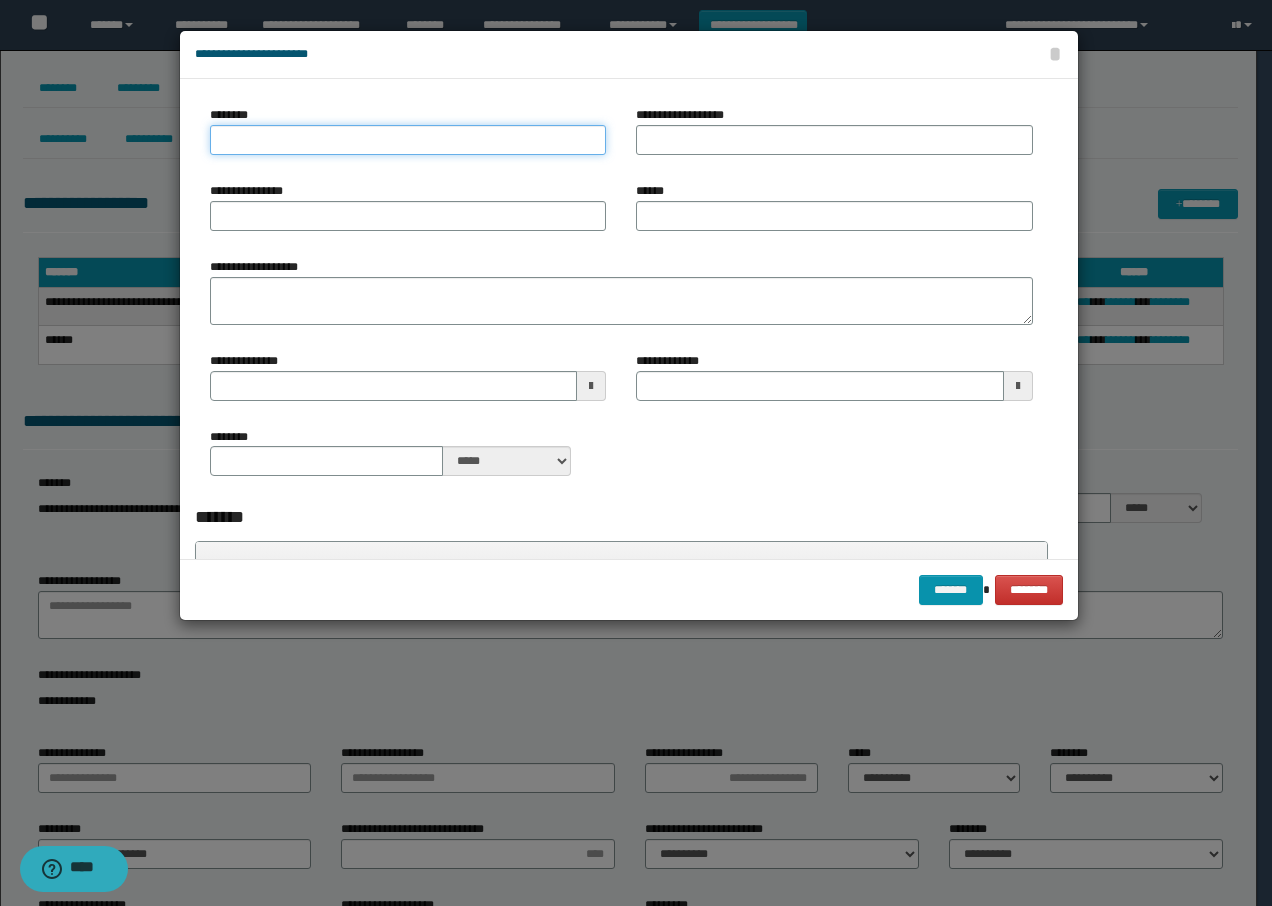 click on "********" at bounding box center [408, 140] 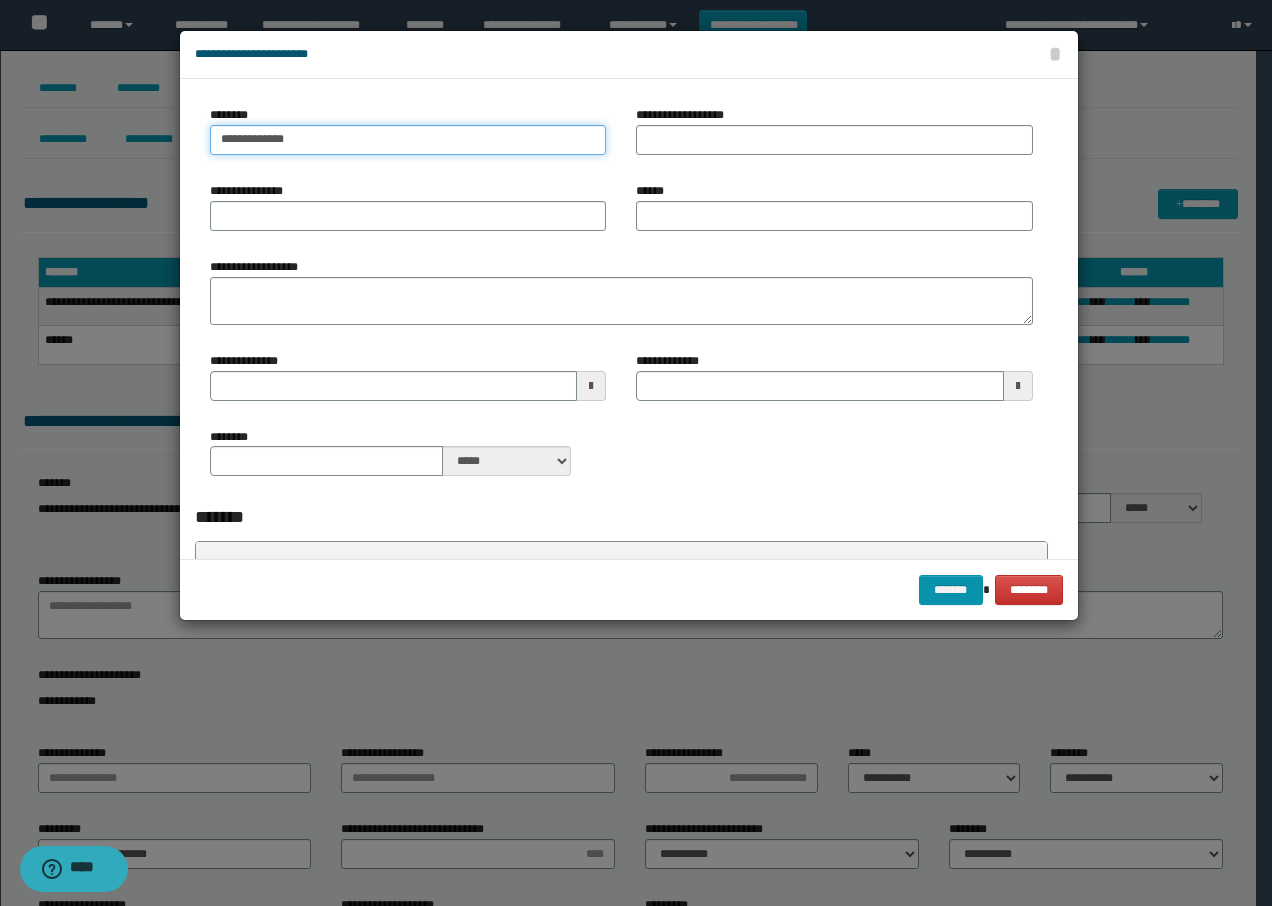 click on "**********" at bounding box center [408, 140] 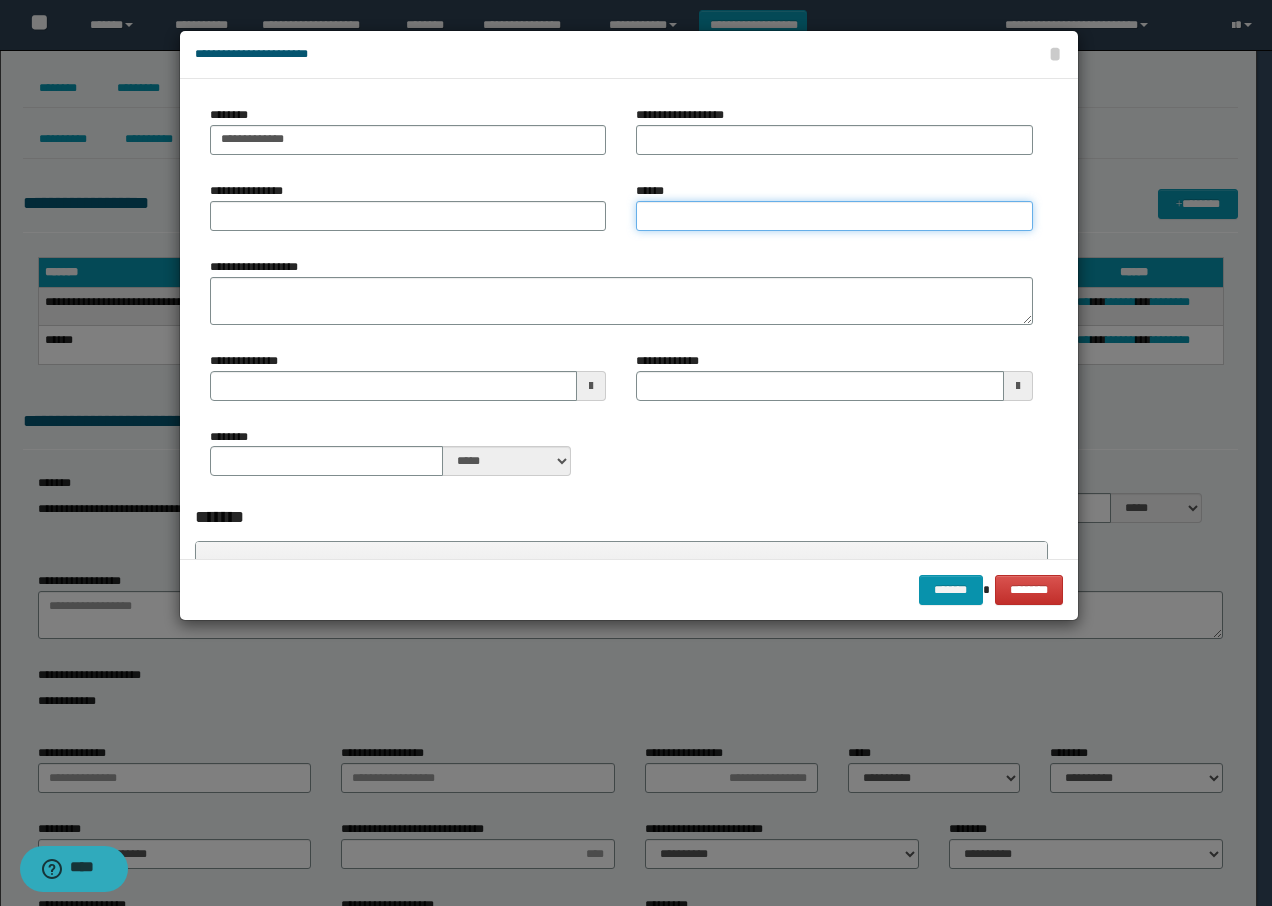 click on "******" at bounding box center (834, 216) 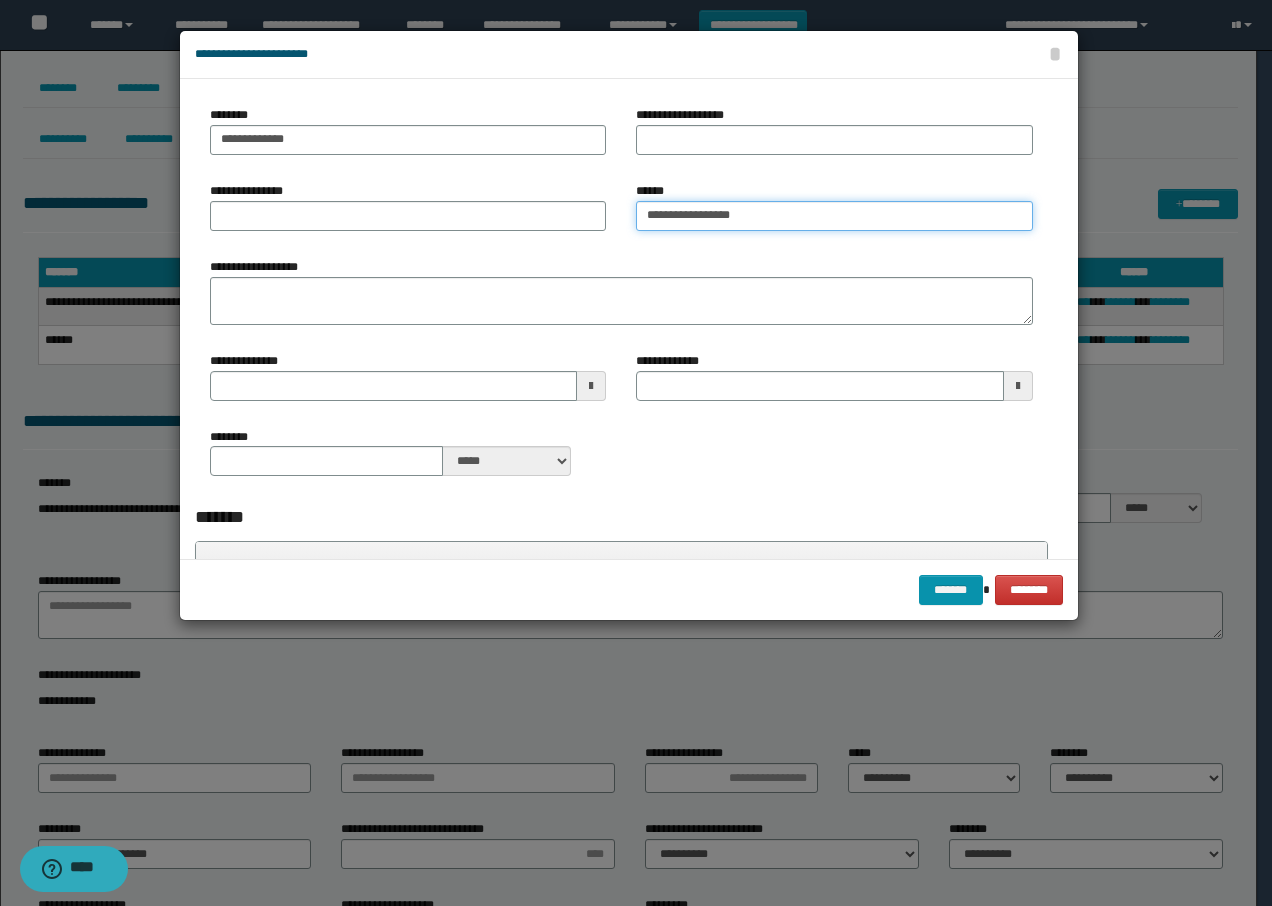 type on "**********" 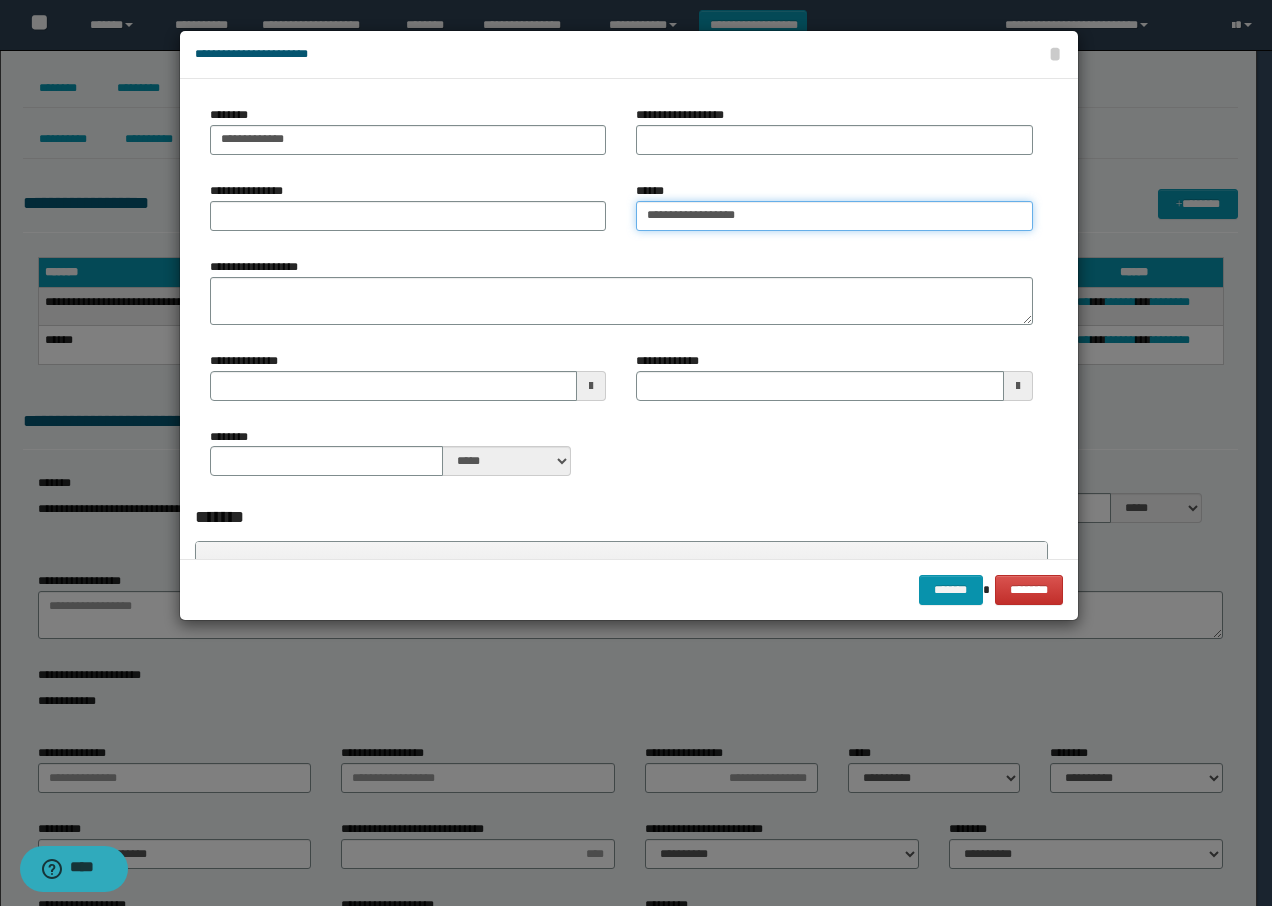 type 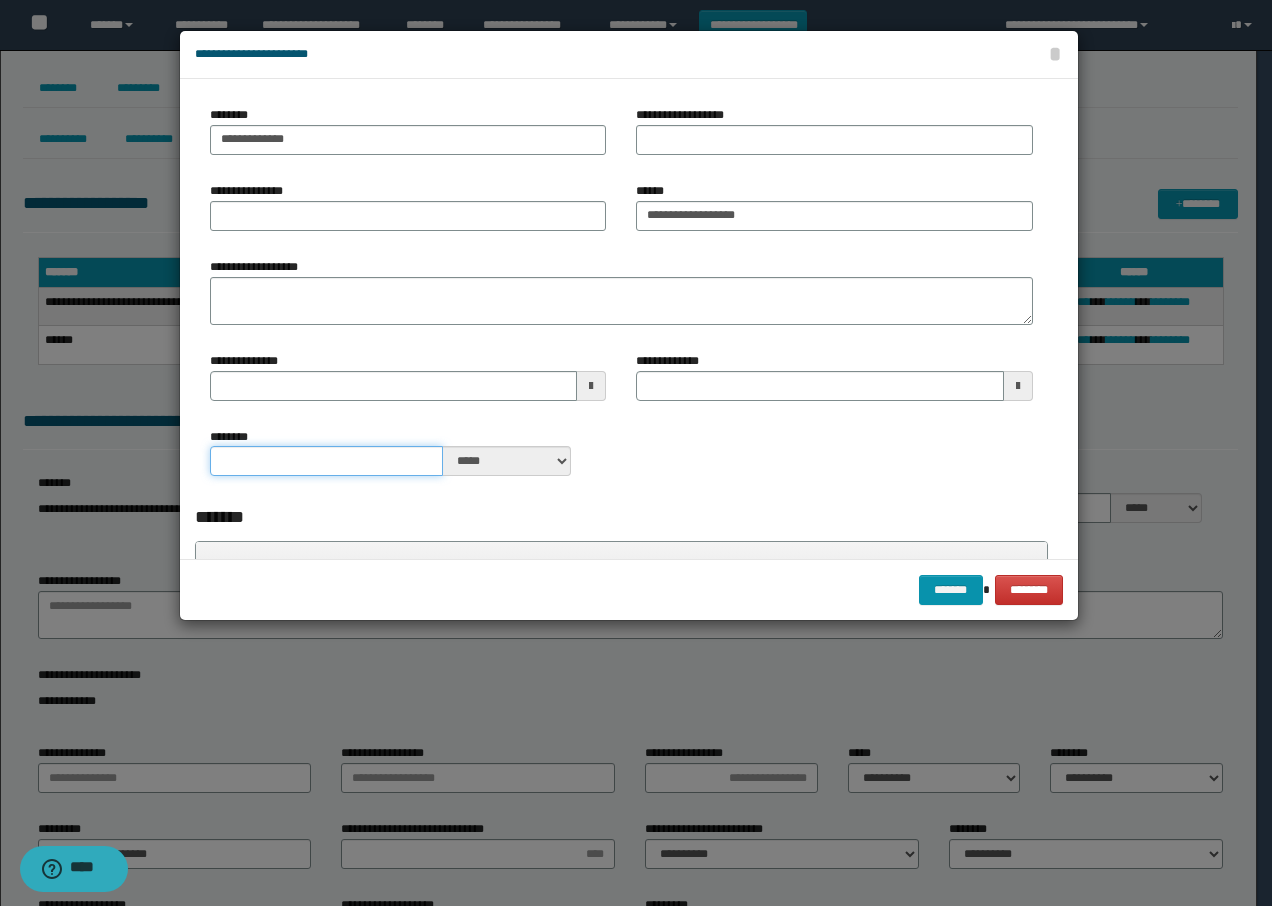 click on "********" at bounding box center [327, 461] 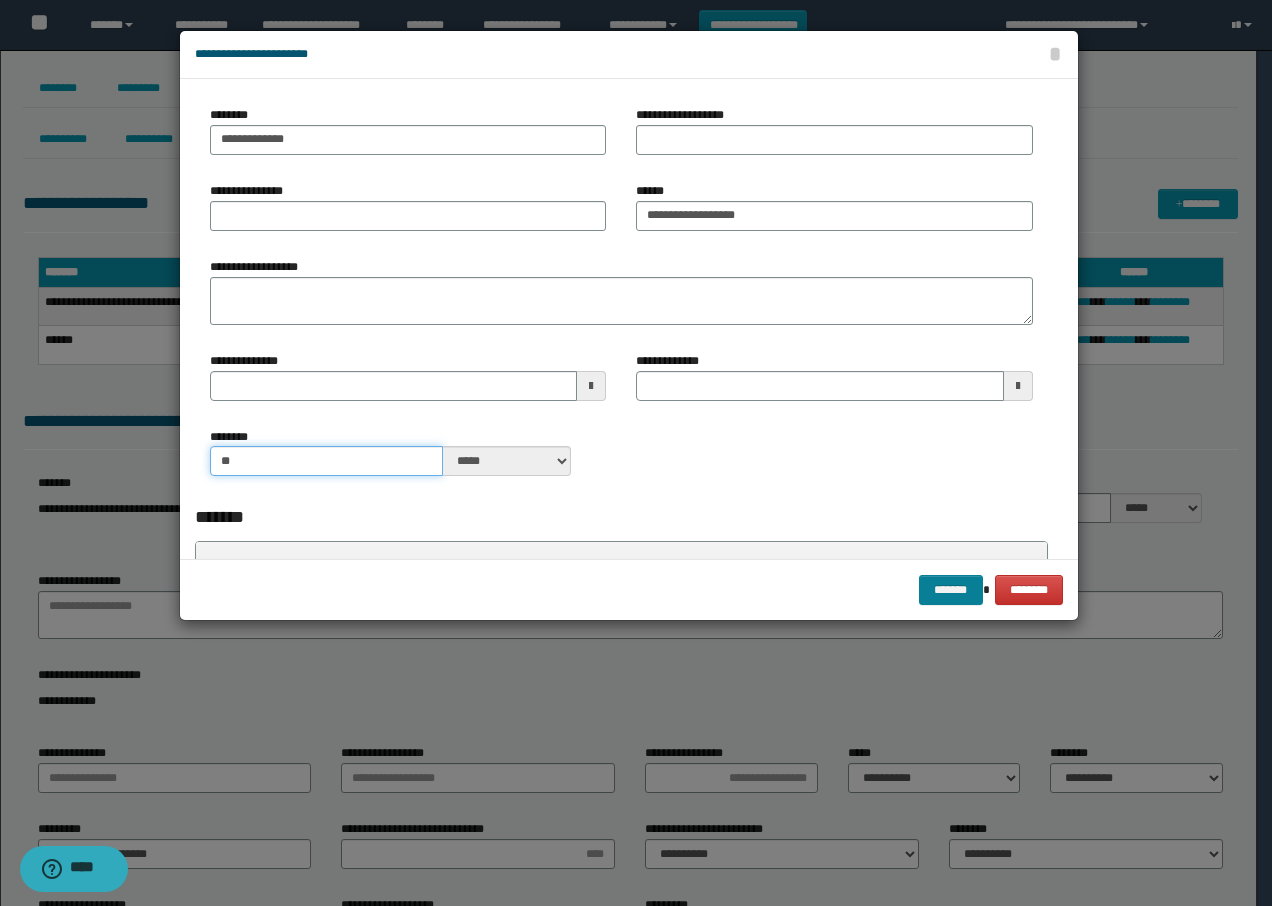 type on "**" 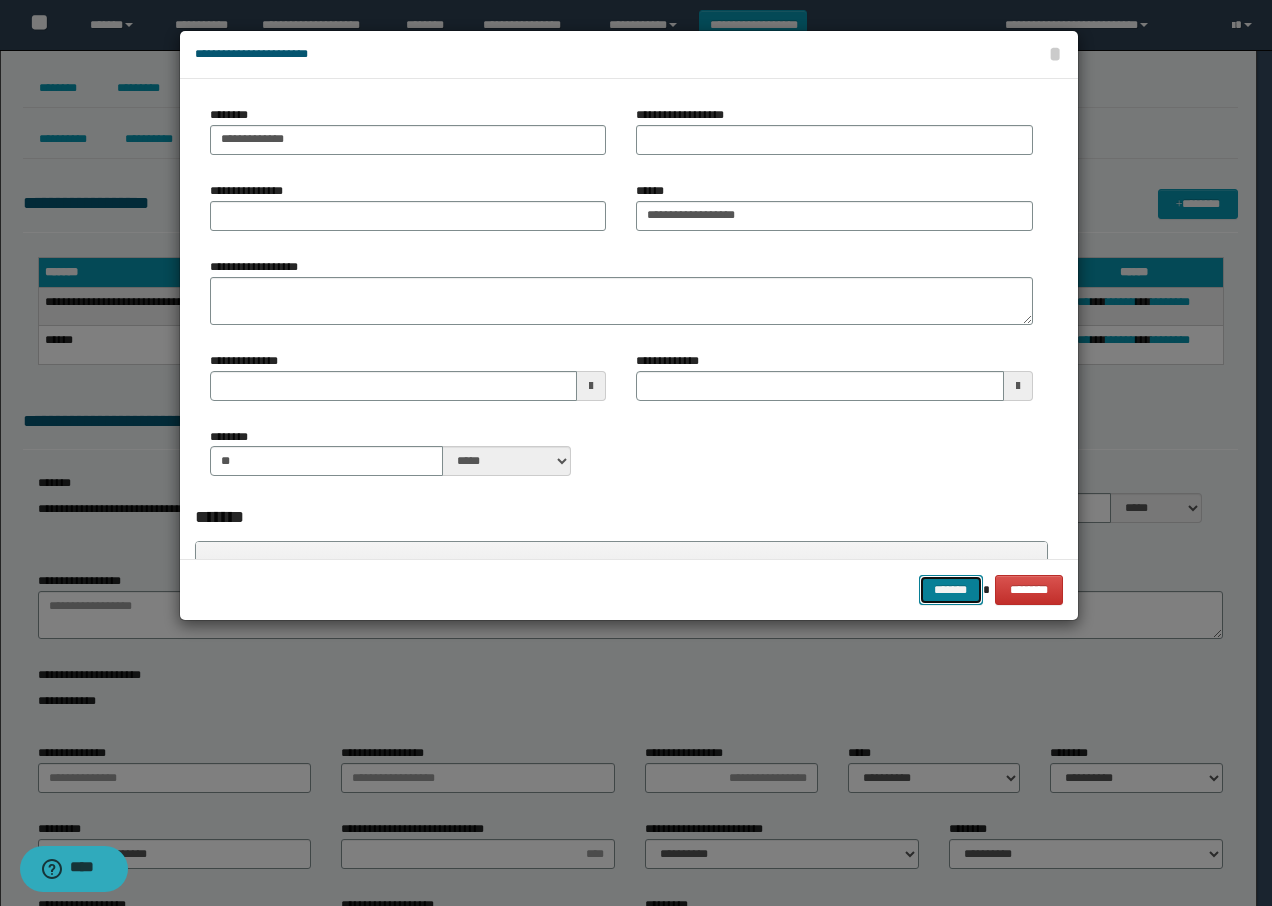 click on "*******" at bounding box center [951, 590] 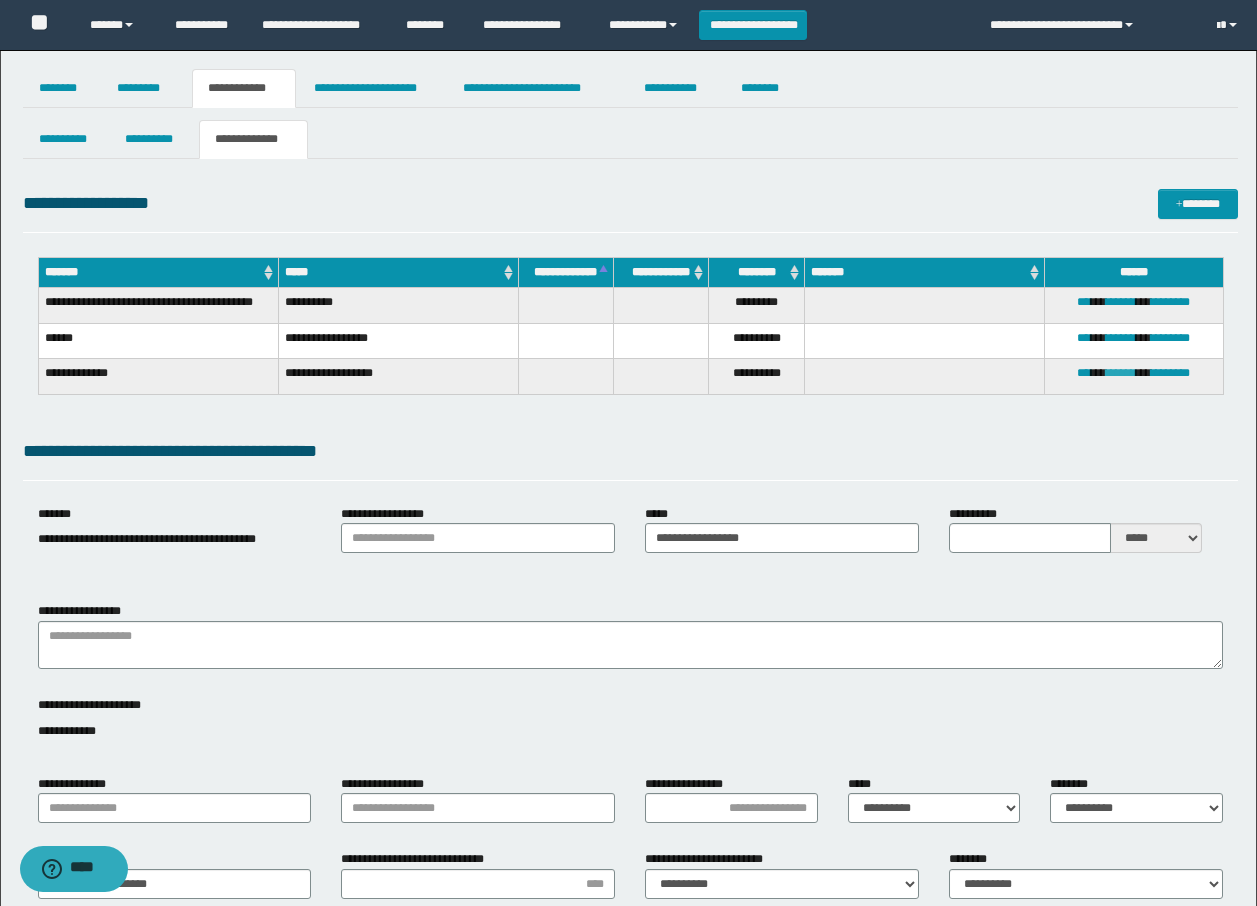 click on "******" at bounding box center [1121, 373] 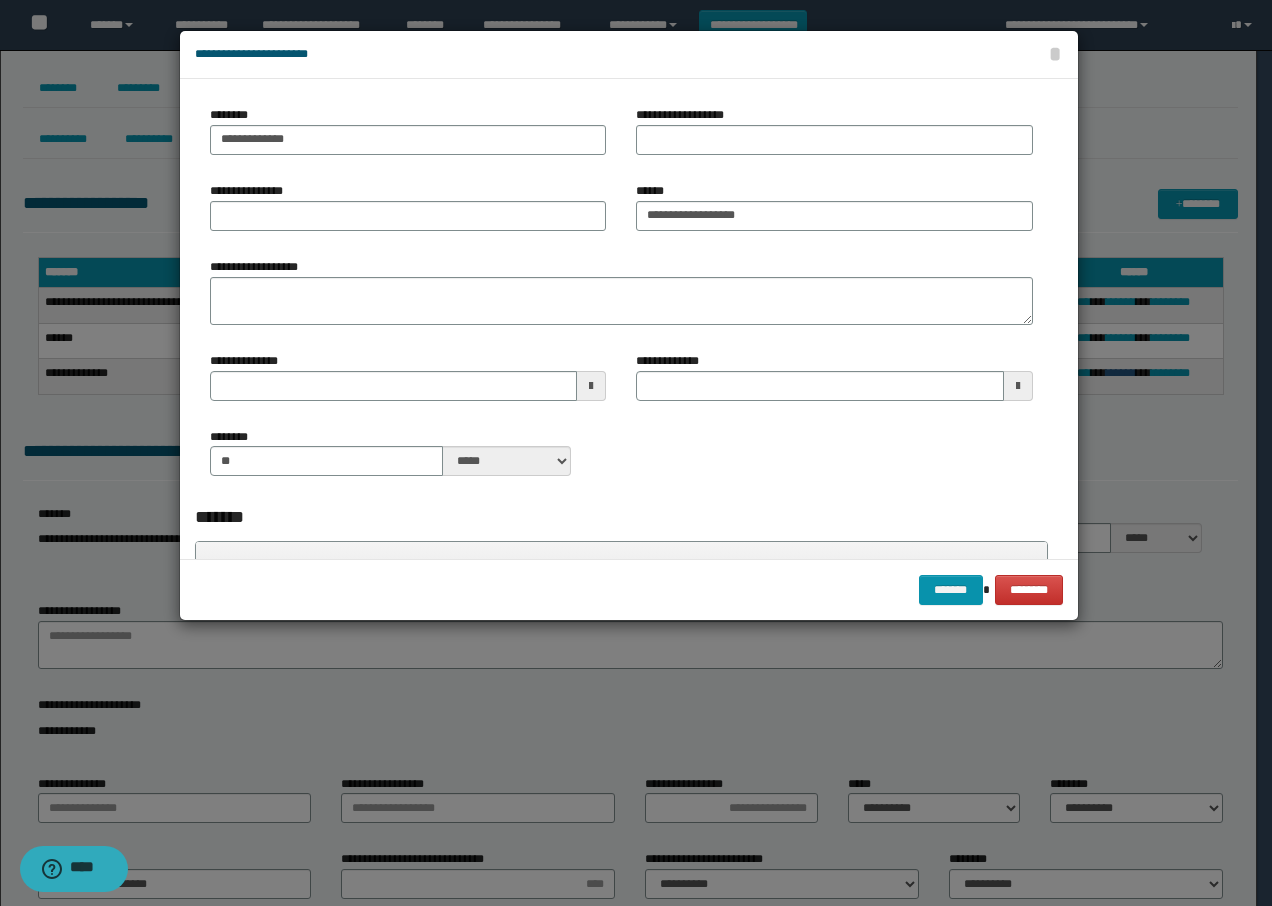 type 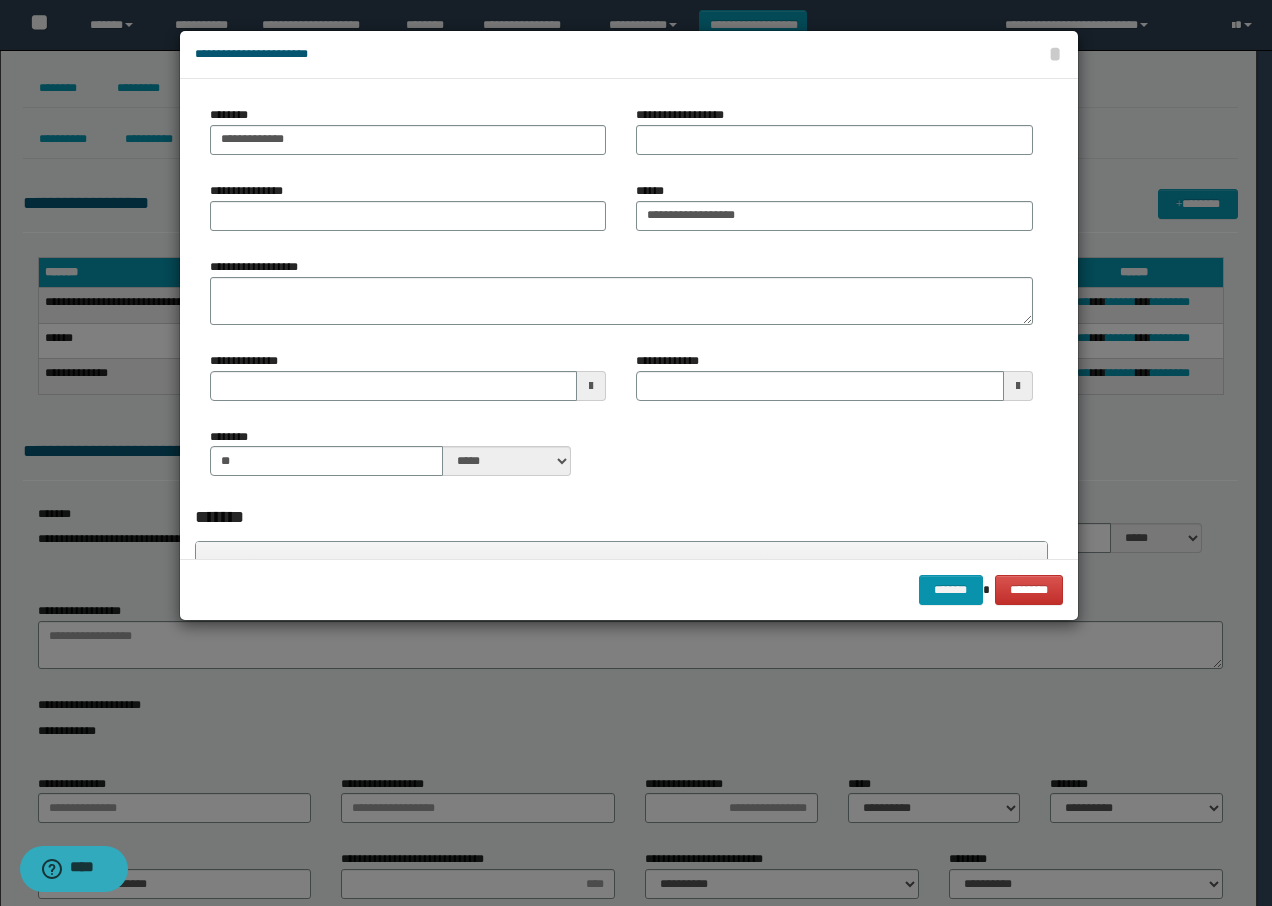 type 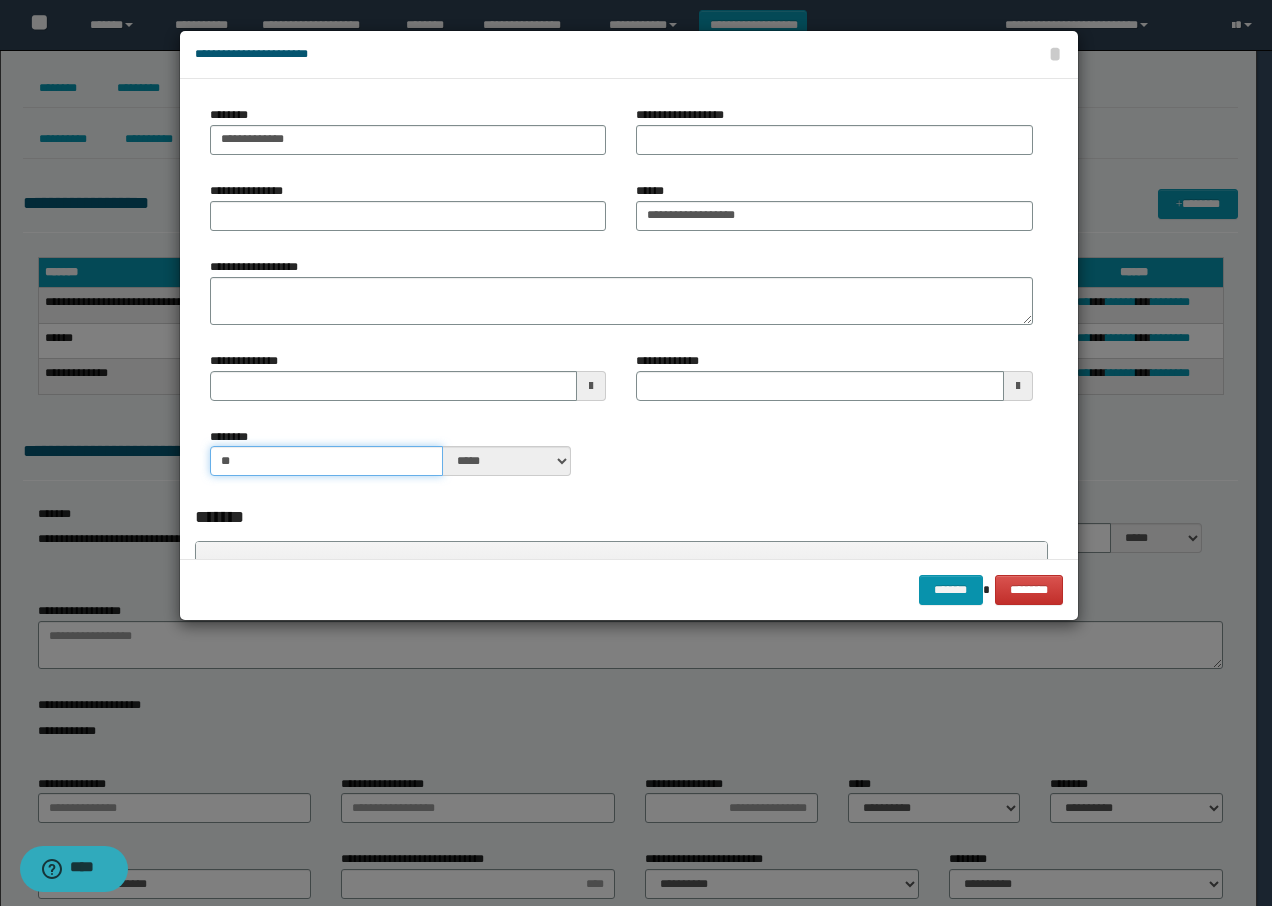 click on "**" at bounding box center [327, 461] 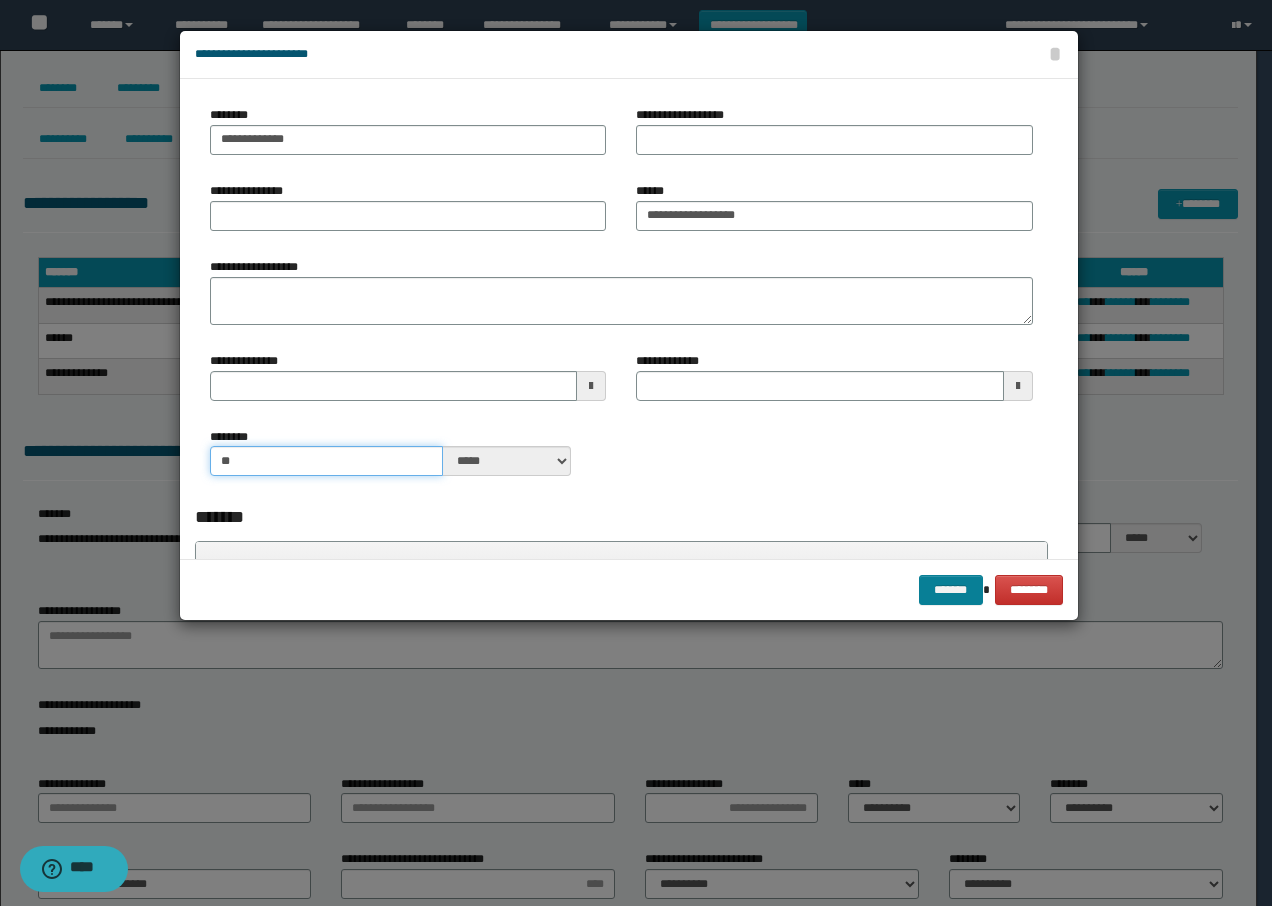 type on "**" 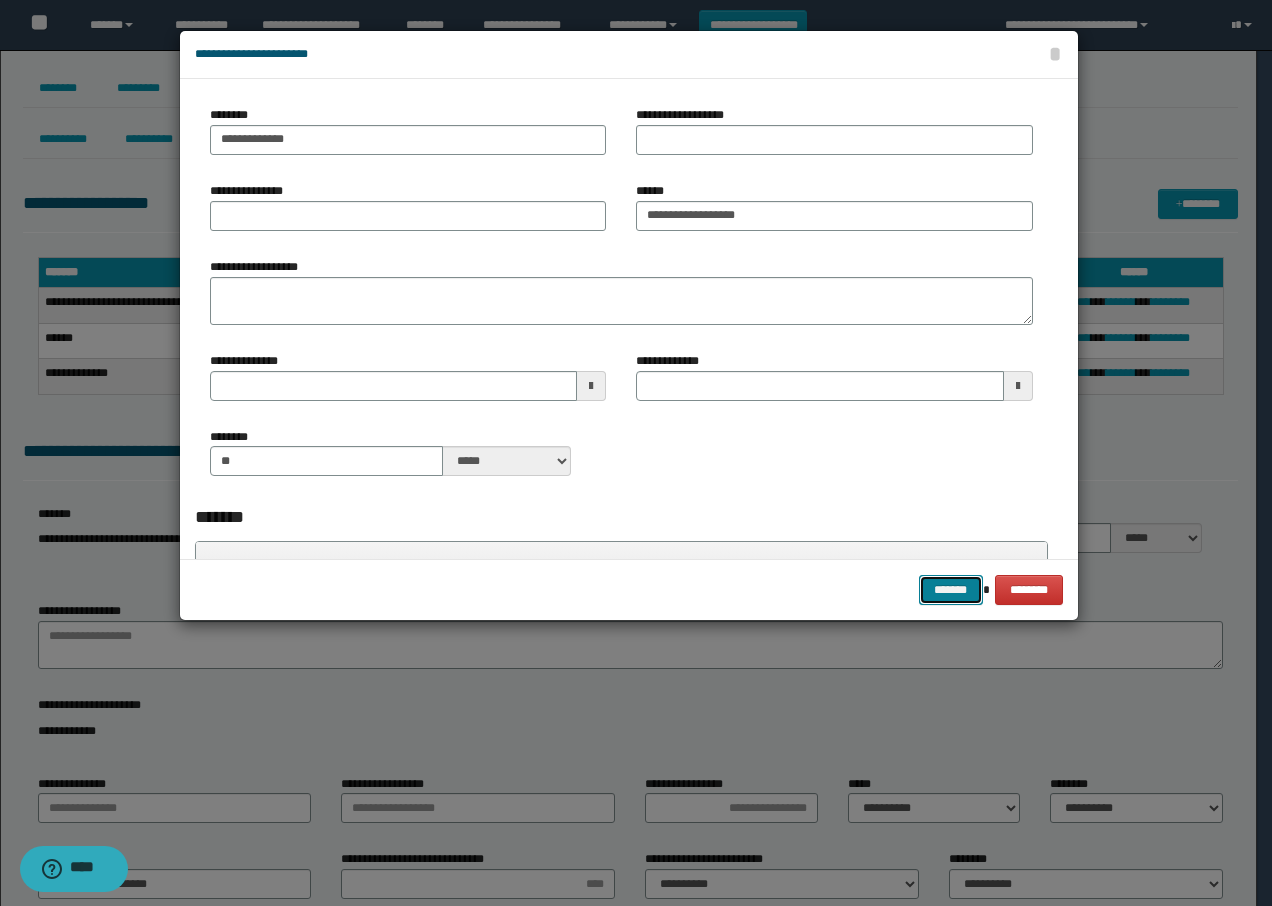 click on "*******" at bounding box center [951, 590] 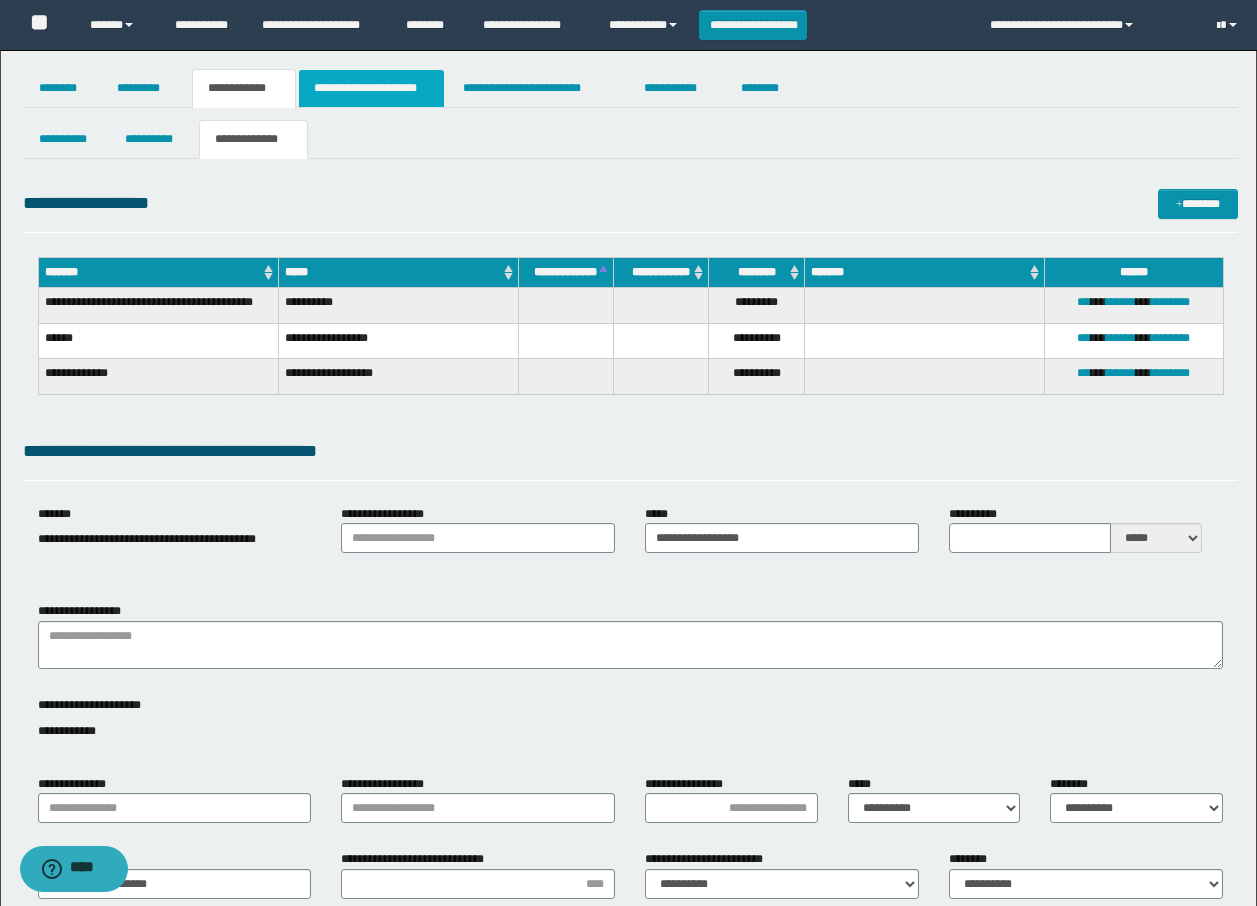 click on "**********" at bounding box center (371, 88) 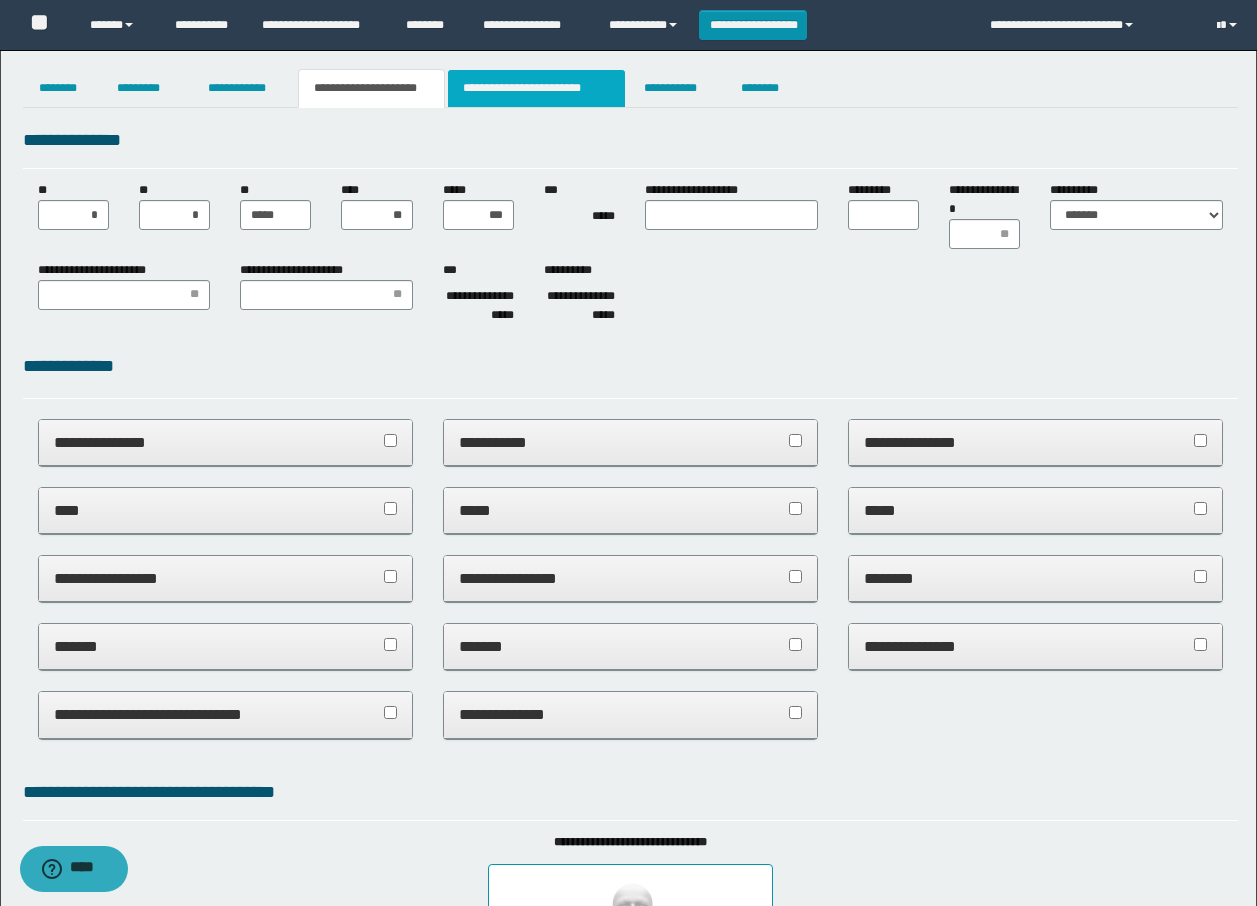 click on "**********" at bounding box center (537, 88) 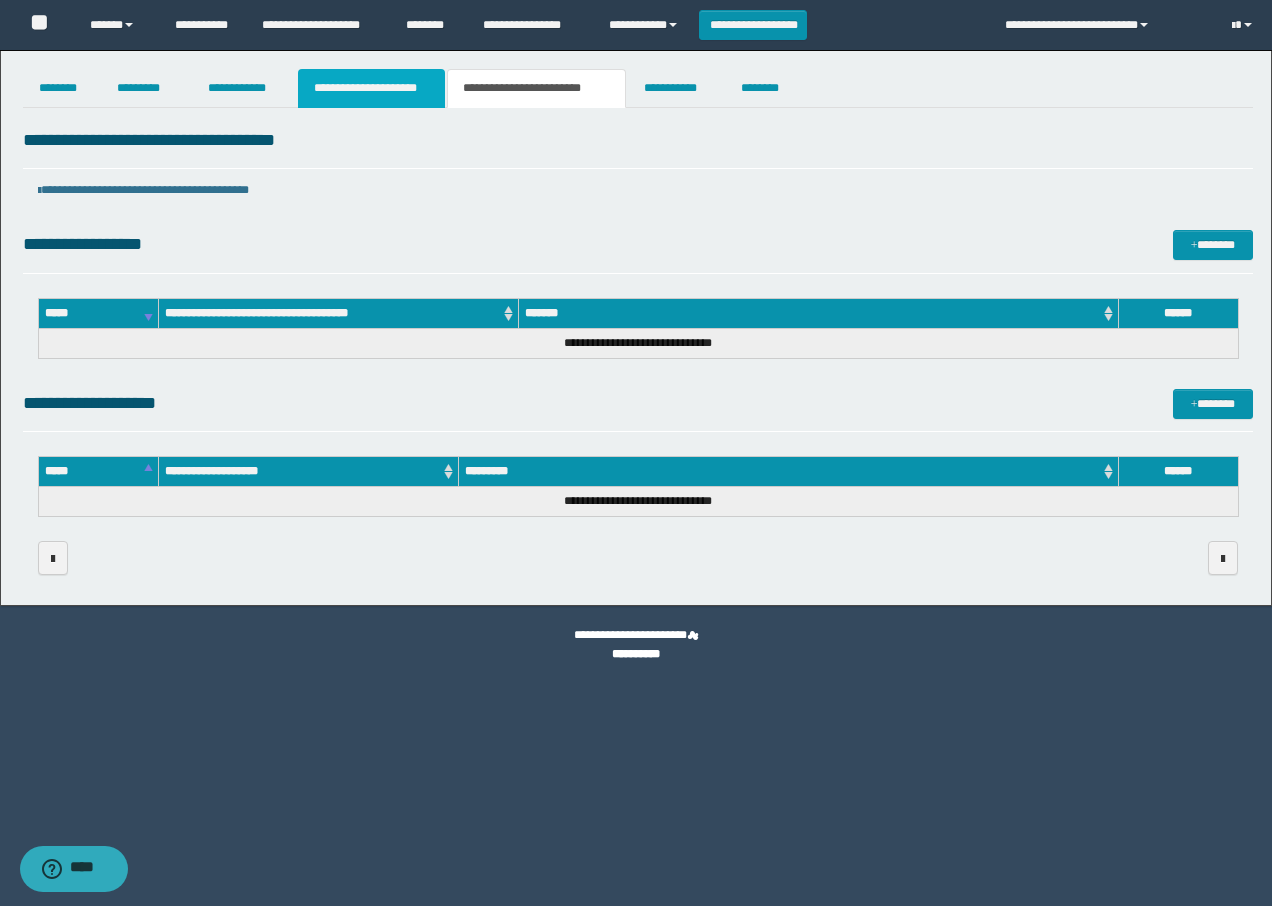 click on "**********" at bounding box center (371, 88) 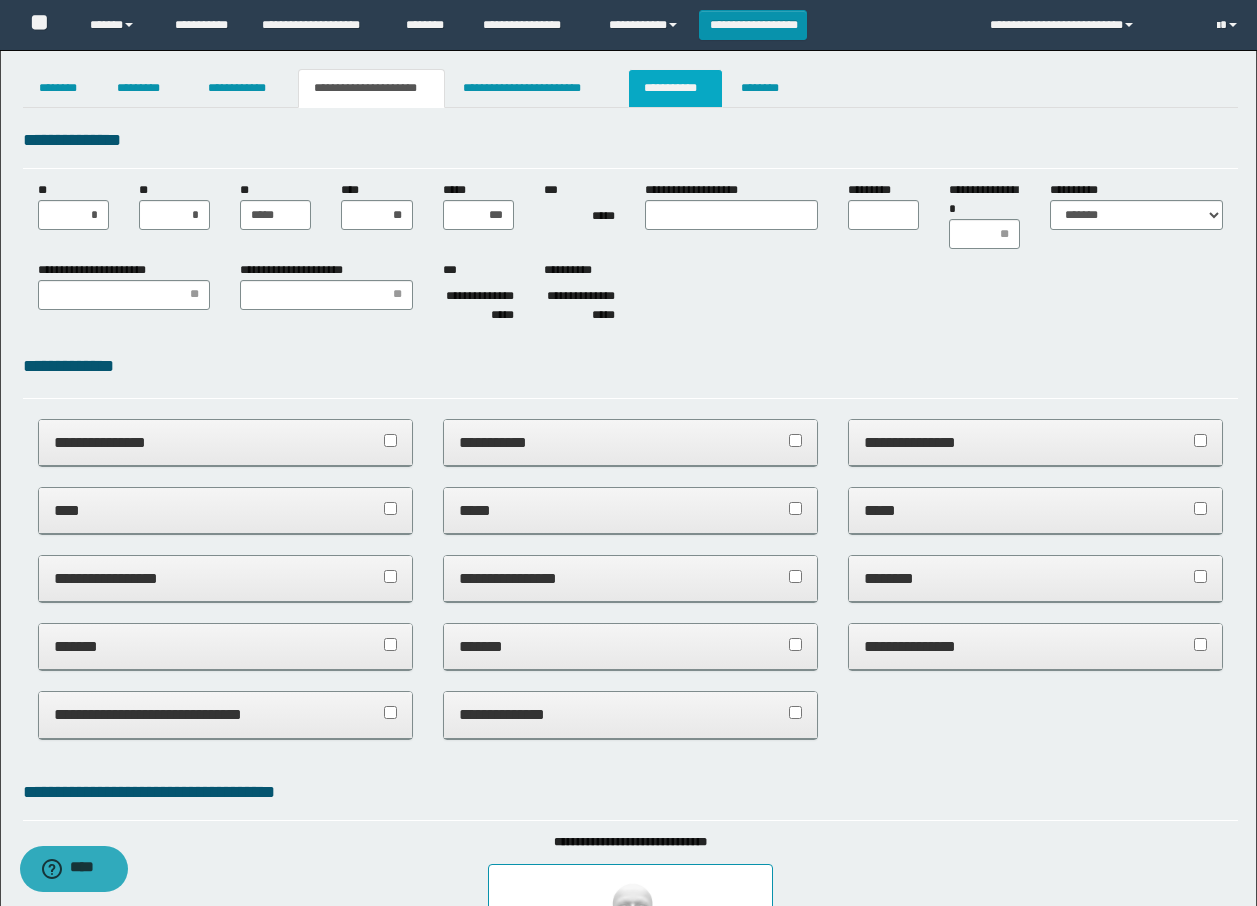 click on "**********" at bounding box center [675, 88] 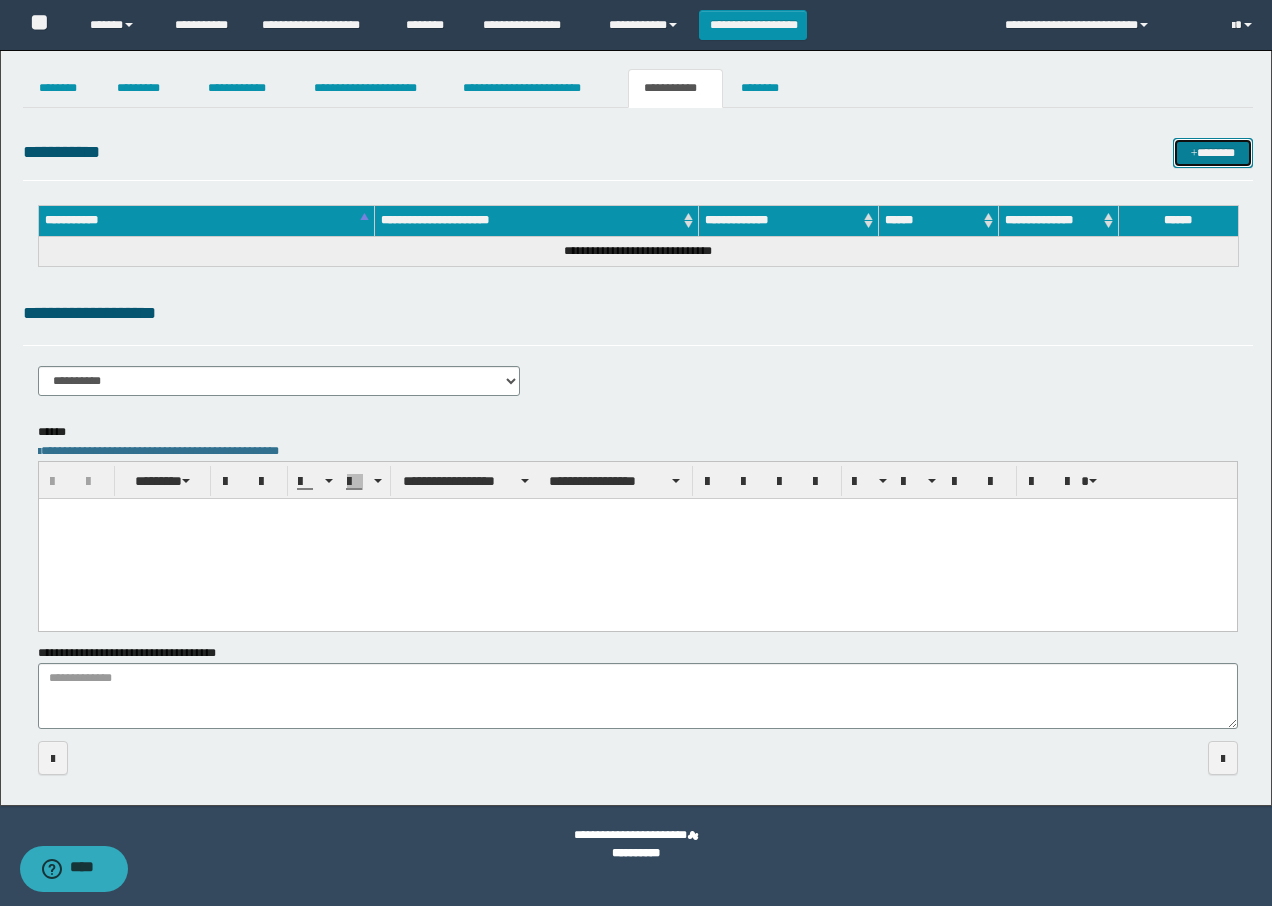 click on "*******" at bounding box center [1213, 153] 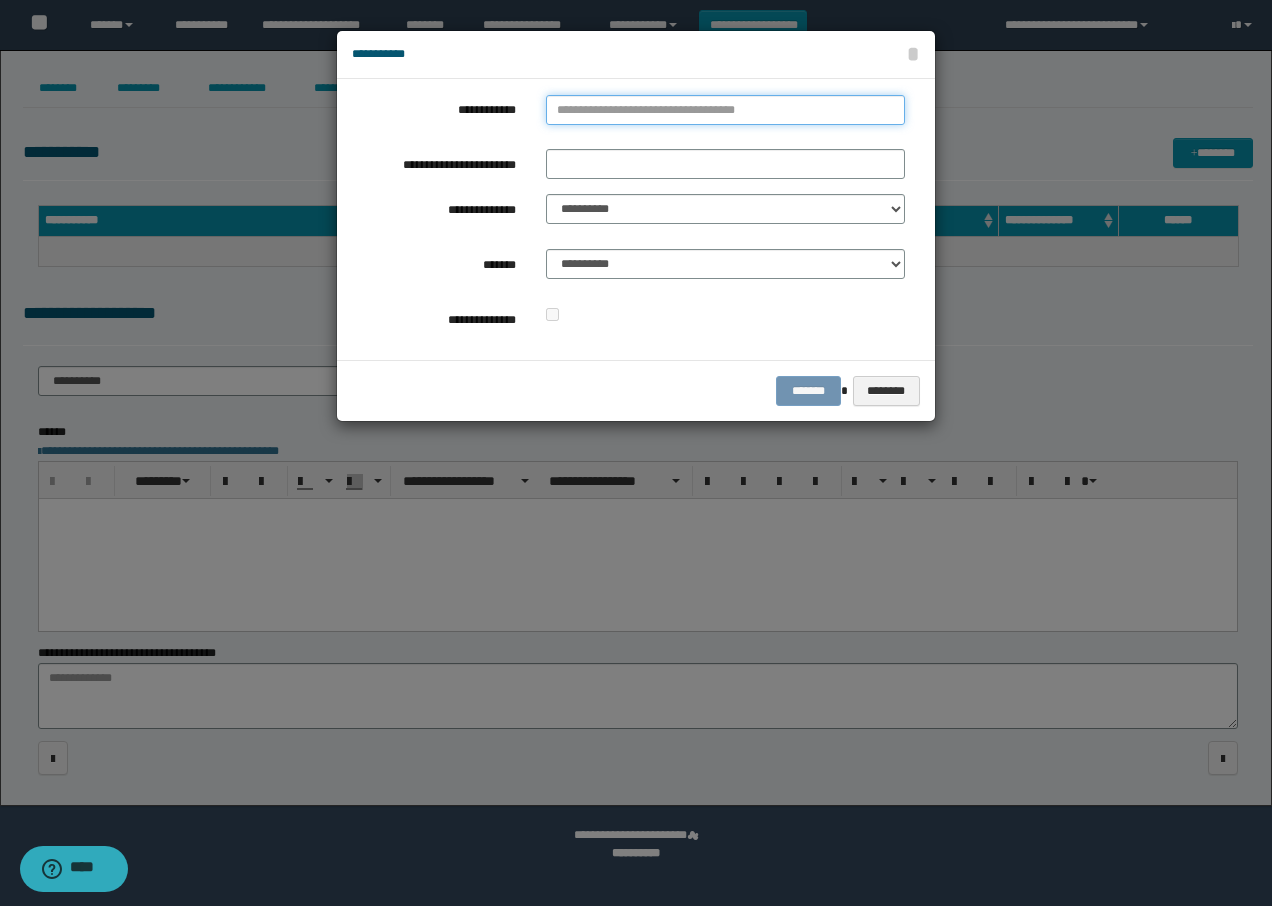 click on "**********" at bounding box center [725, 110] 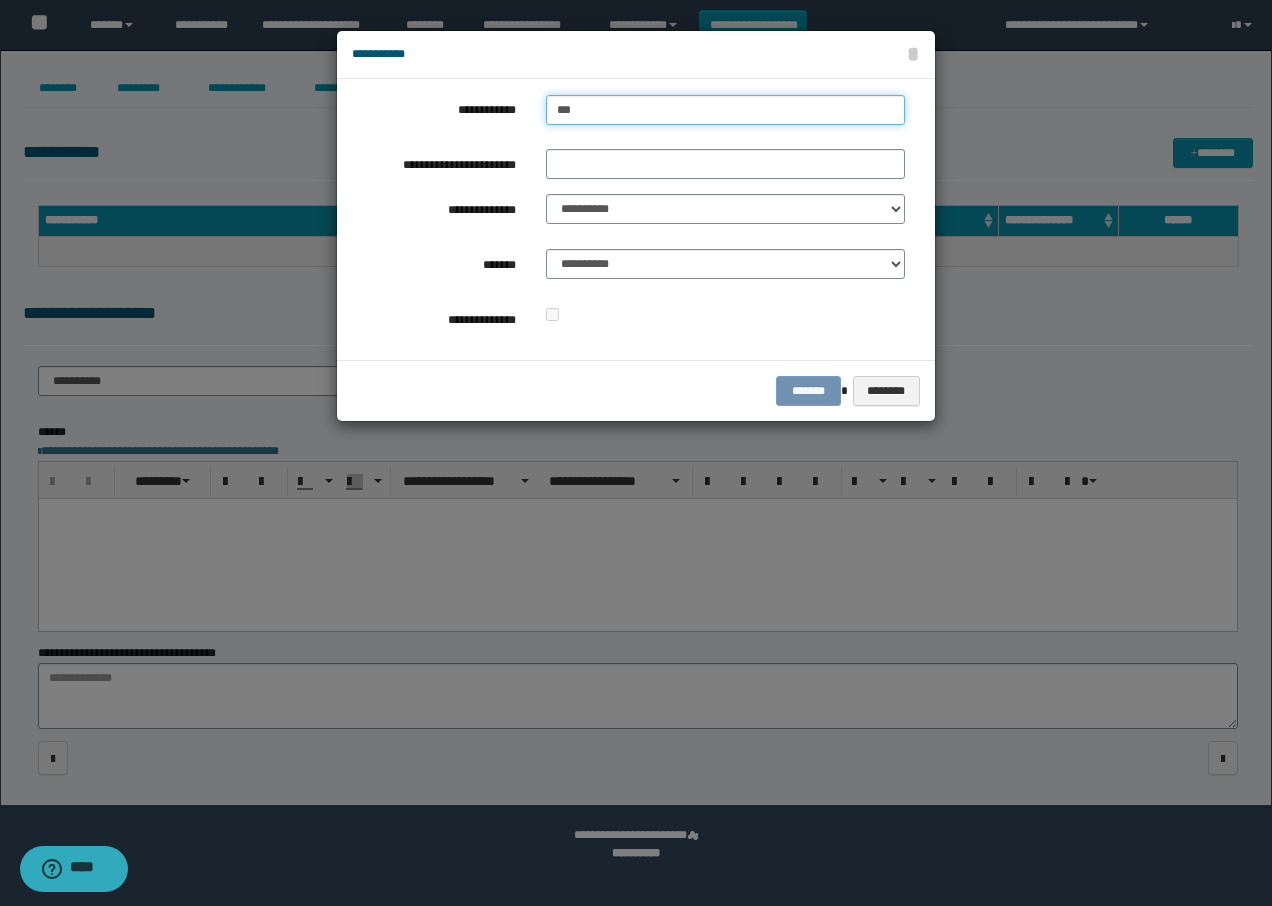 type on "****" 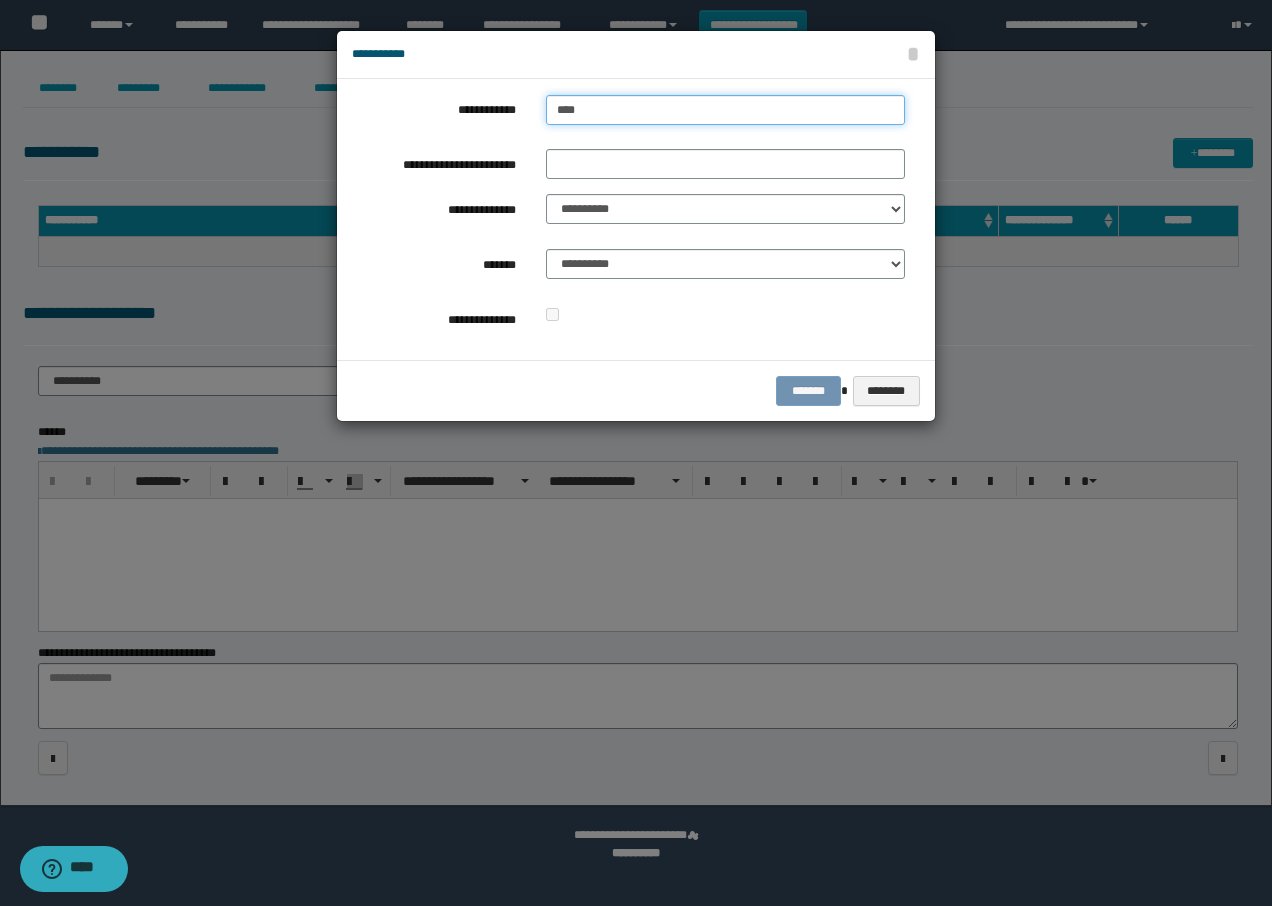 type on "****" 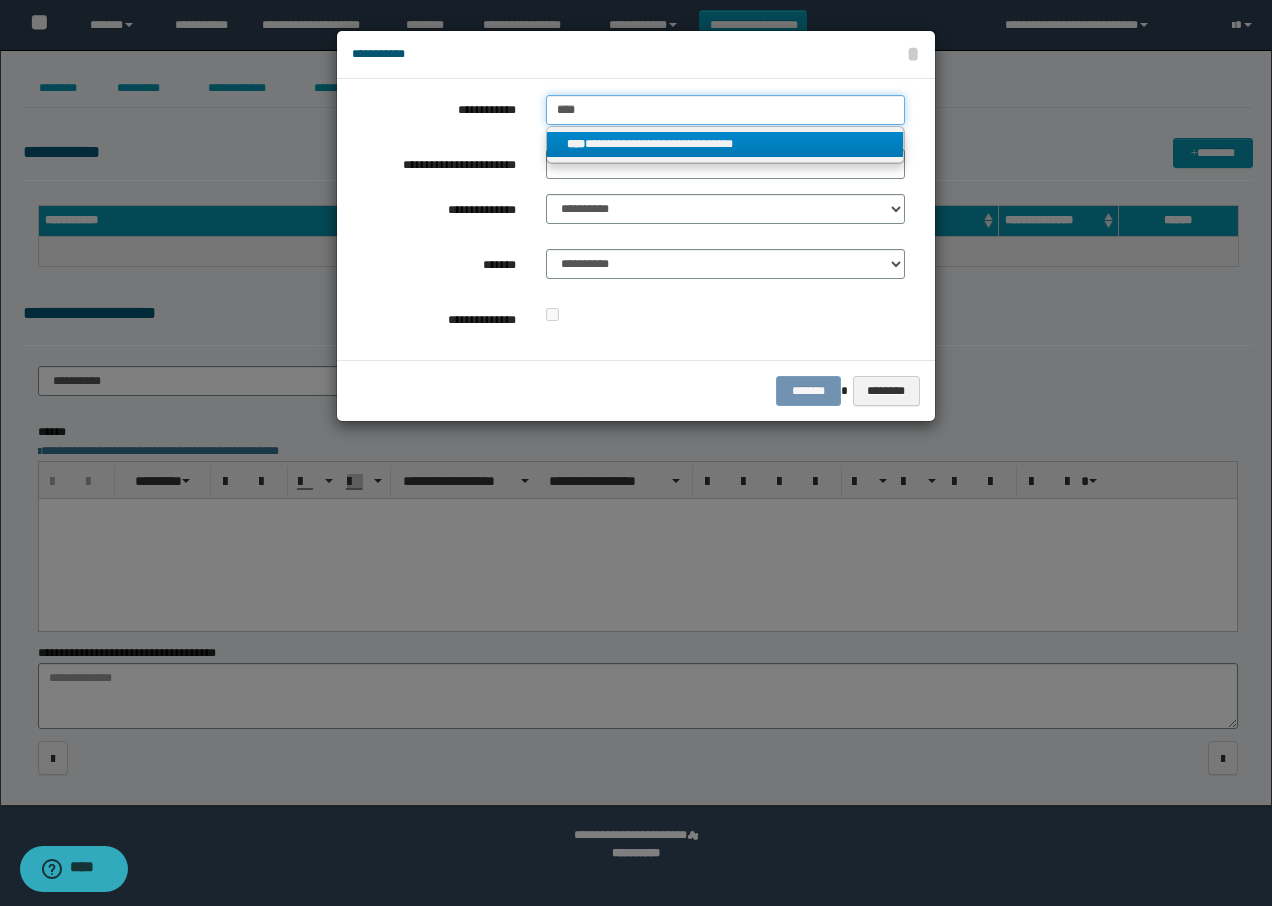 type on "****" 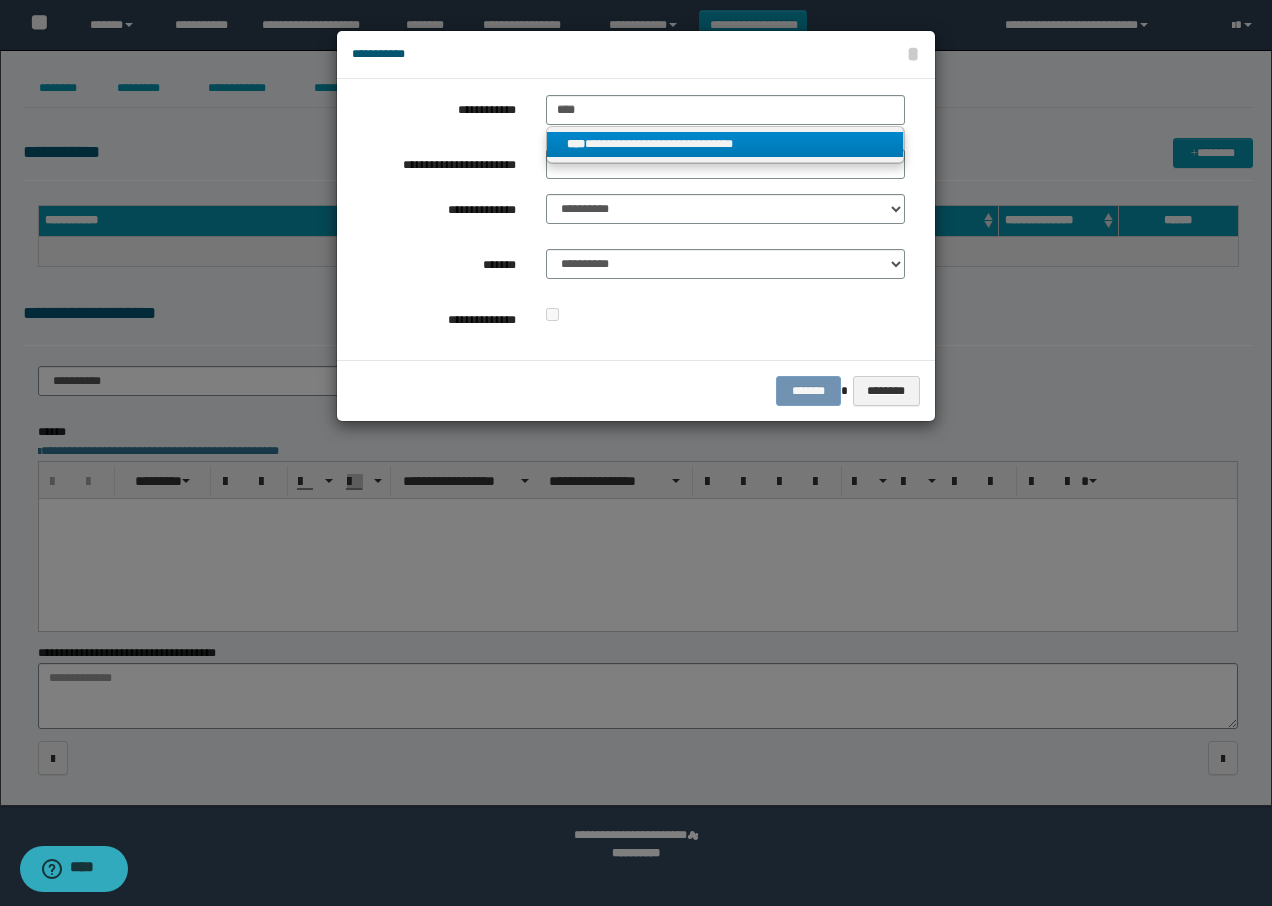 click on "**********" at bounding box center (725, 144) 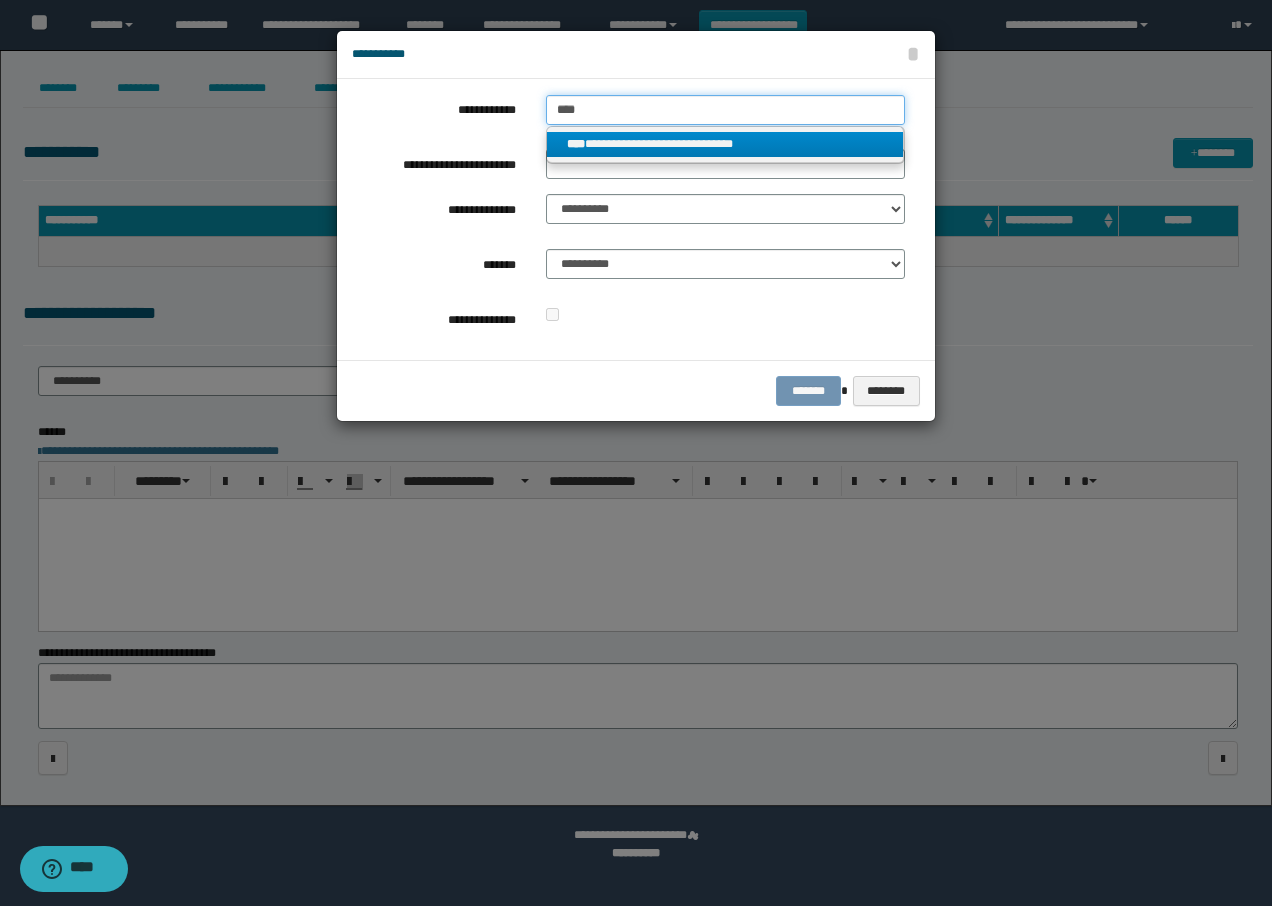 type 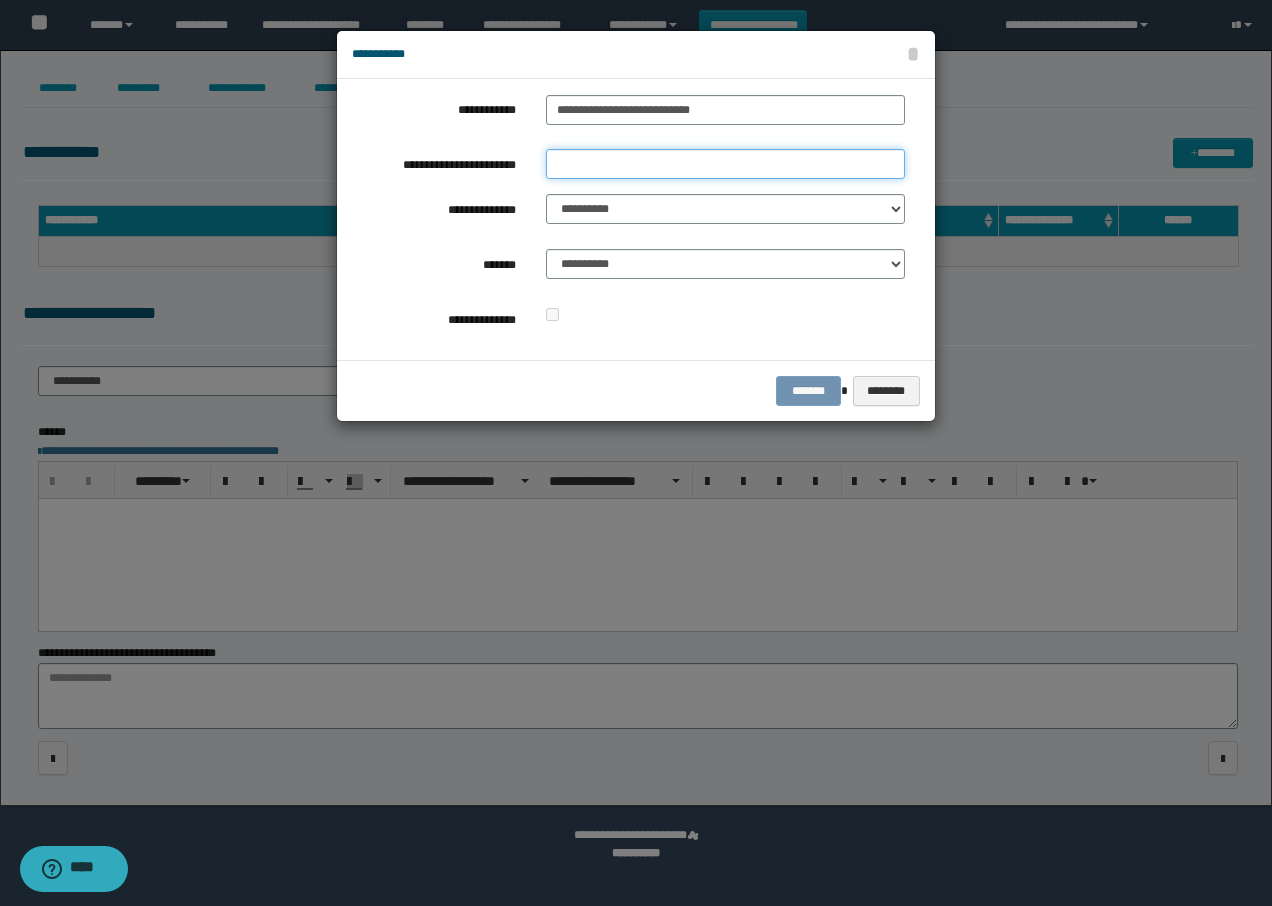 click on "**********" at bounding box center [725, 164] 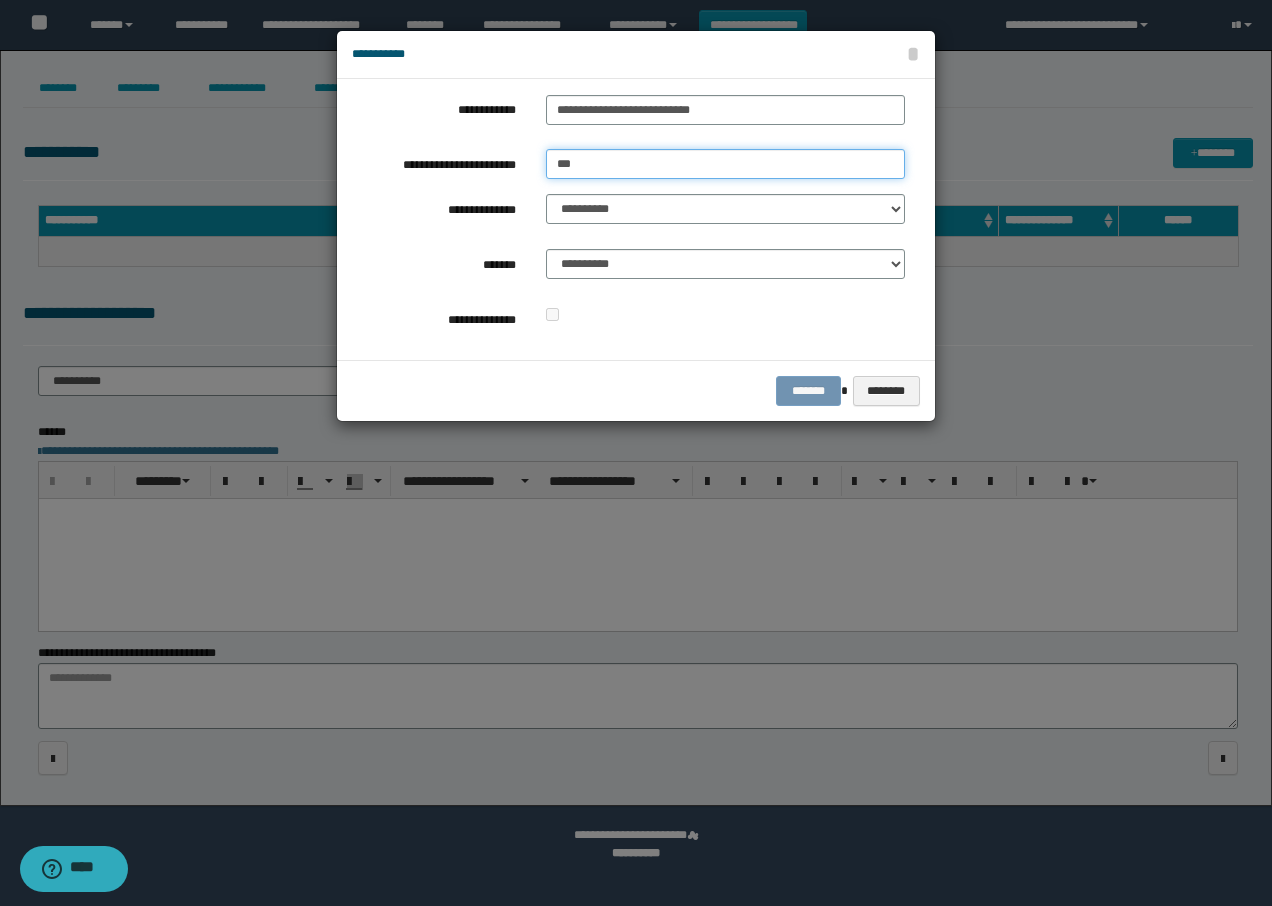 type on "******" 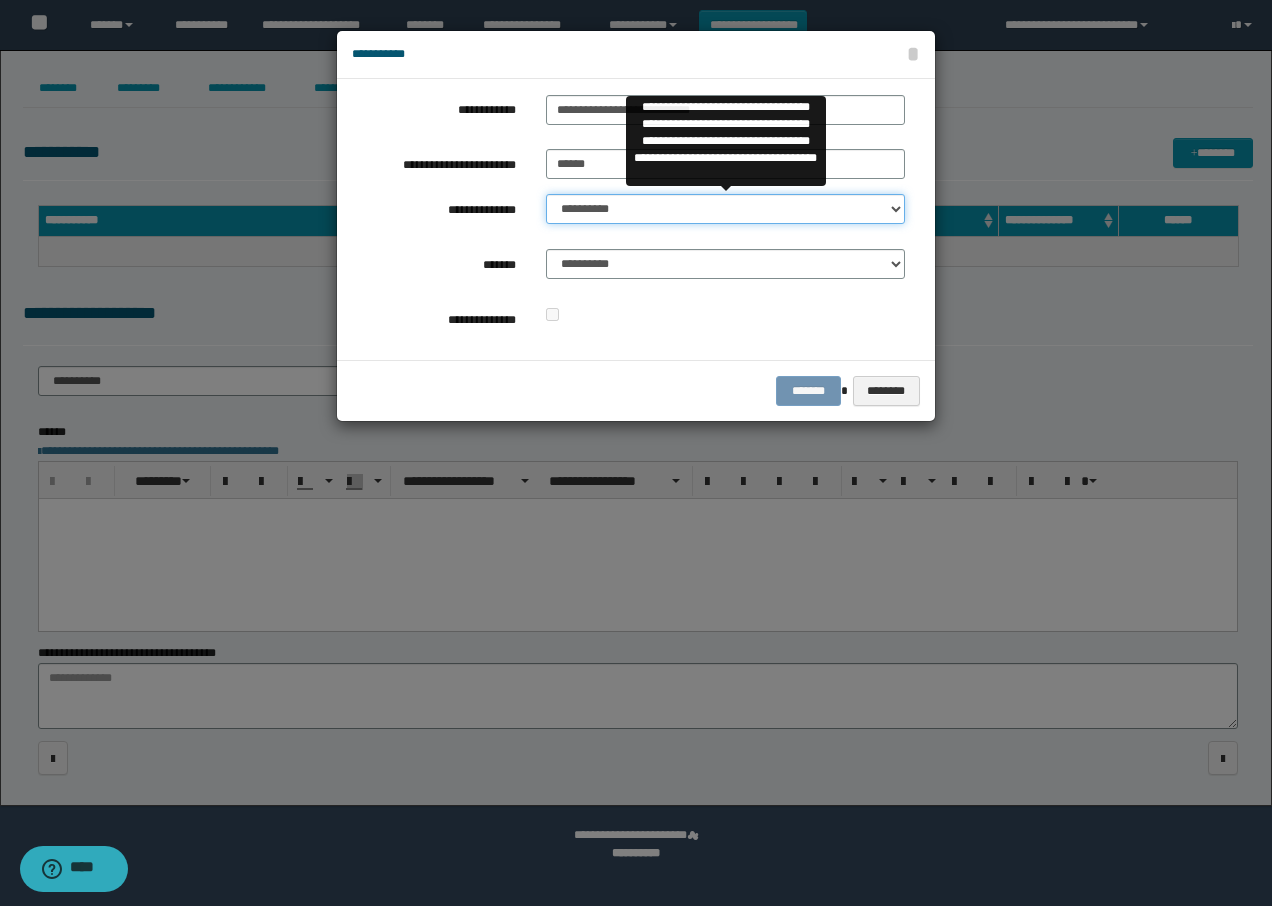 click on "**********" at bounding box center [725, 209] 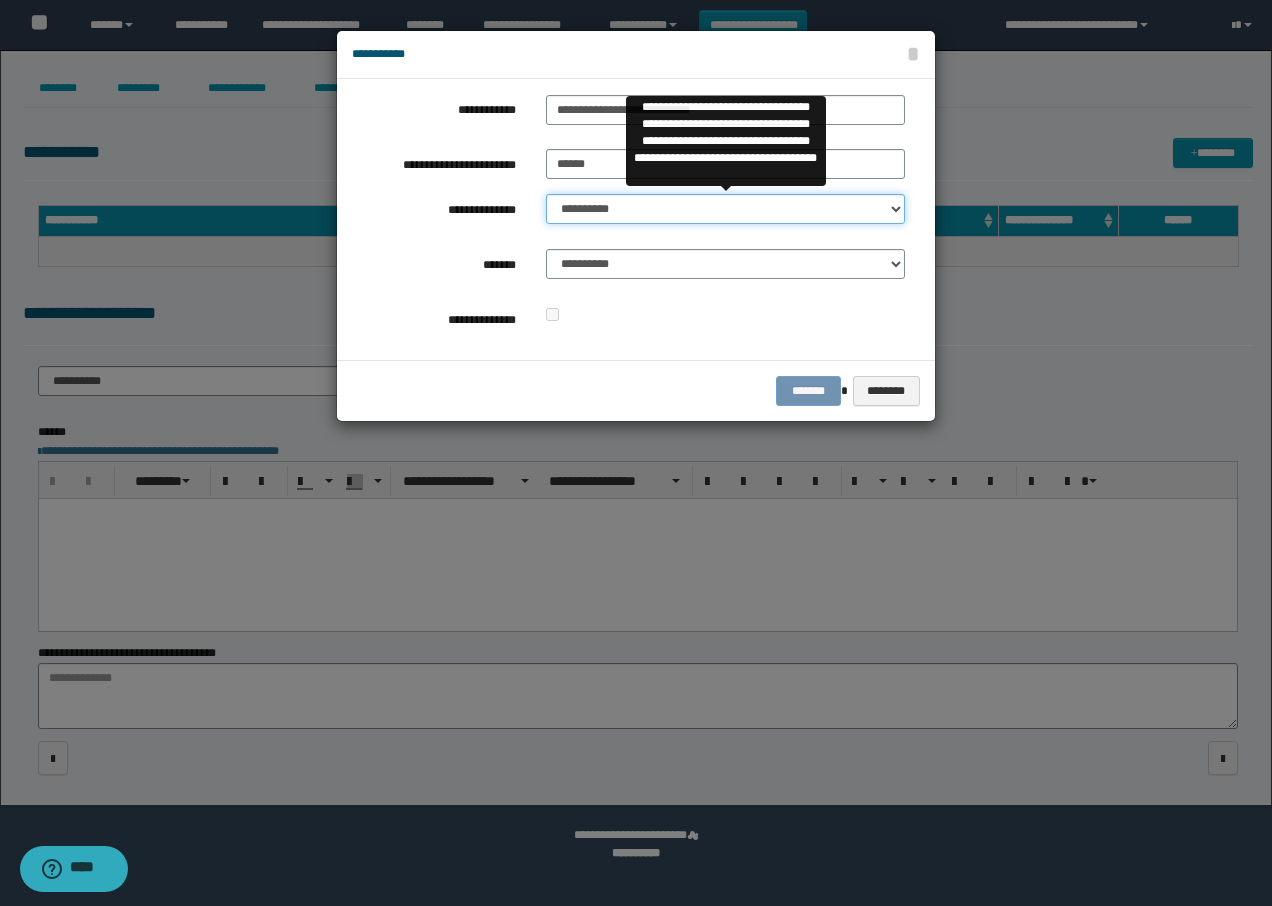 select on "**" 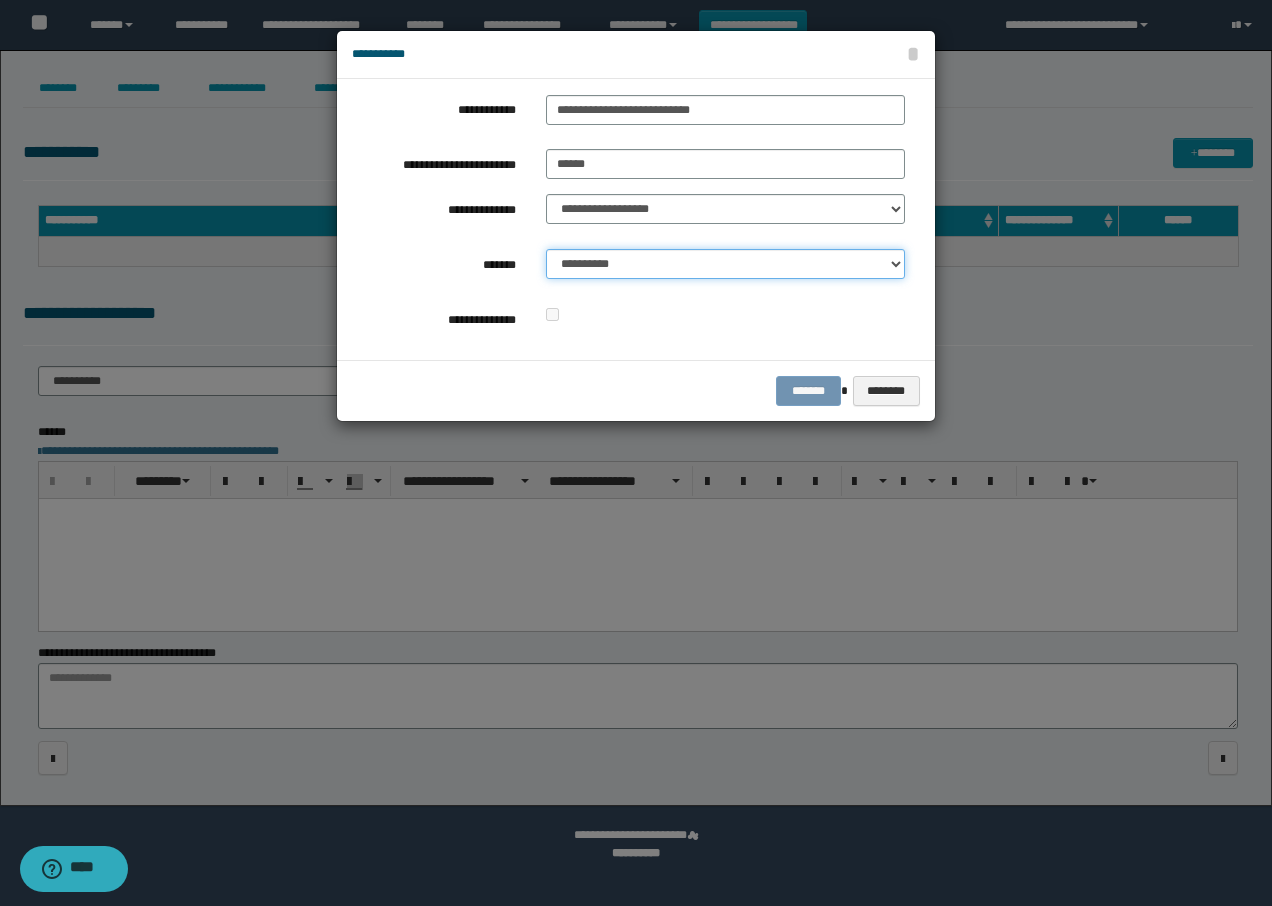 click on "**********" at bounding box center [725, 264] 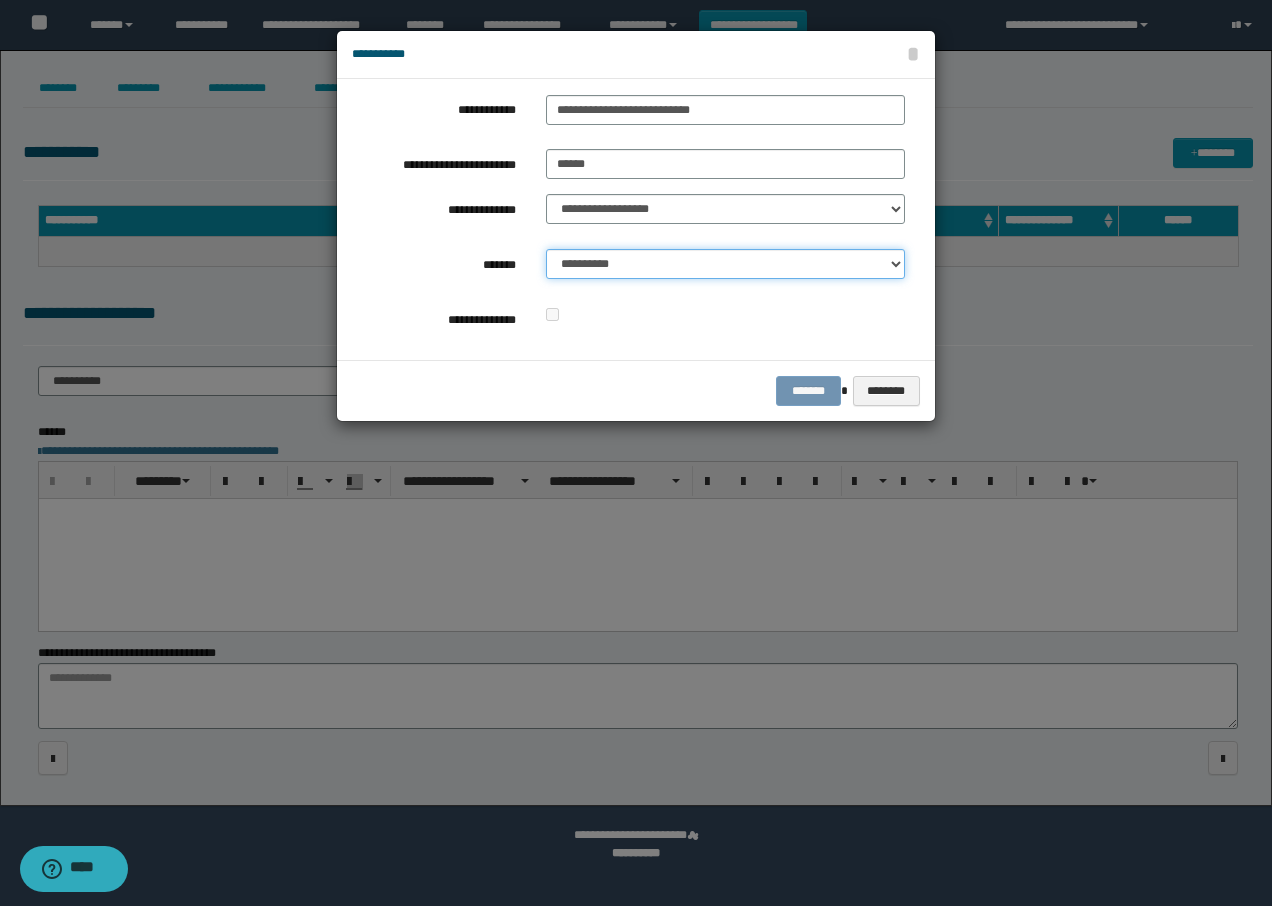 select on "*" 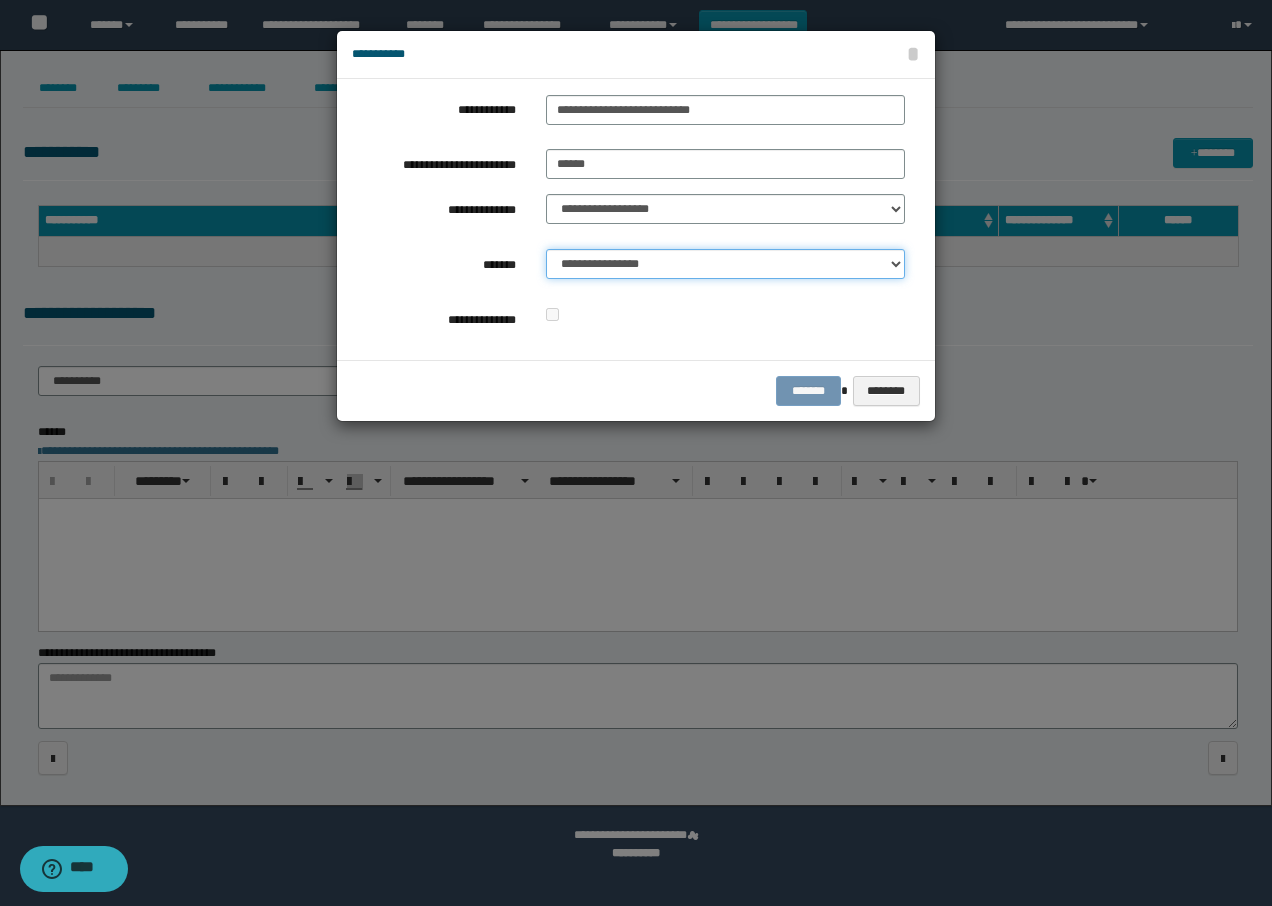 click on "**********" at bounding box center [725, 264] 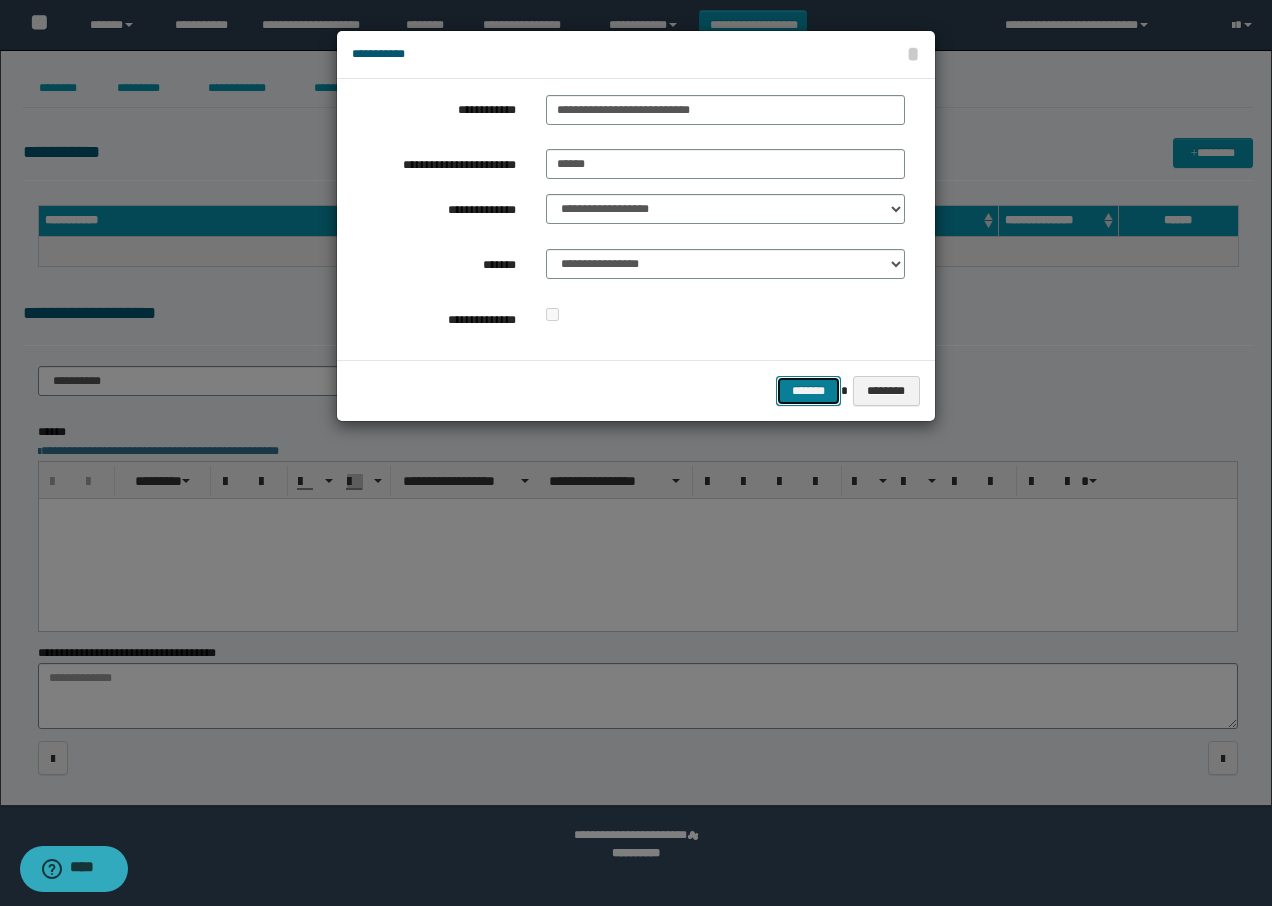 click on "*******" at bounding box center [808, 391] 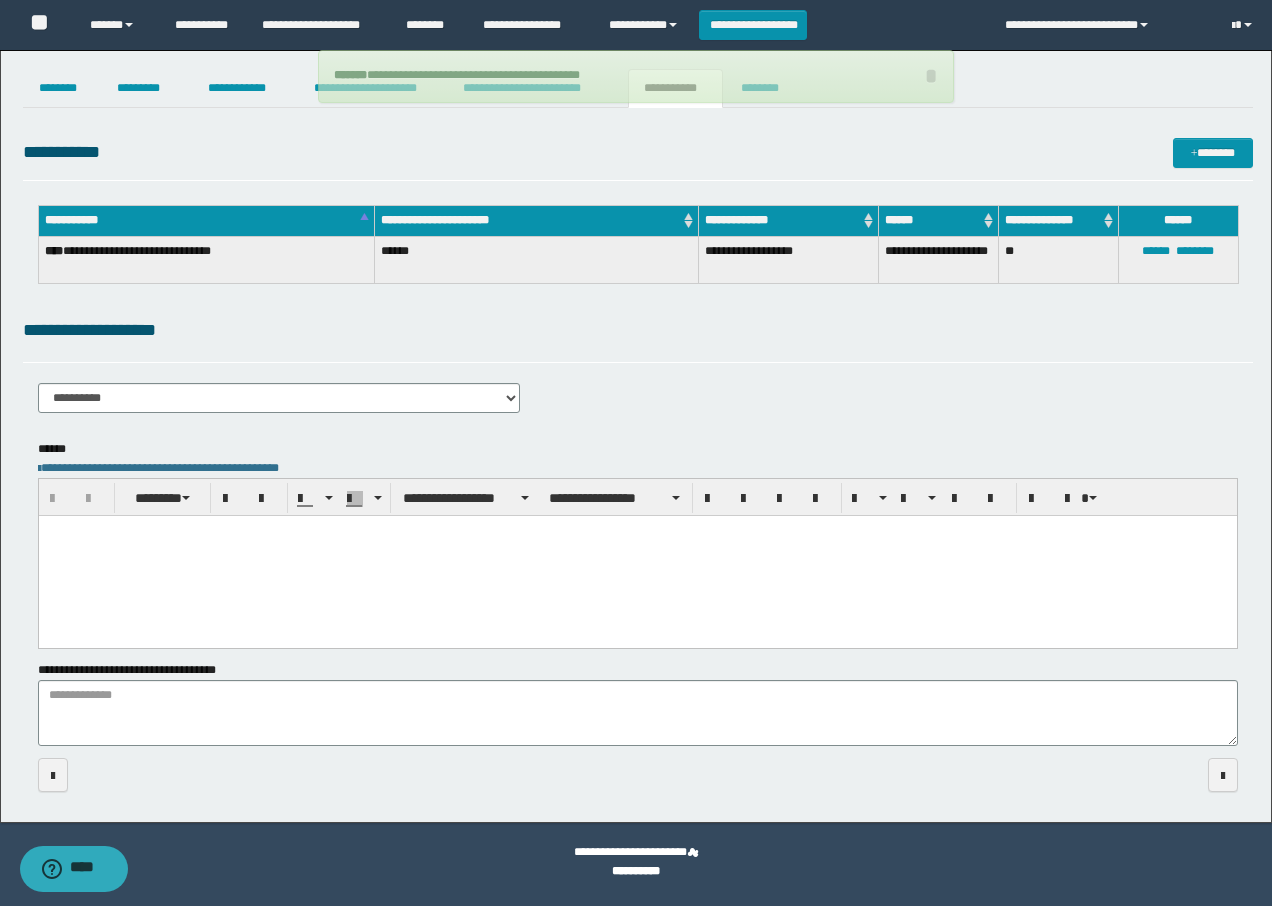 type 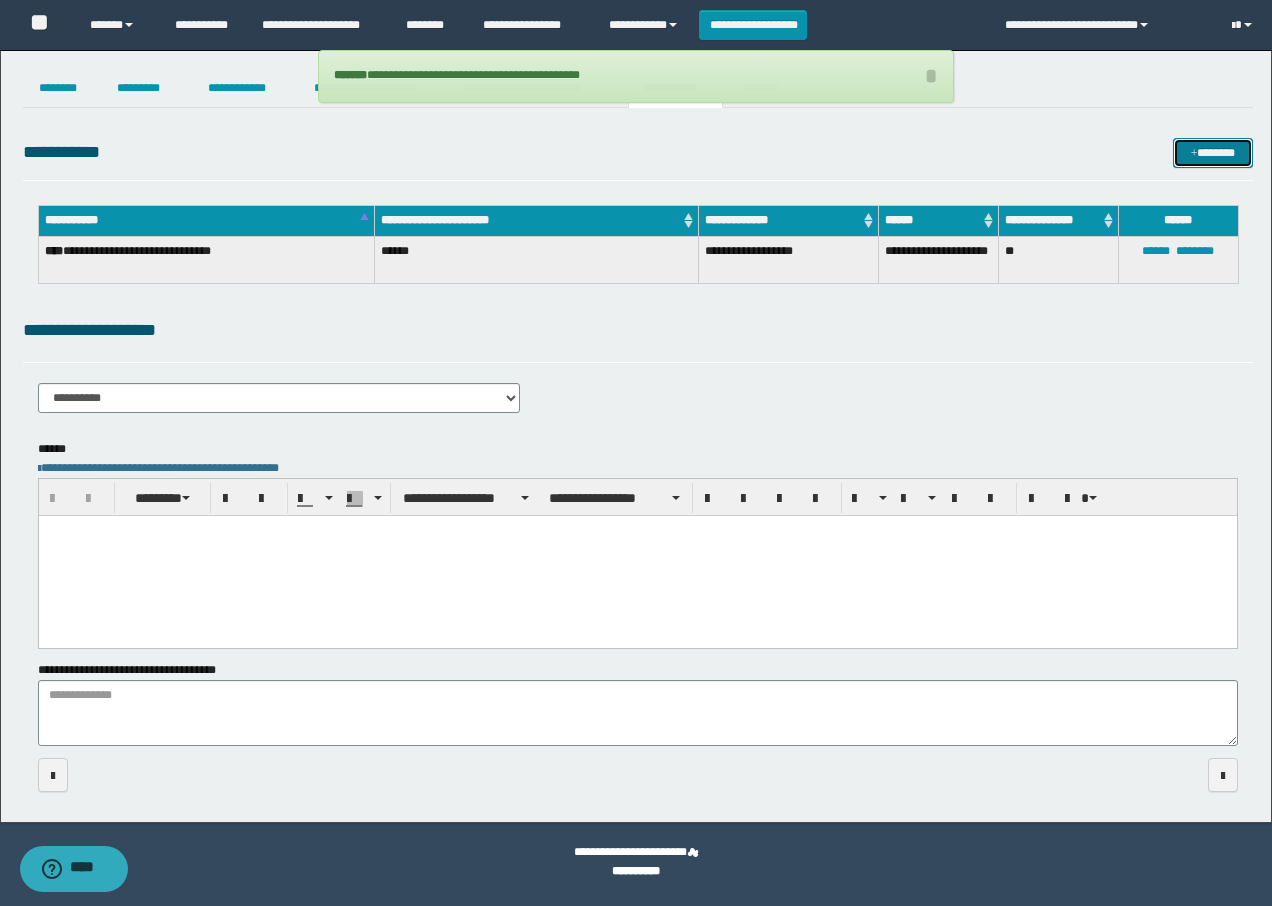 click on "*******" at bounding box center [1213, 153] 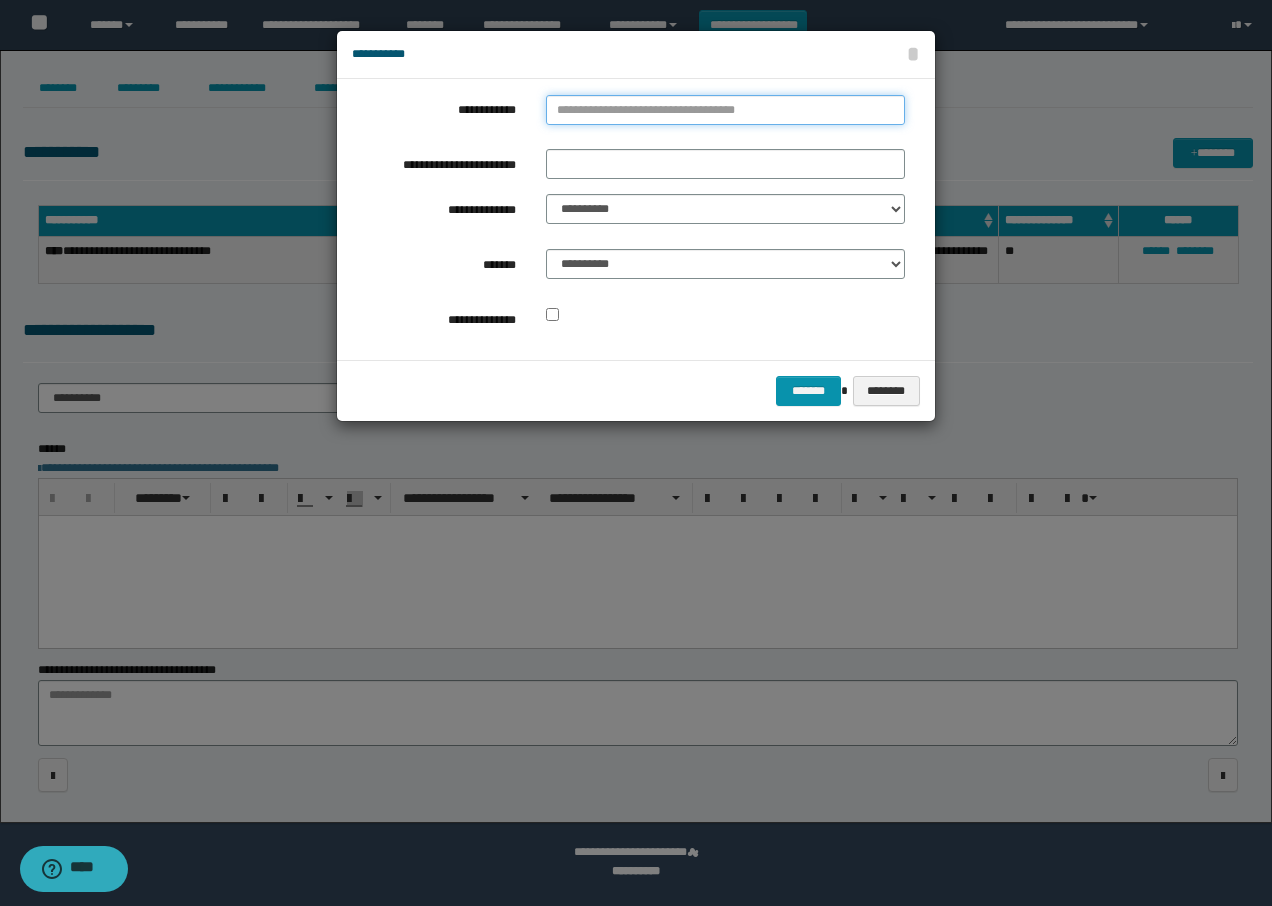 type on "**********" 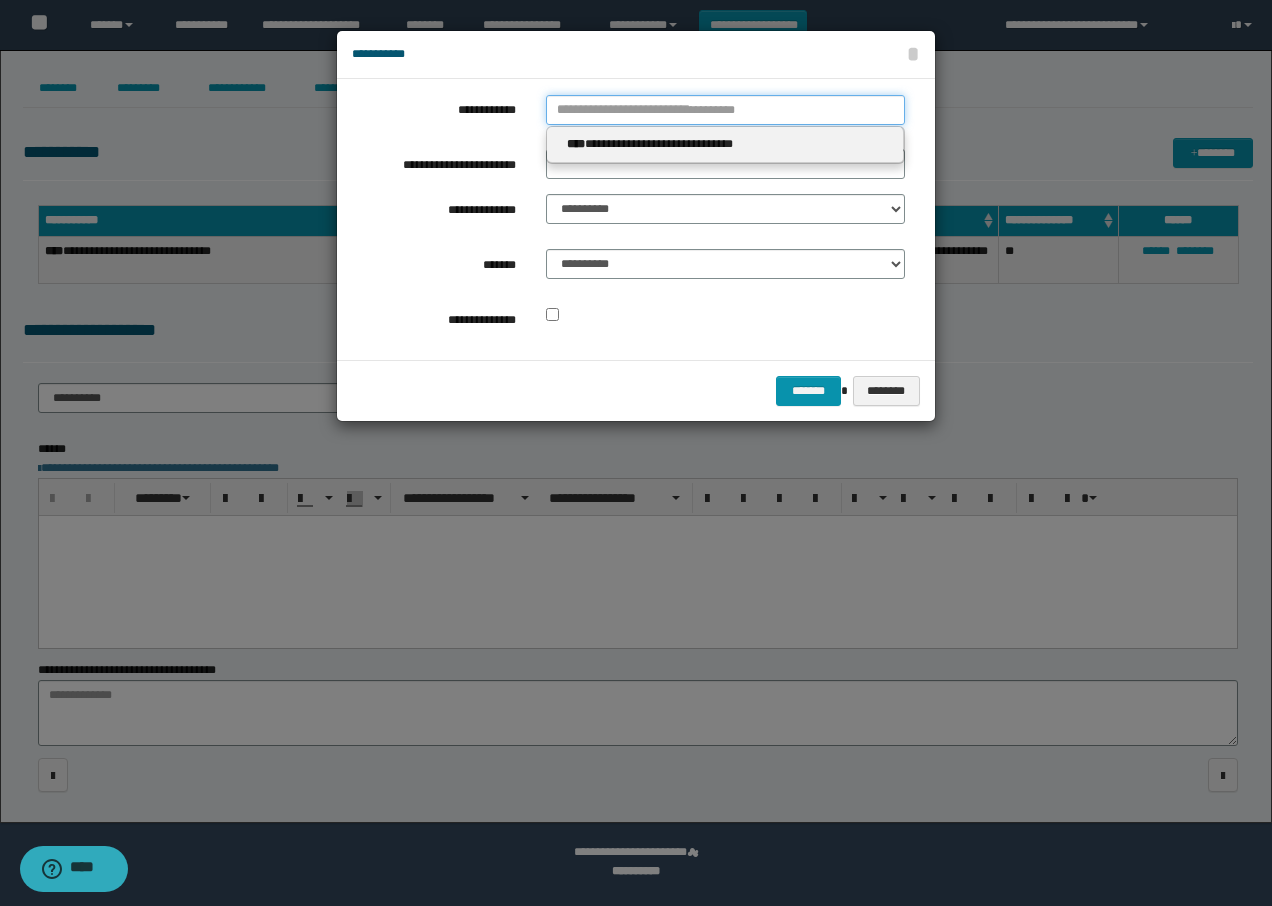 click on "**********" at bounding box center (725, 110) 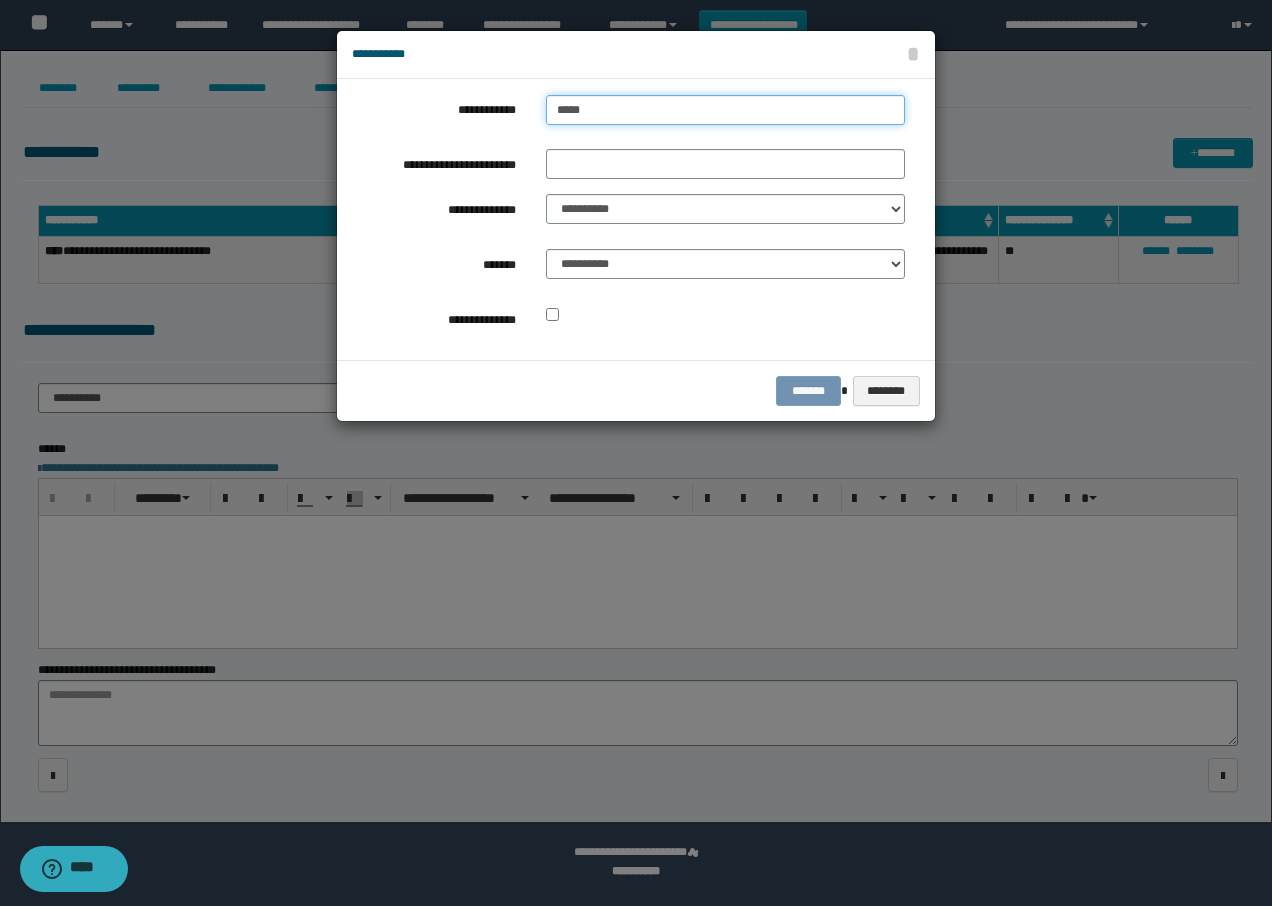type on "******" 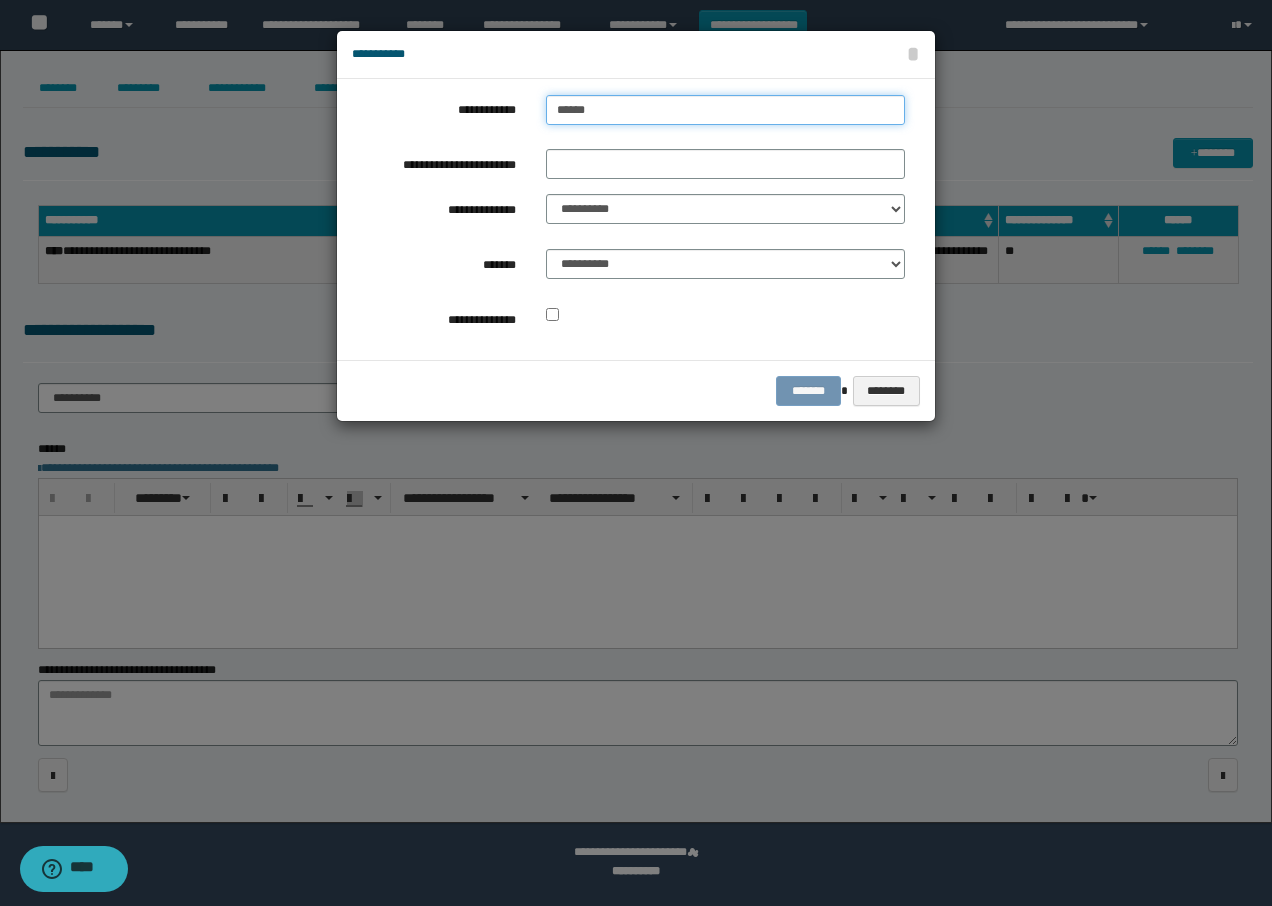 type on "**********" 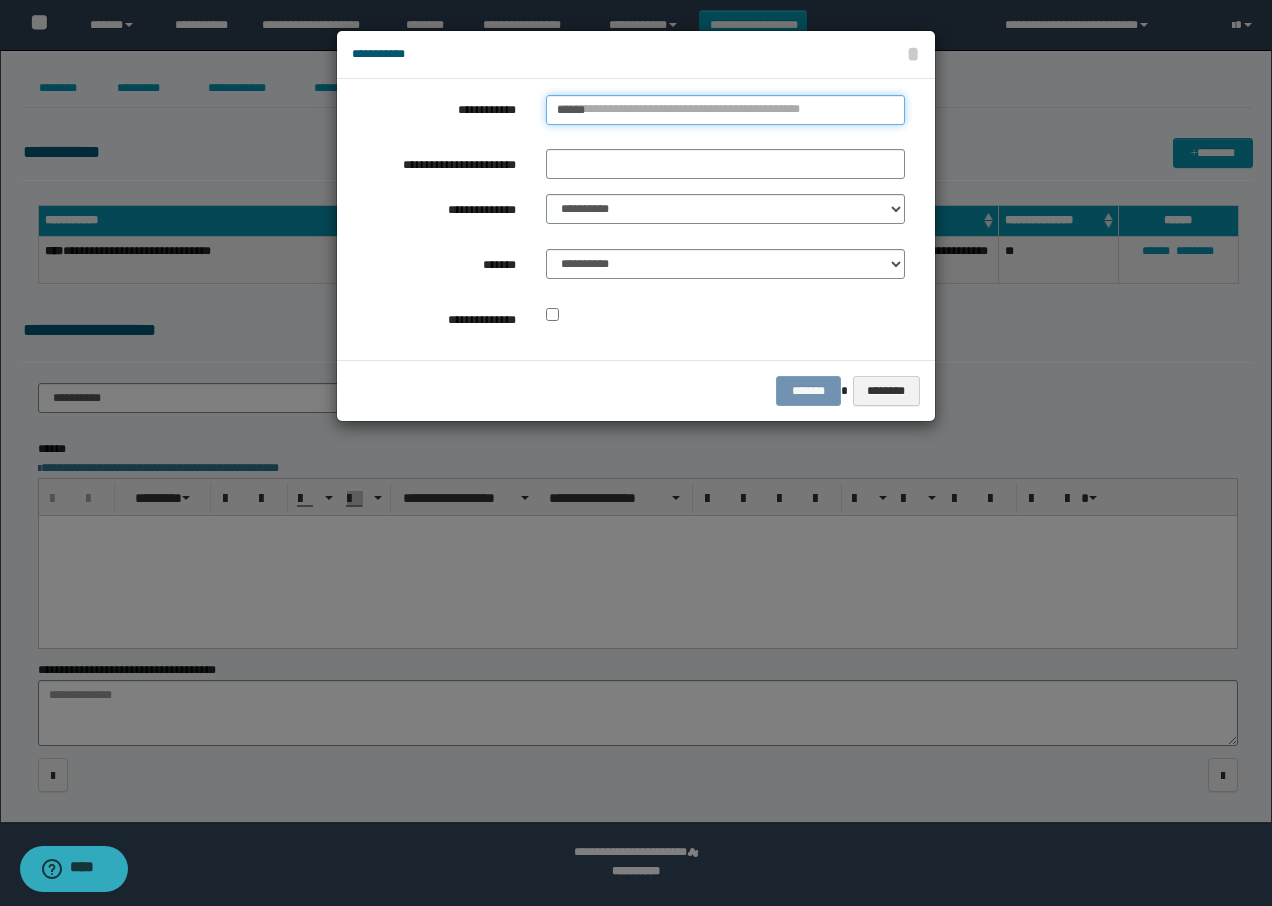 type 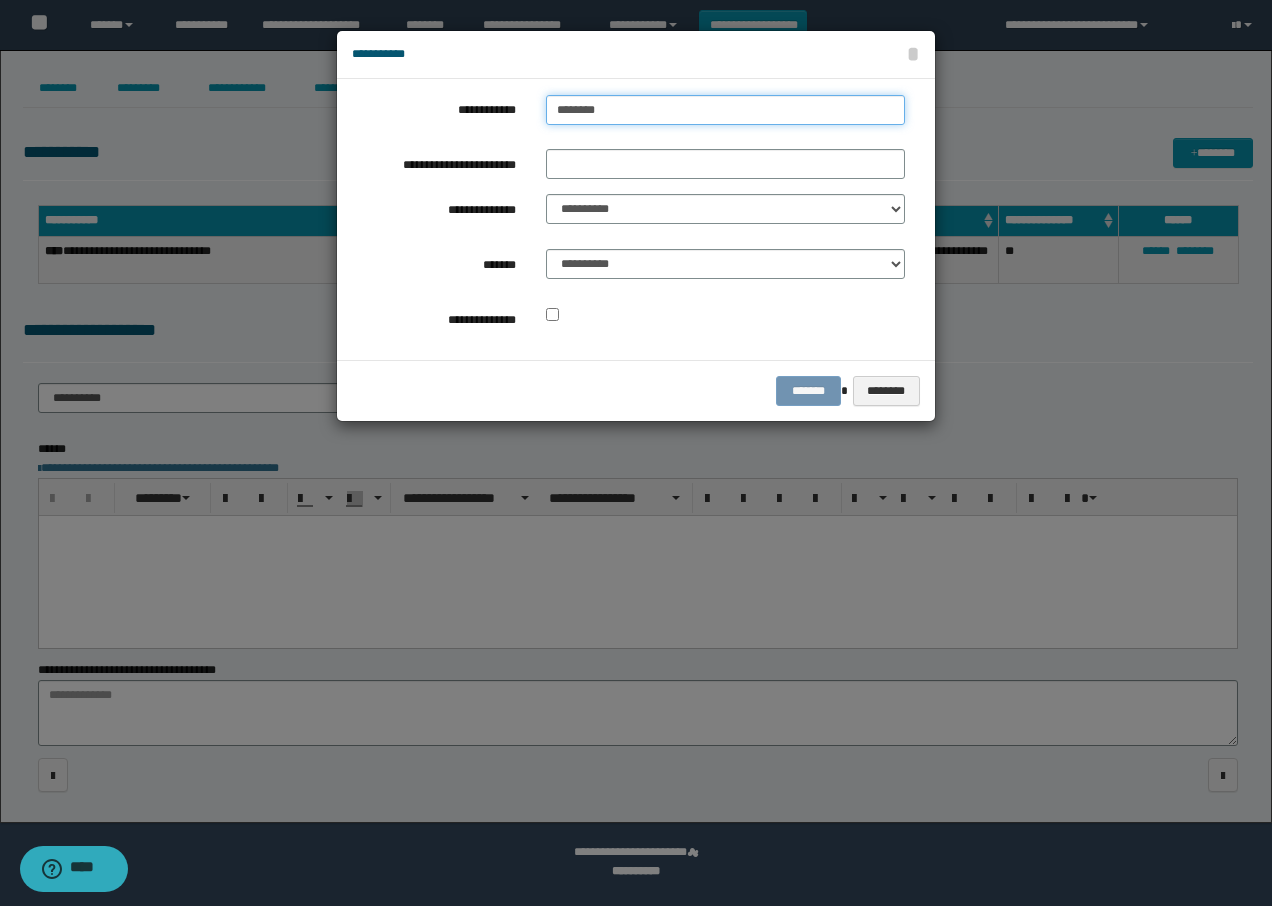 type on "*********" 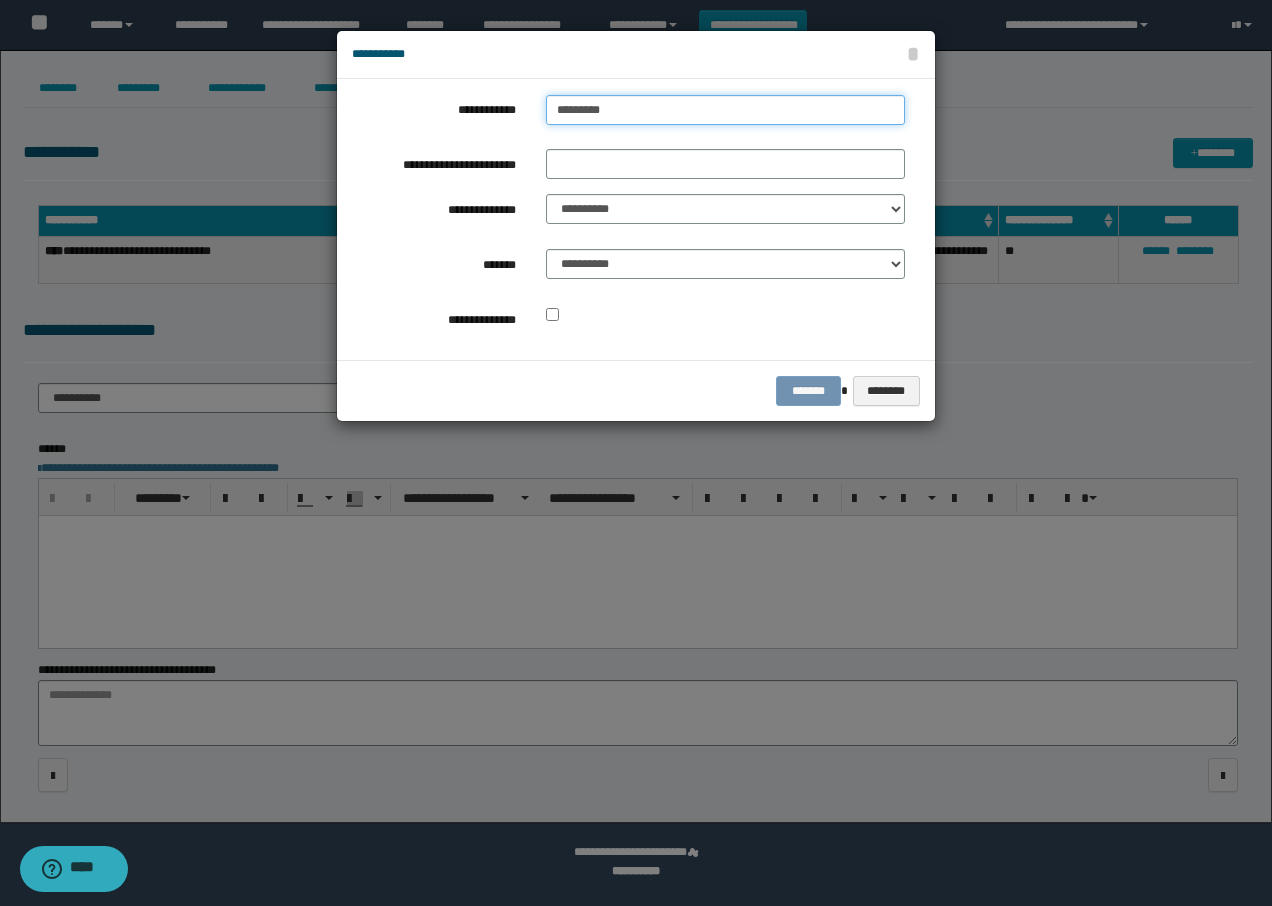 type on "**********" 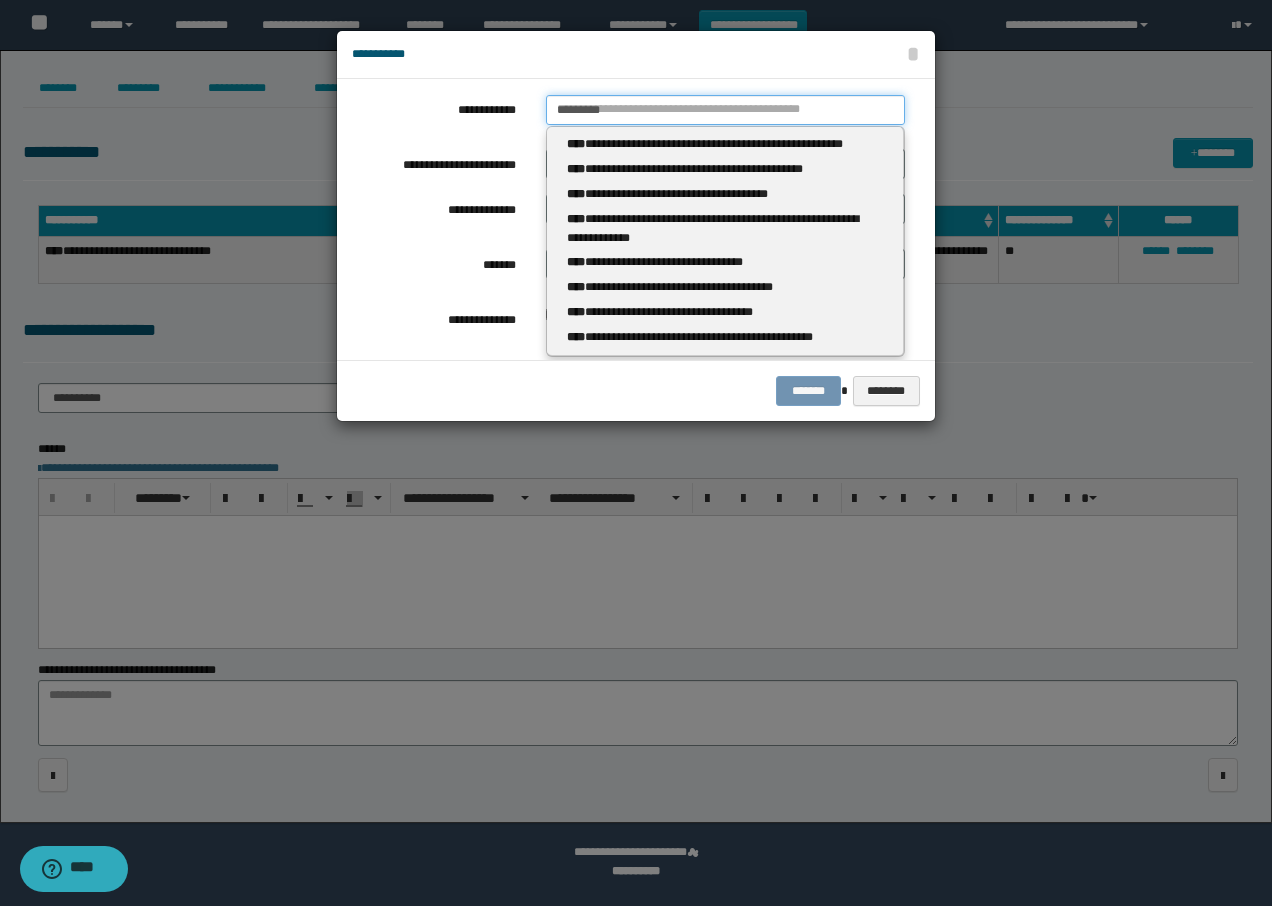 type 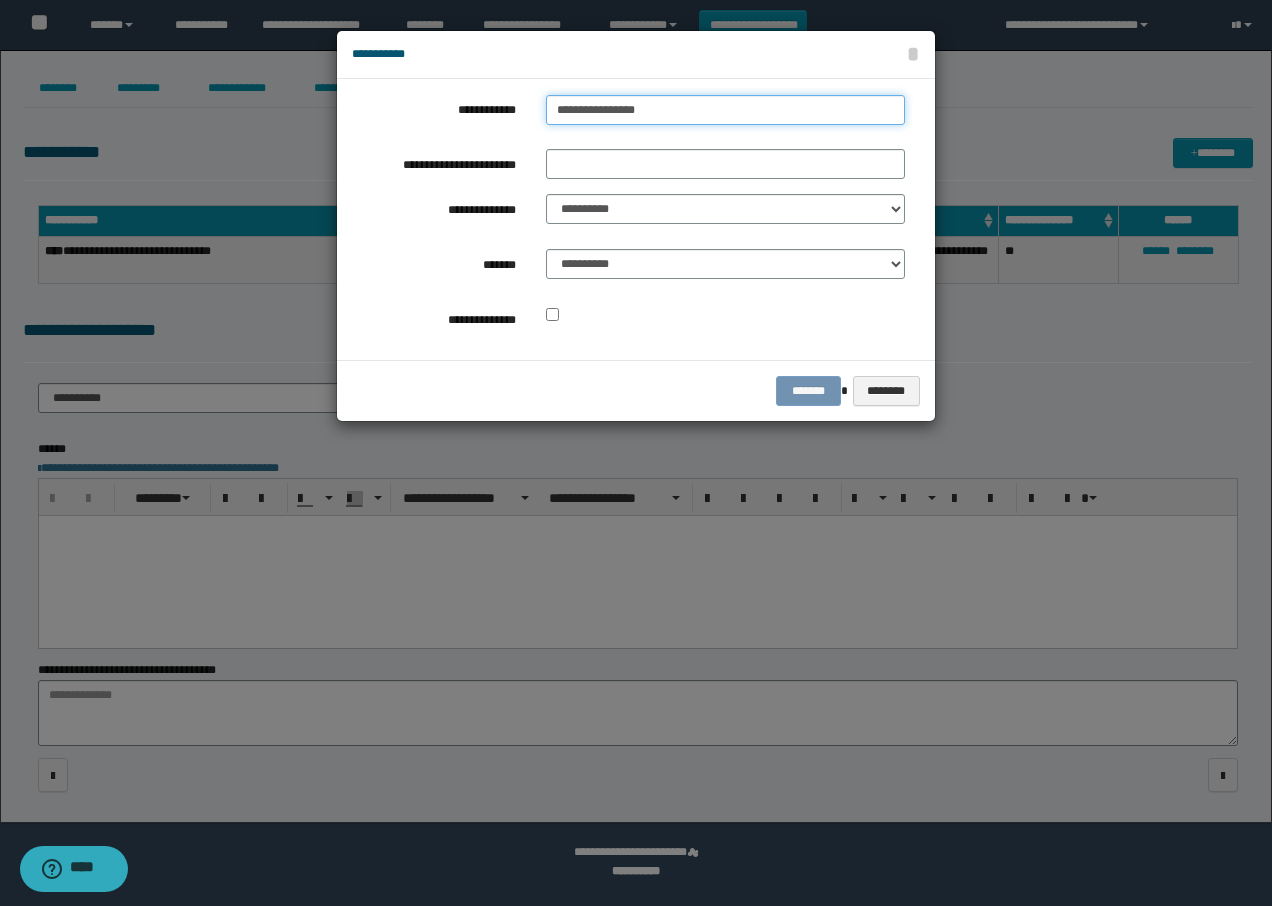 type on "**********" 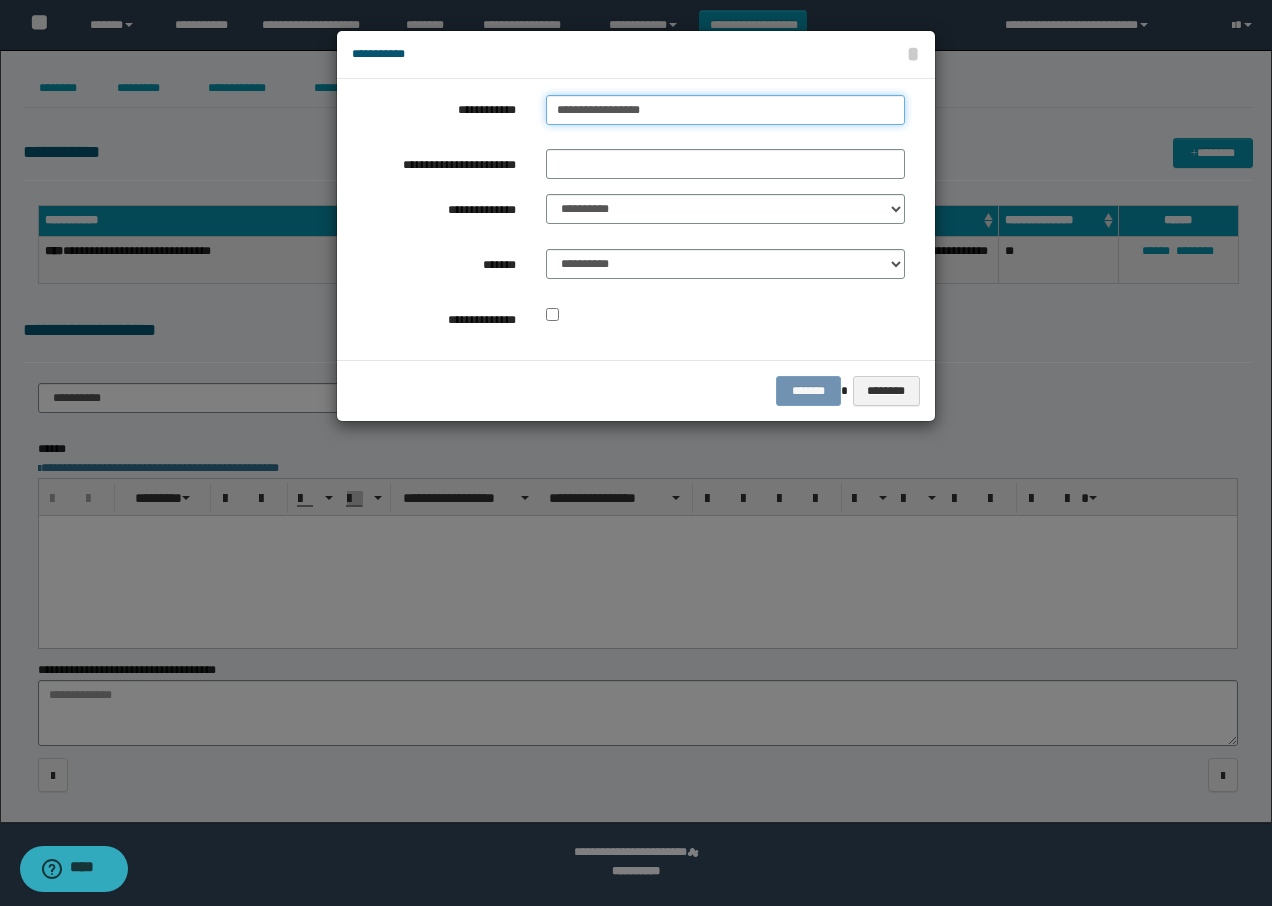 type on "**********" 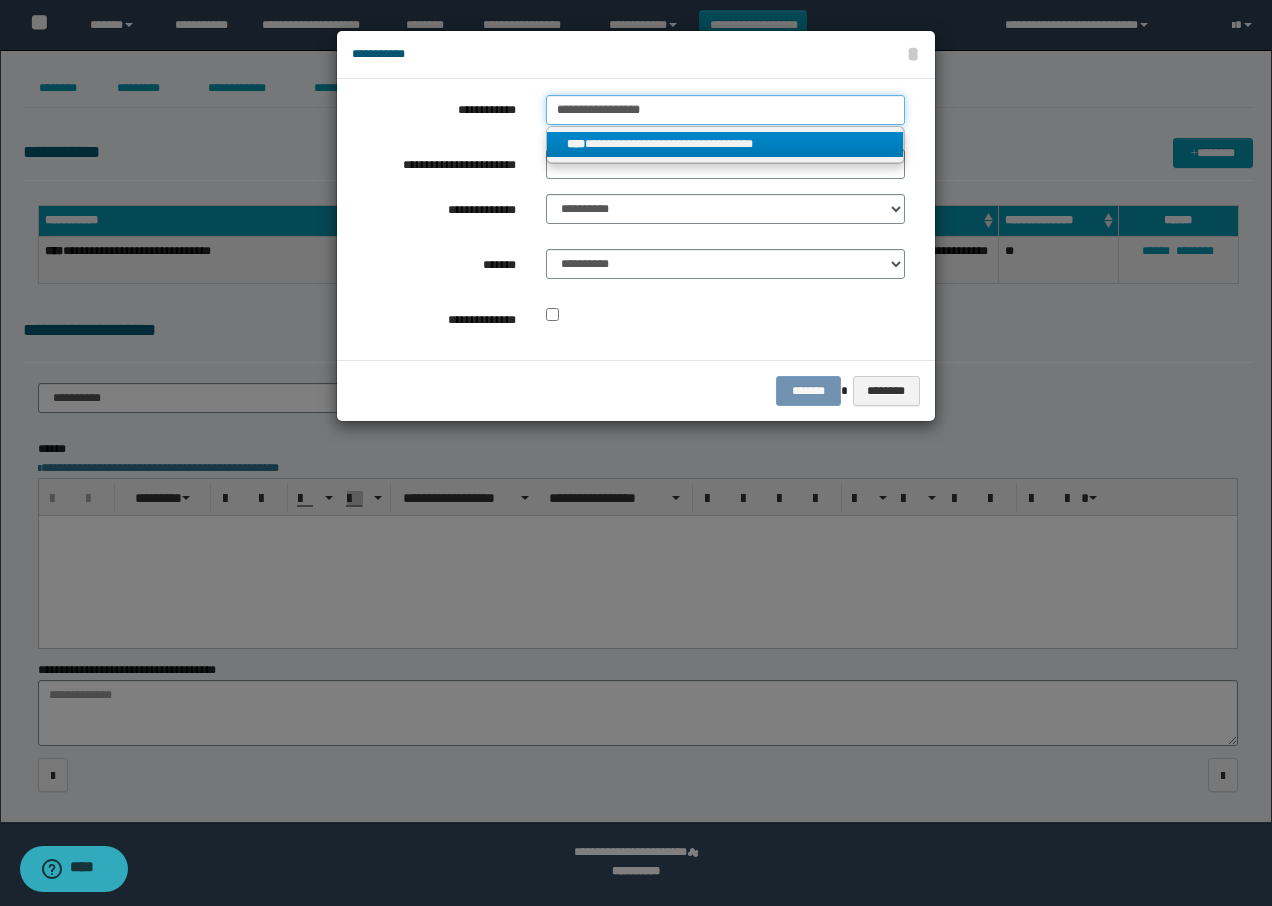type on "**********" 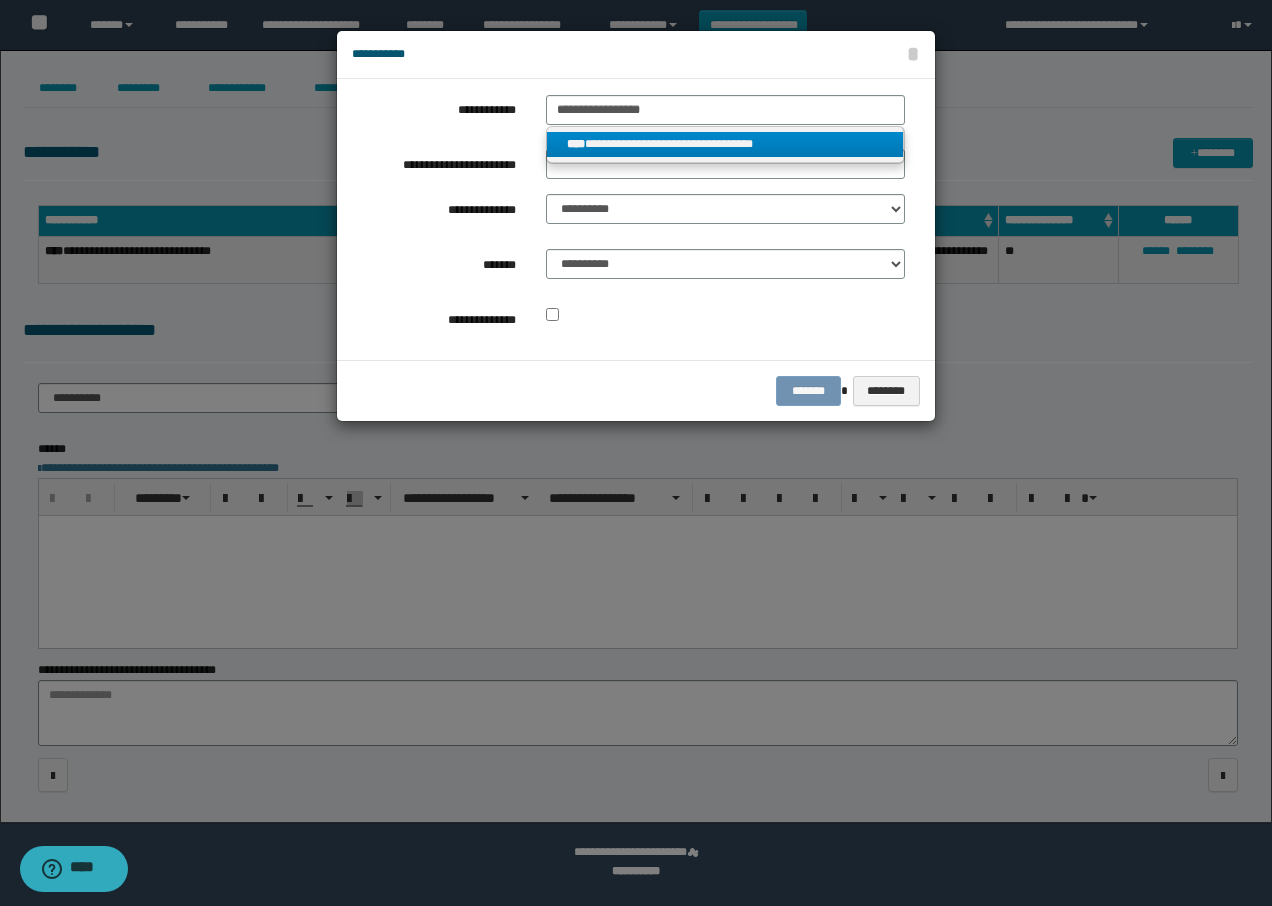 click on "**********" at bounding box center (725, 144) 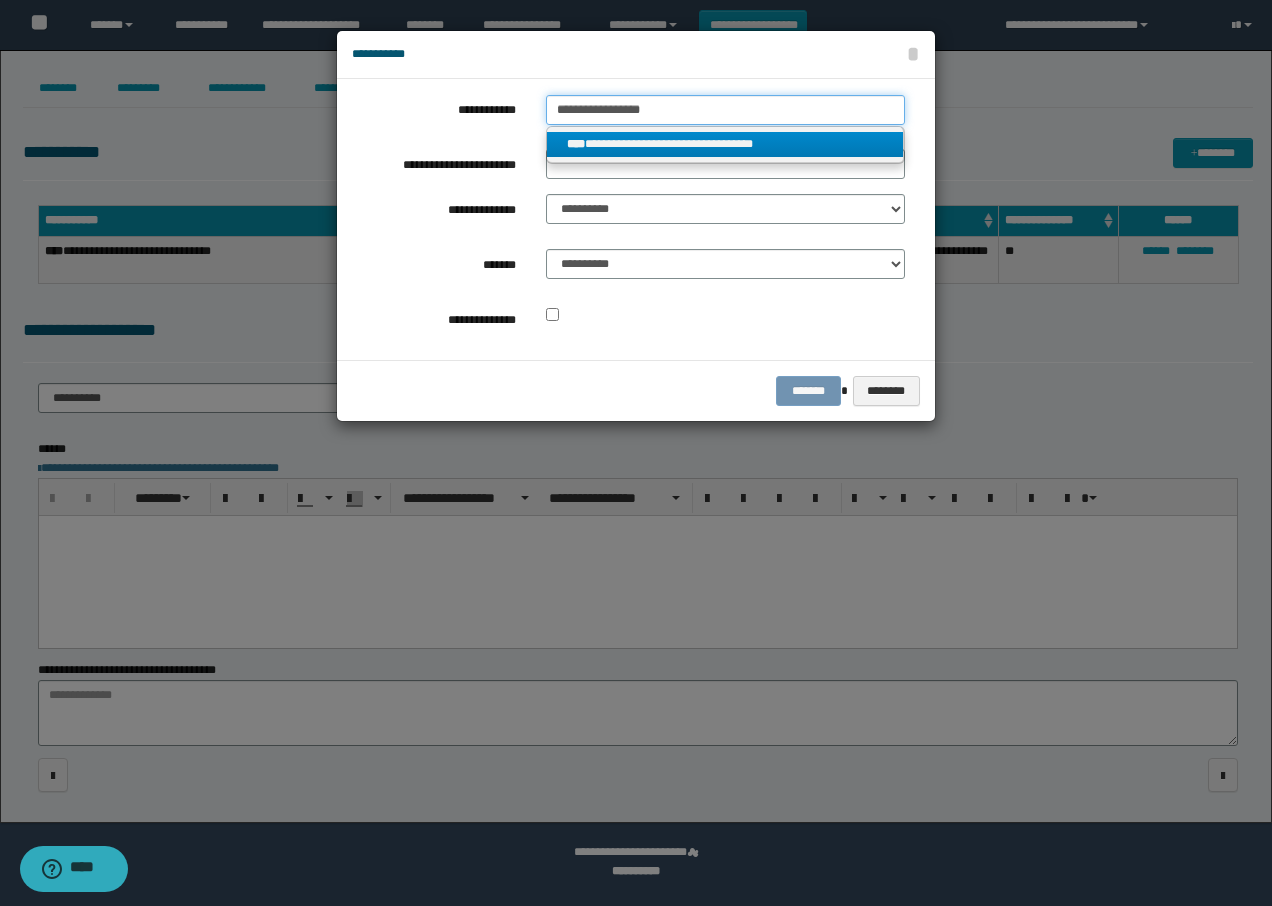 type 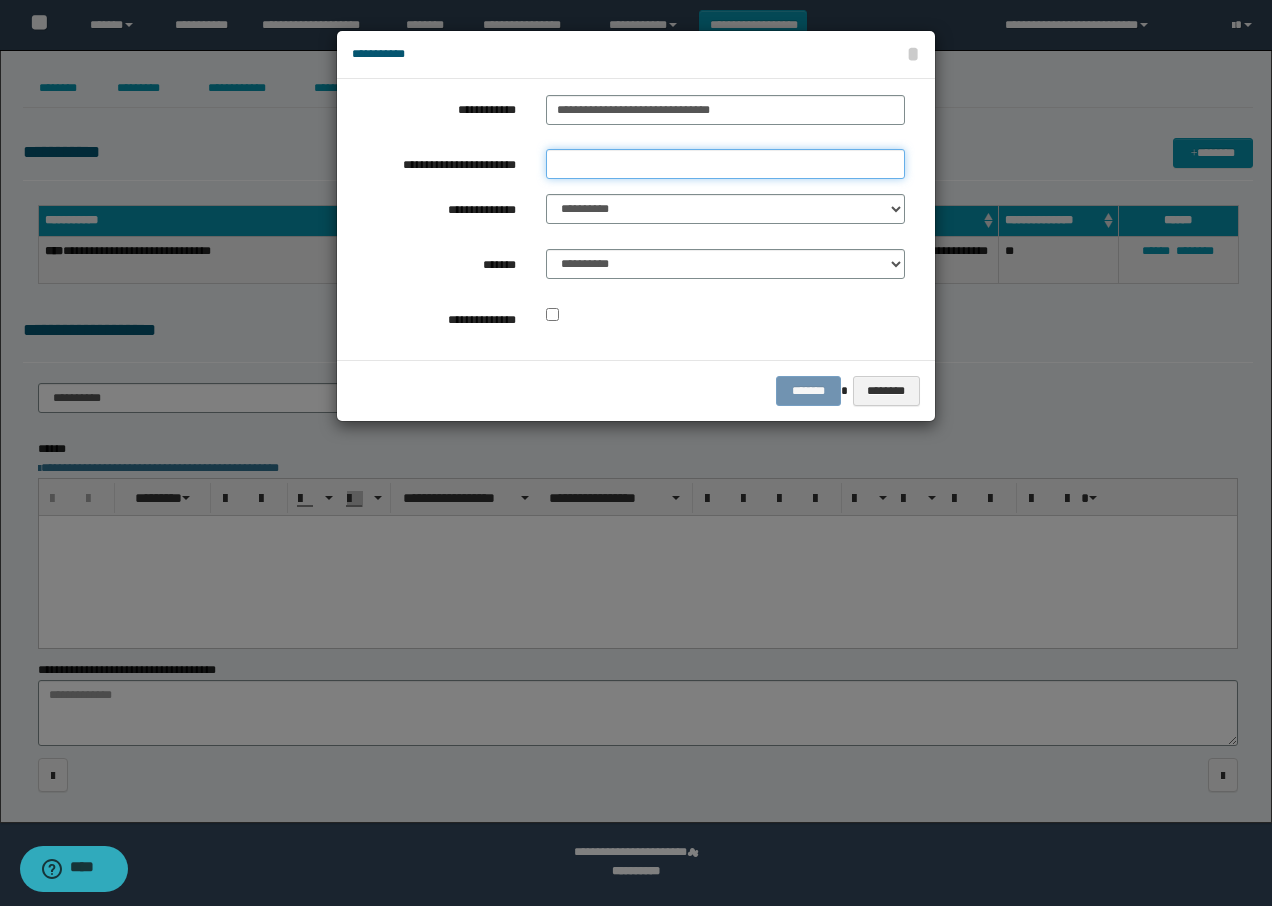 click on "**********" at bounding box center [725, 164] 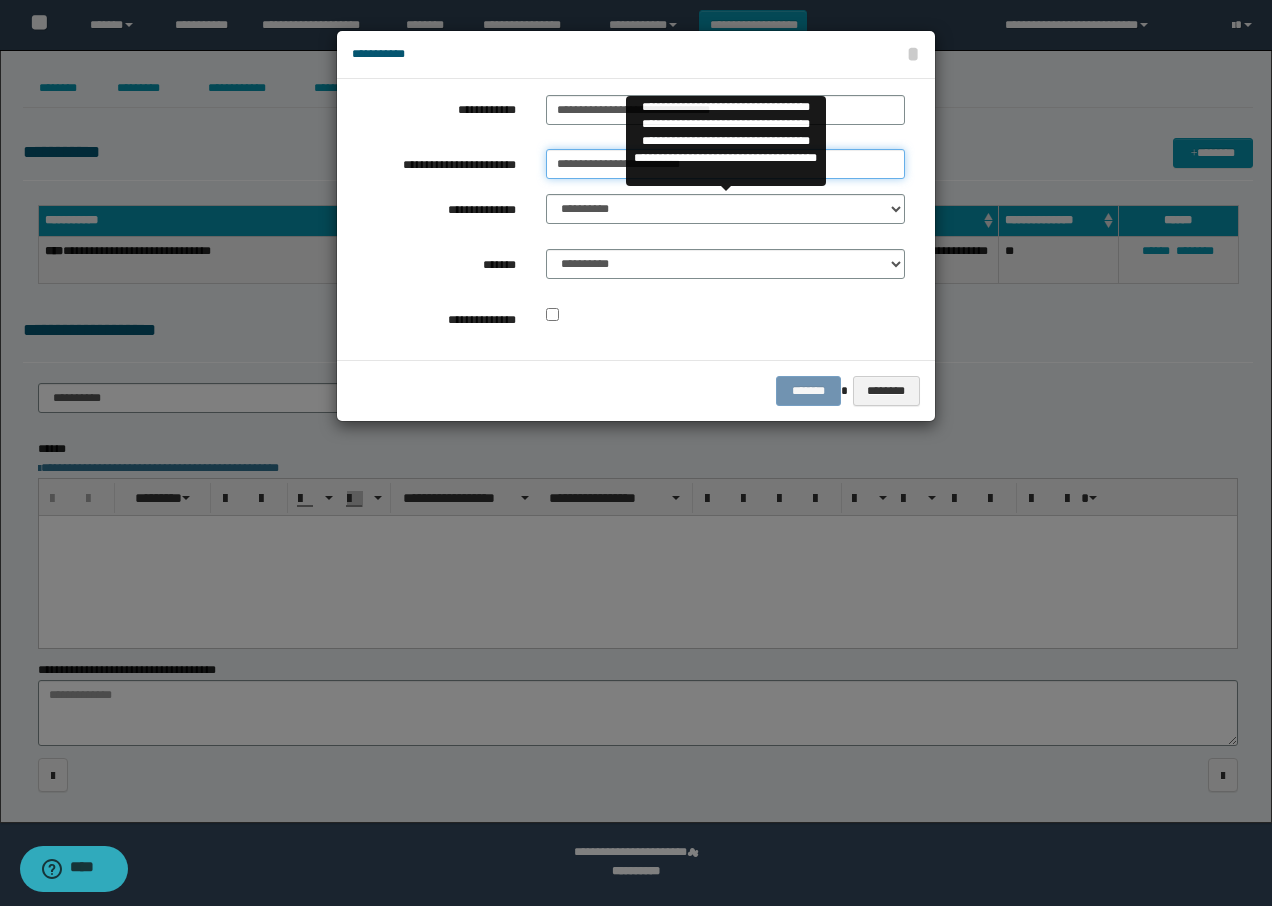 type on "**********" 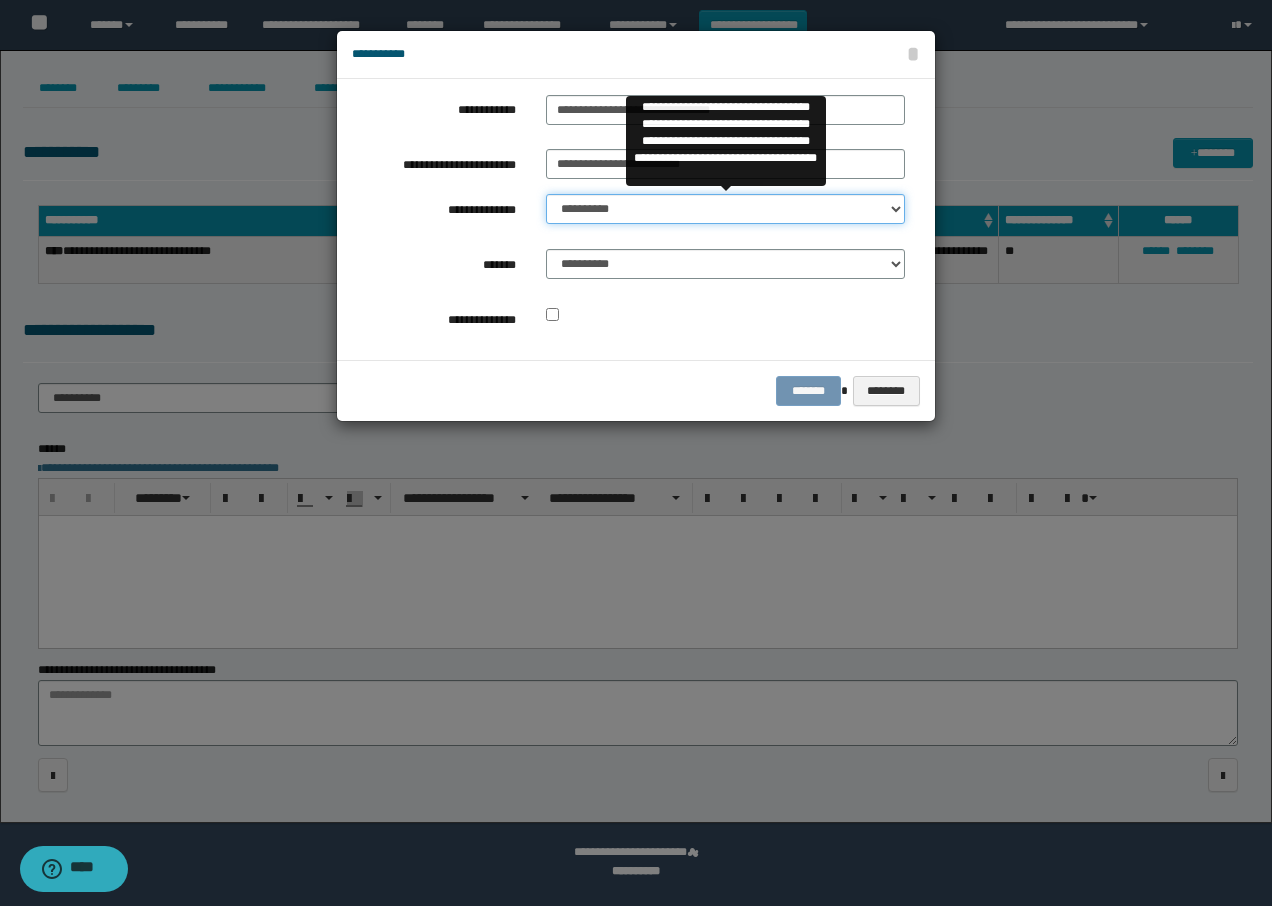 click on "**********" at bounding box center [725, 209] 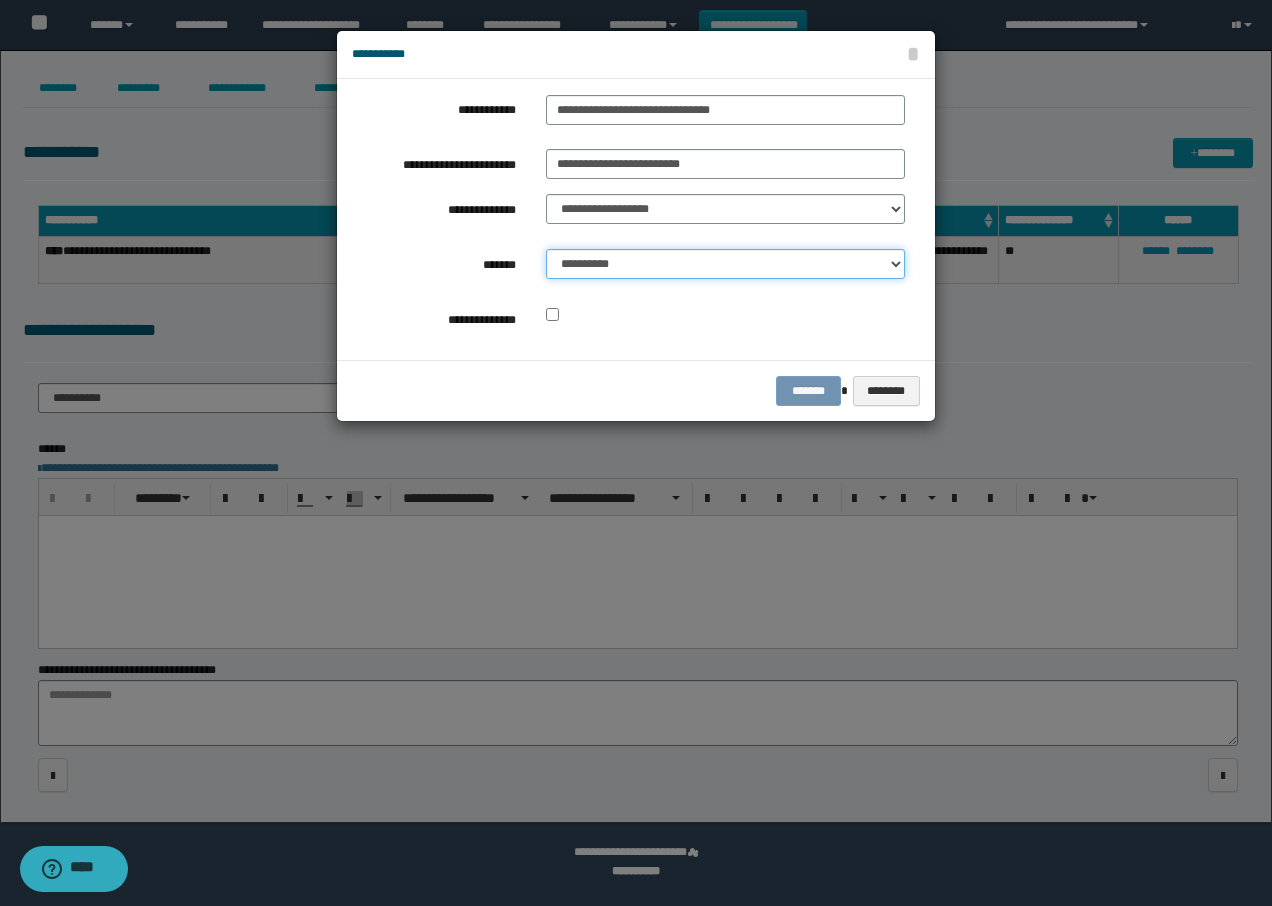 click on "**********" at bounding box center [725, 264] 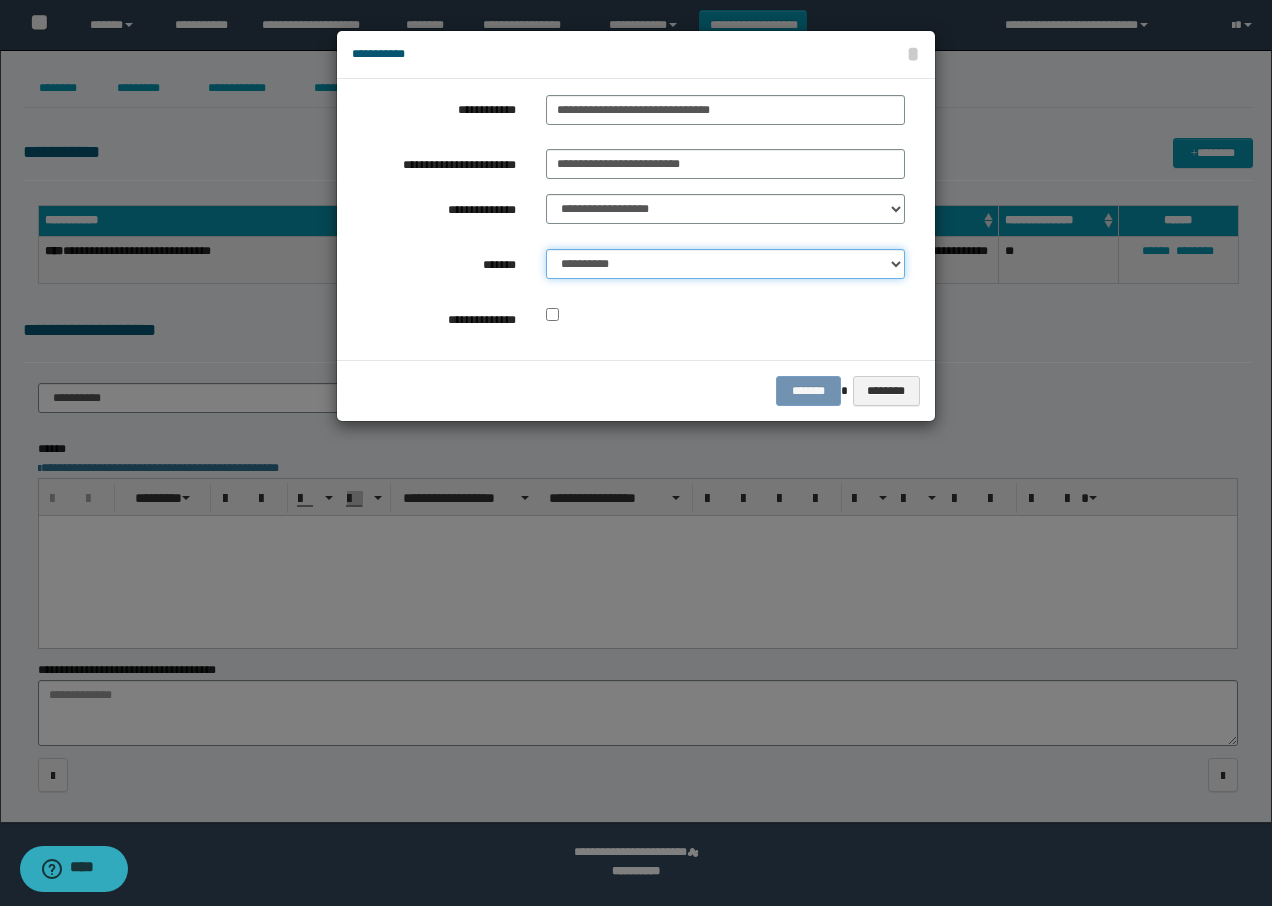 select on "*" 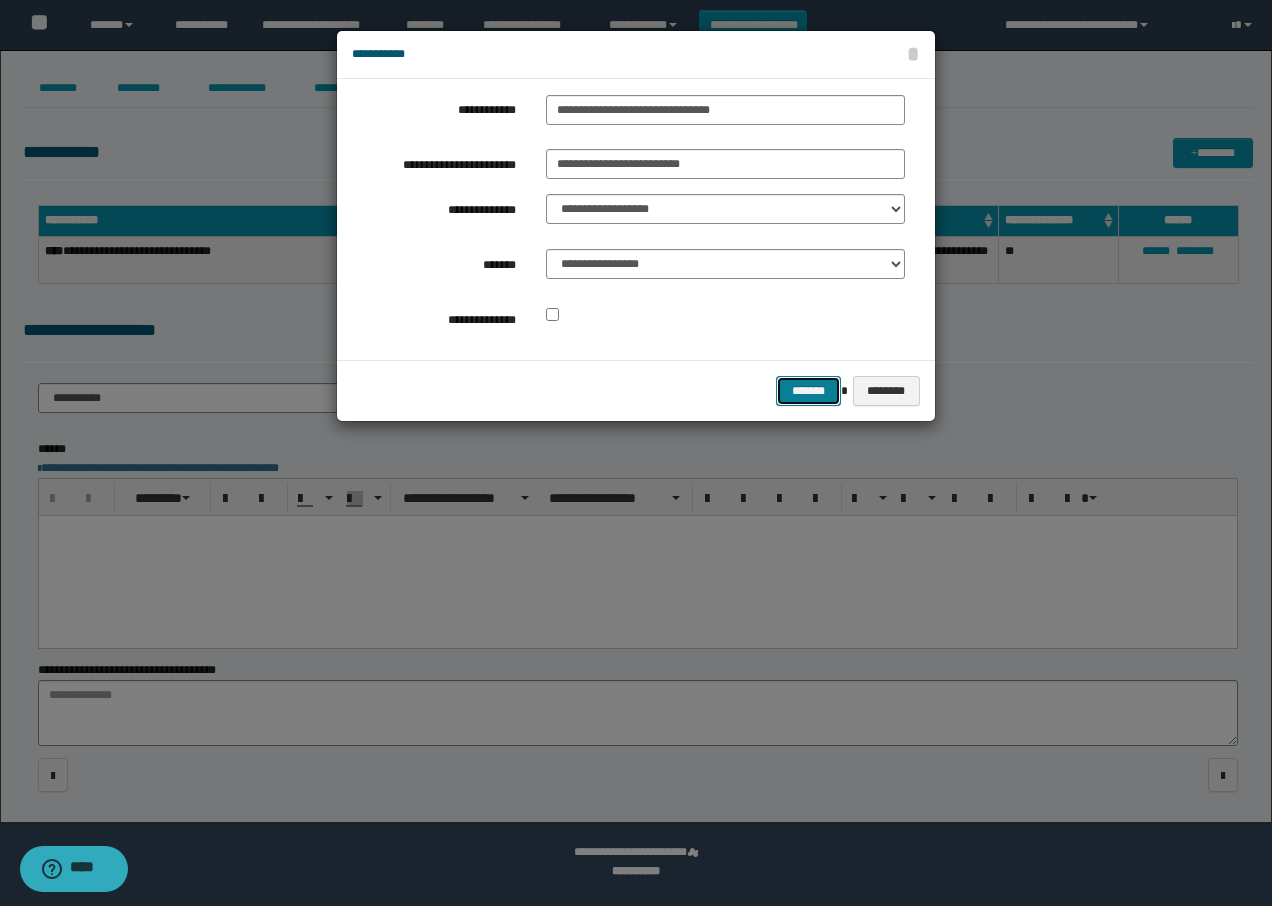 click on "*******" at bounding box center (808, 391) 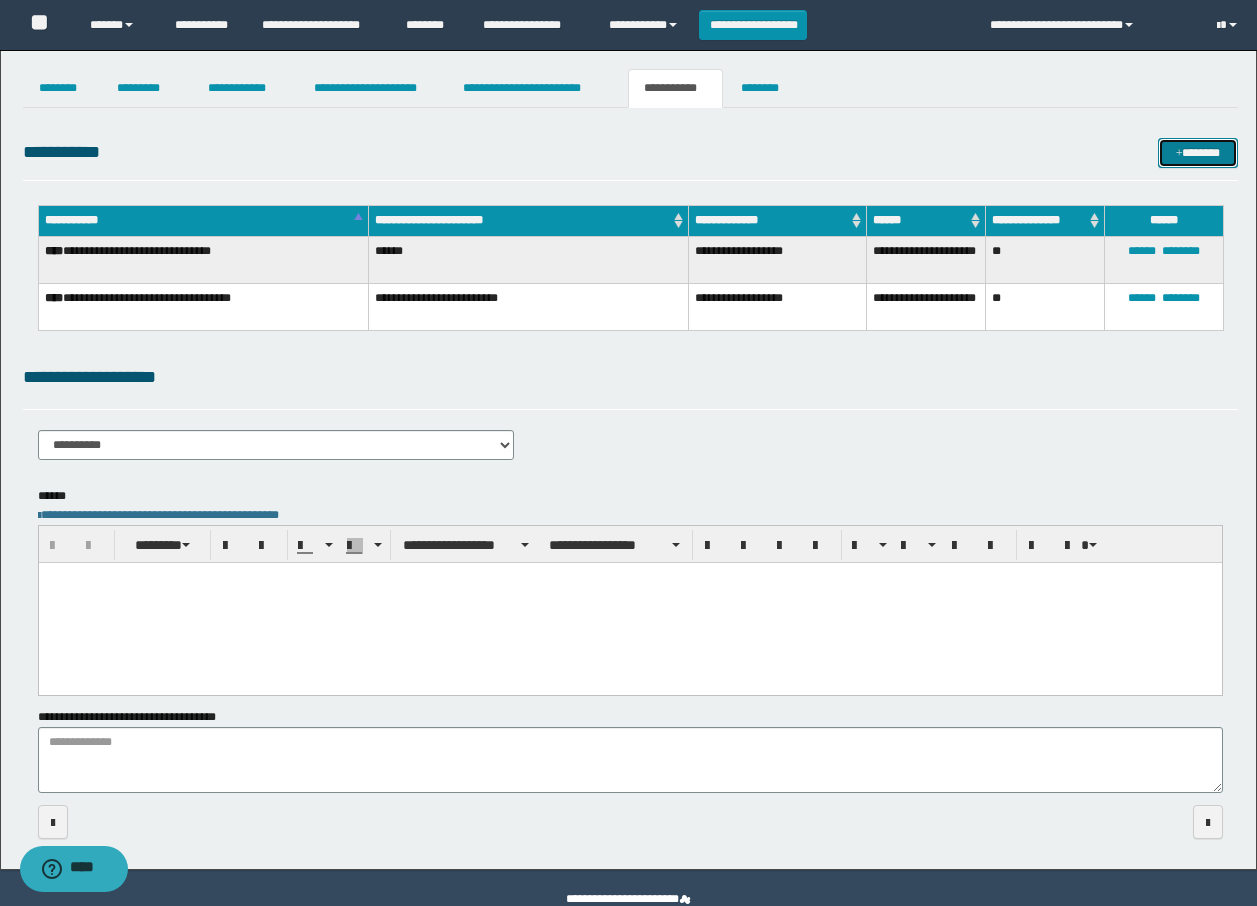 click on "*******" at bounding box center (1198, 153) 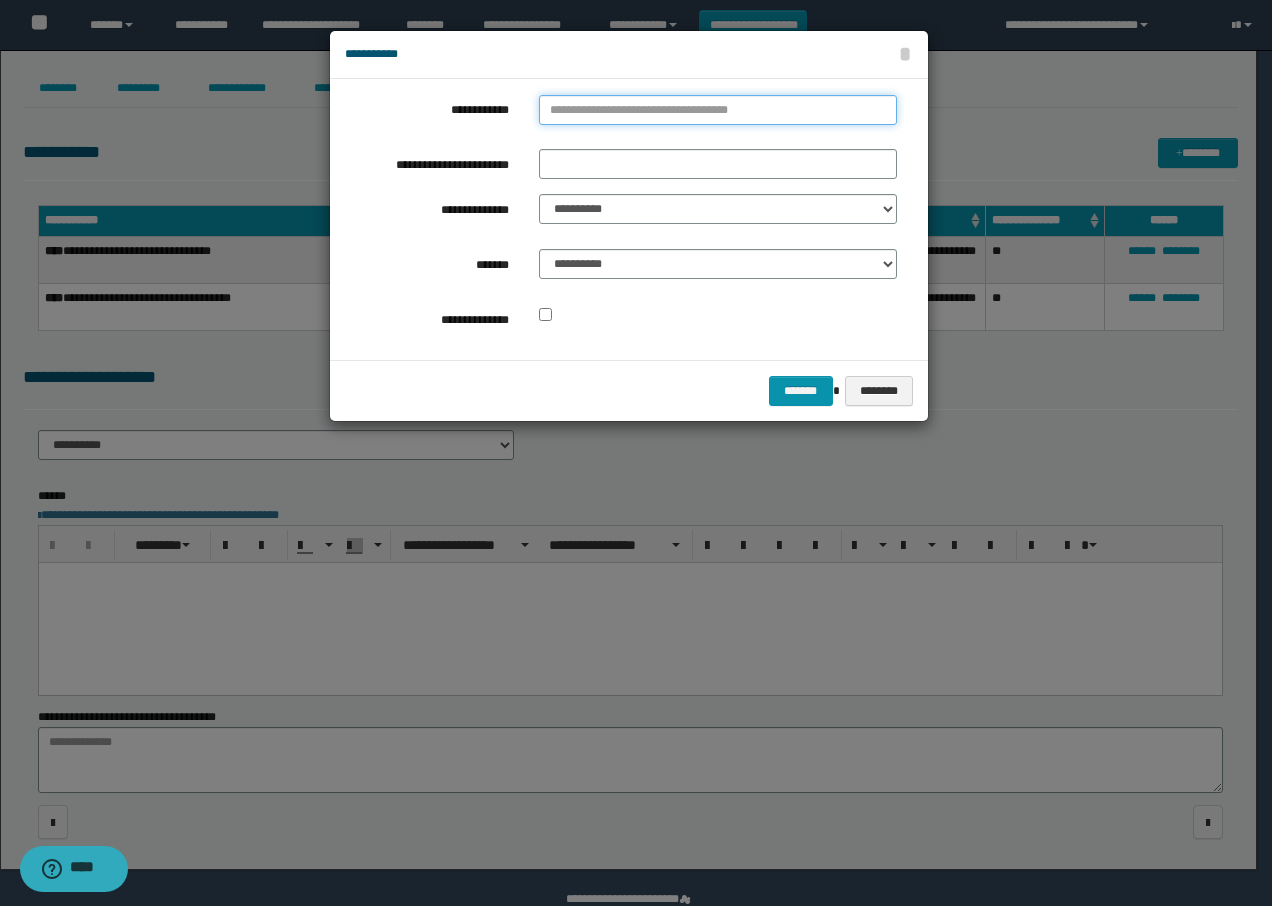 type on "**********" 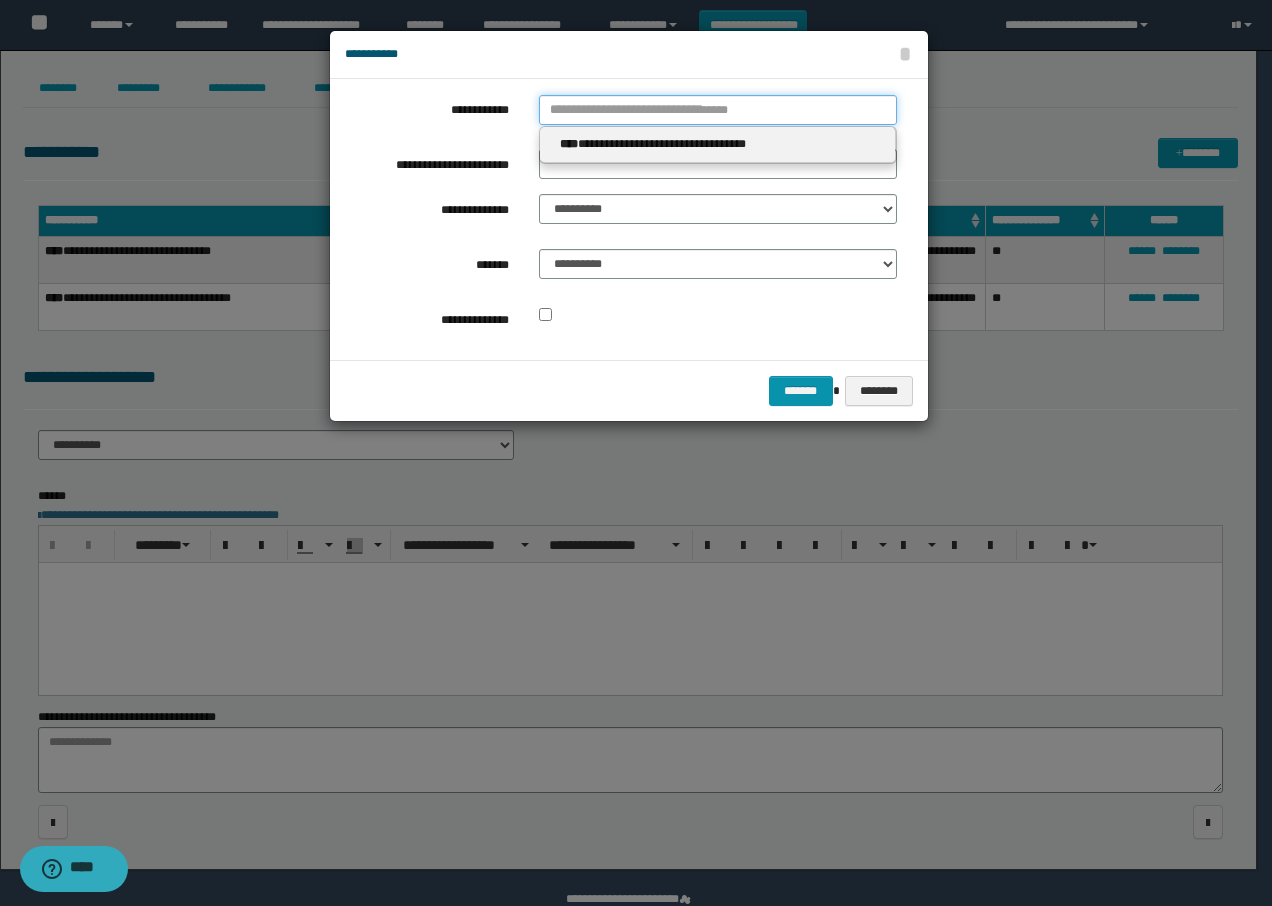 click on "**********" at bounding box center [718, 110] 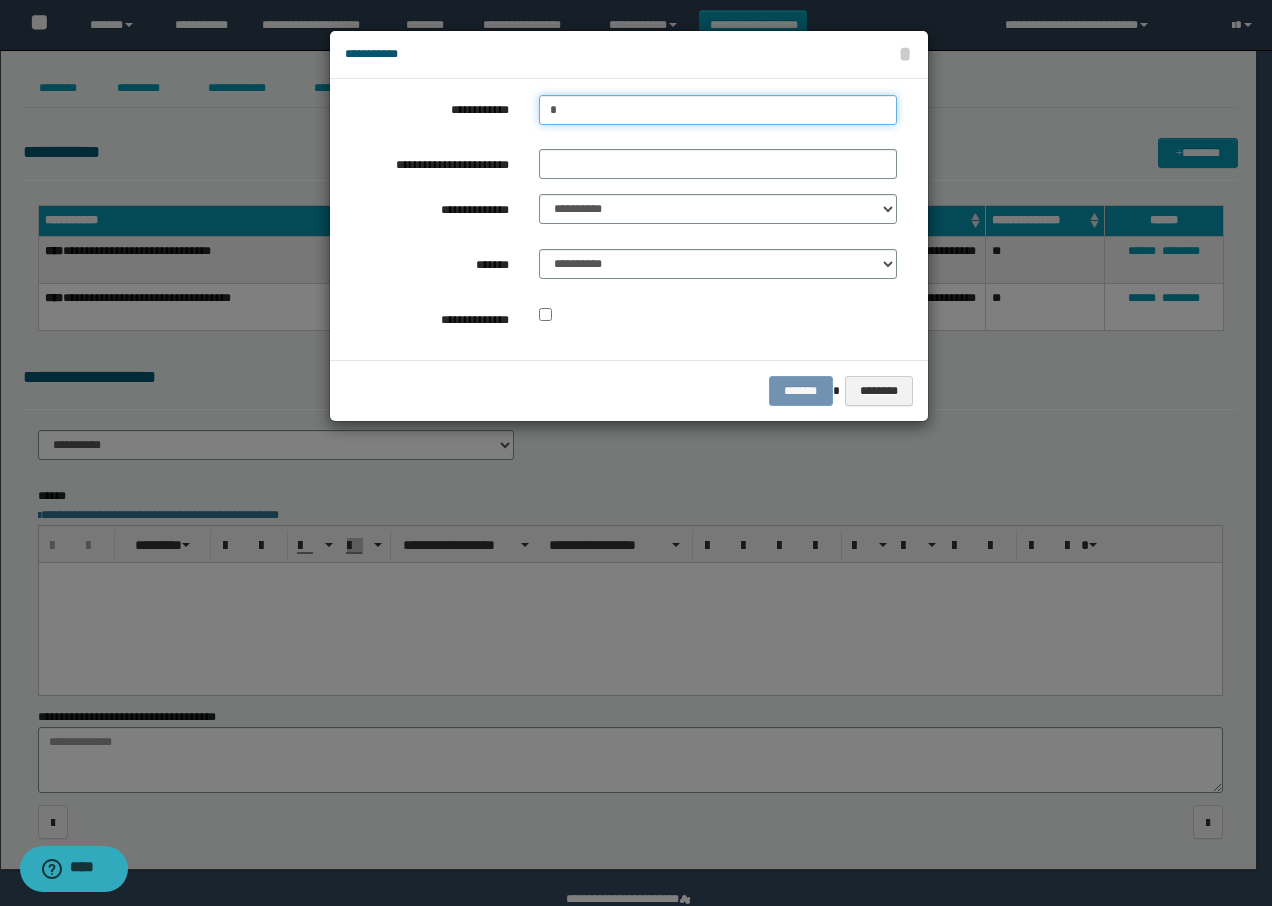 type on "**" 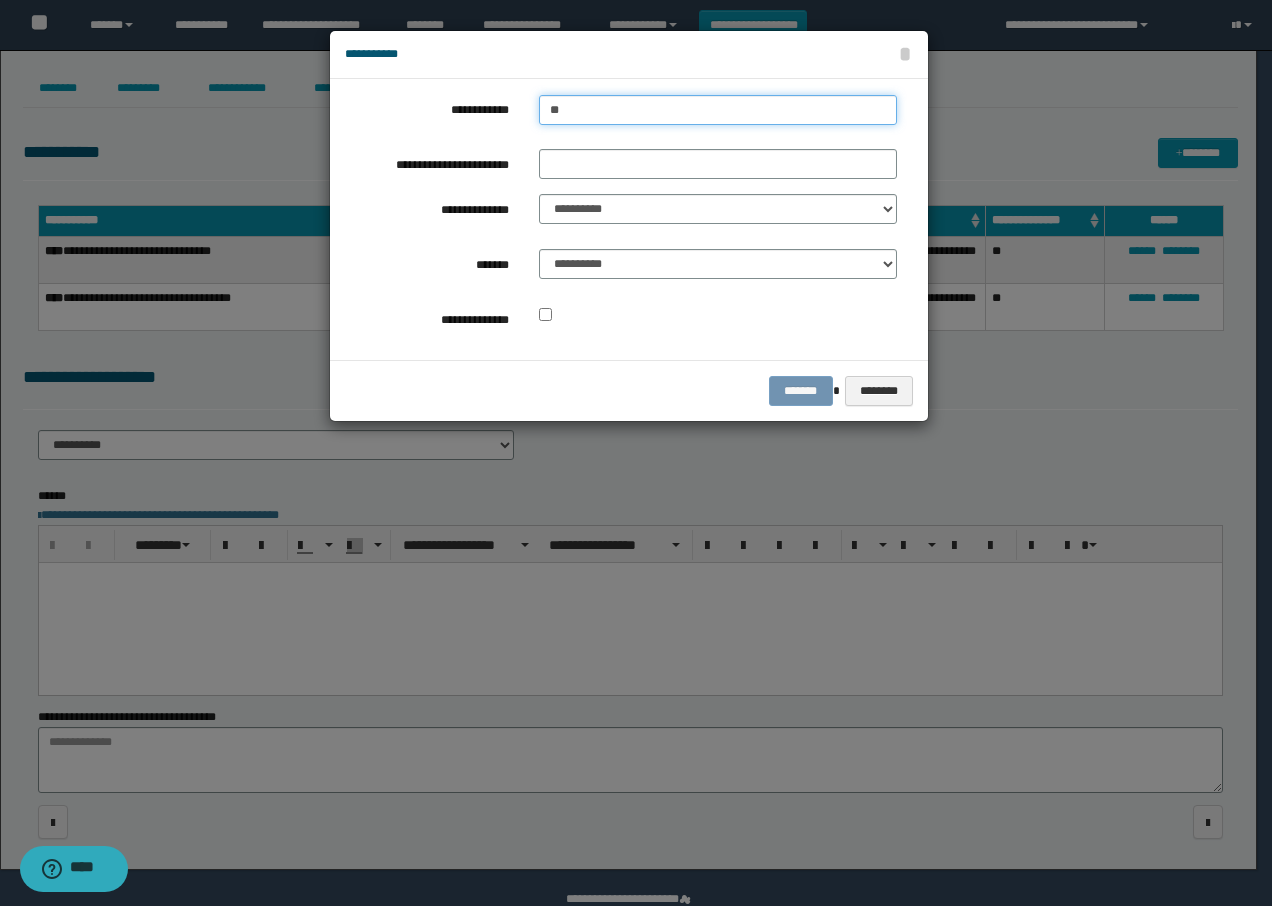 type on "**" 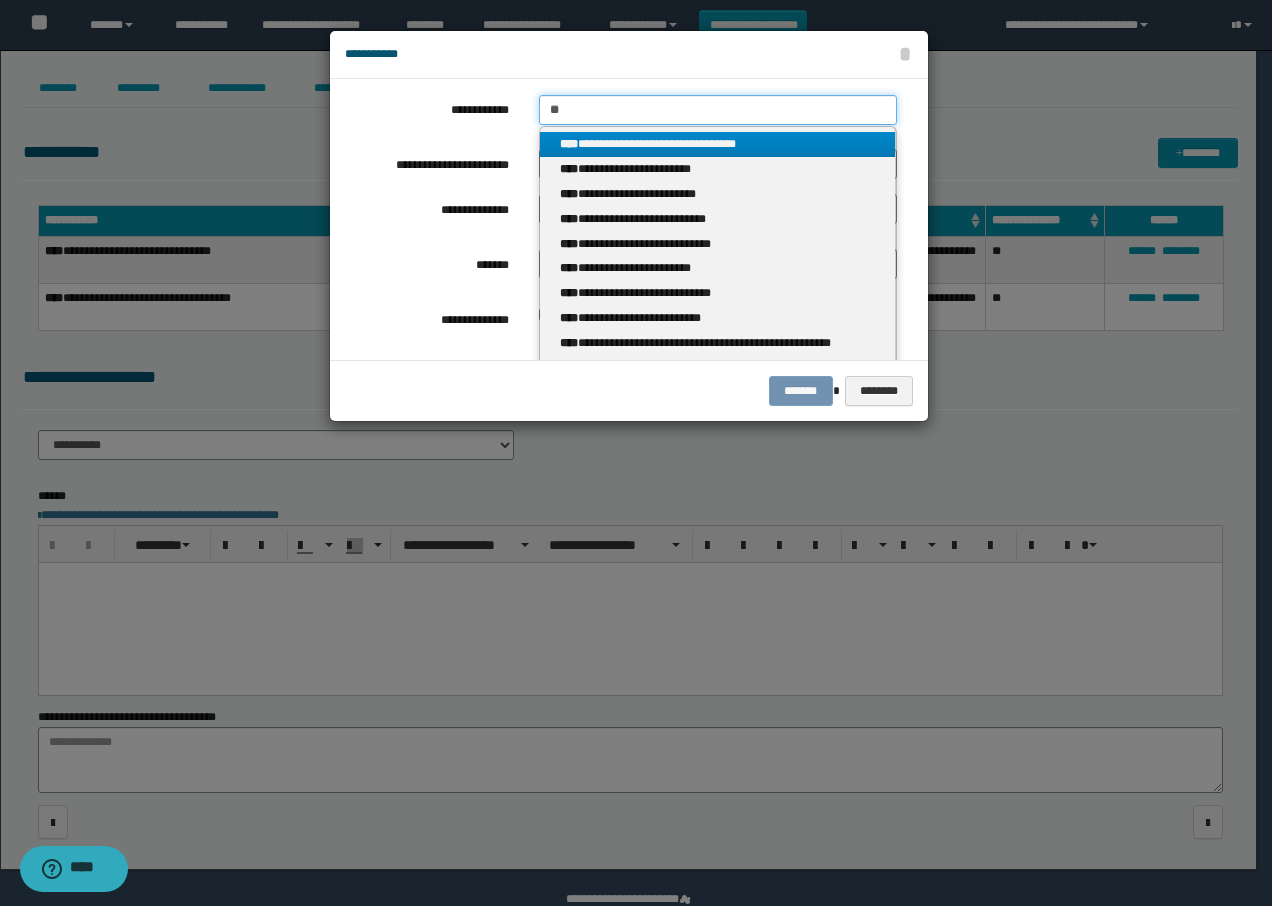 type 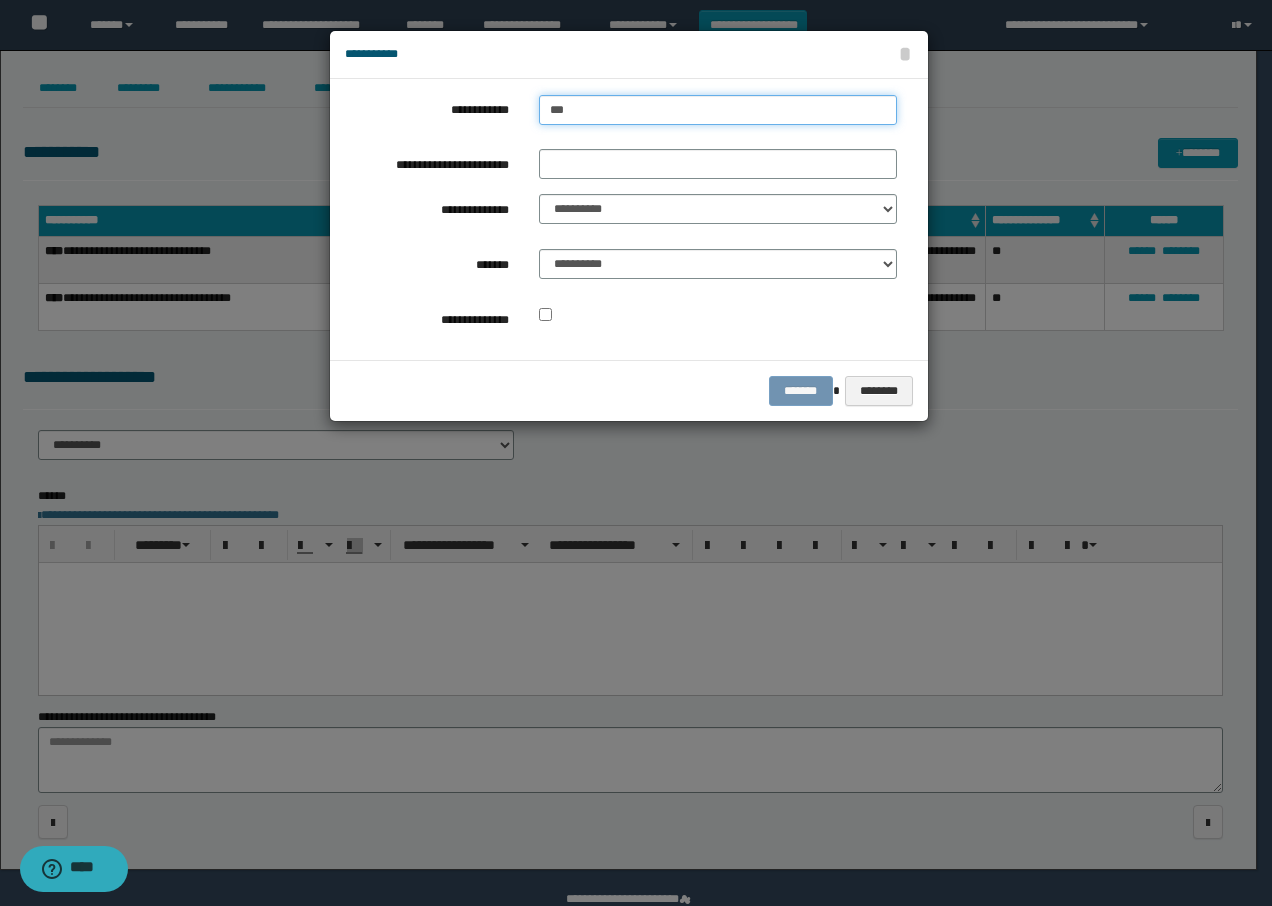type on "***" 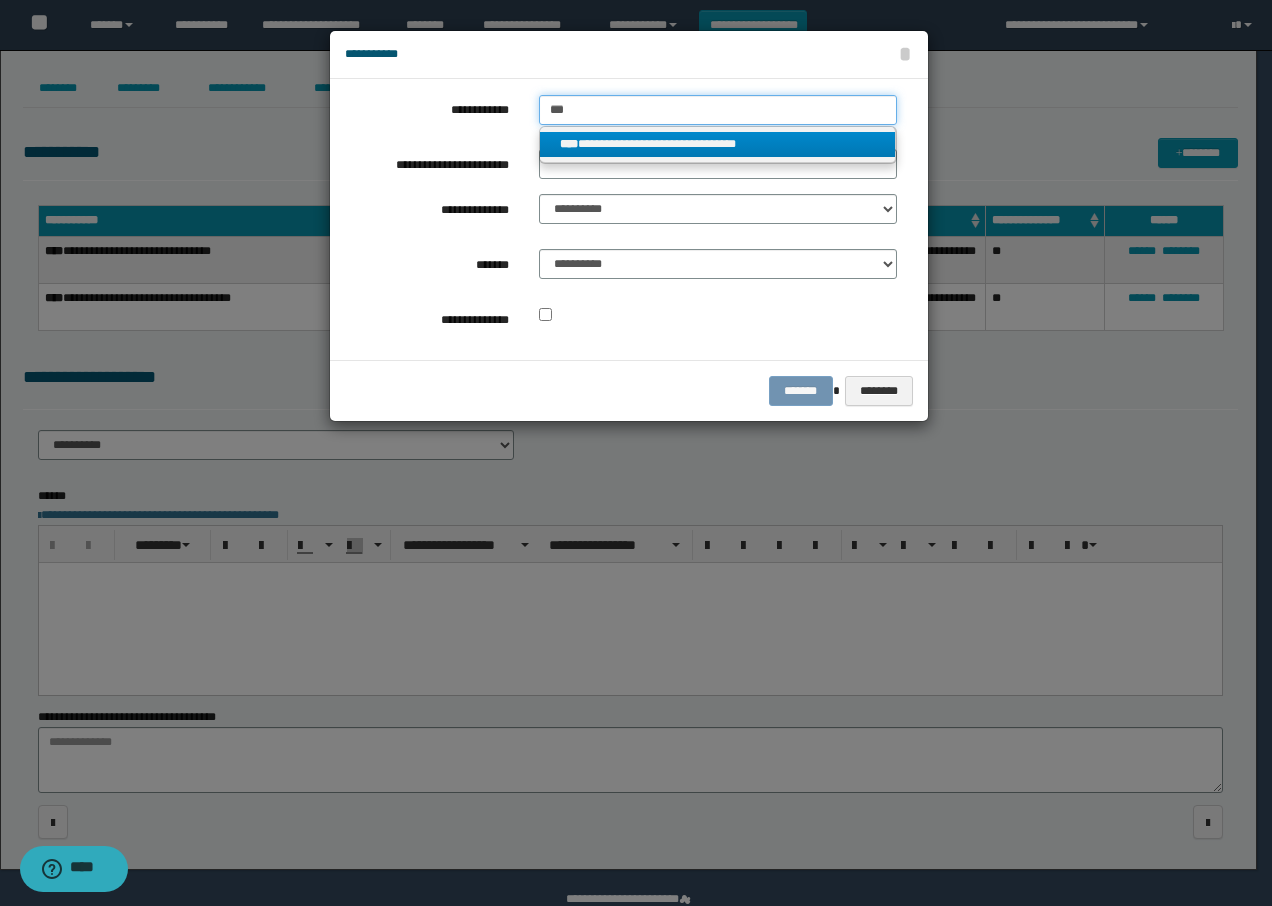 type on "***" 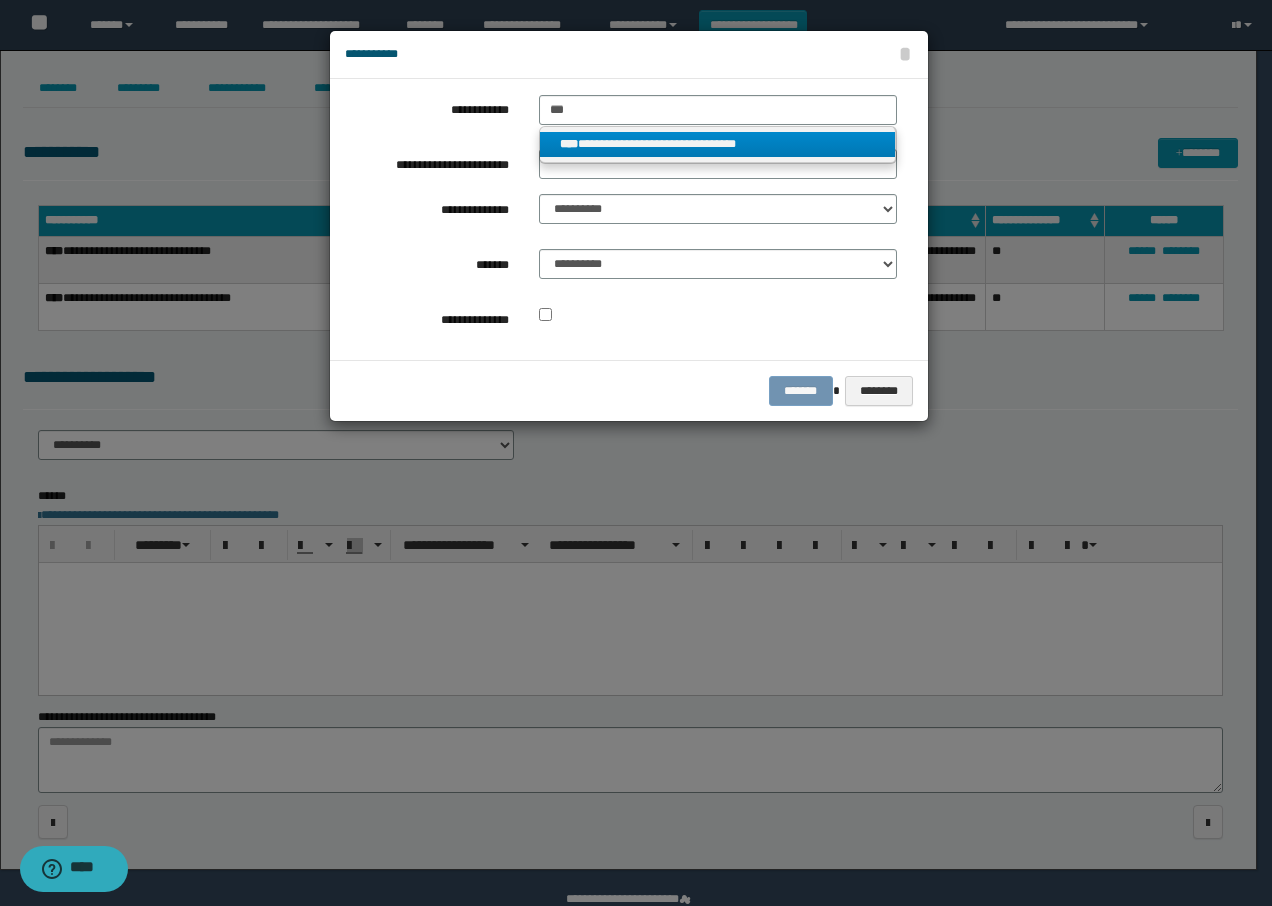 click on "**********" at bounding box center [718, 144] 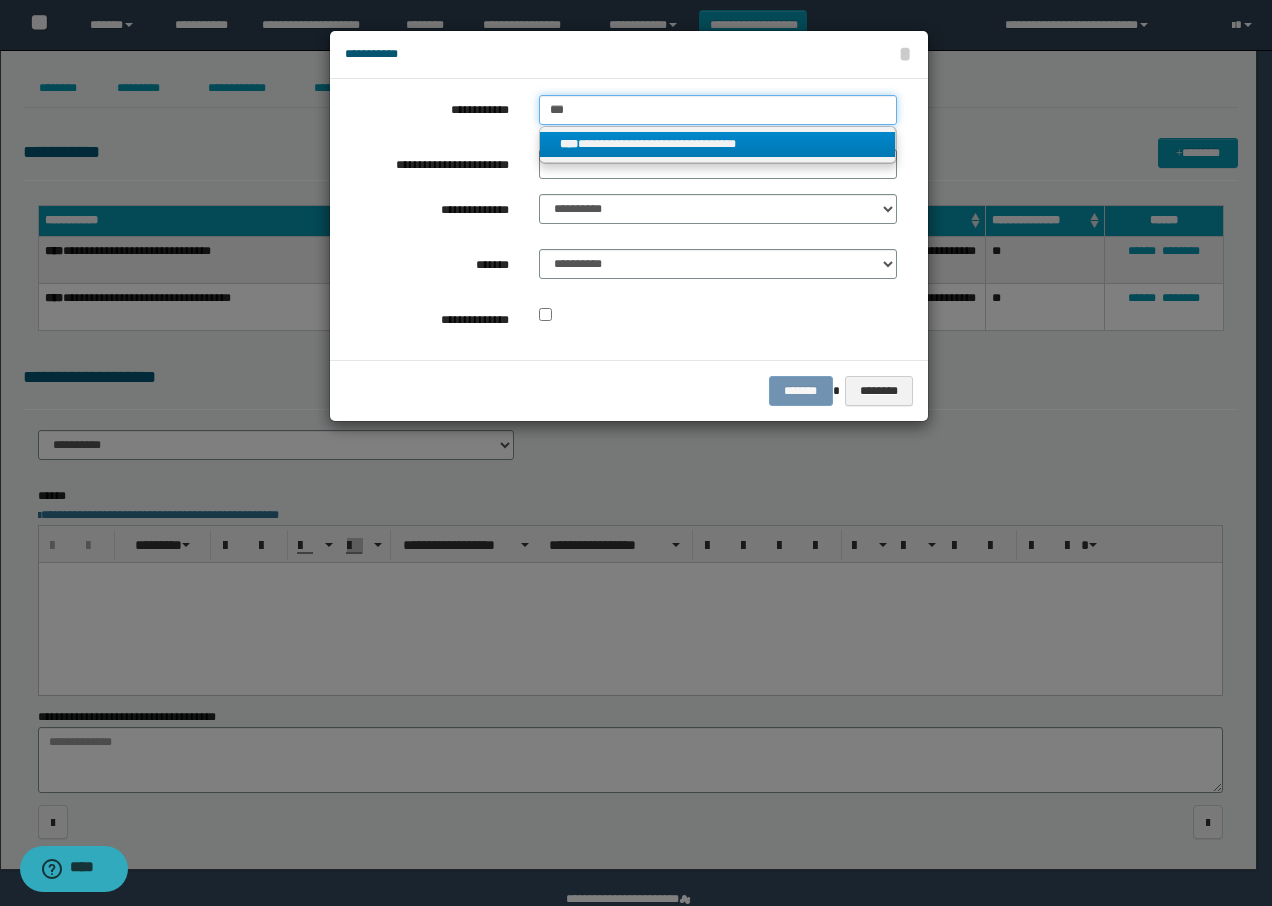 type 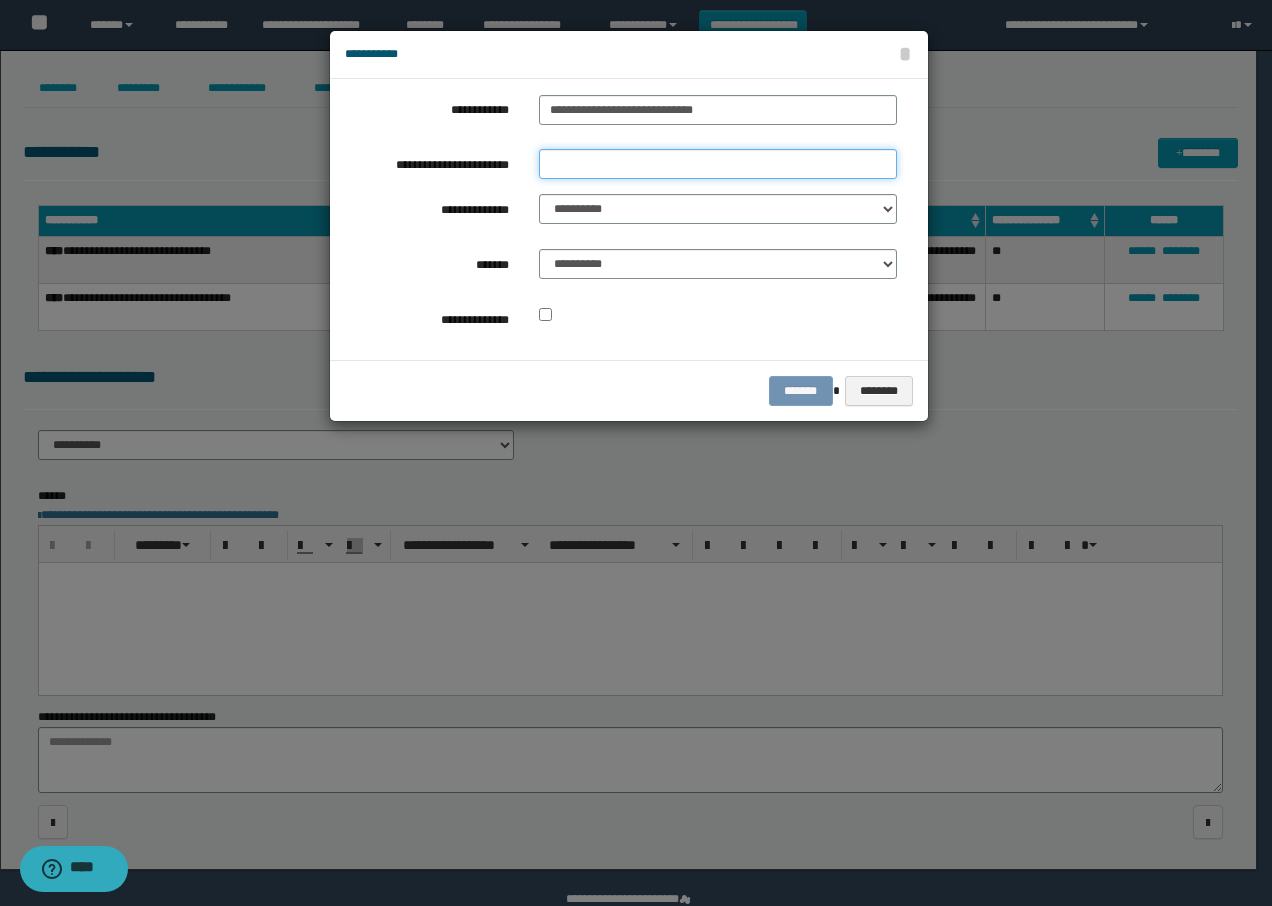 click on "**********" at bounding box center (718, 164) 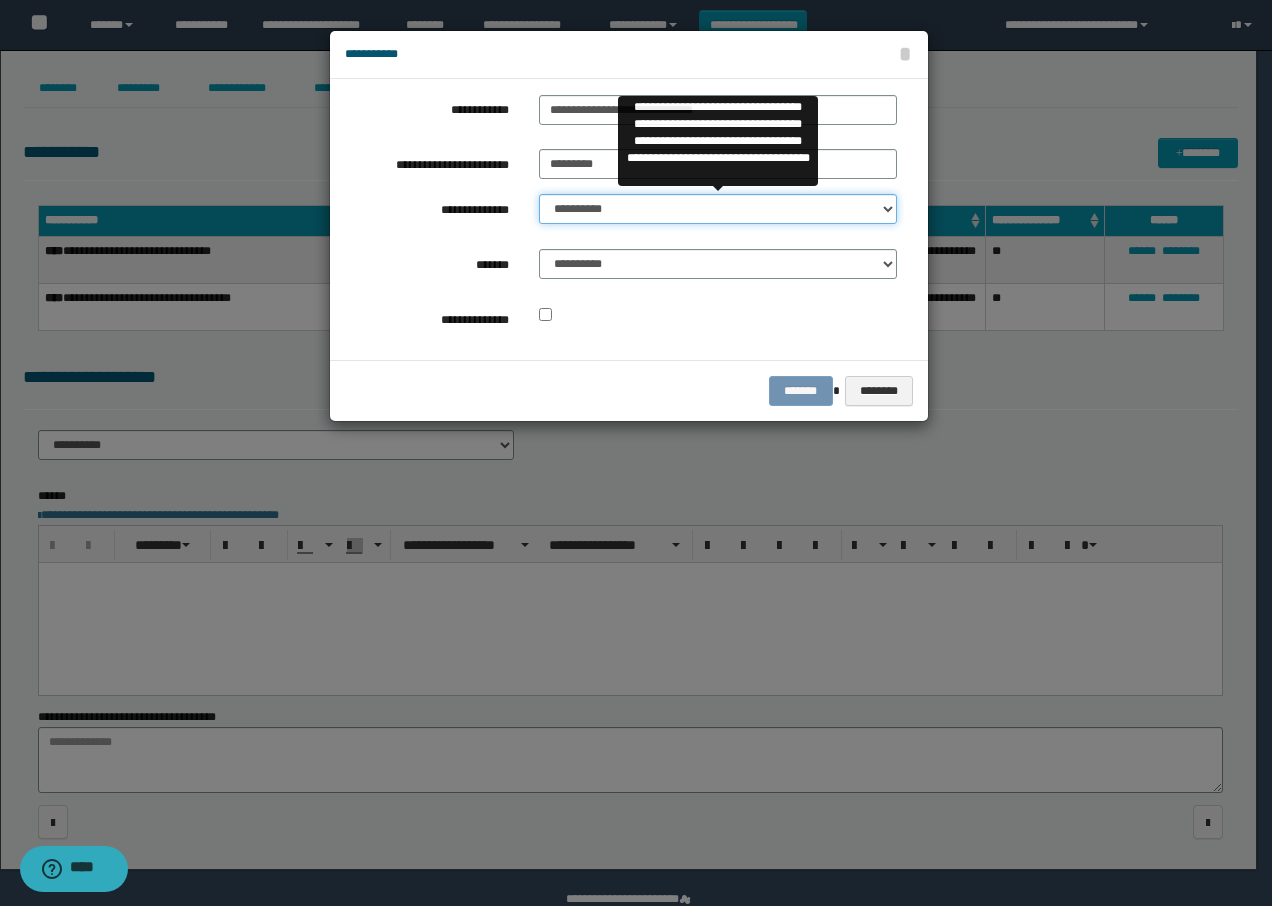 click on "**********" at bounding box center [718, 209] 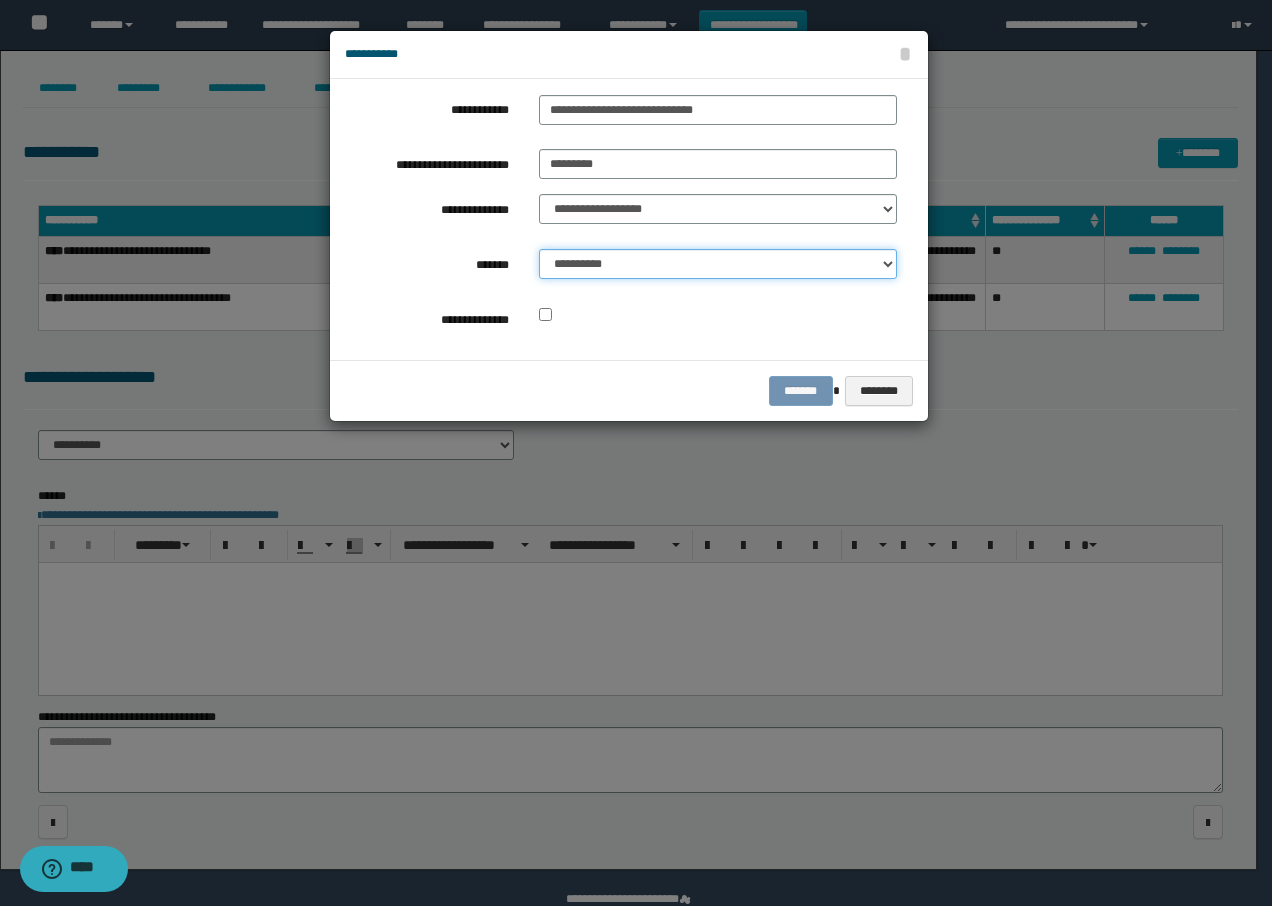 click on "**********" at bounding box center [718, 264] 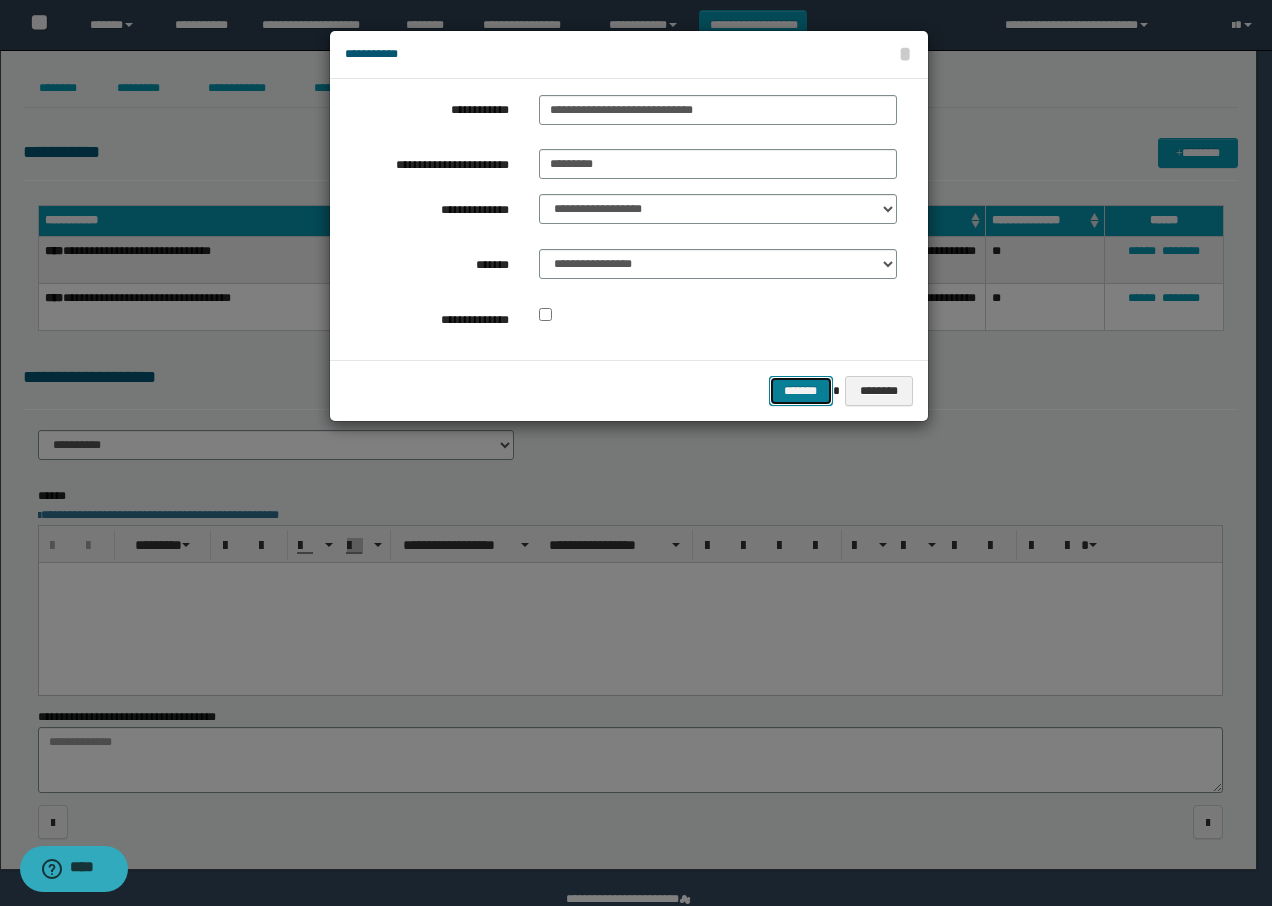 click on "*******" at bounding box center (801, 391) 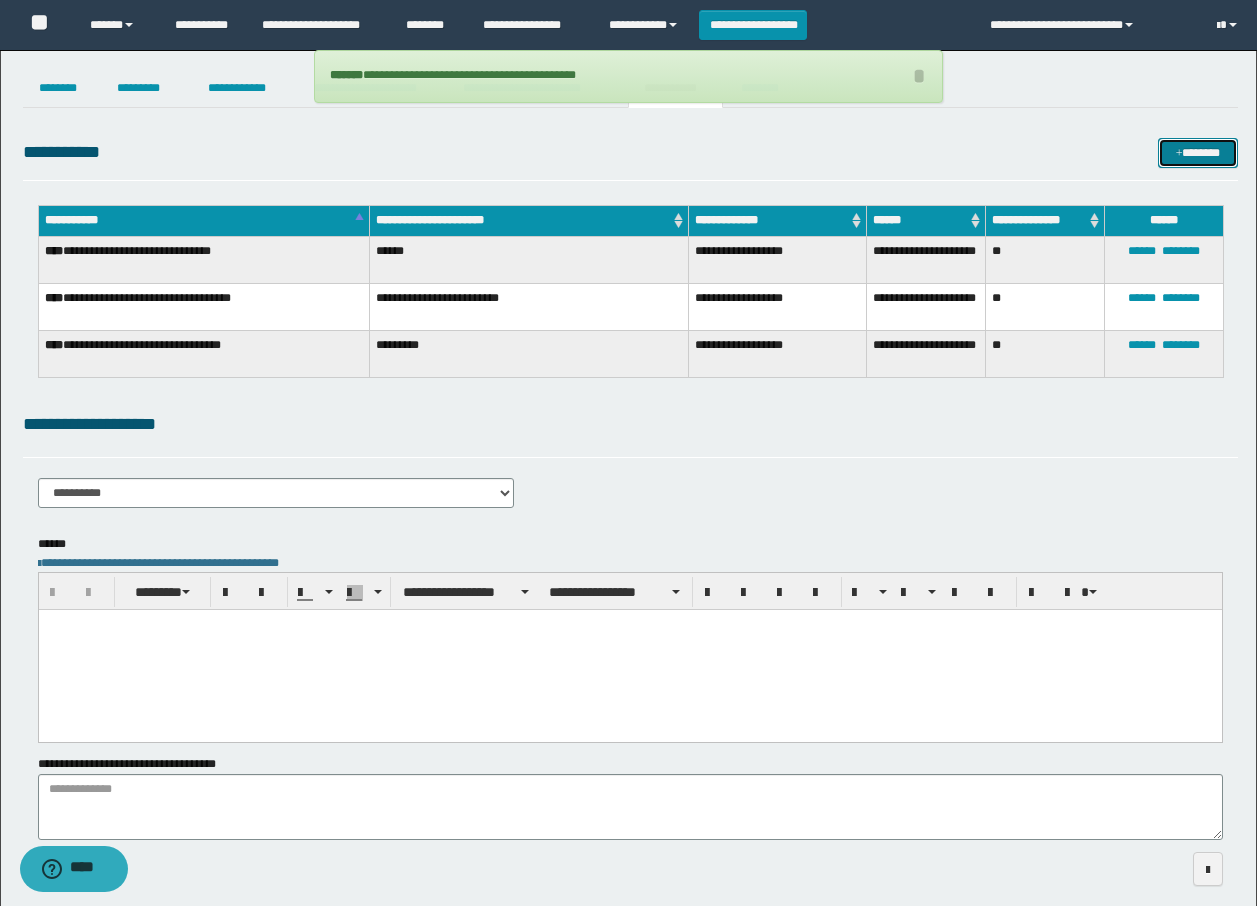 click on "*******" at bounding box center (1198, 153) 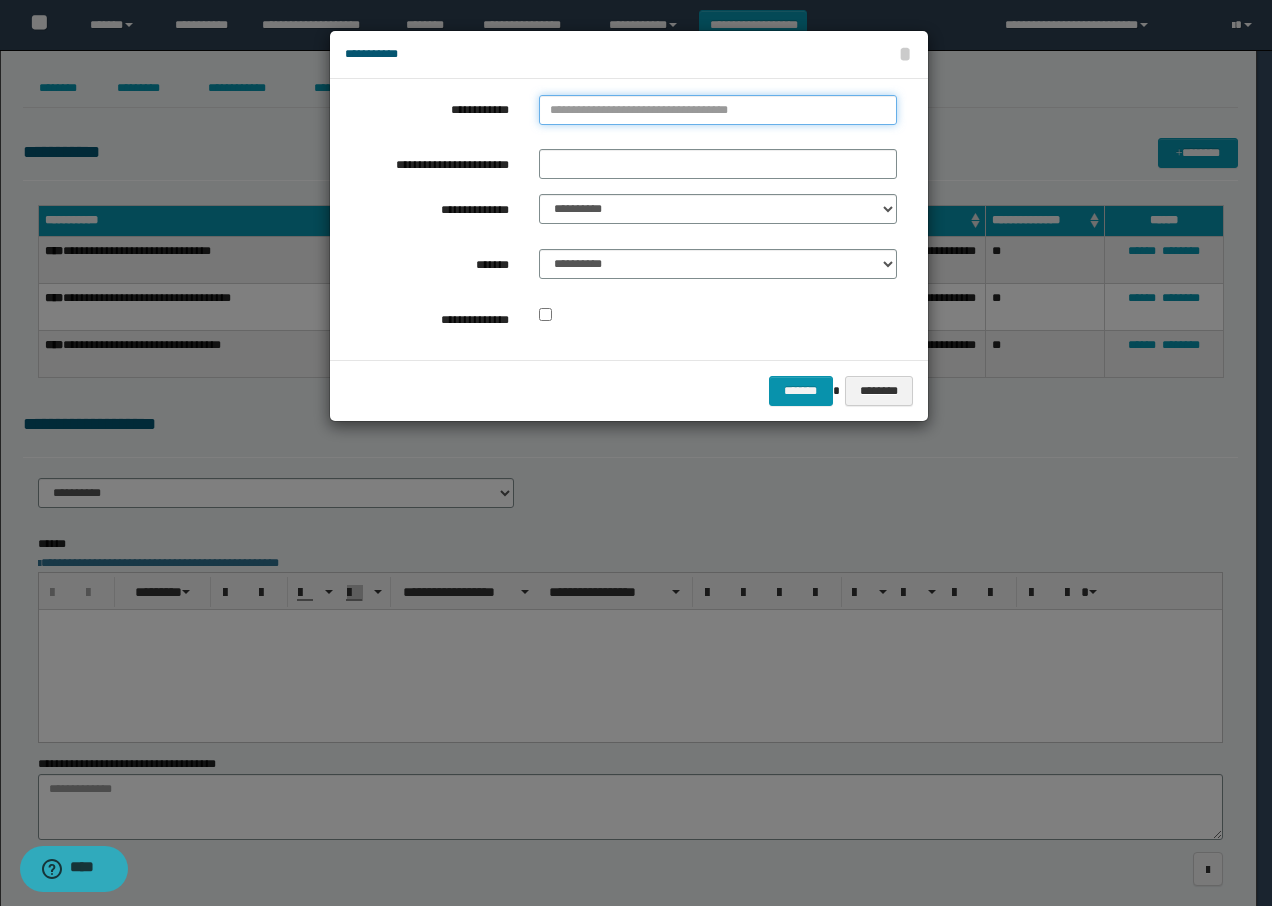 type on "**********" 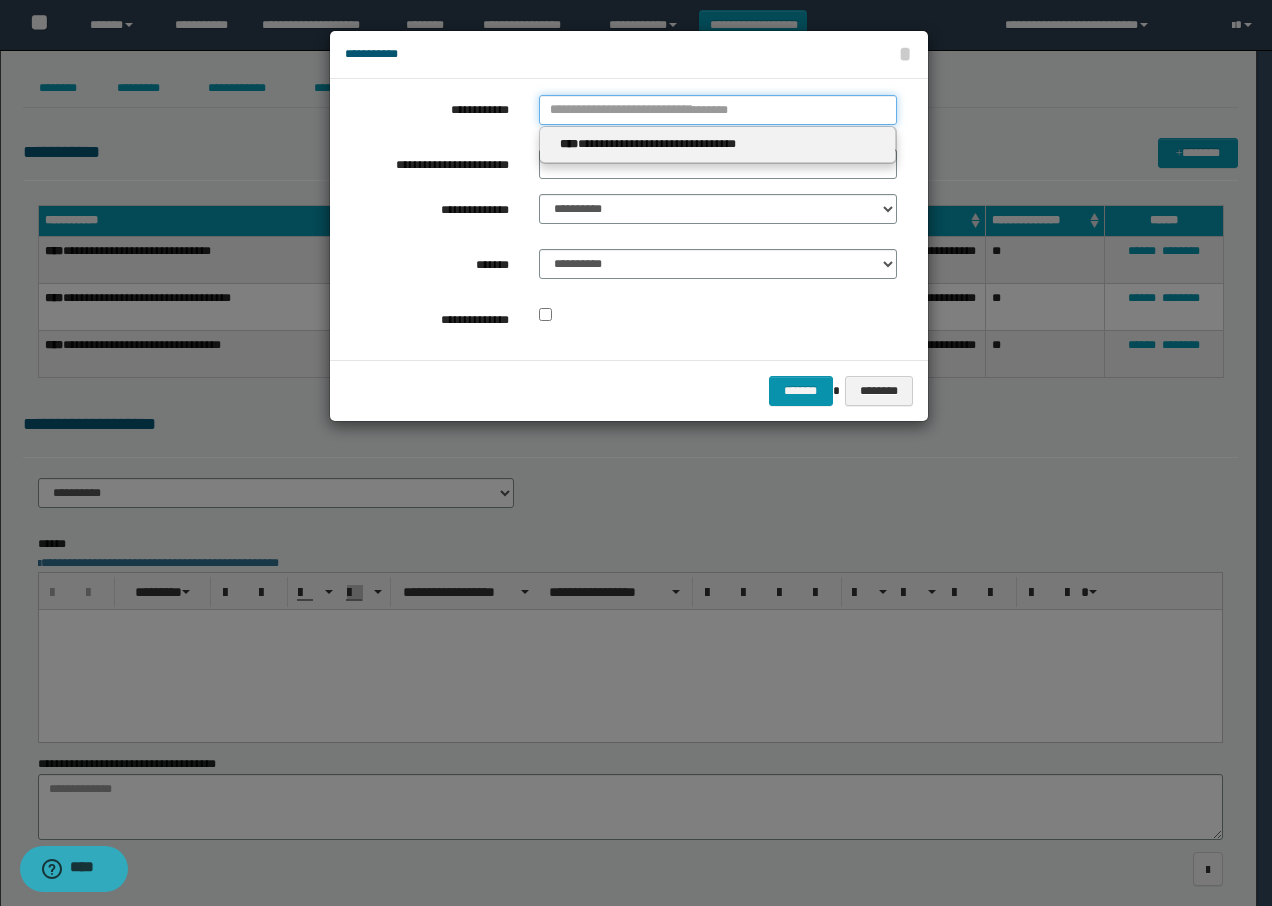 click on "**********" at bounding box center [718, 110] 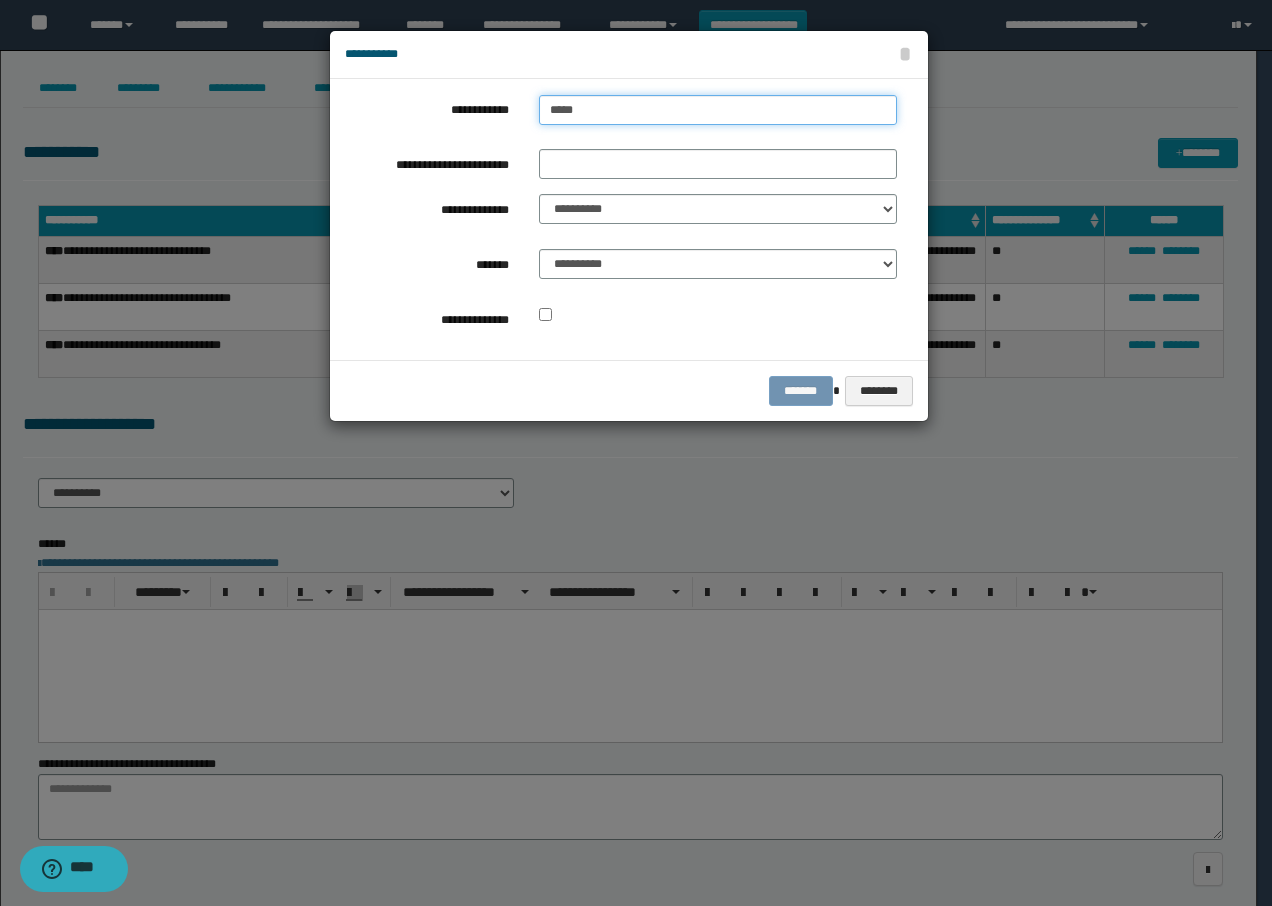 type on "******" 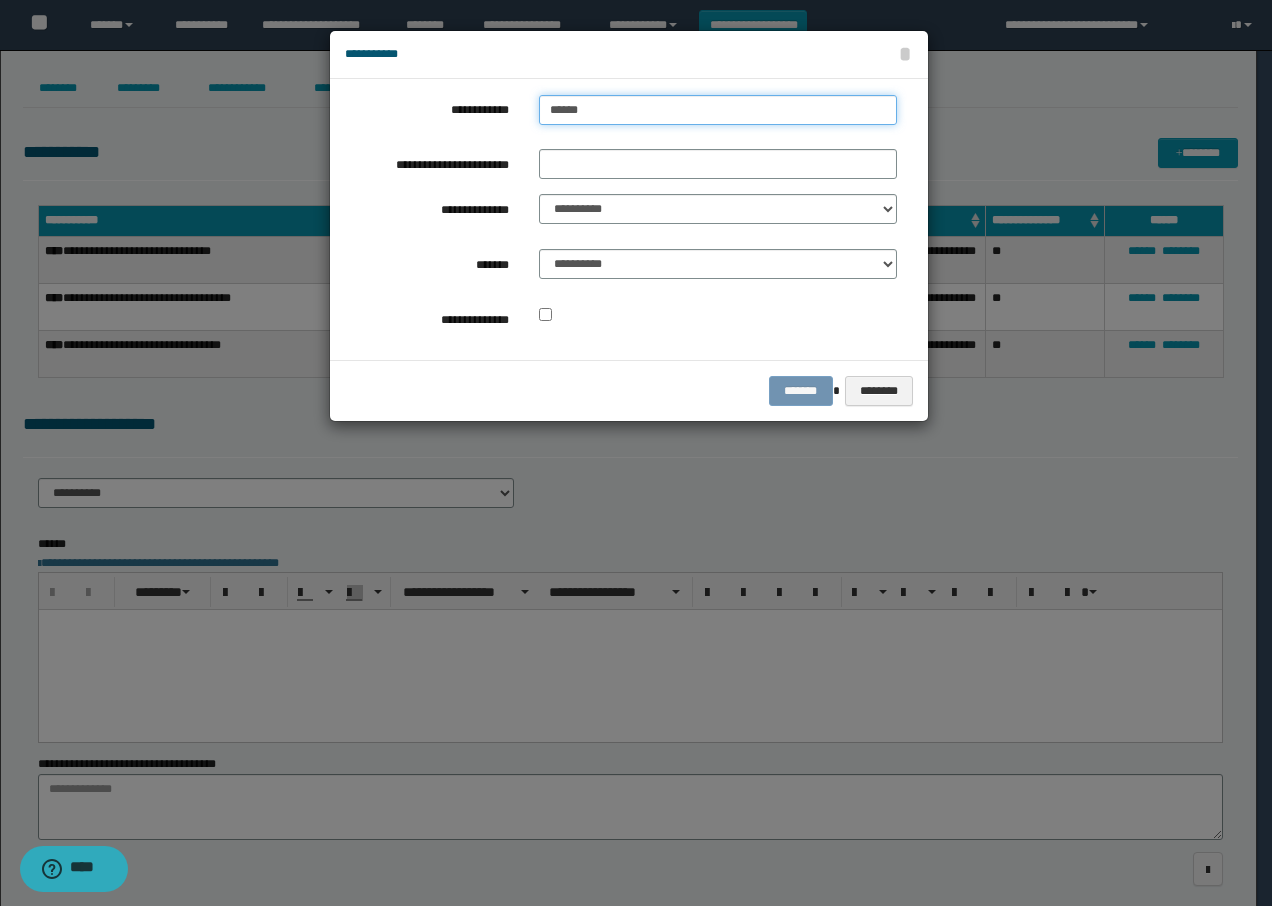 type on "******" 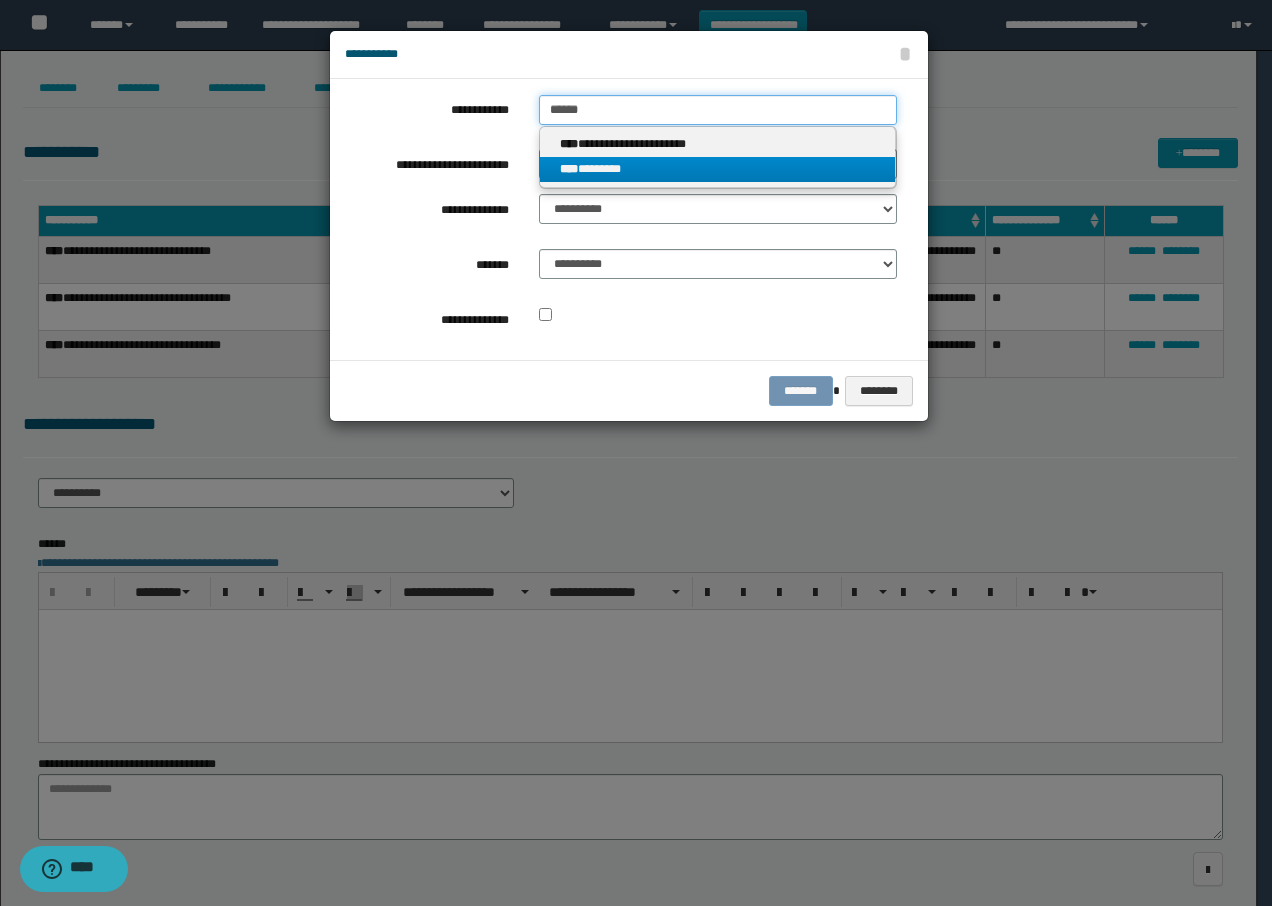 type on "******" 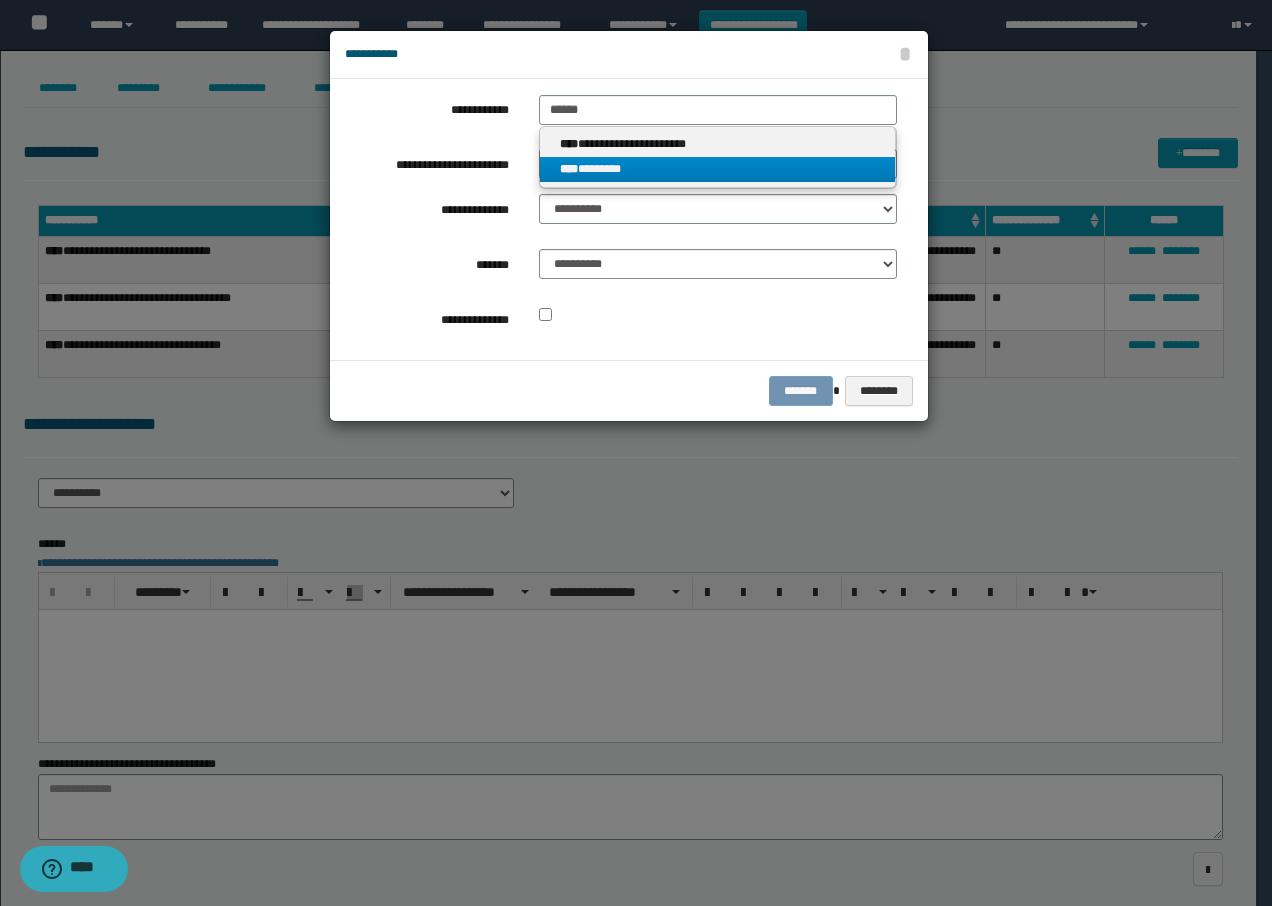 click on "****" at bounding box center [569, 169] 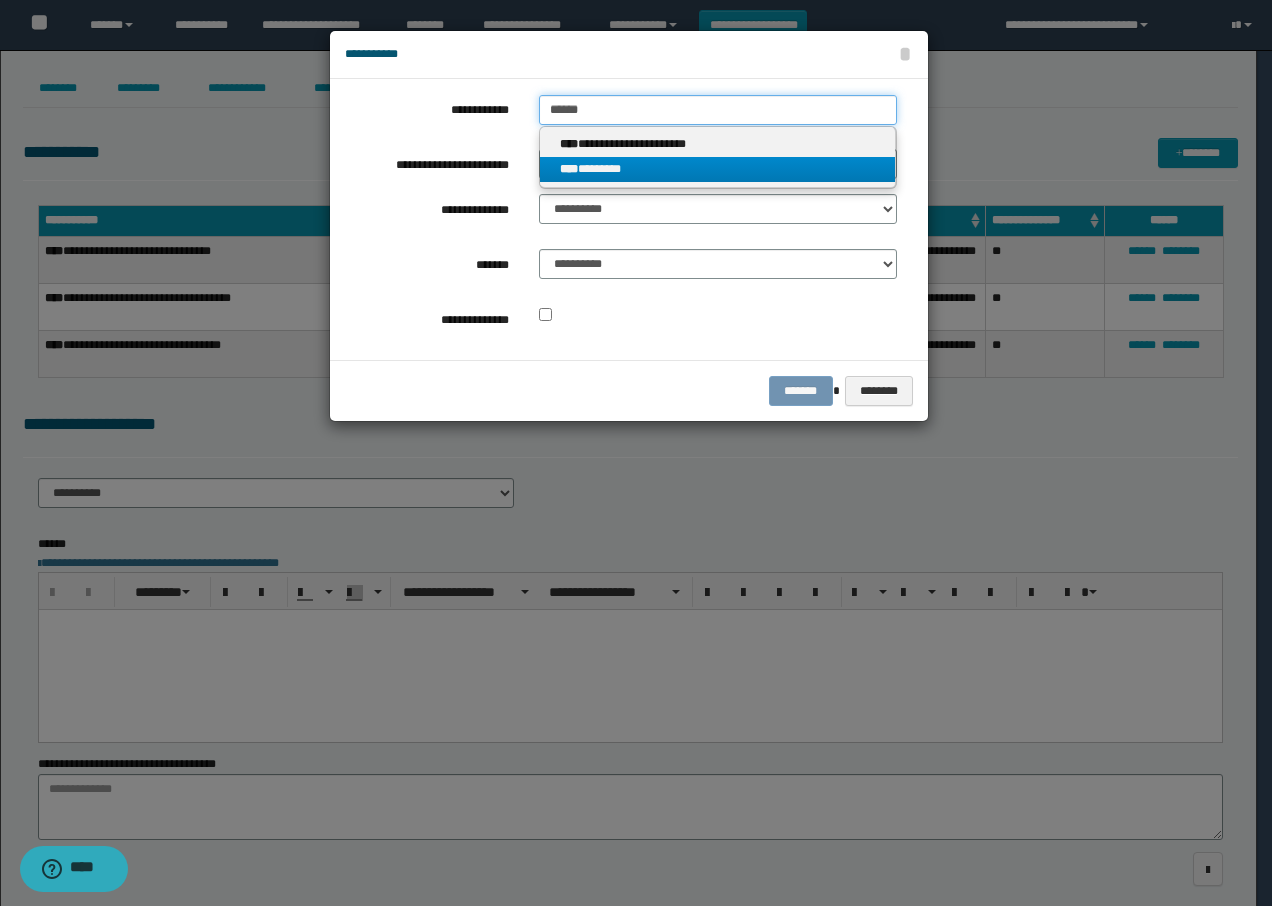 type 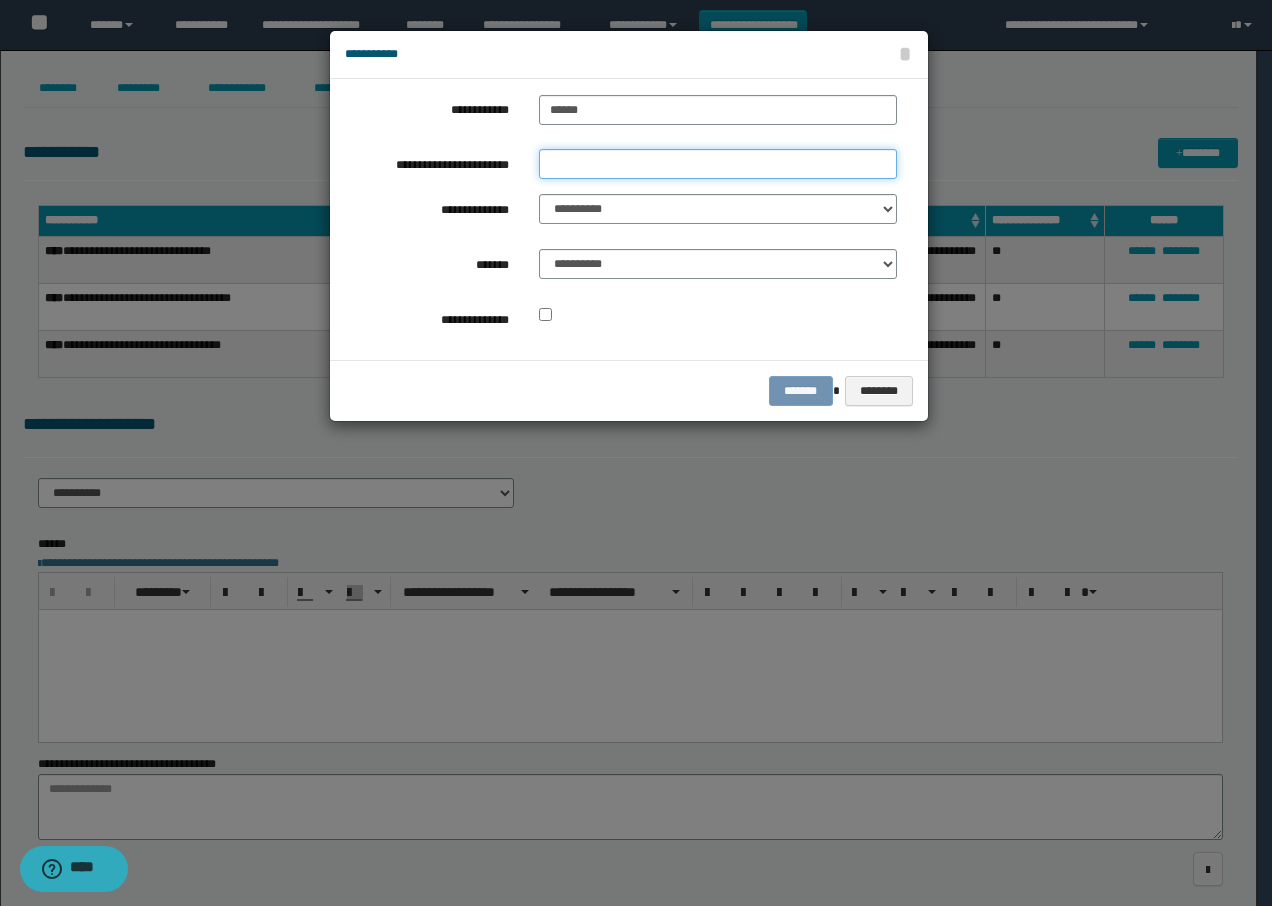 click on "**********" at bounding box center (718, 164) 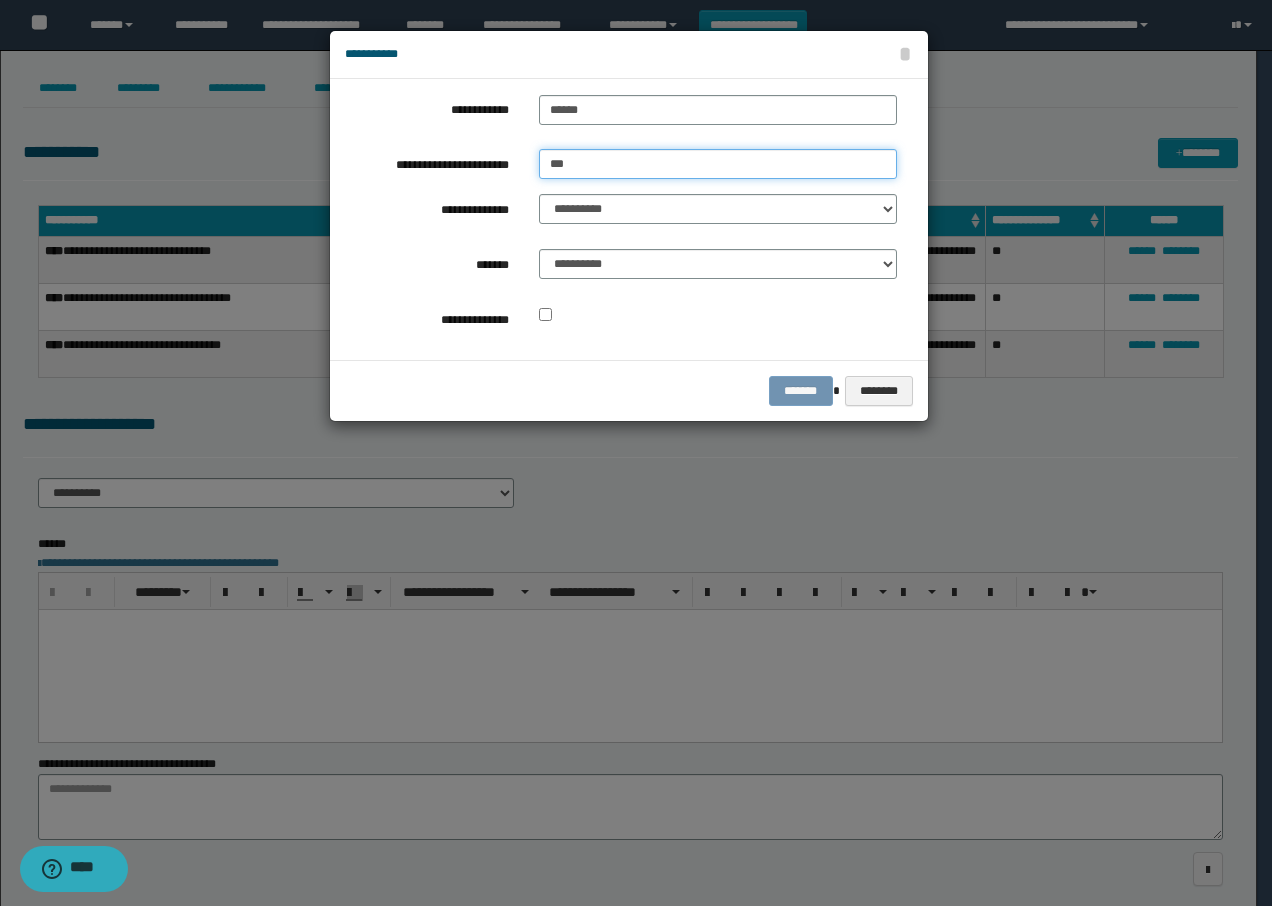 type on "**********" 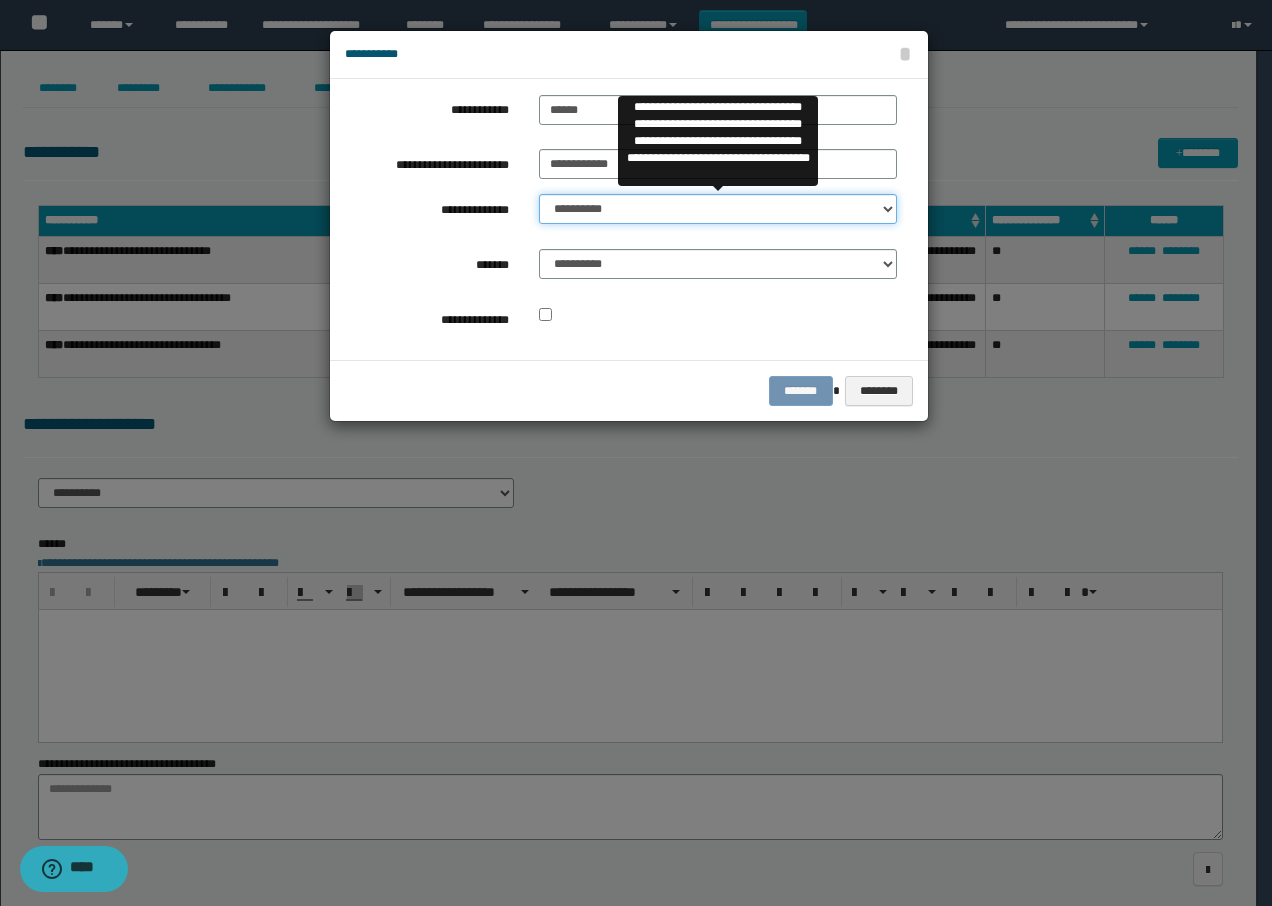 click on "**********" at bounding box center [718, 209] 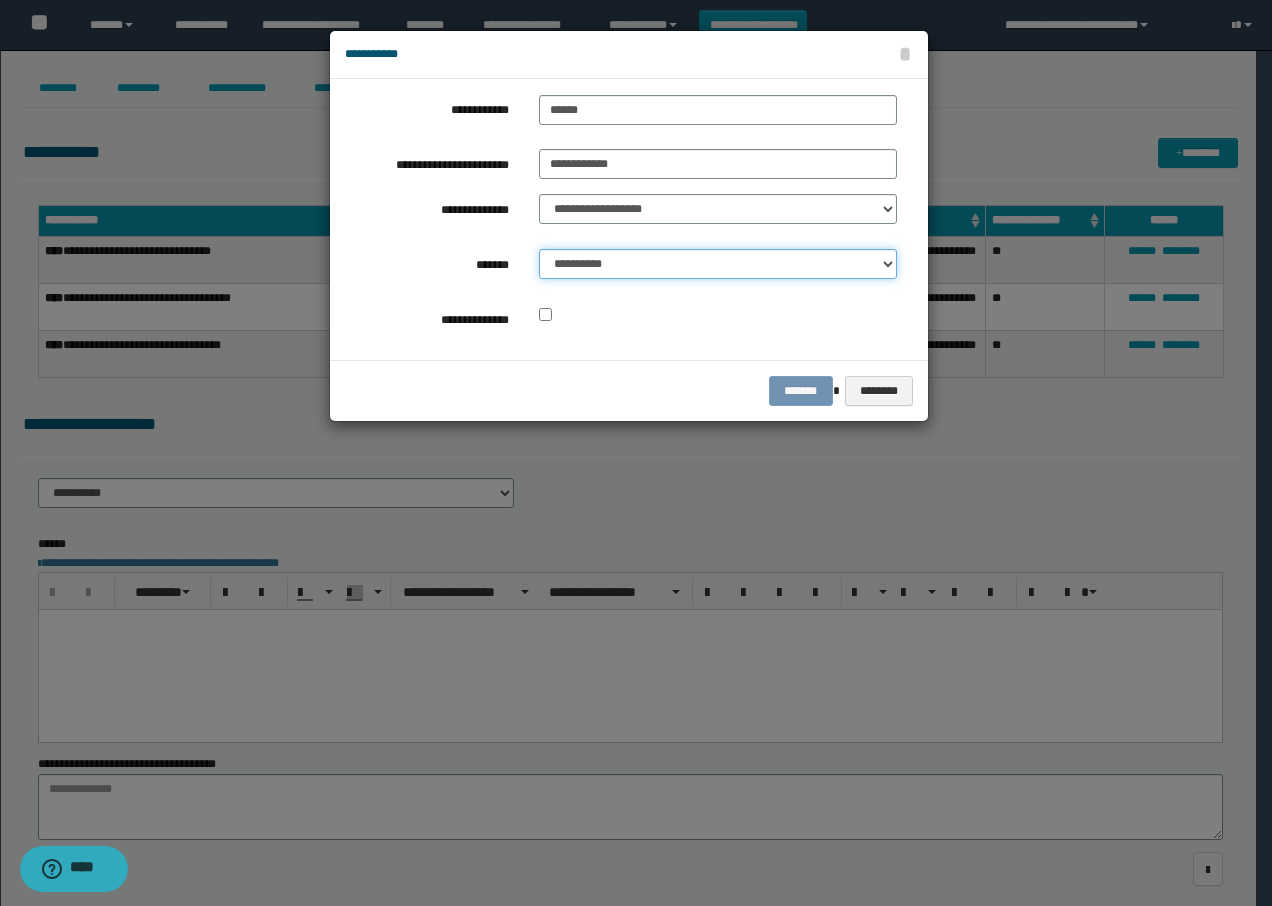 click on "**********" at bounding box center (718, 264) 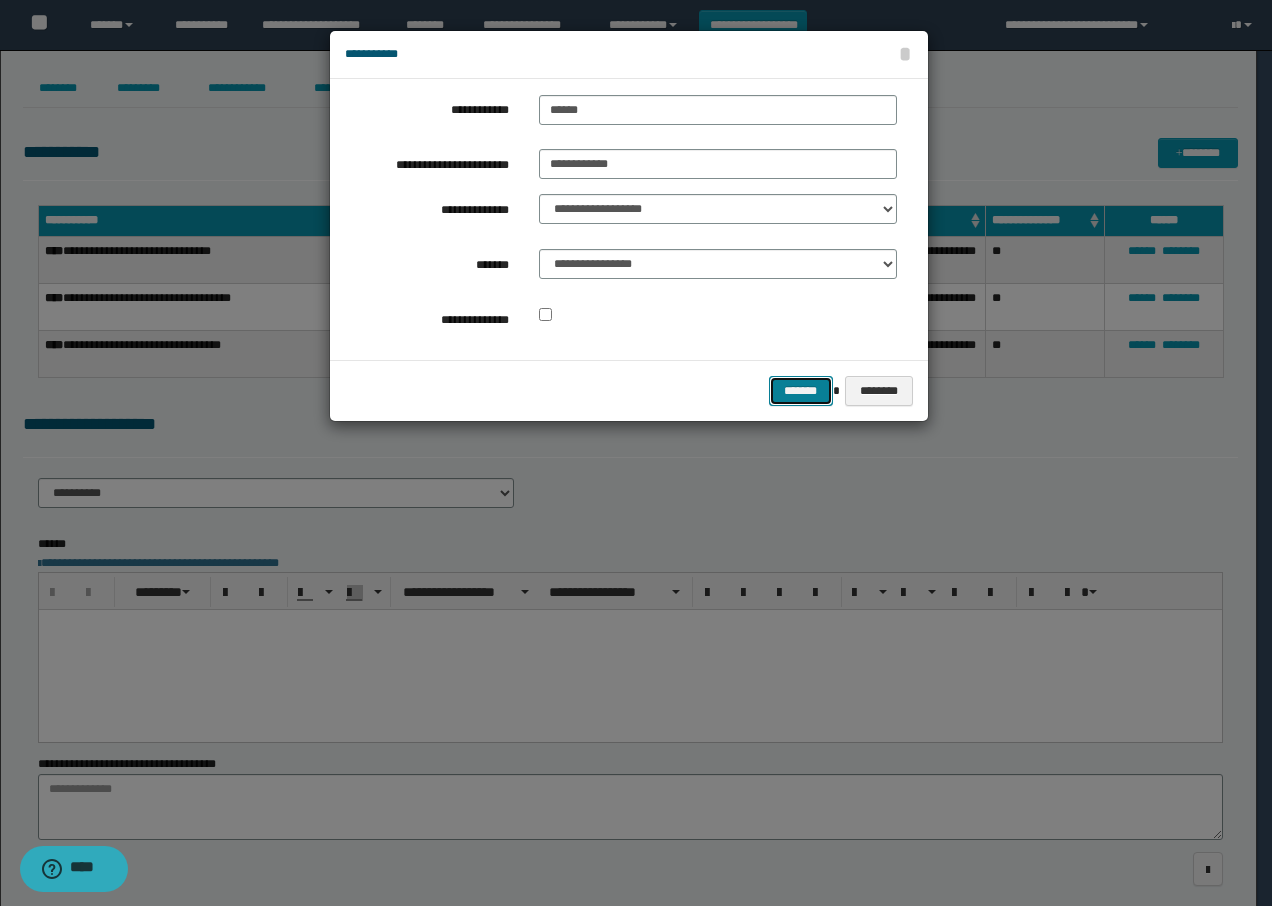 click on "*******" at bounding box center [801, 391] 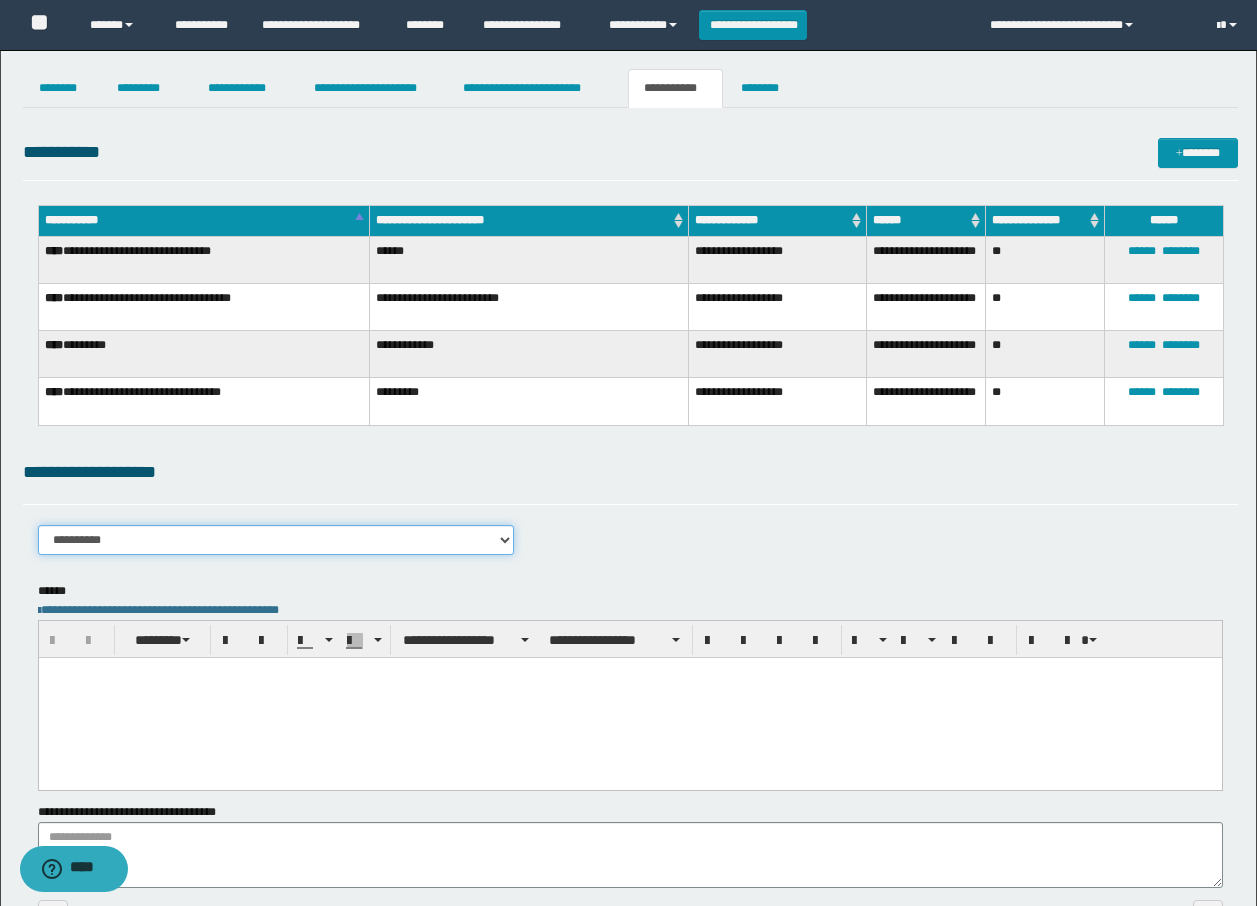 click on "**********" at bounding box center (276, 540) 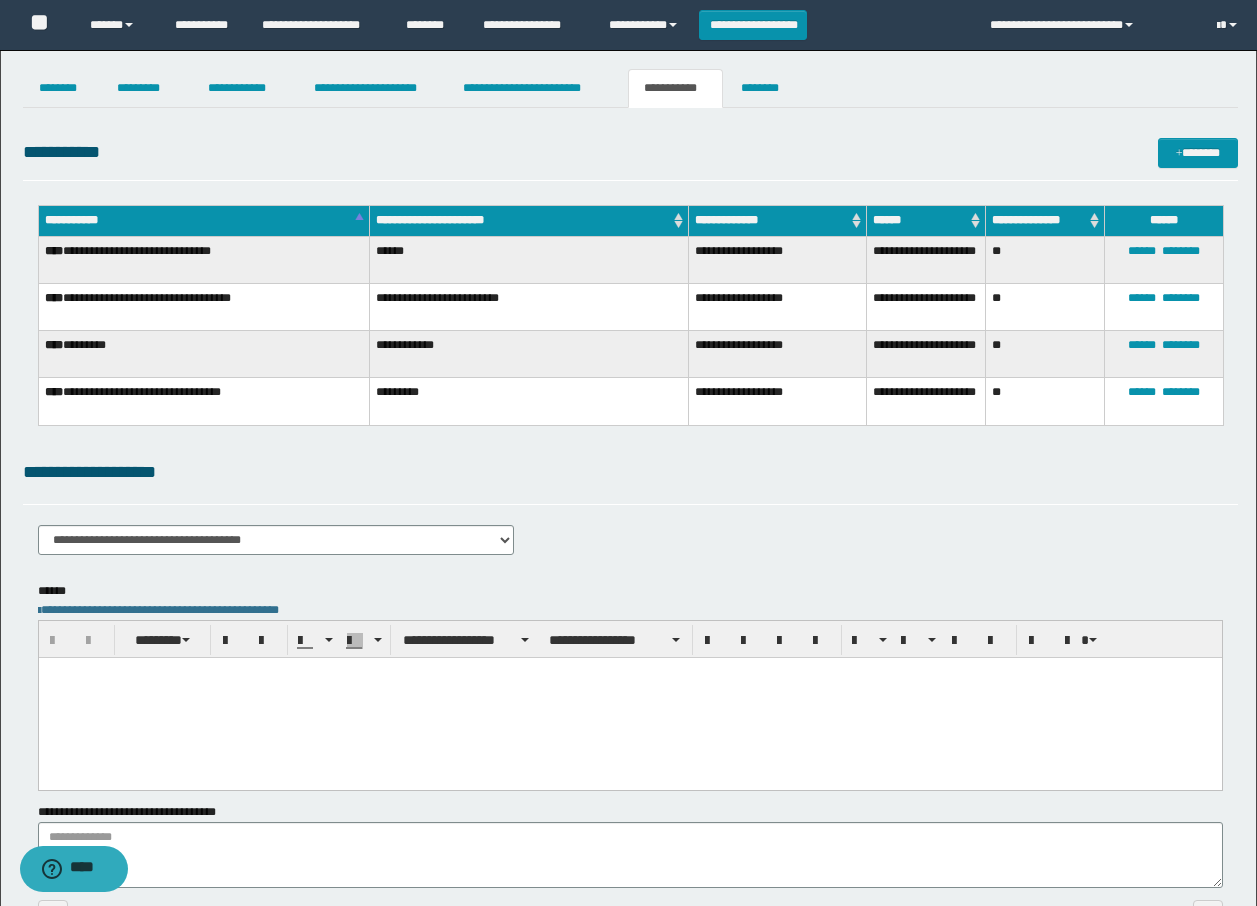 click at bounding box center (629, 697) 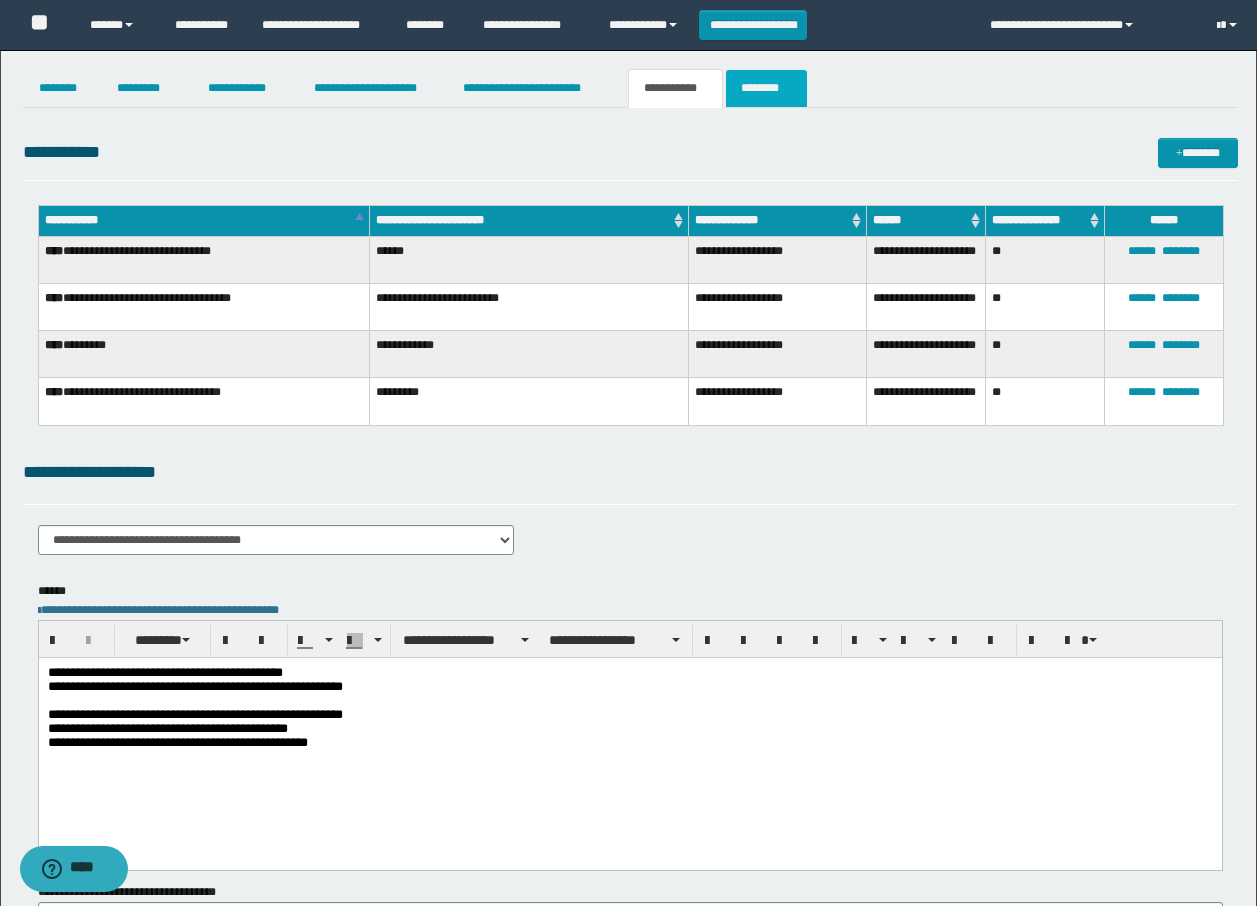 click on "********" at bounding box center [766, 88] 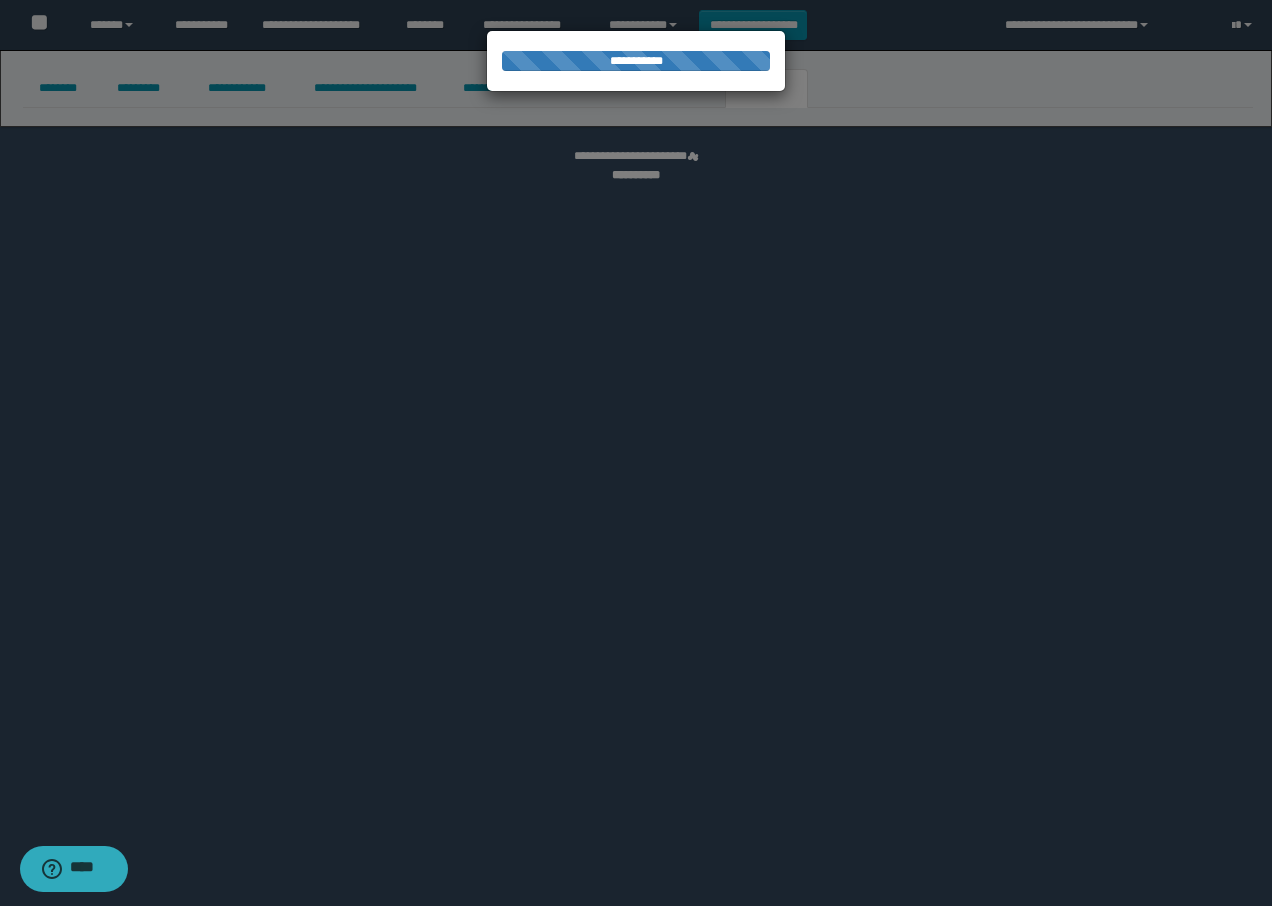 select 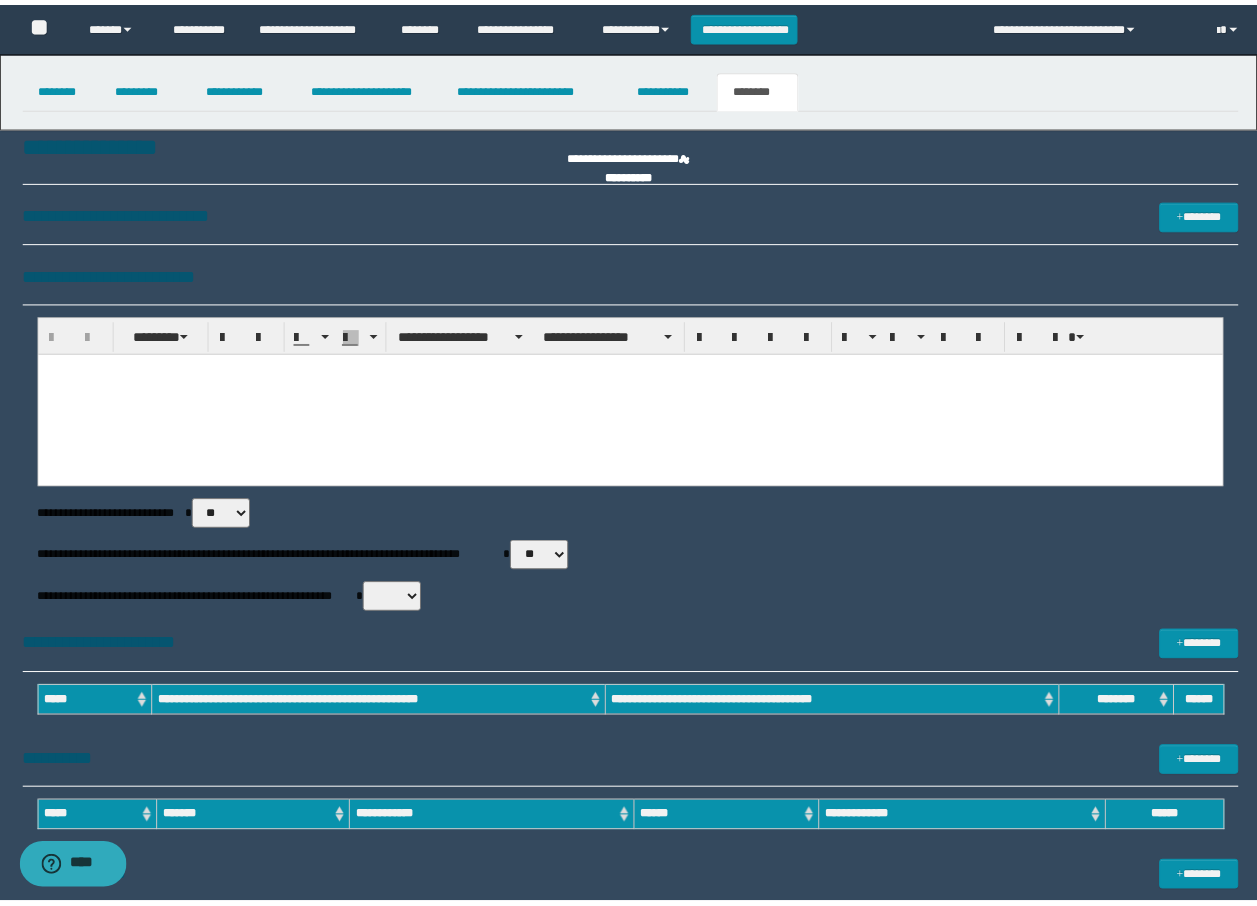 scroll, scrollTop: 0, scrollLeft: 0, axis: both 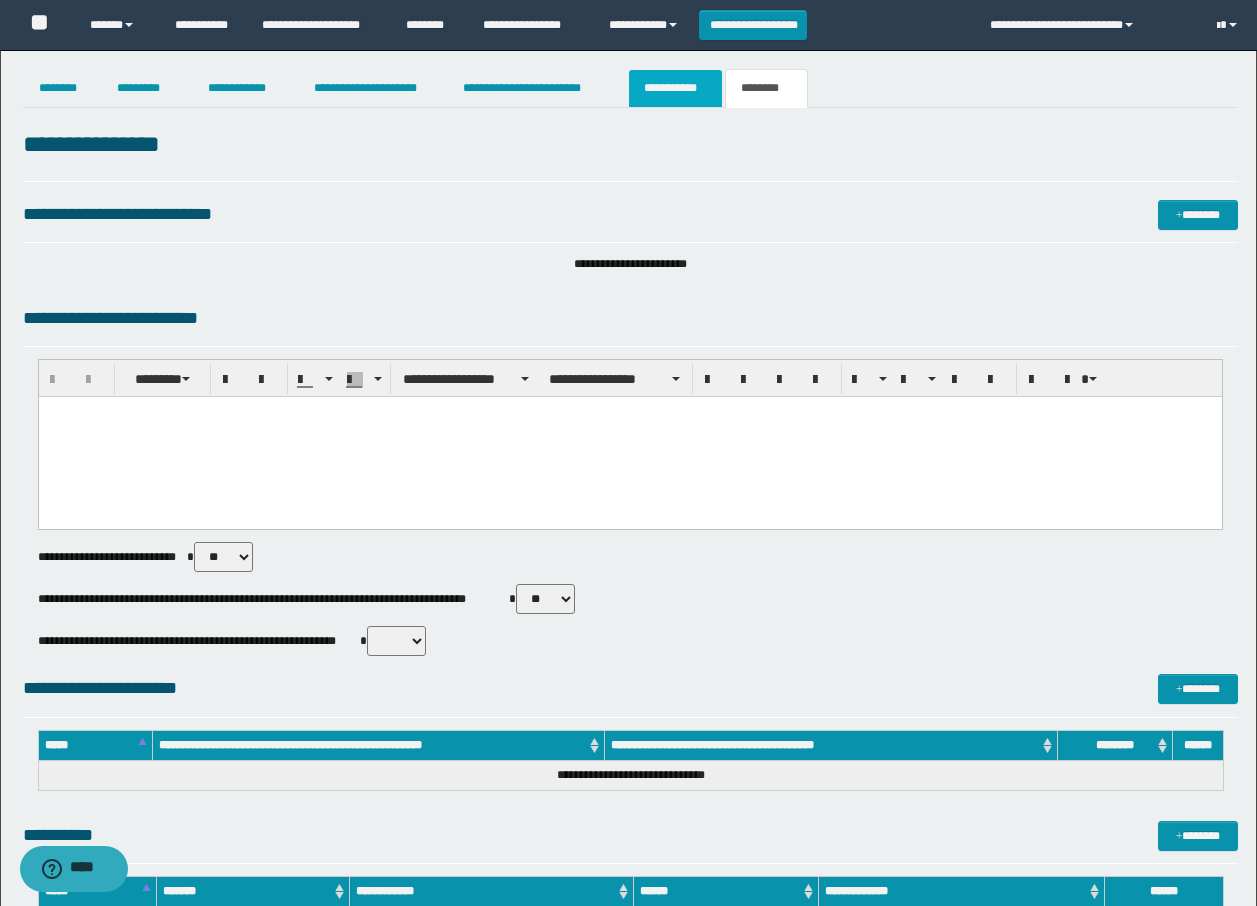 click on "**********" at bounding box center (675, 88) 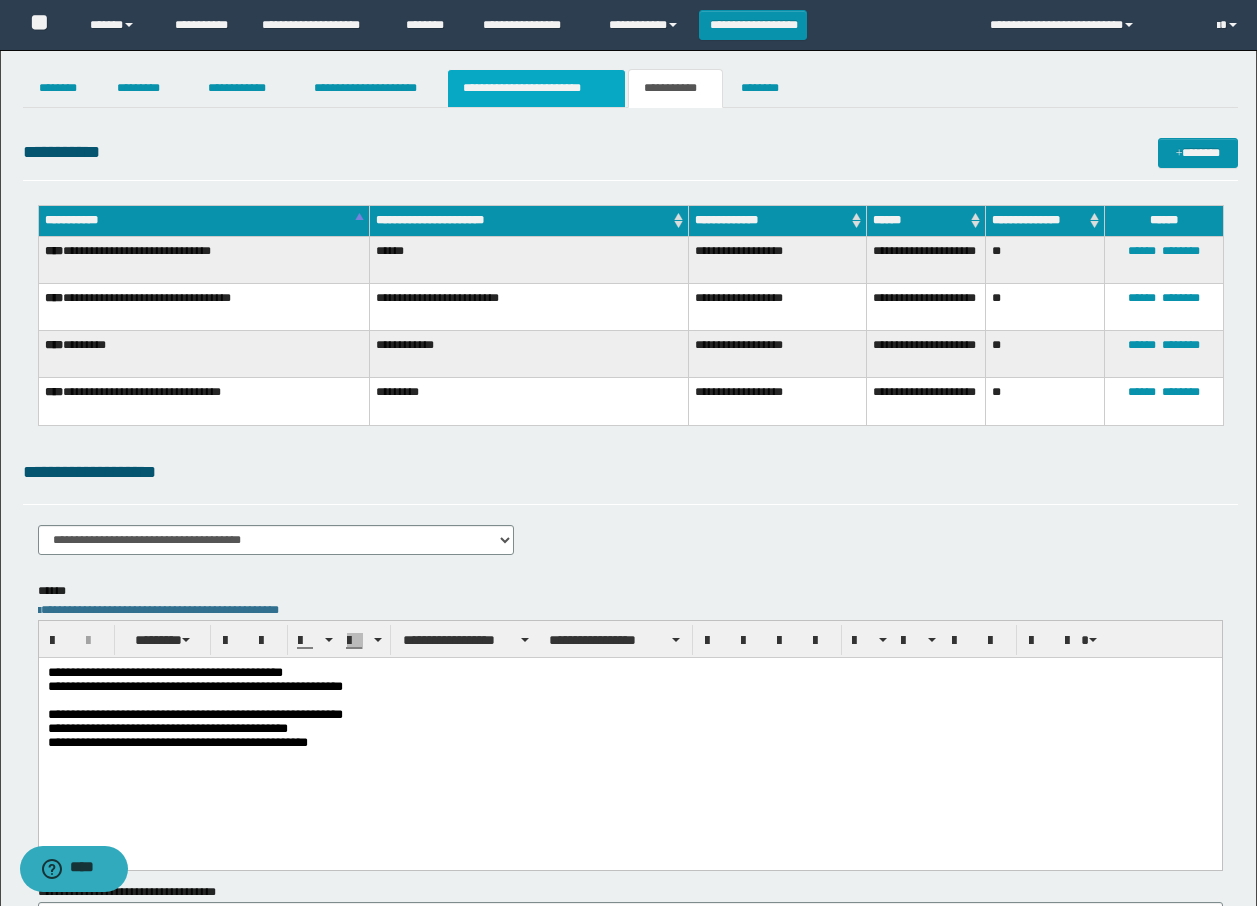 click on "**********" at bounding box center (537, 88) 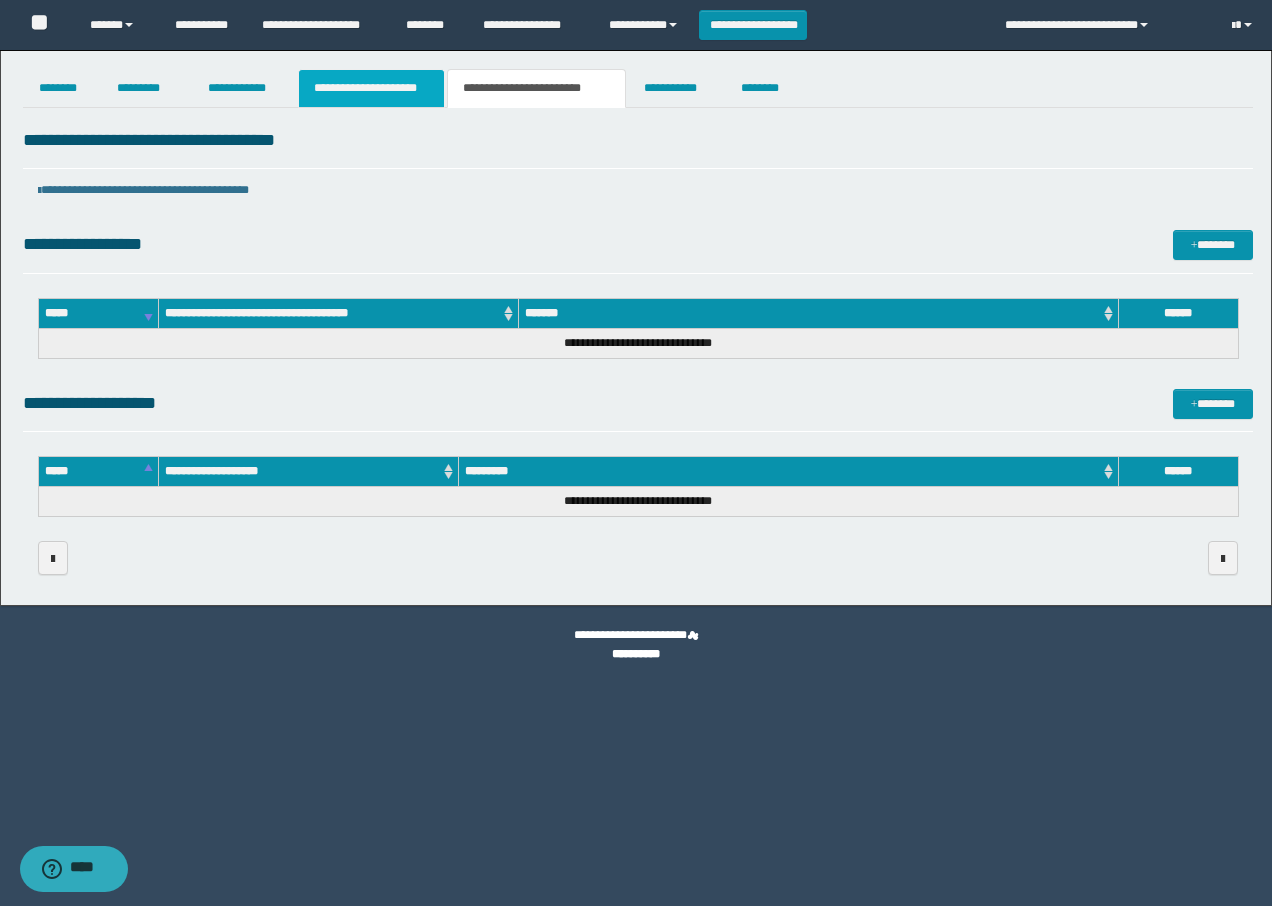 click on "**********" at bounding box center [371, 88] 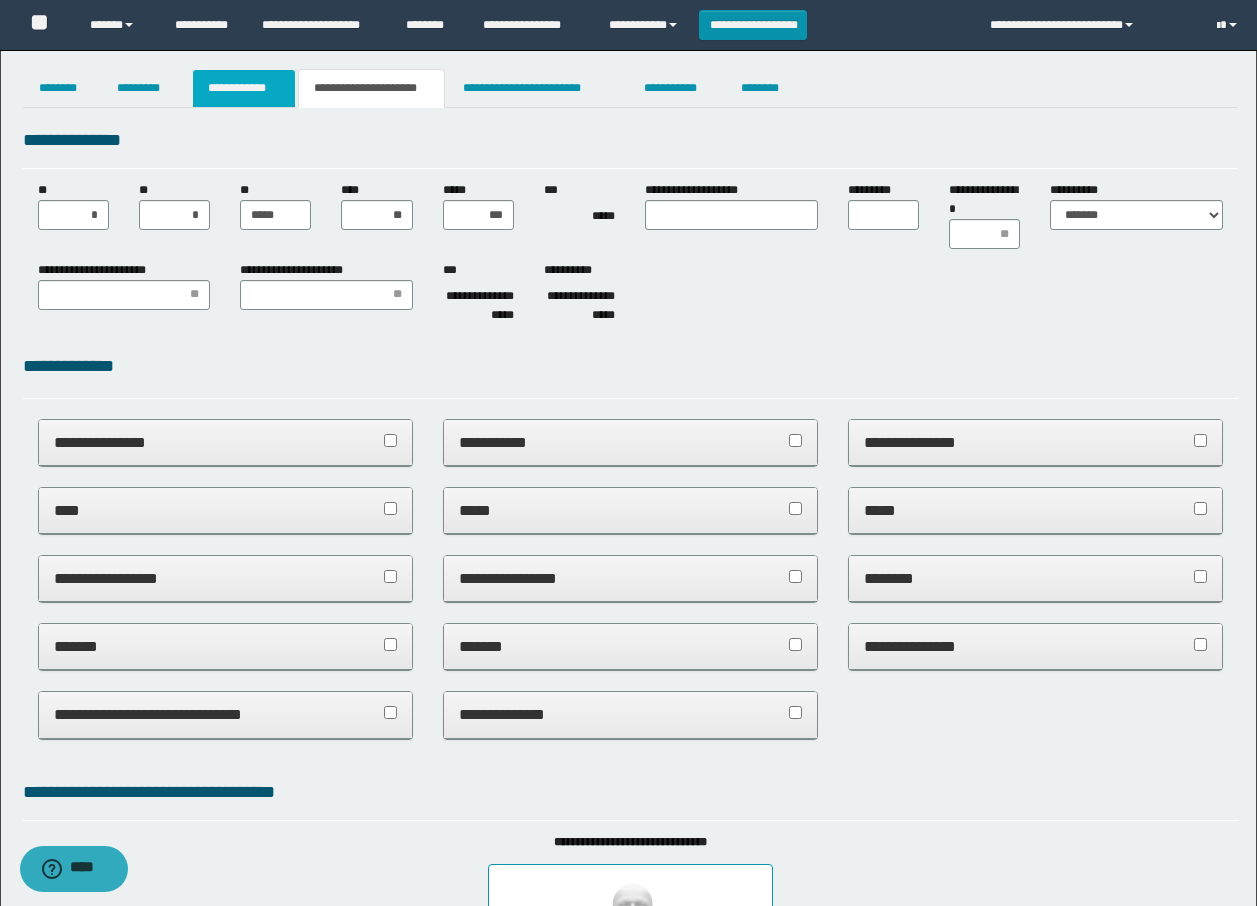 click on "**********" at bounding box center (244, 88) 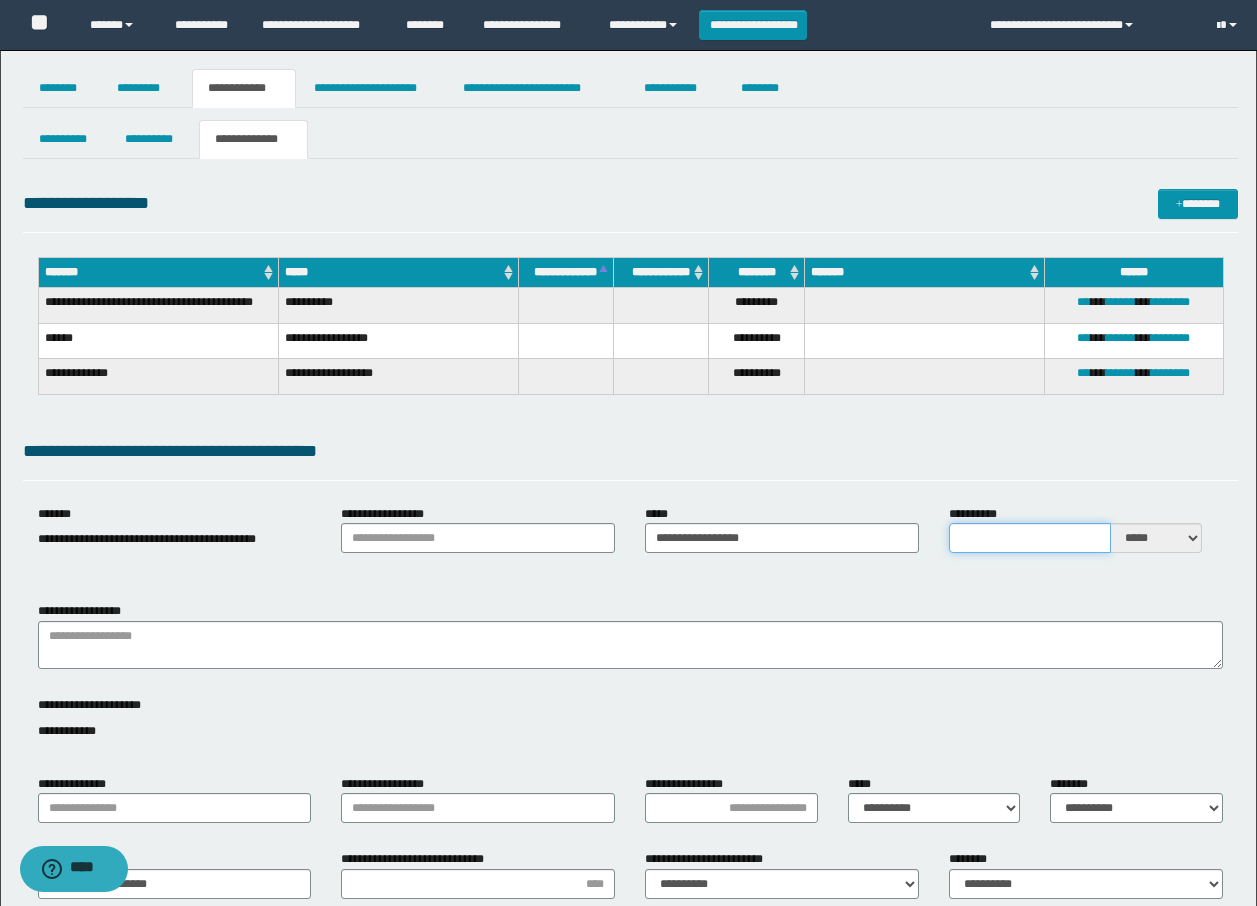 click on "**********" at bounding box center (1030, 538) 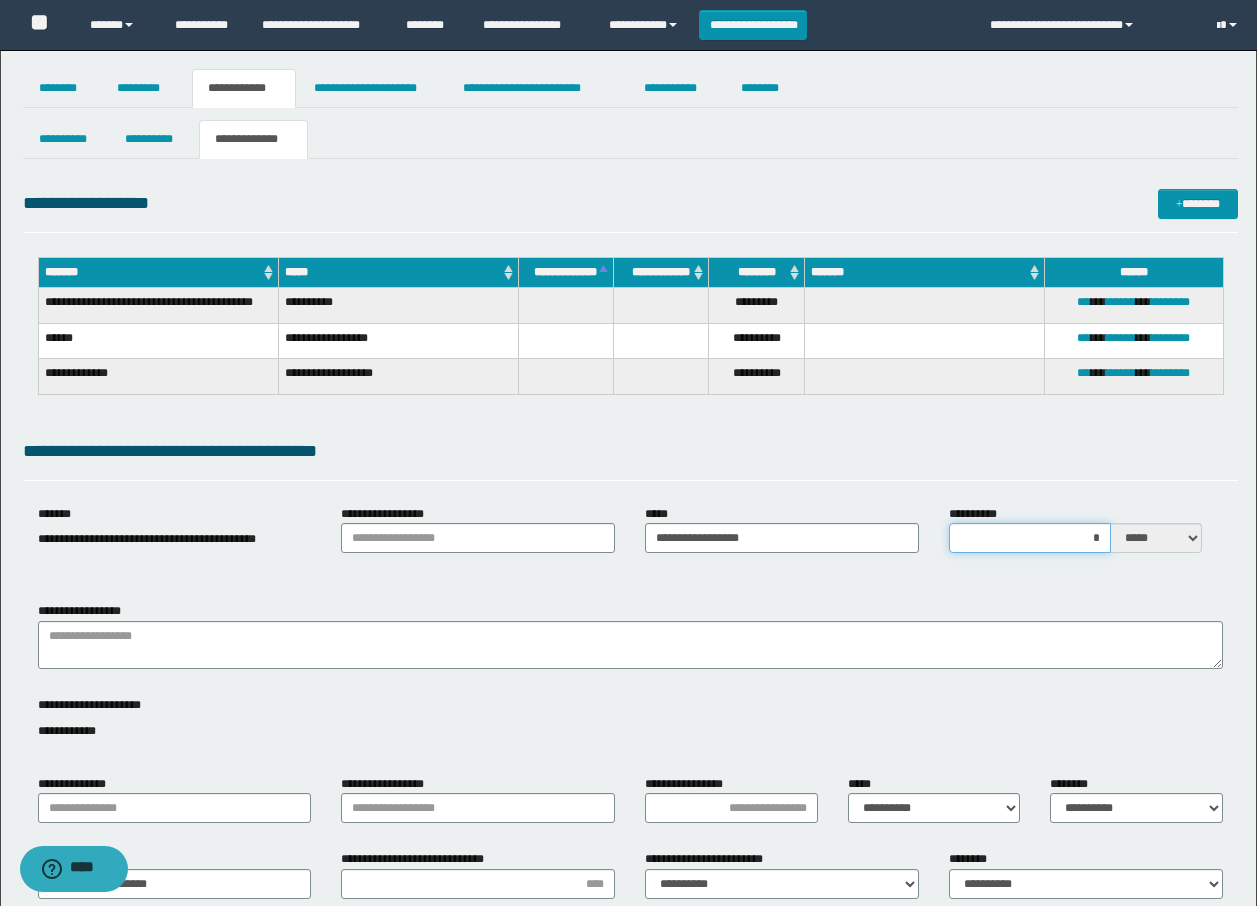 type on "**" 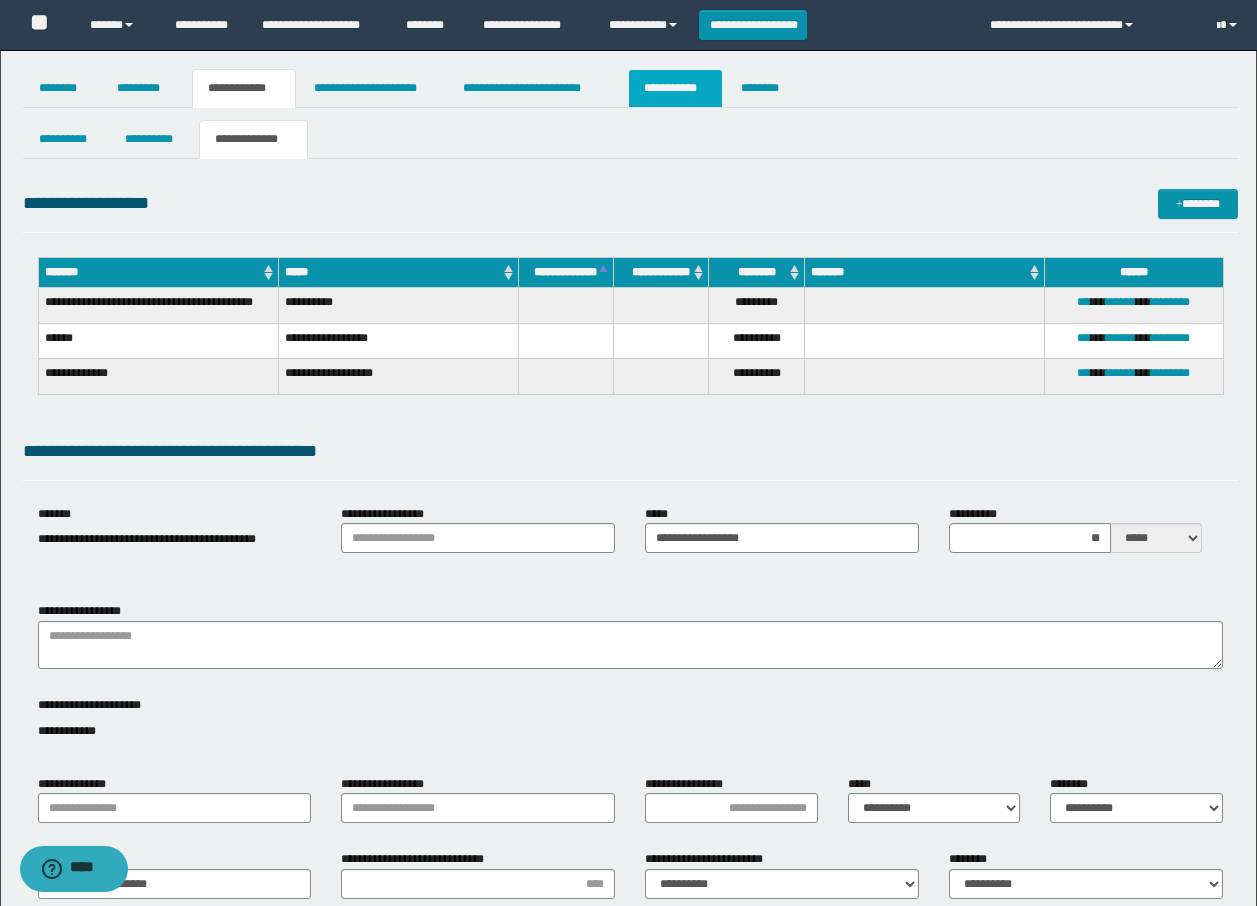 click on "**********" at bounding box center [675, 88] 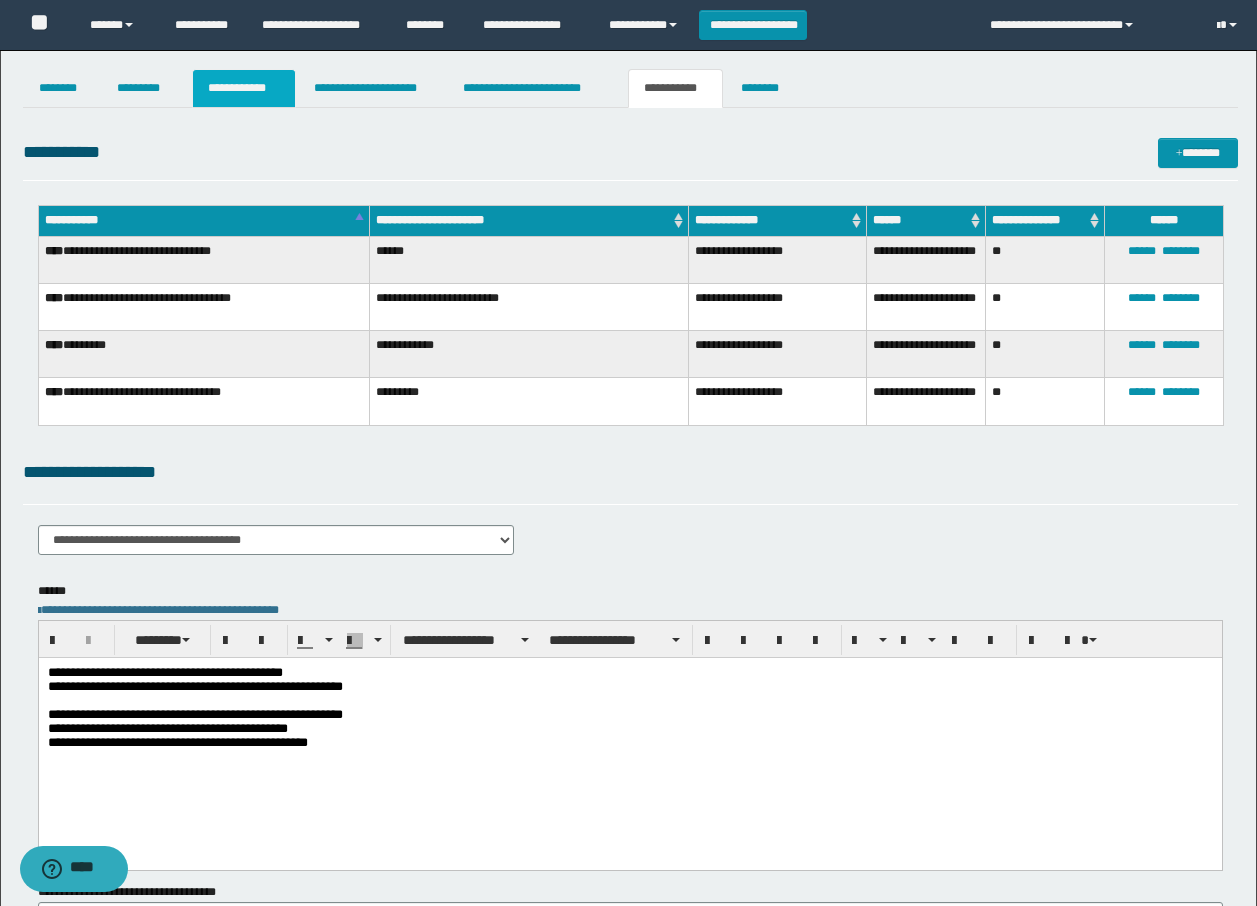 click on "**********" at bounding box center (244, 88) 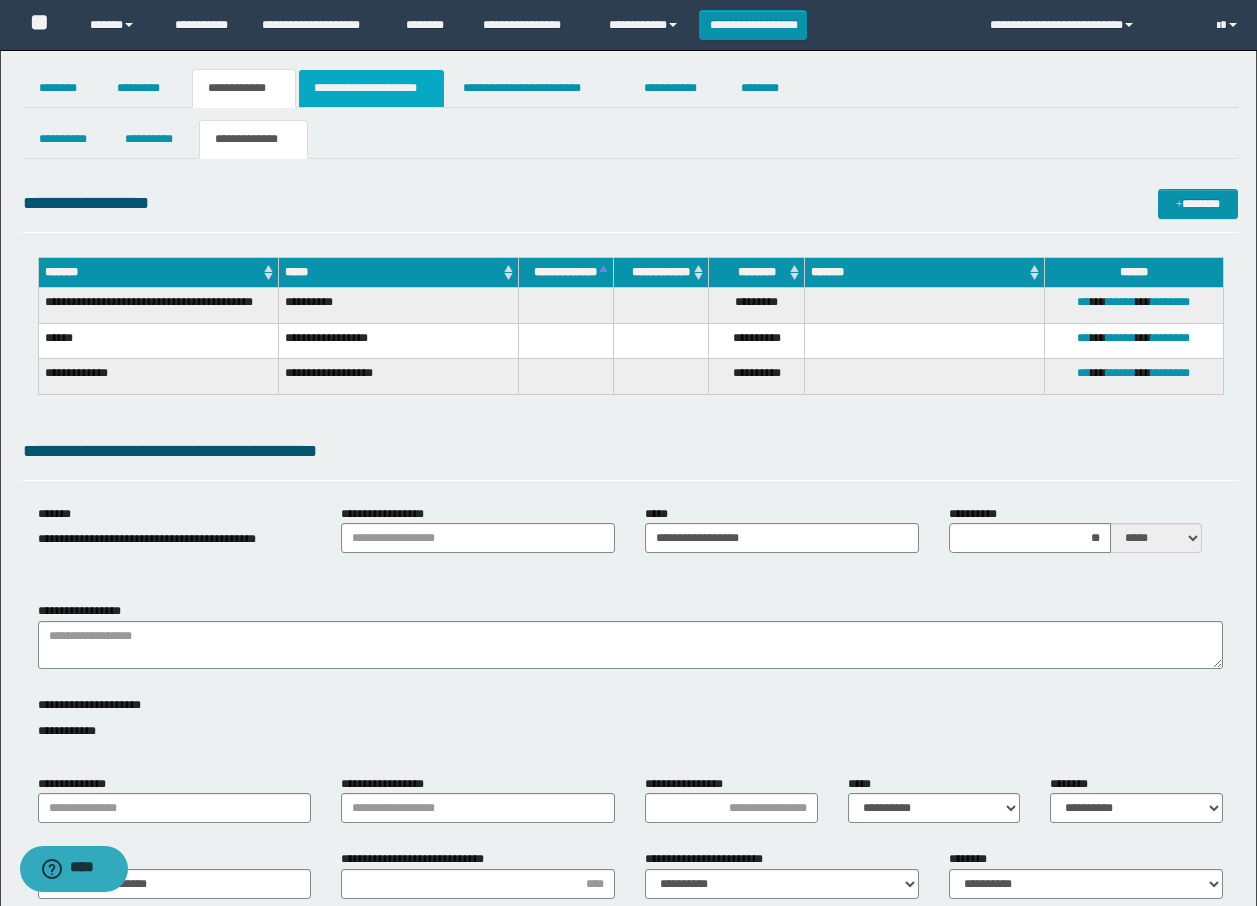 click on "**********" at bounding box center [371, 88] 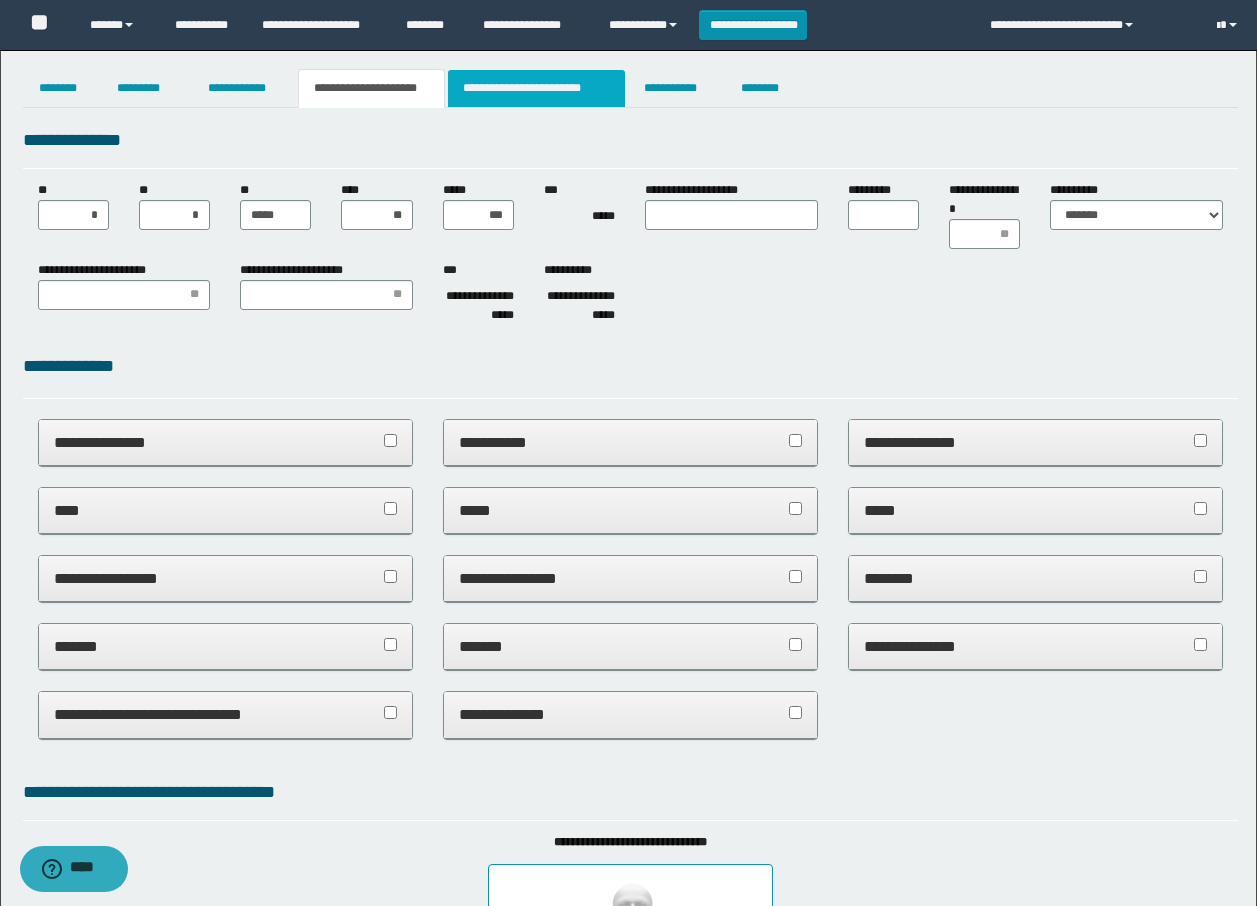 click on "**********" at bounding box center [537, 88] 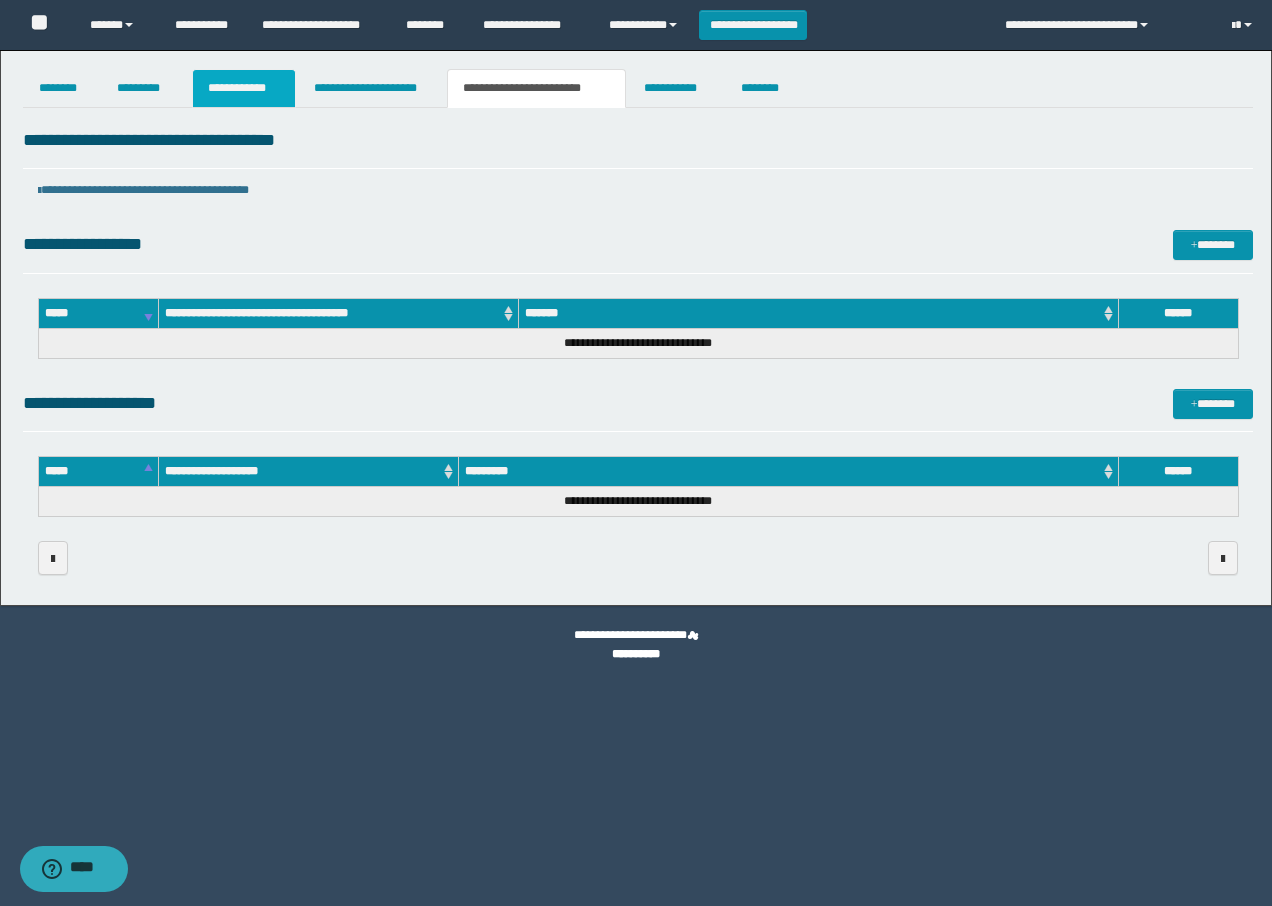 click on "**********" at bounding box center [244, 88] 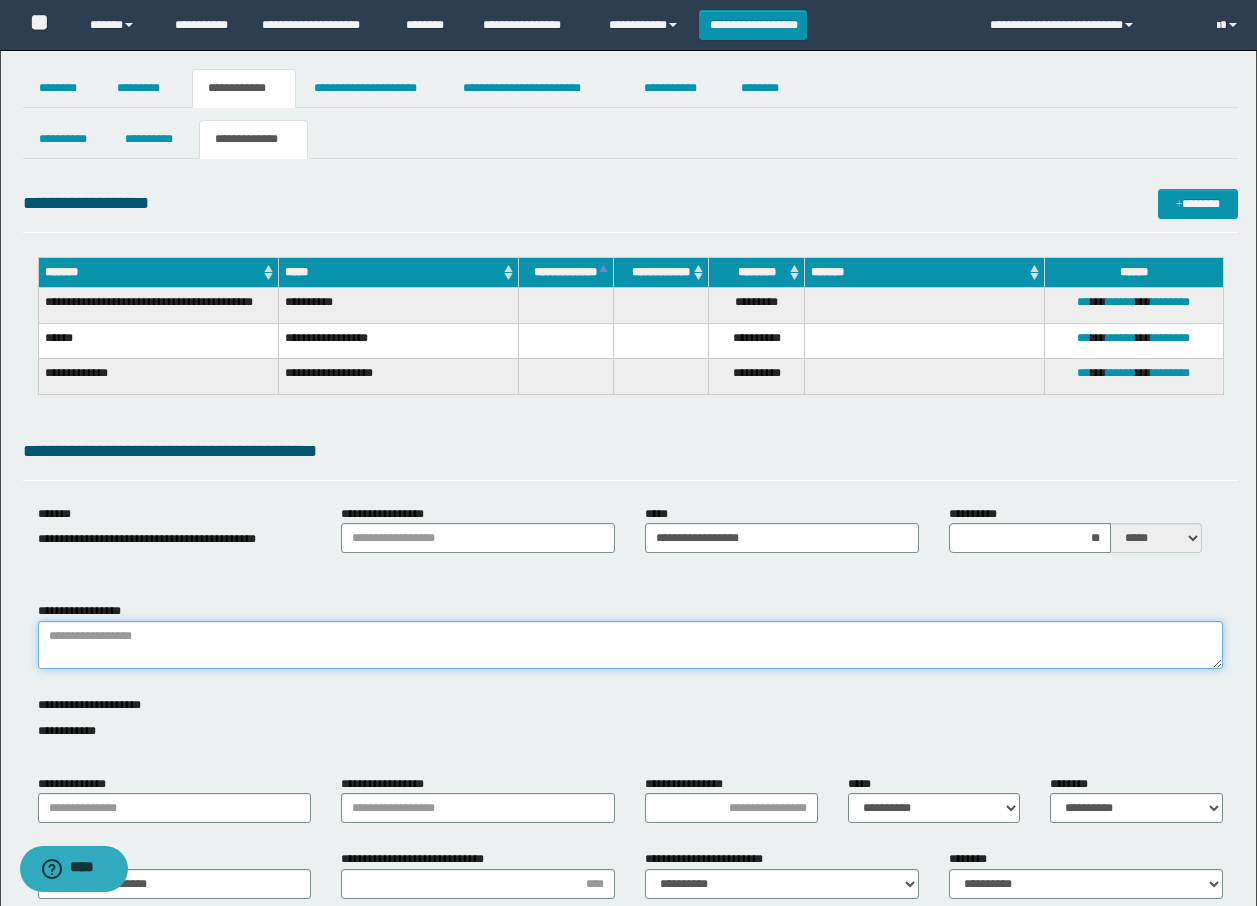 click on "**********" at bounding box center (630, 645) 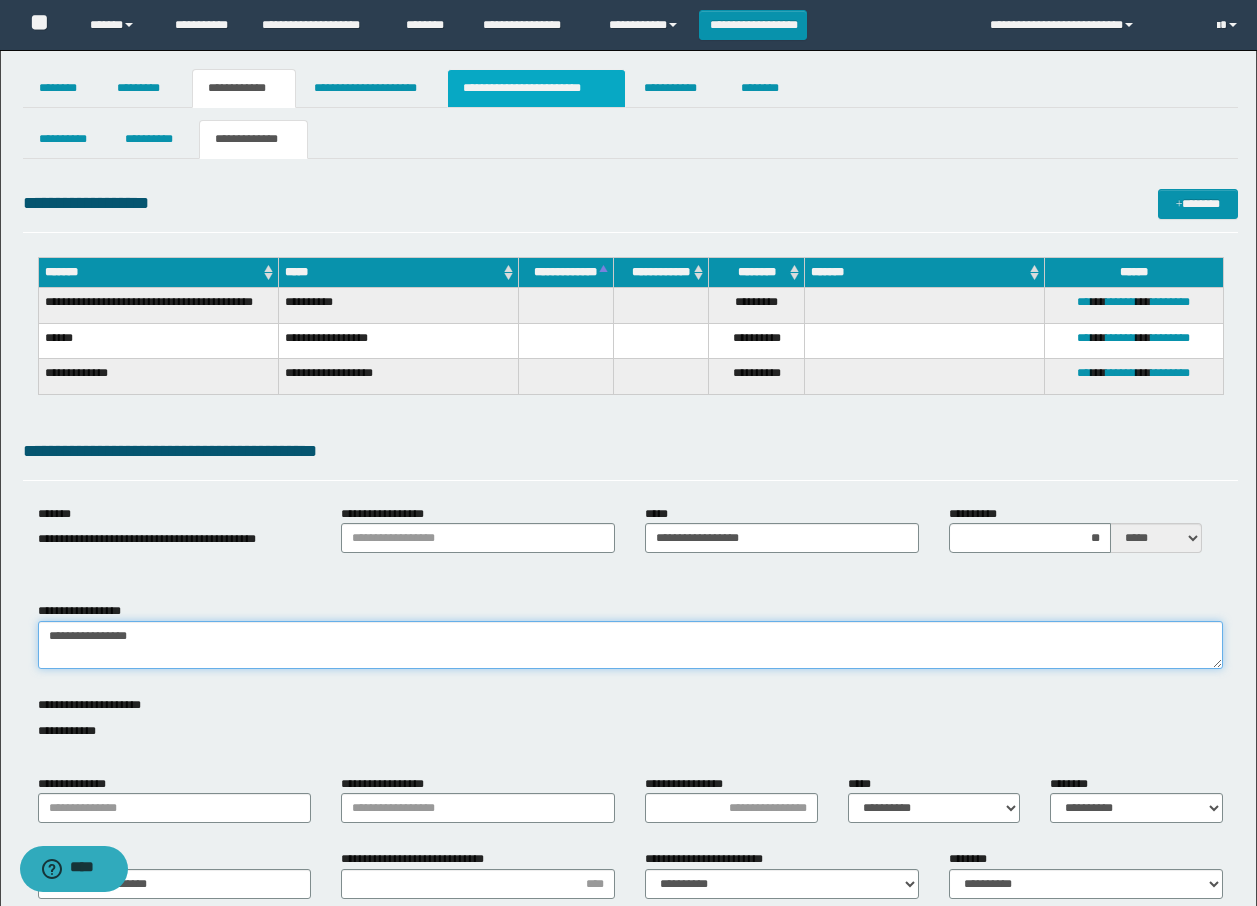 type on "**********" 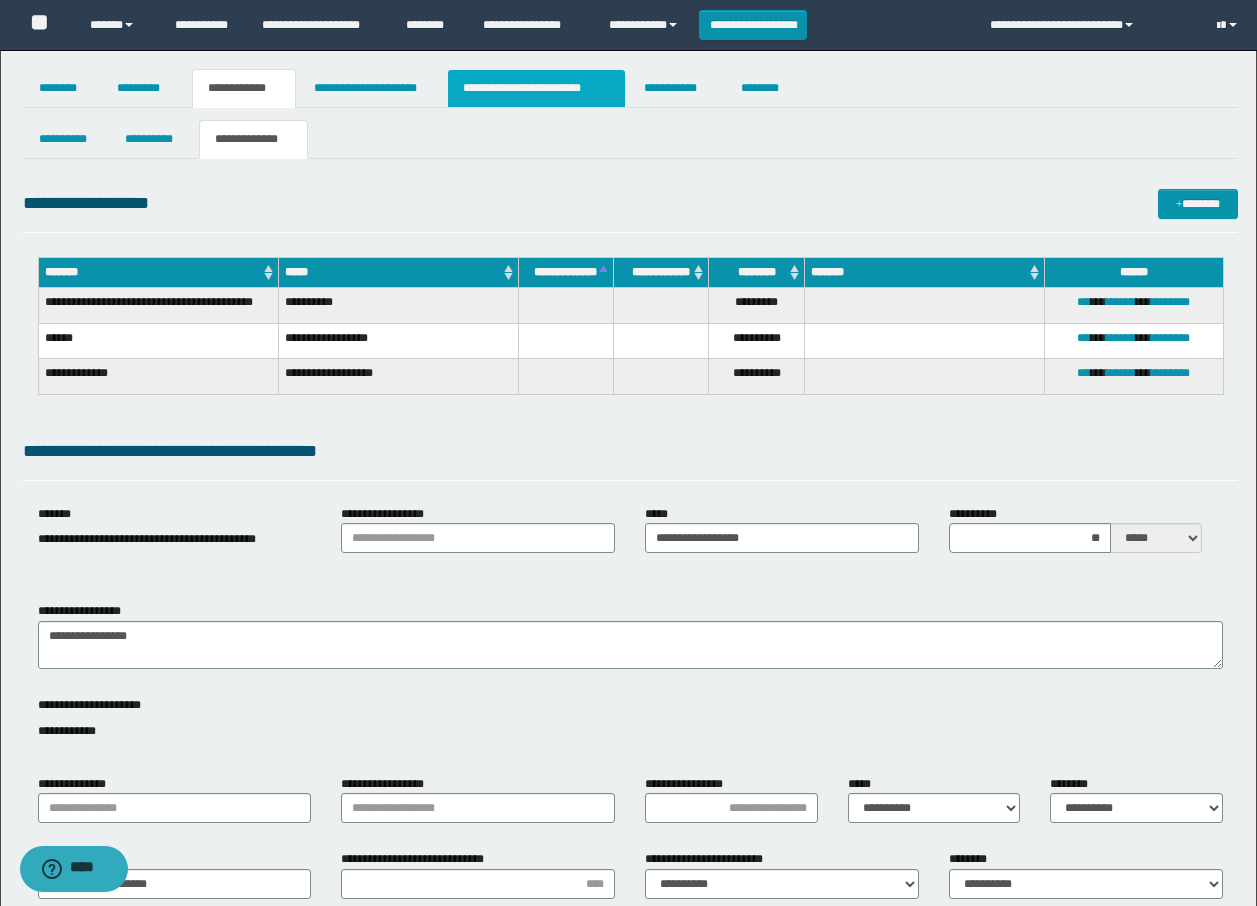 click on "**********" at bounding box center [537, 88] 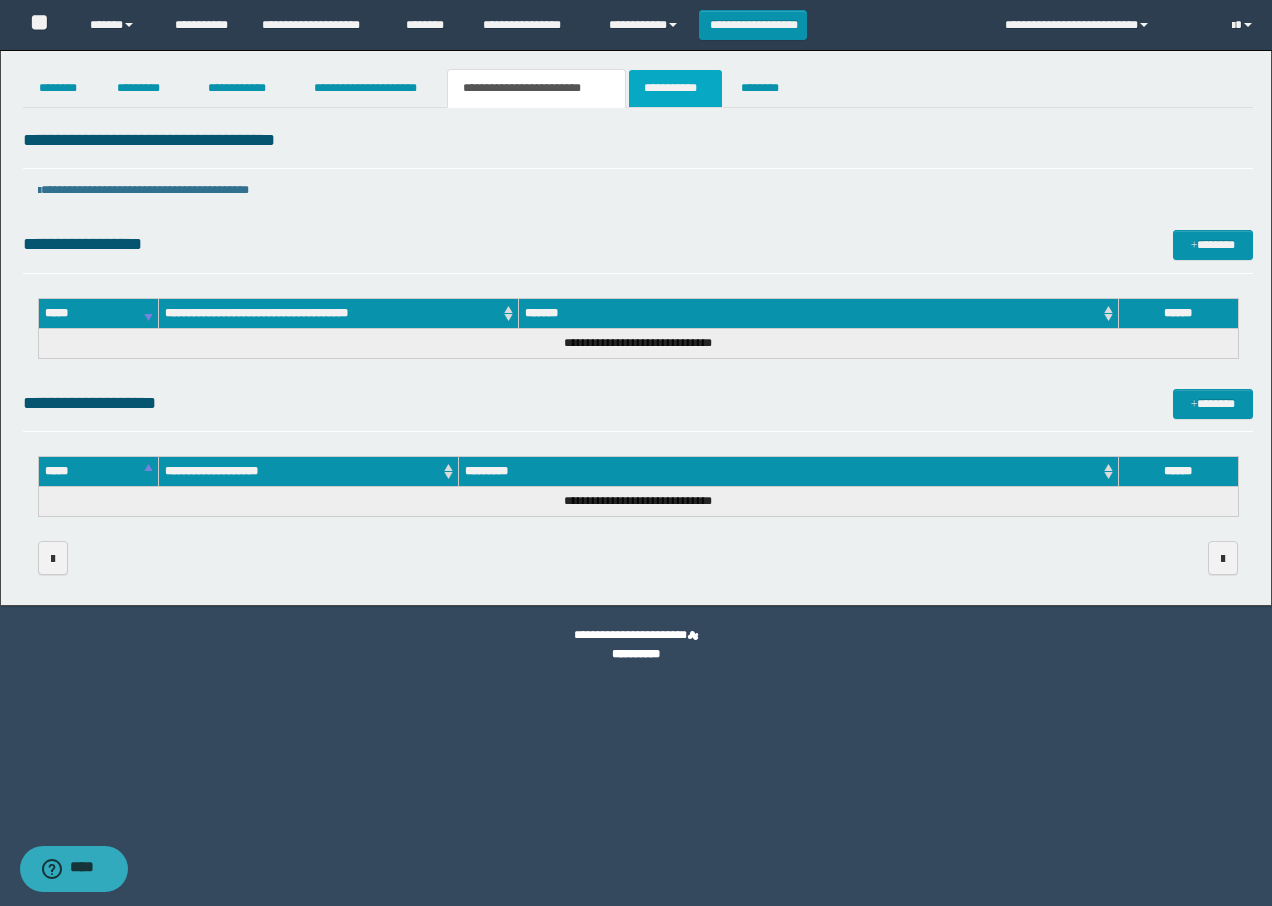 click on "**********" at bounding box center [675, 88] 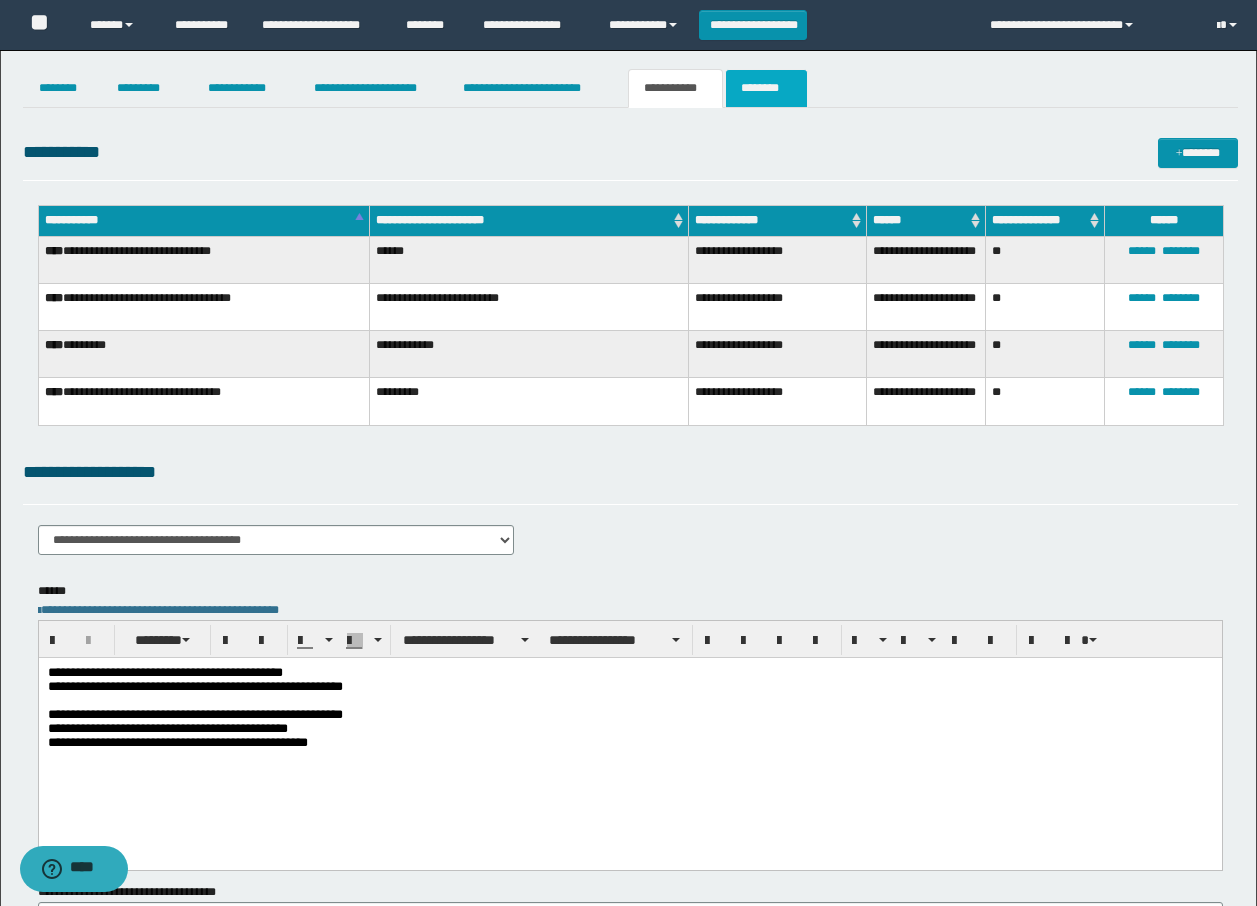 click on "********" at bounding box center [766, 88] 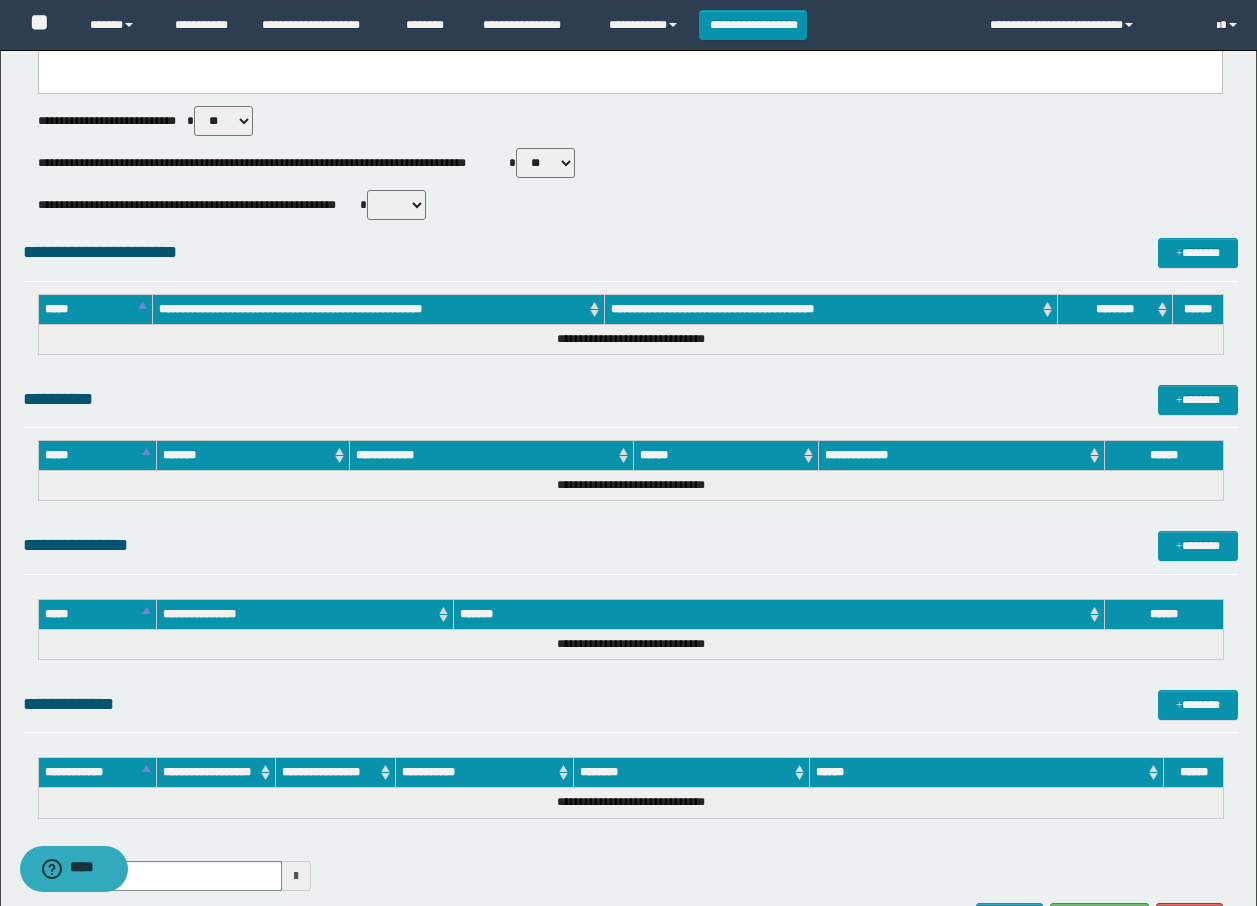 scroll, scrollTop: 570, scrollLeft: 0, axis: vertical 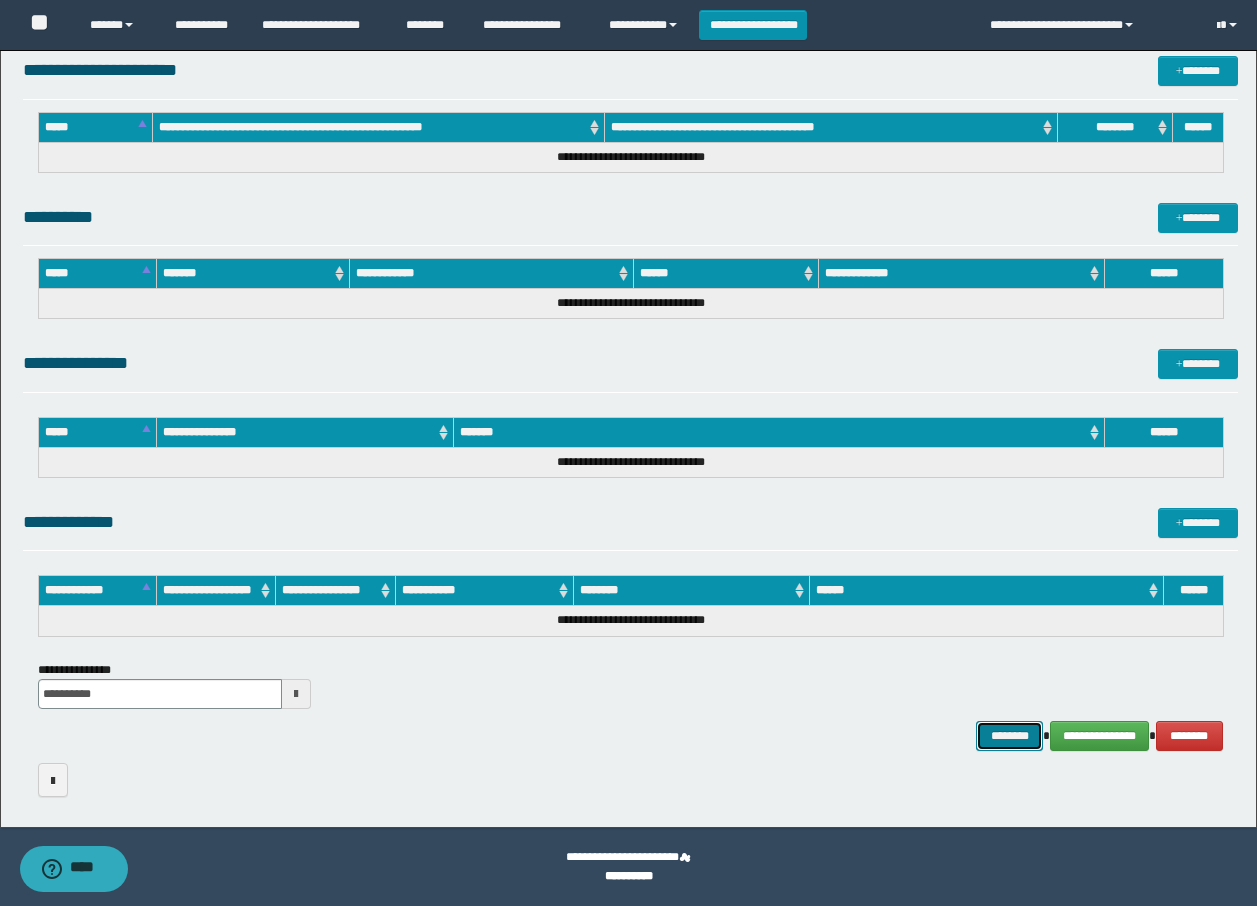 click on "********" at bounding box center [1010, 736] 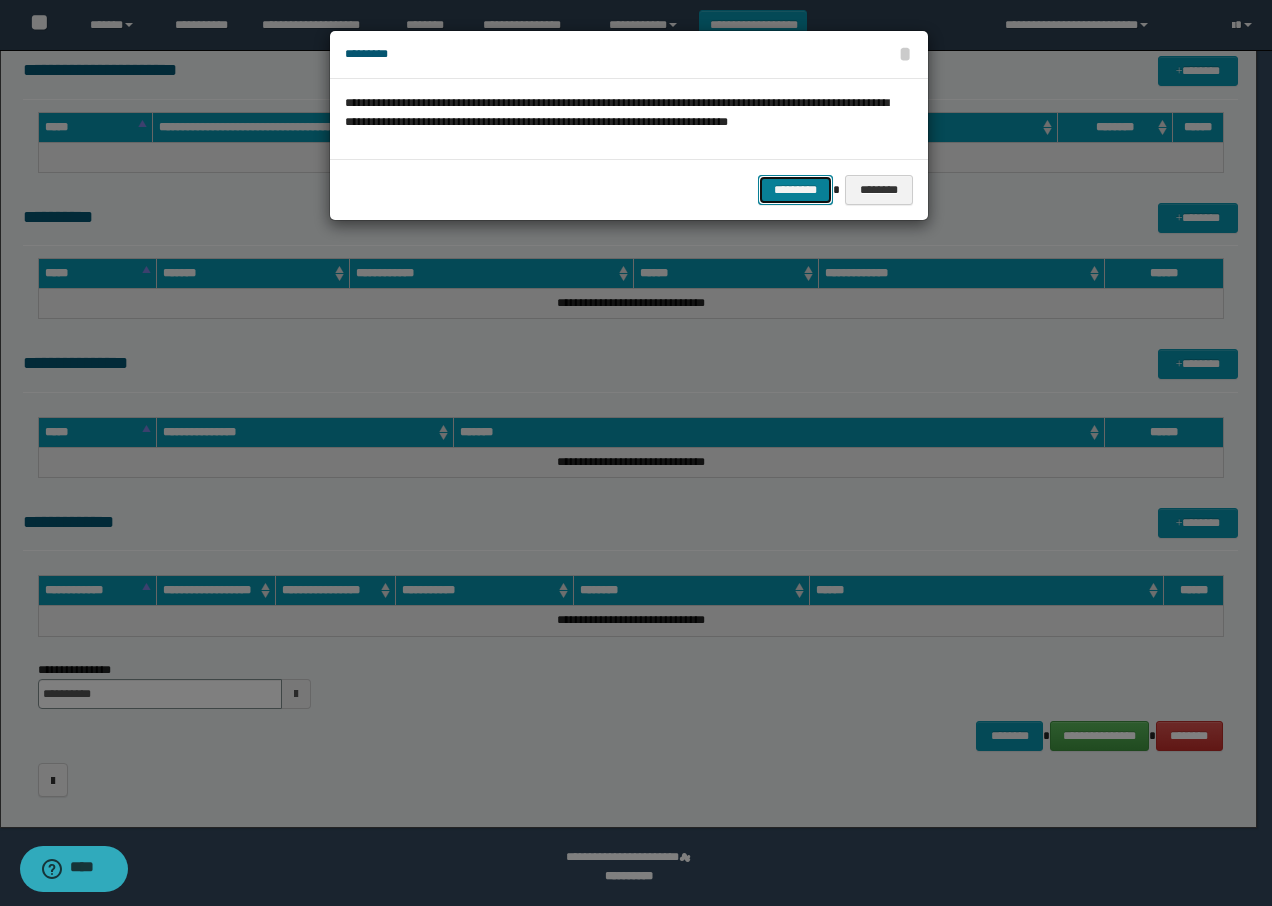 click on "*********" at bounding box center (795, 190) 